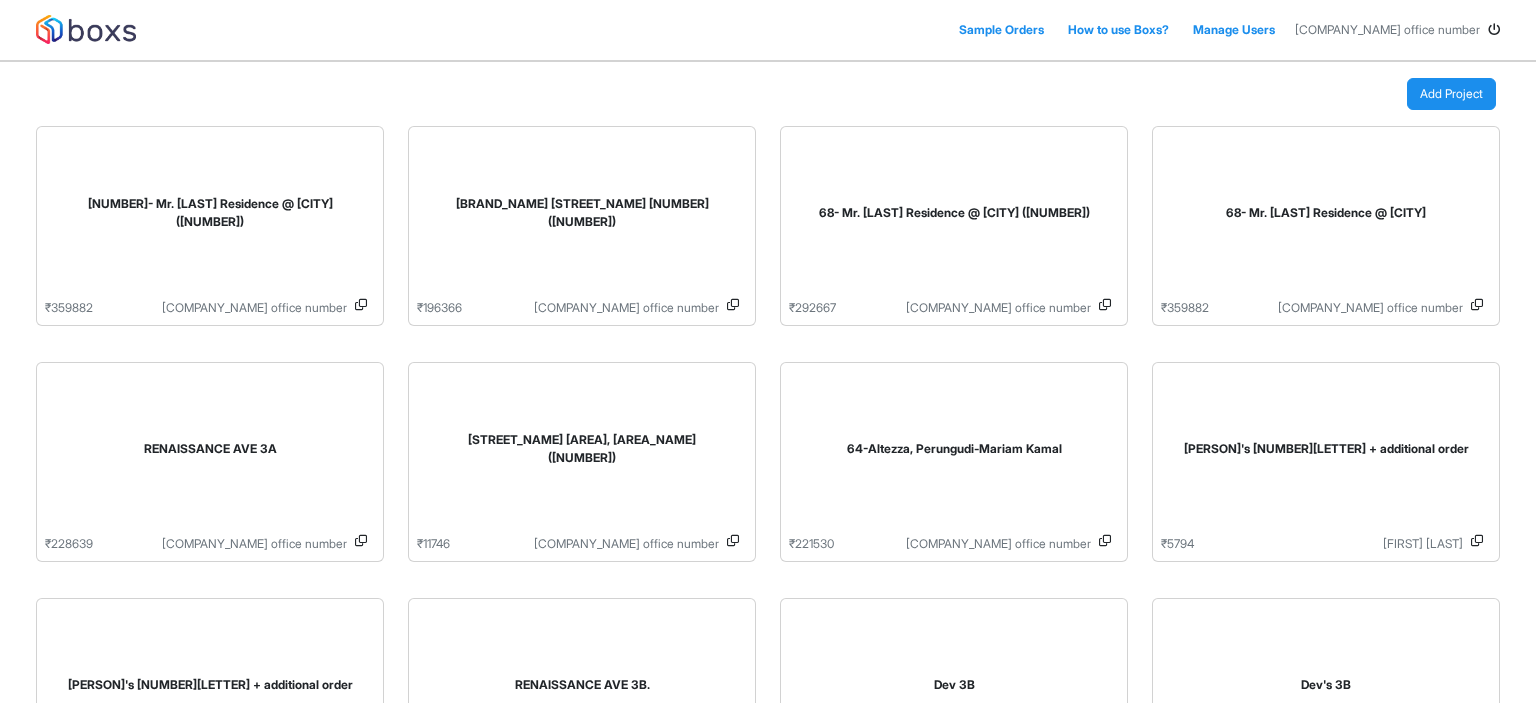scroll, scrollTop: 0, scrollLeft: 0, axis: both 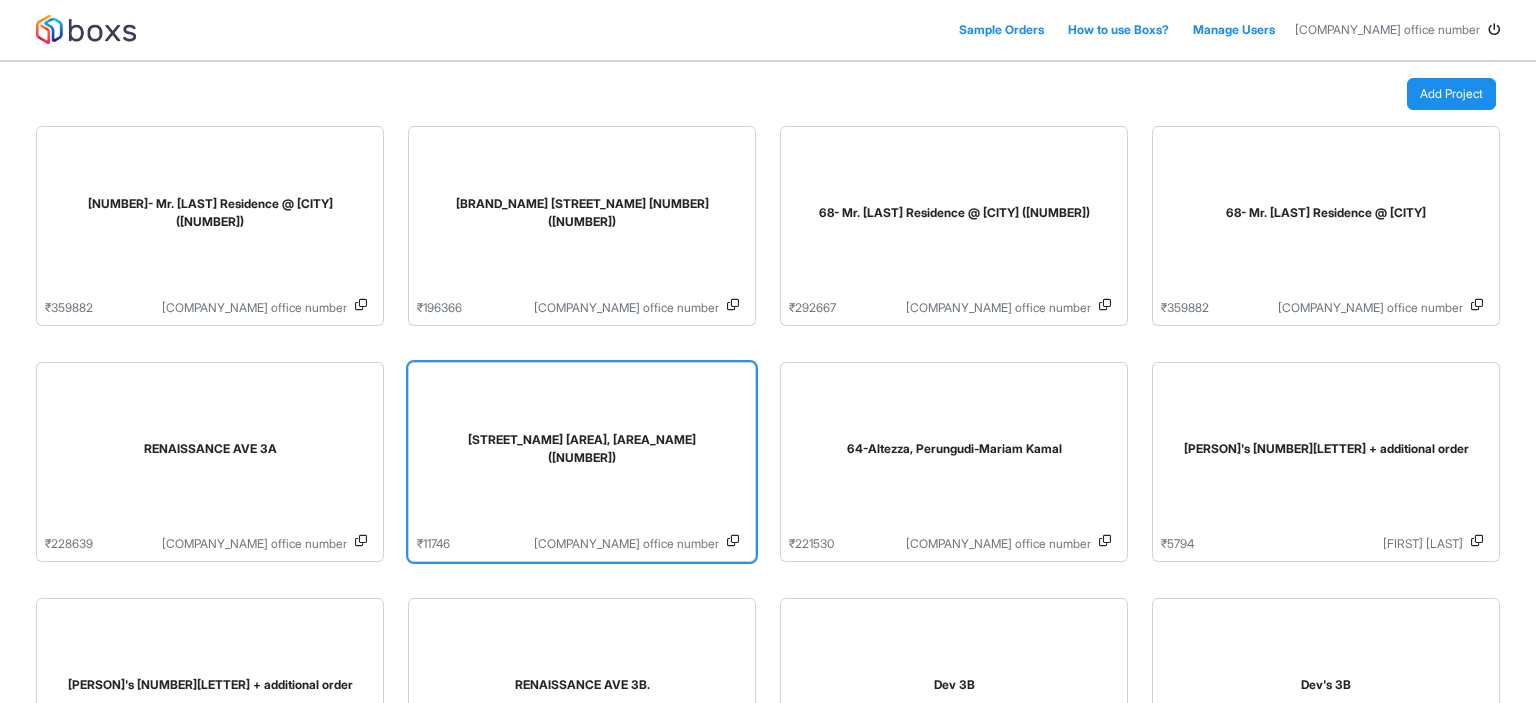 click on "[STREET_NAME] [AREA], [AREA_NAME] ([NUMBER])" at bounding box center (582, 449) 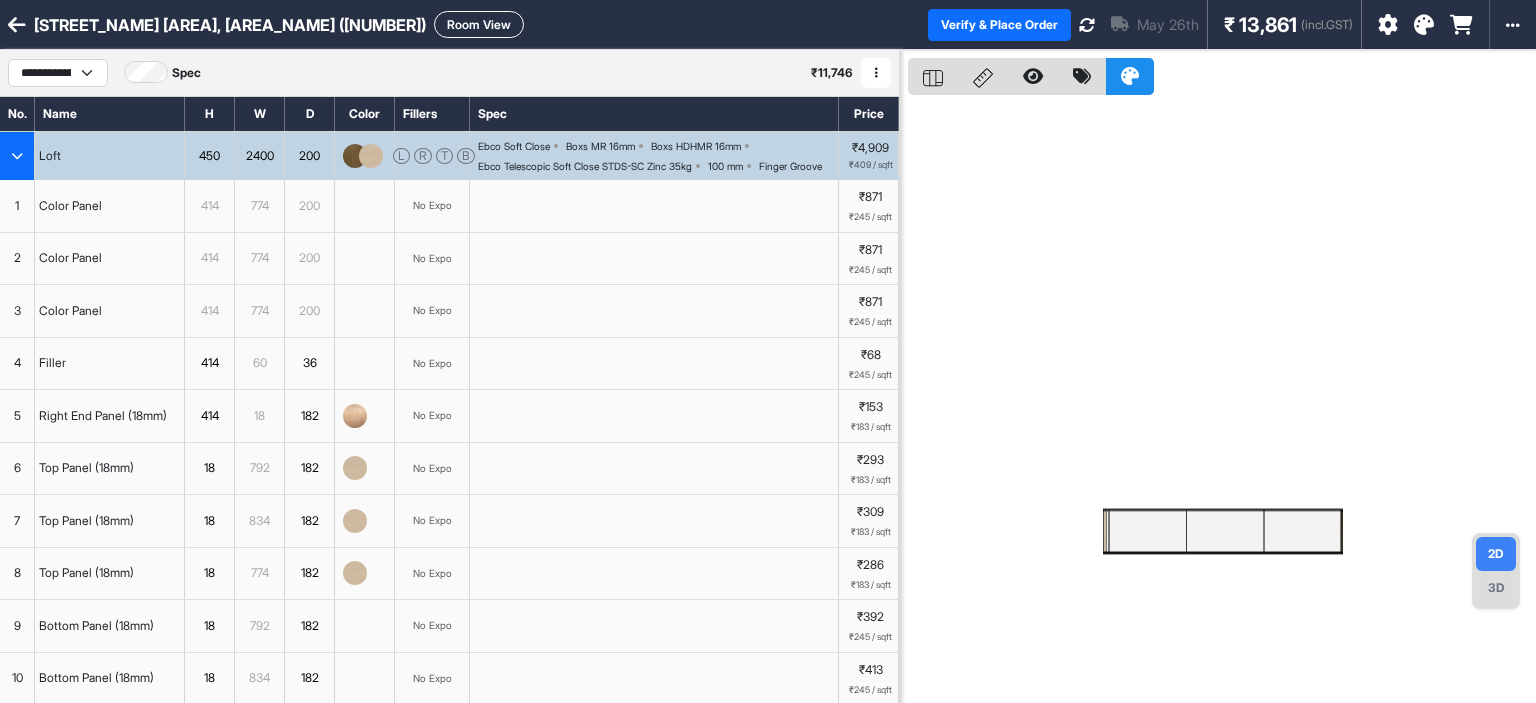 click on "Color Panel" at bounding box center (70, 206) 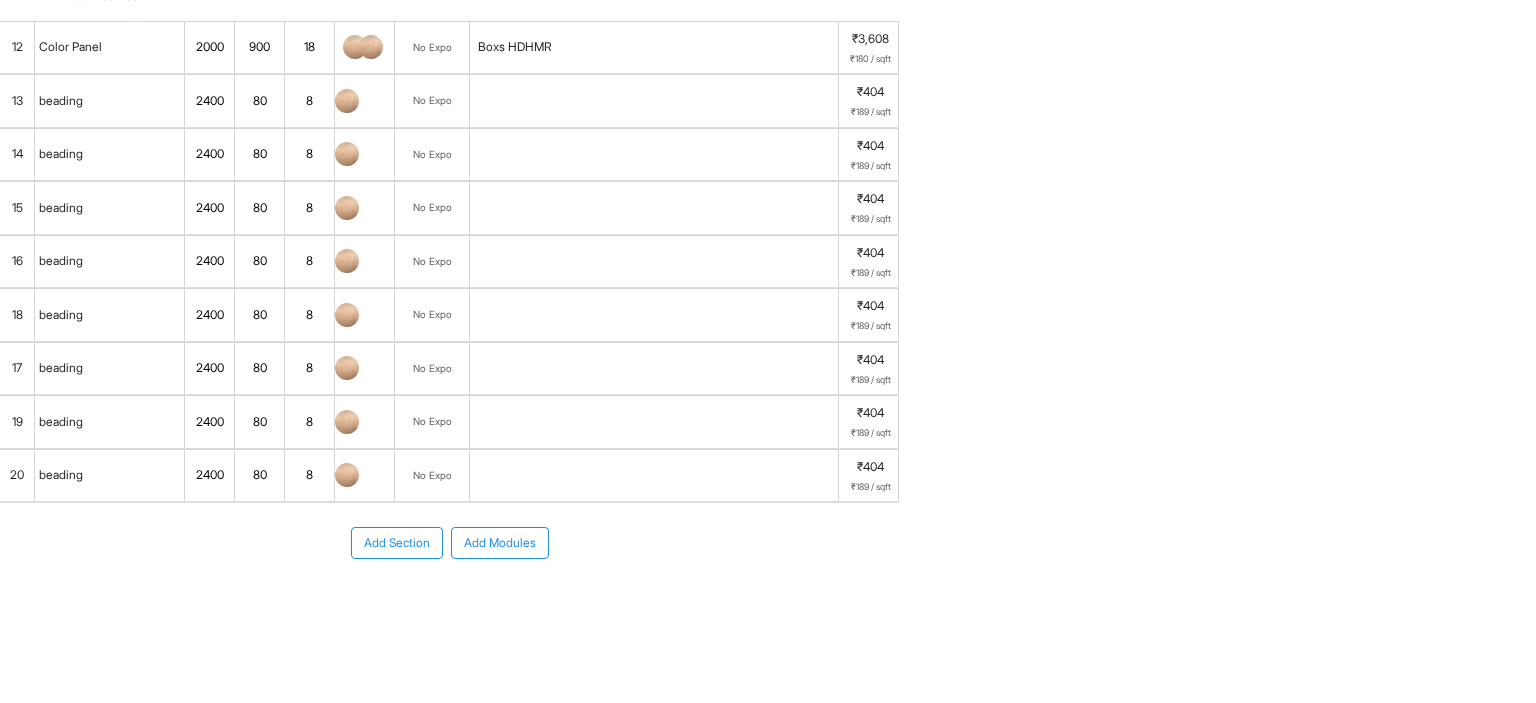 click on "20" at bounding box center [17, 48] 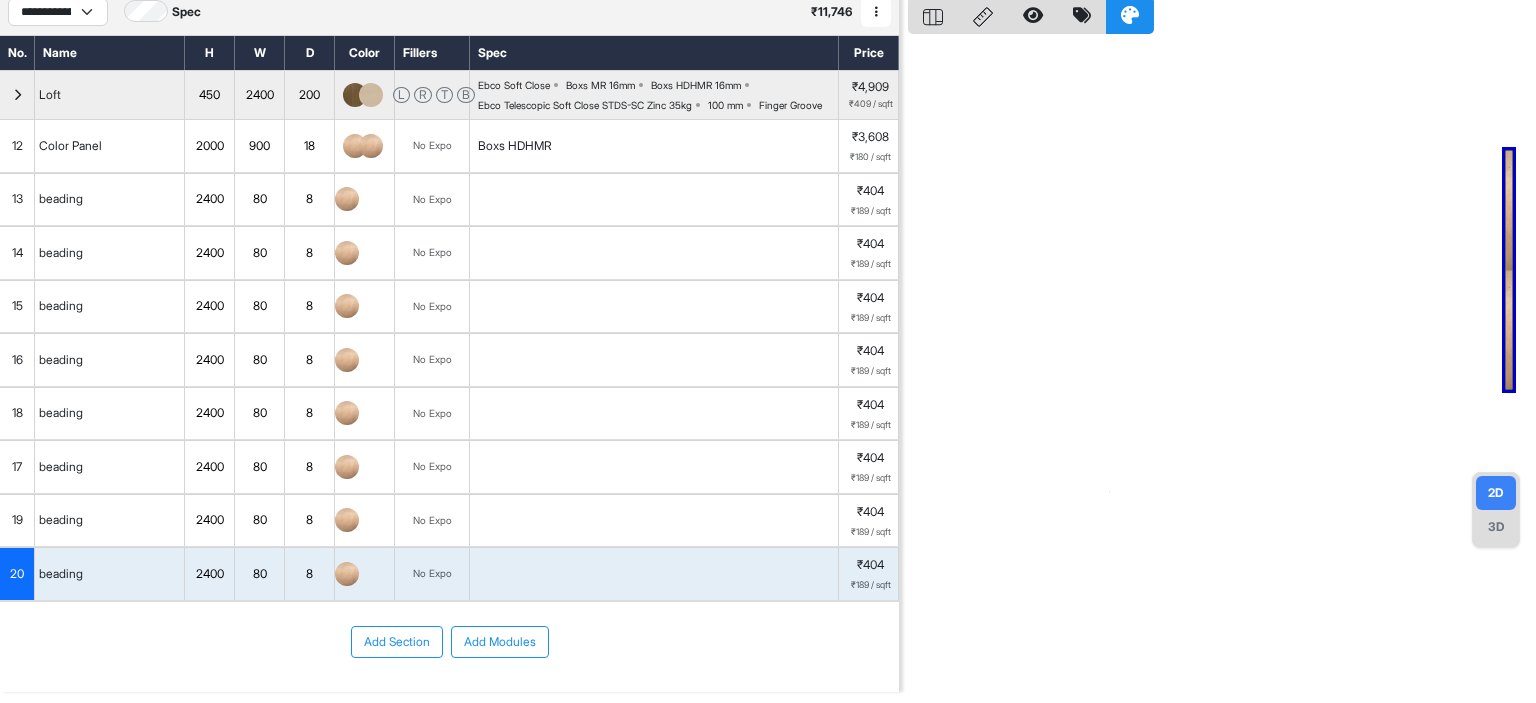 scroll, scrollTop: 0, scrollLeft: 0, axis: both 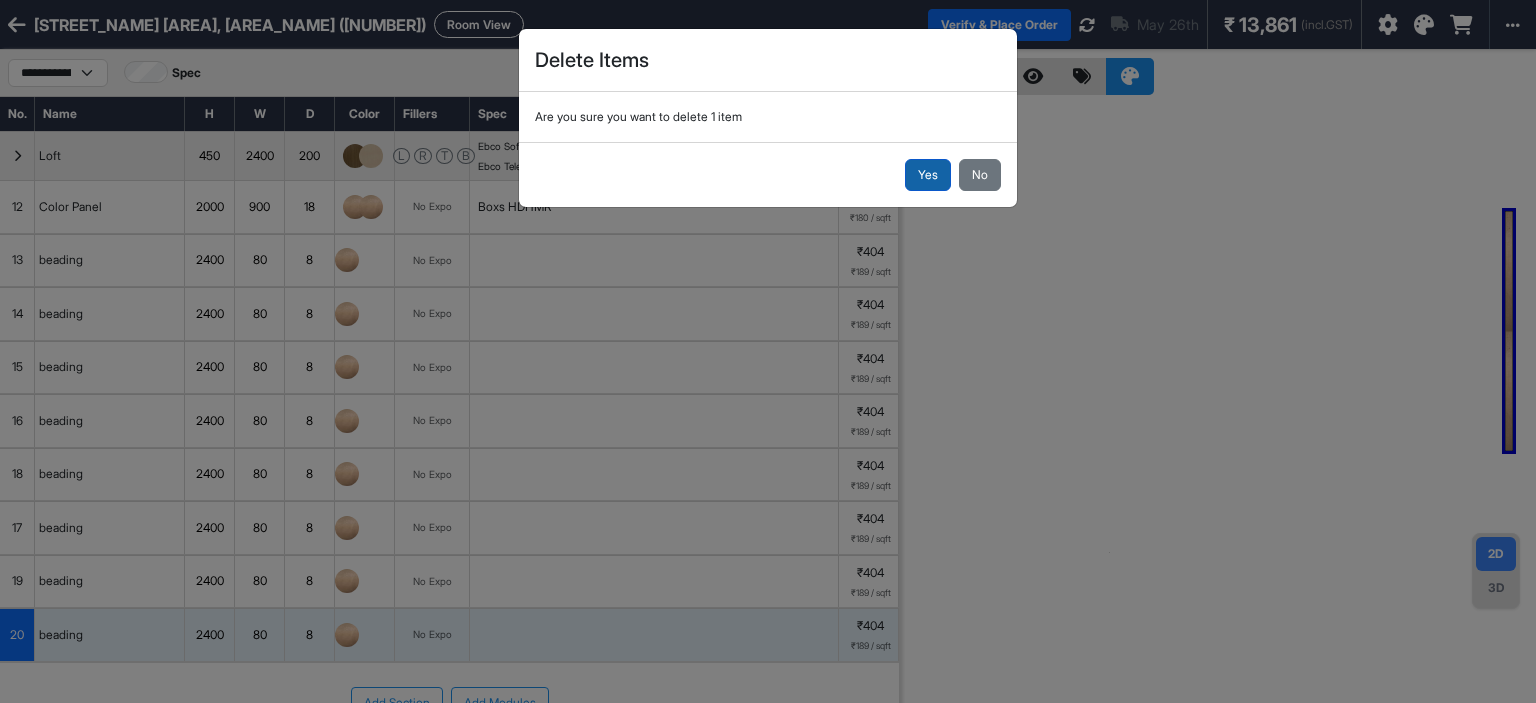 click on "Yes" at bounding box center (928, 175) 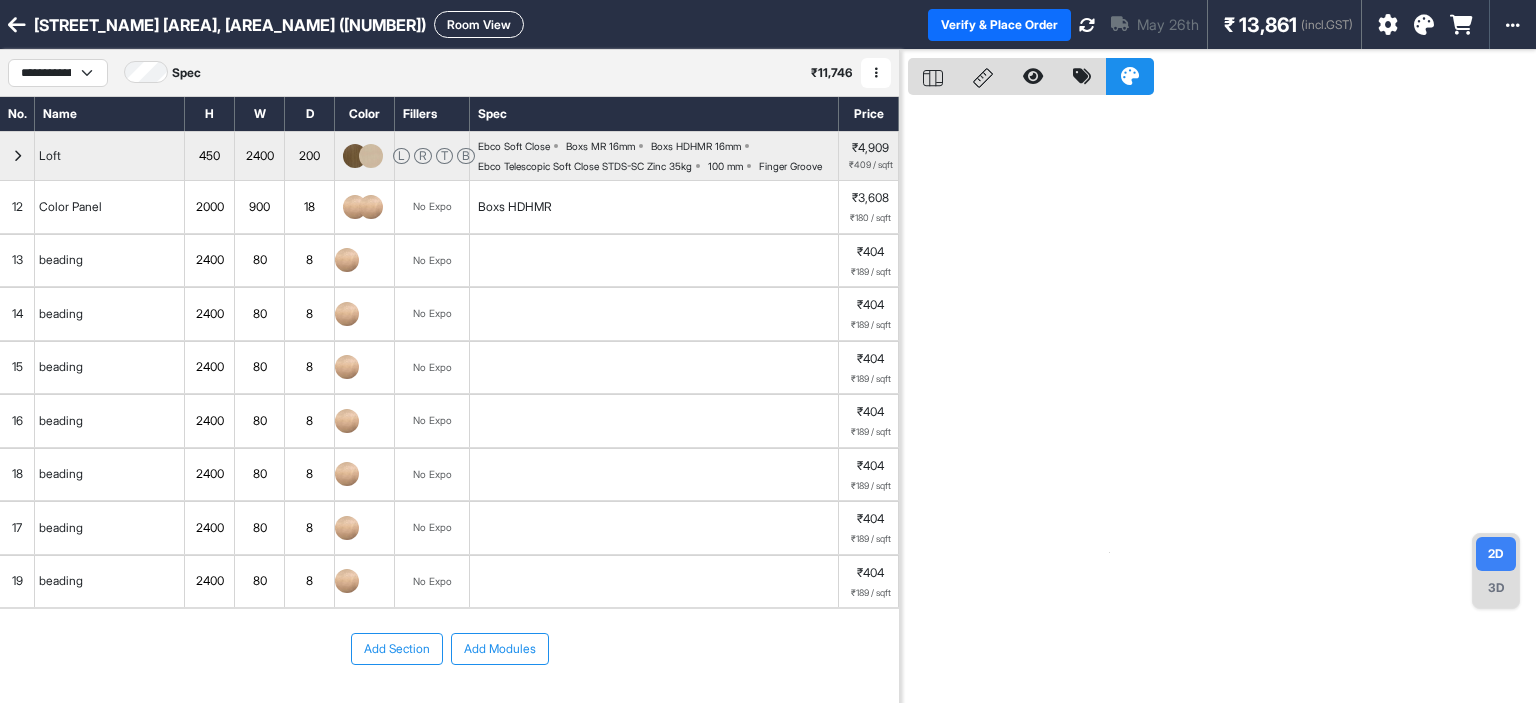 click on "Color Panel" at bounding box center (70, 207) 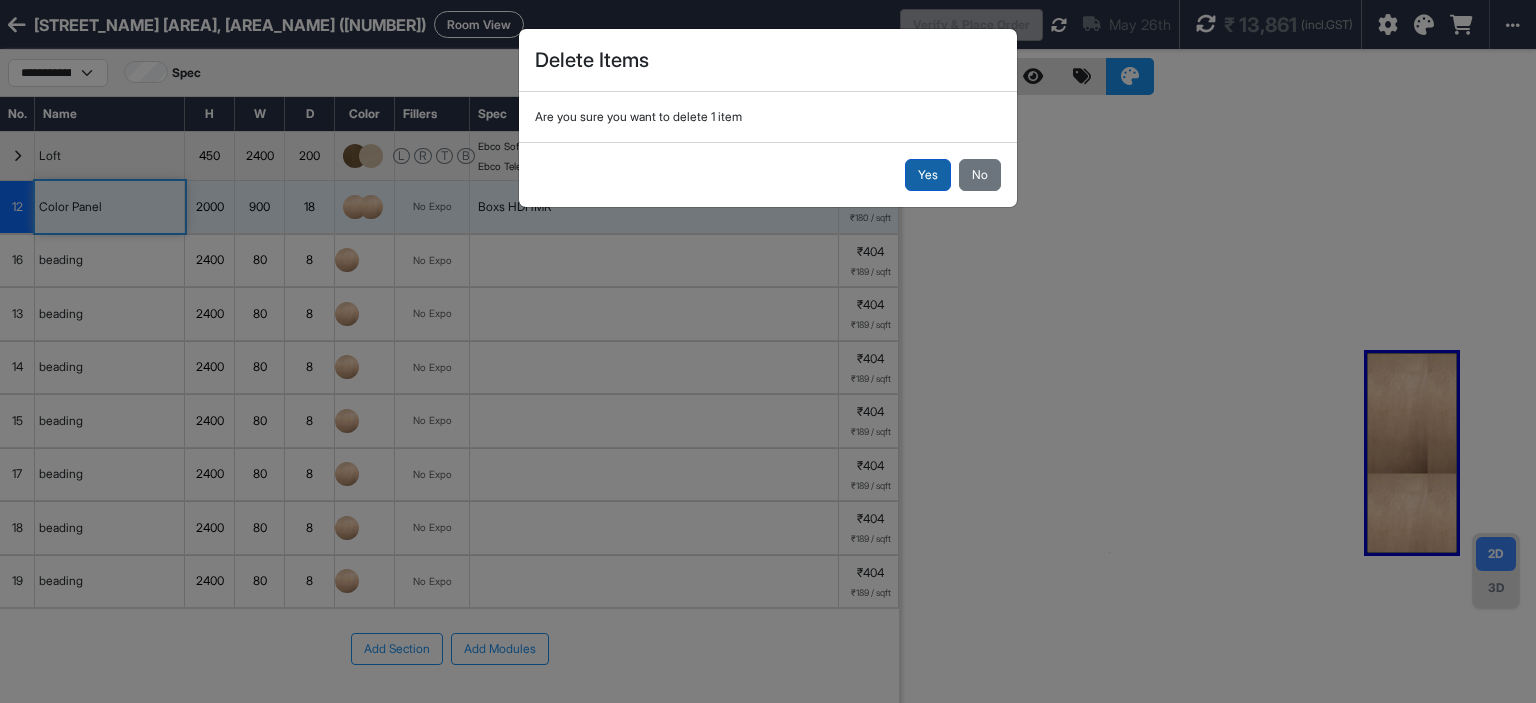 click on "Yes" at bounding box center (928, 175) 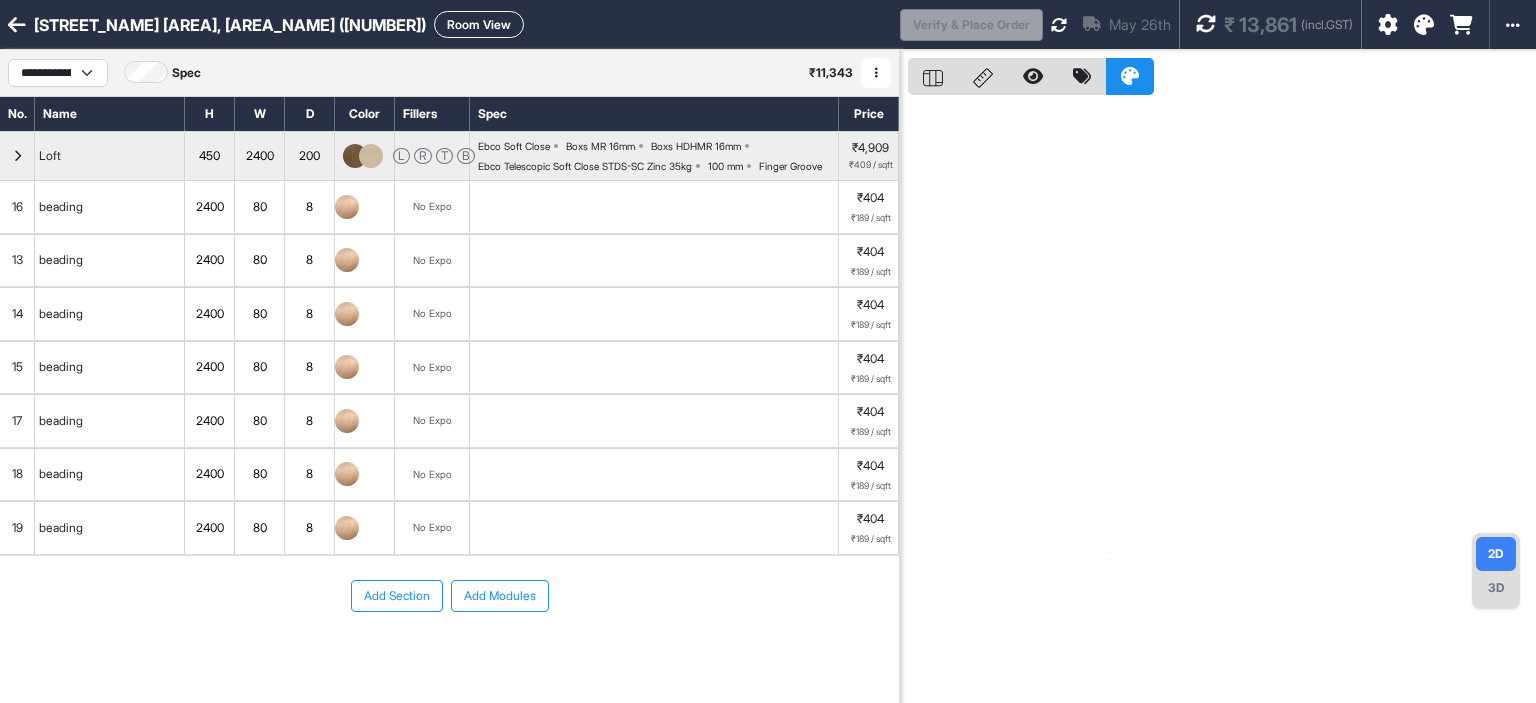 click on "beading" at bounding box center [110, 207] 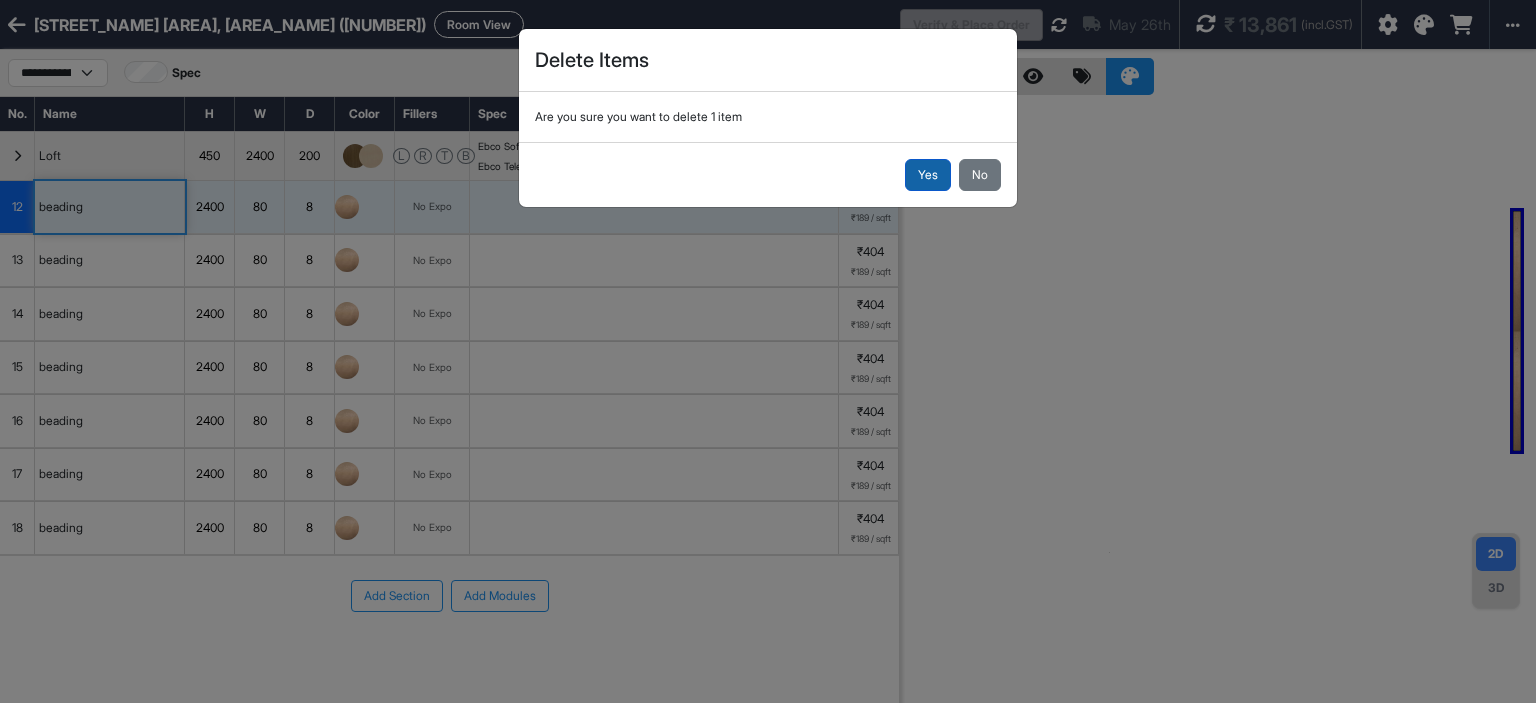 click on "Yes" at bounding box center [928, 175] 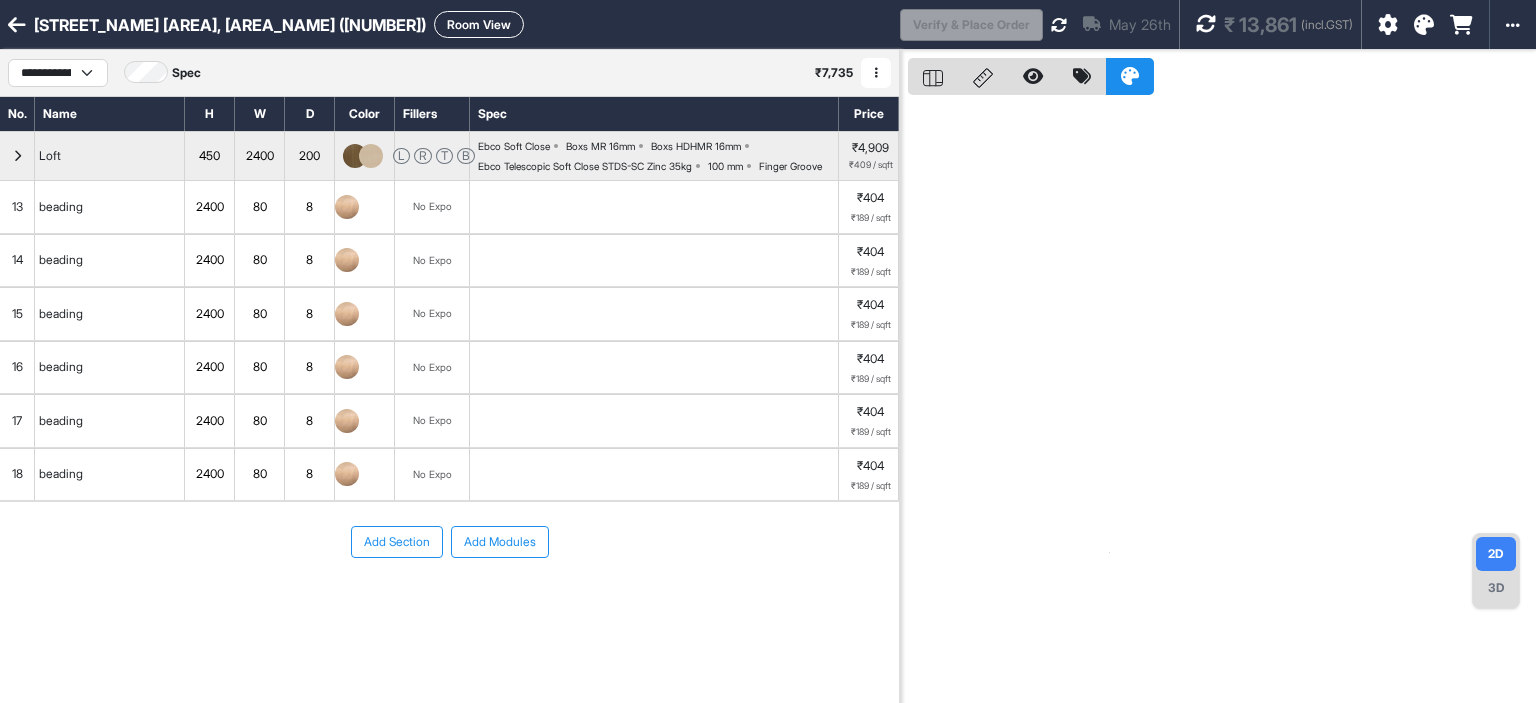 click on "beading" at bounding box center (61, 207) 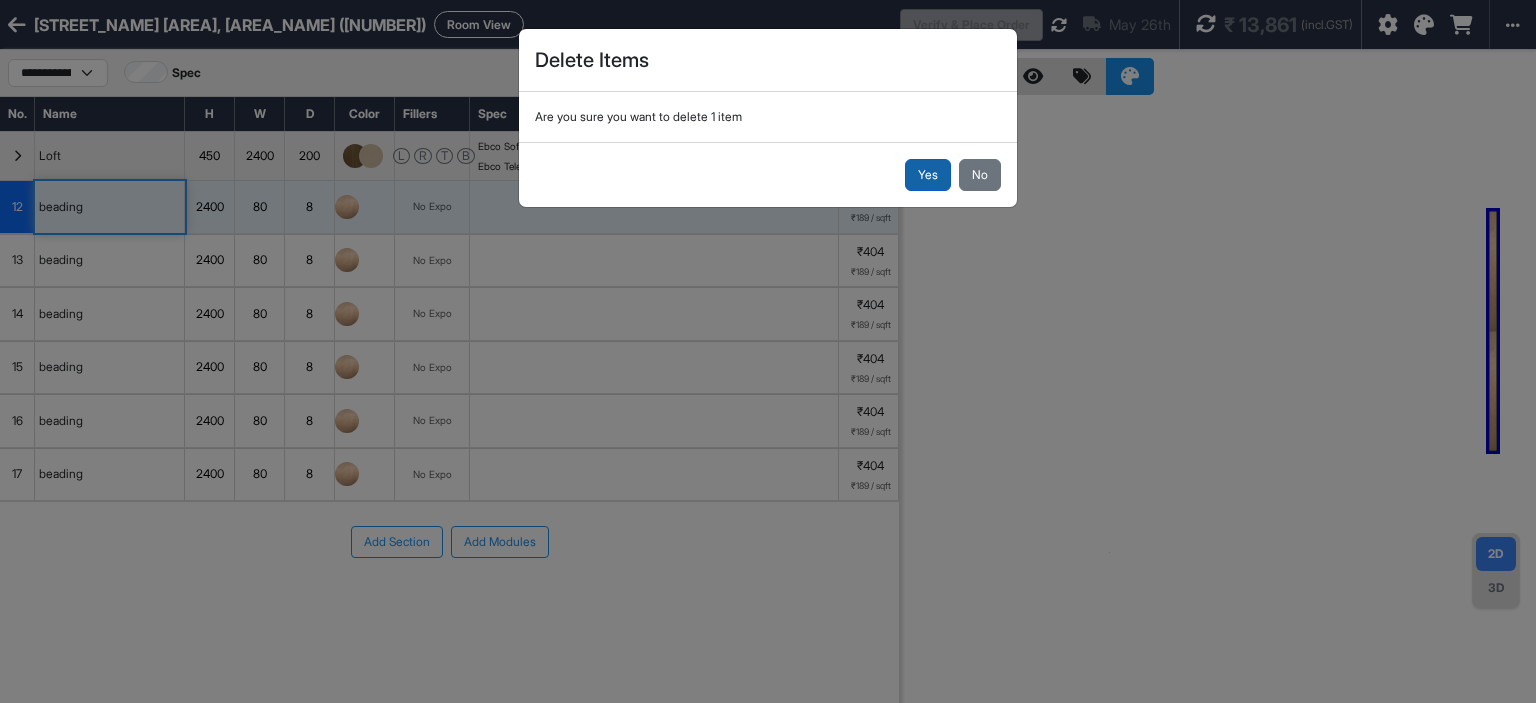 click on "Yes" at bounding box center (928, 175) 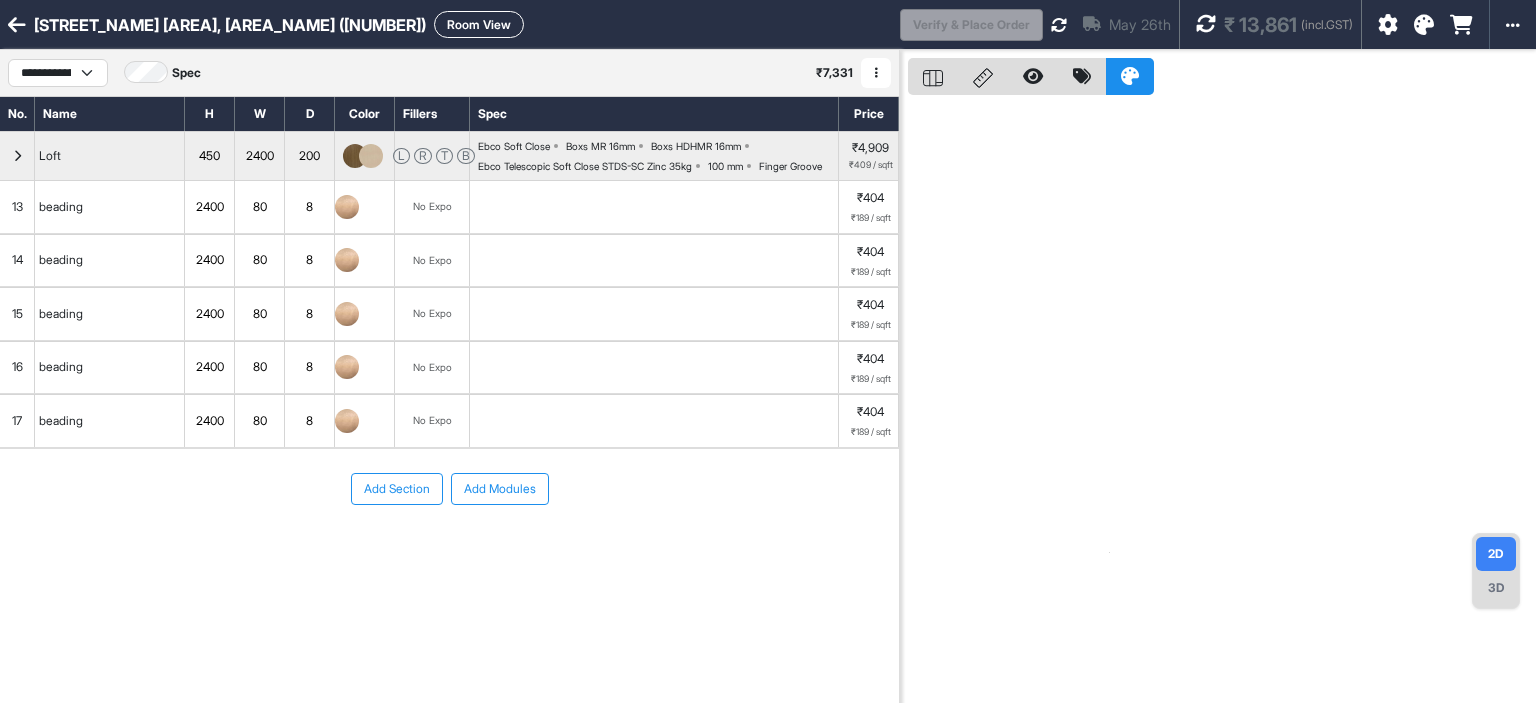 click on "beading" at bounding box center [110, 207] 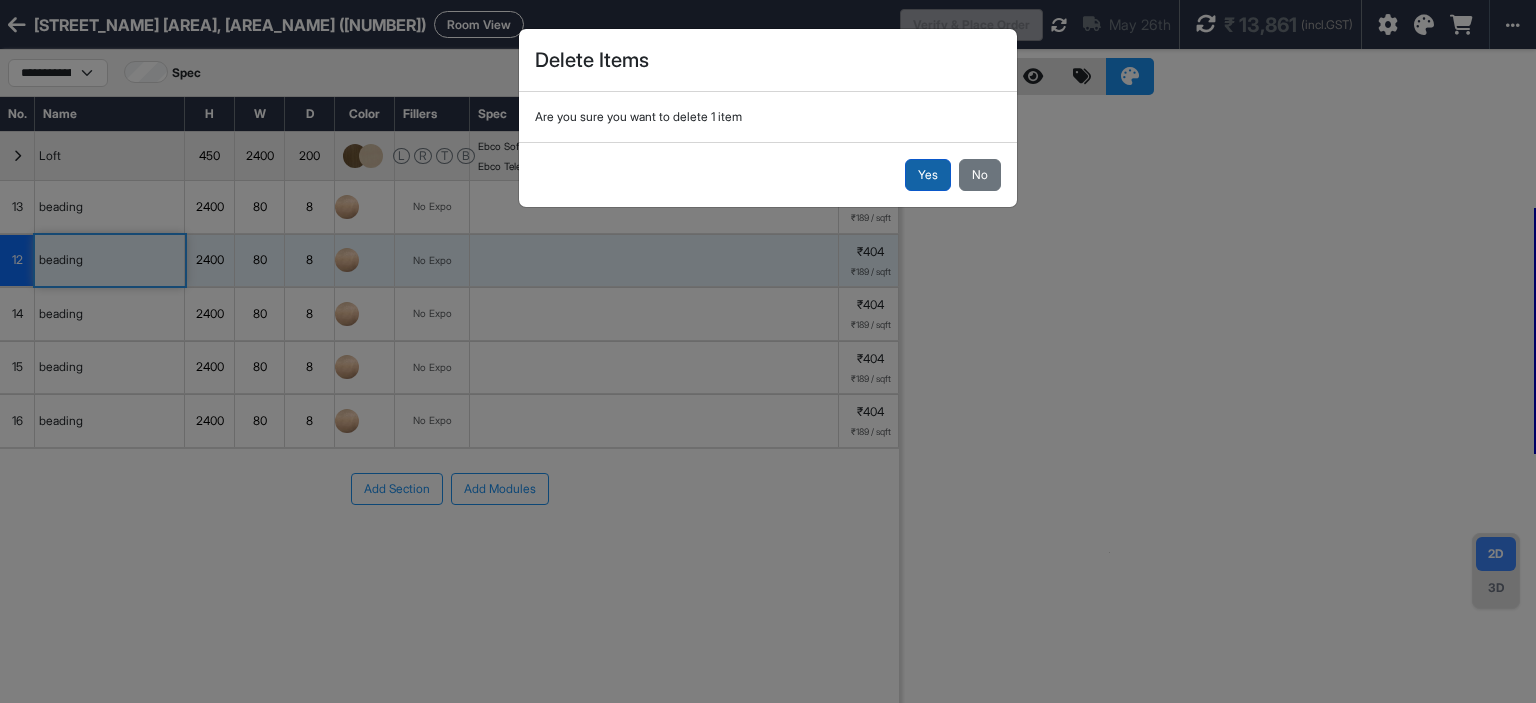 click on "Yes" at bounding box center (928, 175) 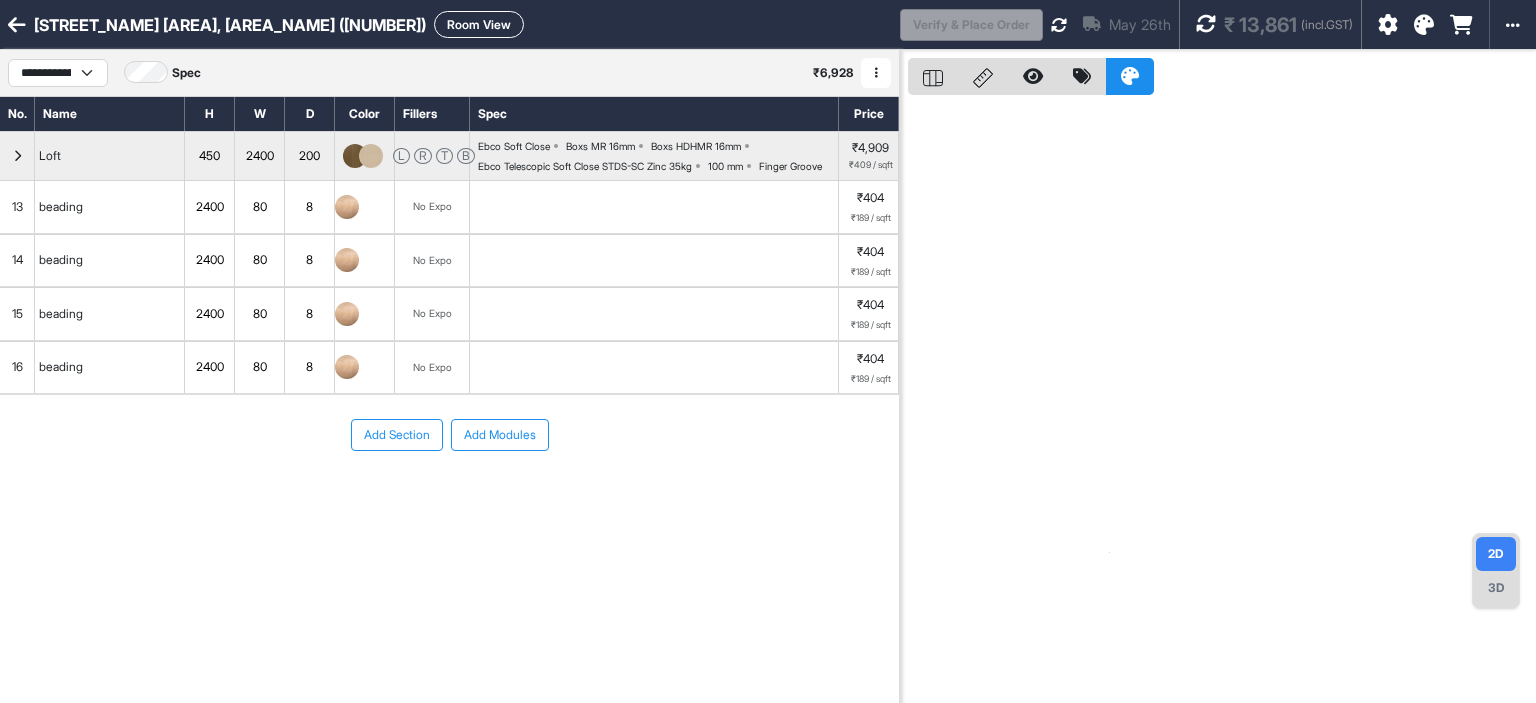 click on "beading" at bounding box center (61, 207) 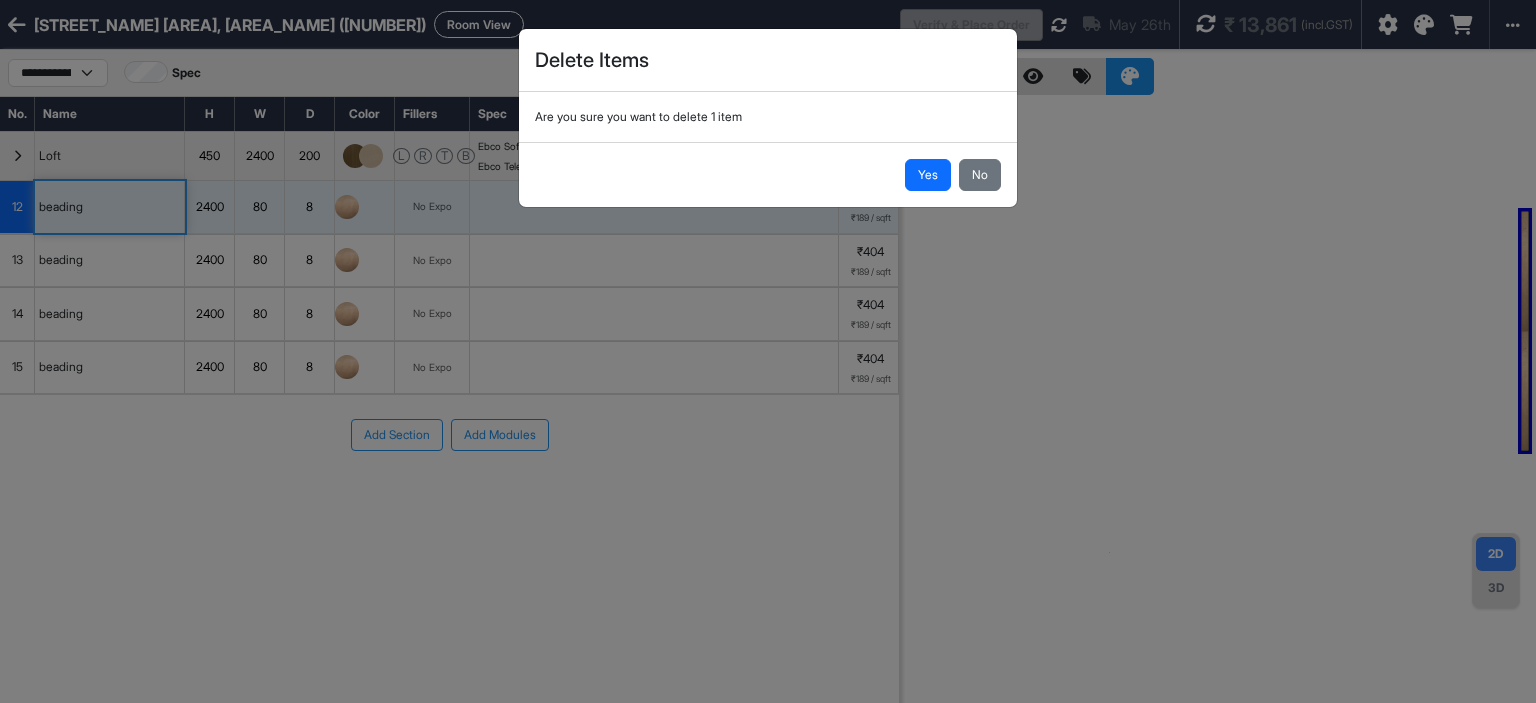 drag, startPoint x: 933, startPoint y: 171, endPoint x: 616, endPoint y: 215, distance: 320.03906 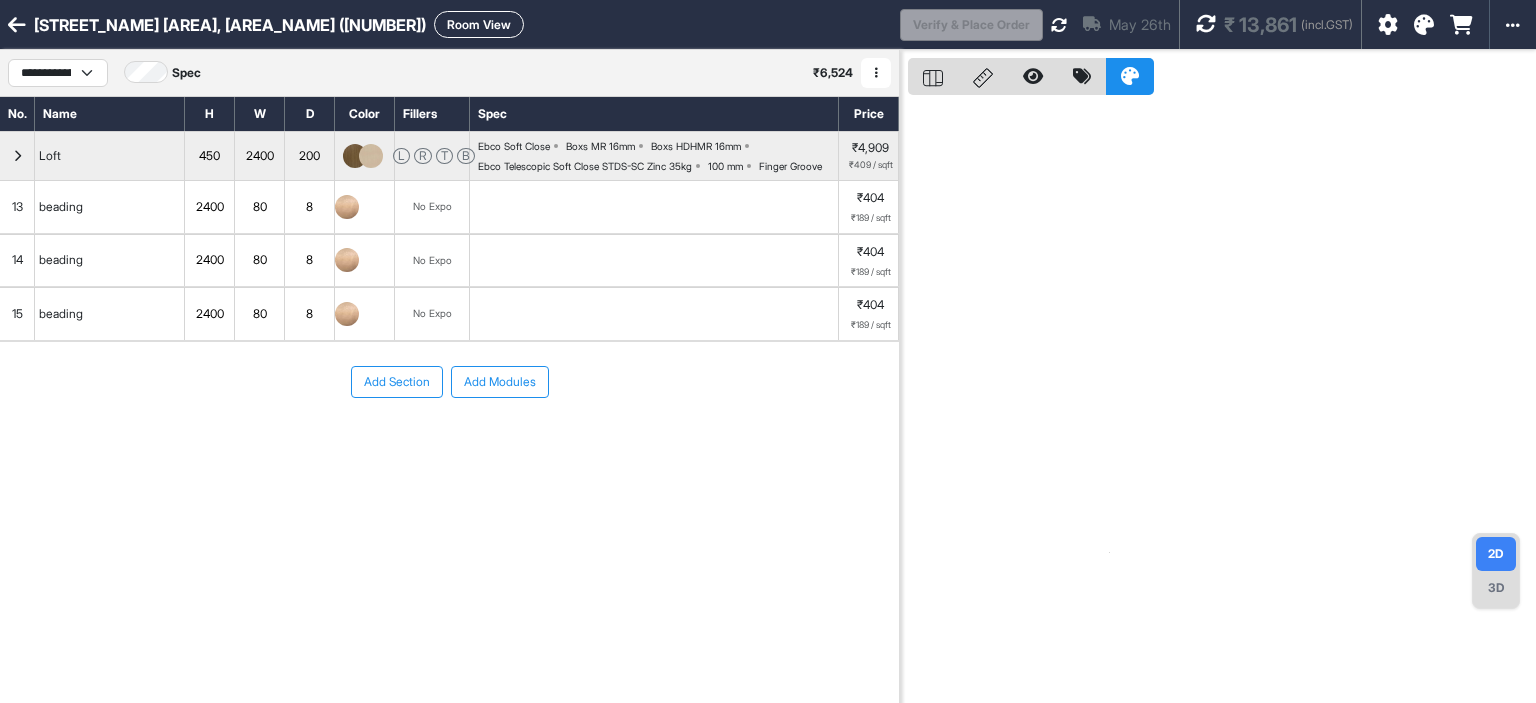click on "beading" at bounding box center (61, 207) 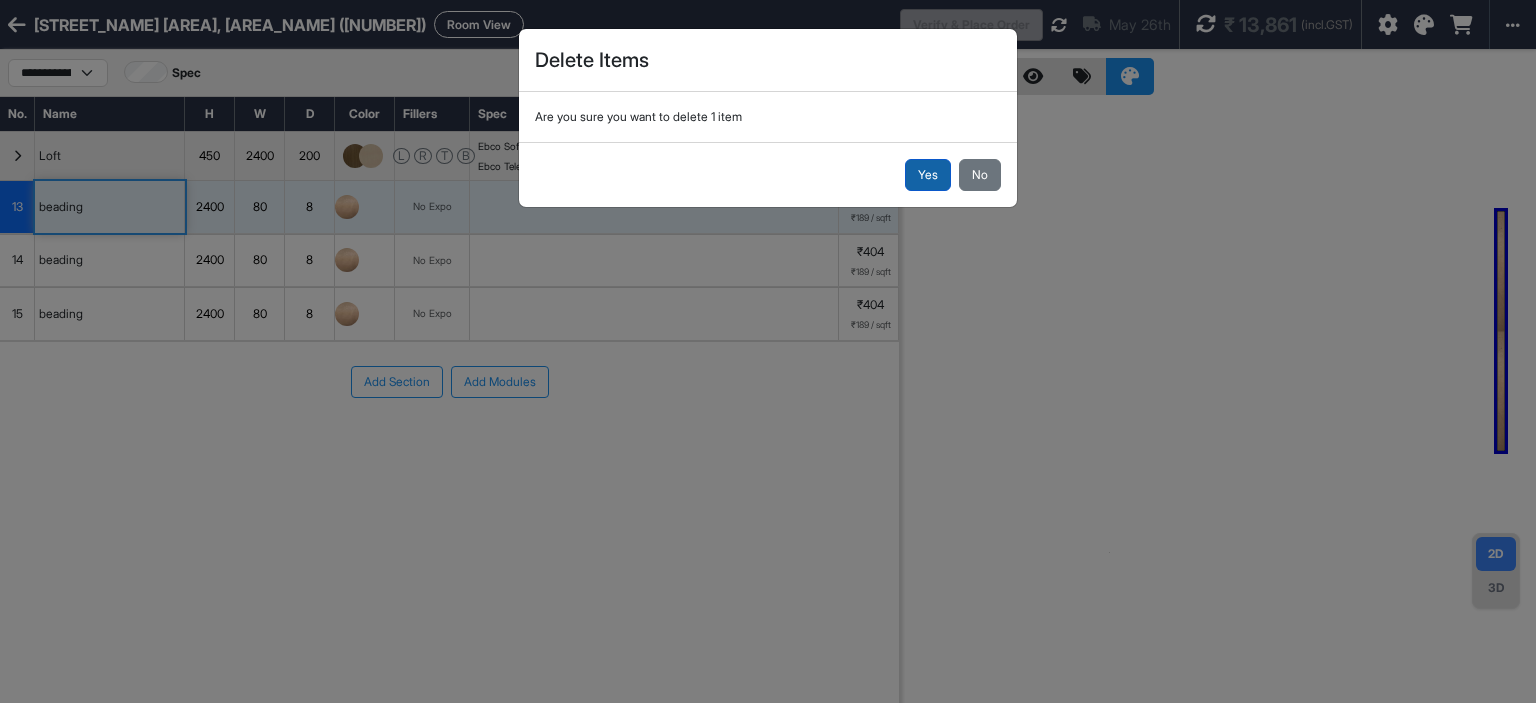 click on "Yes" at bounding box center (928, 175) 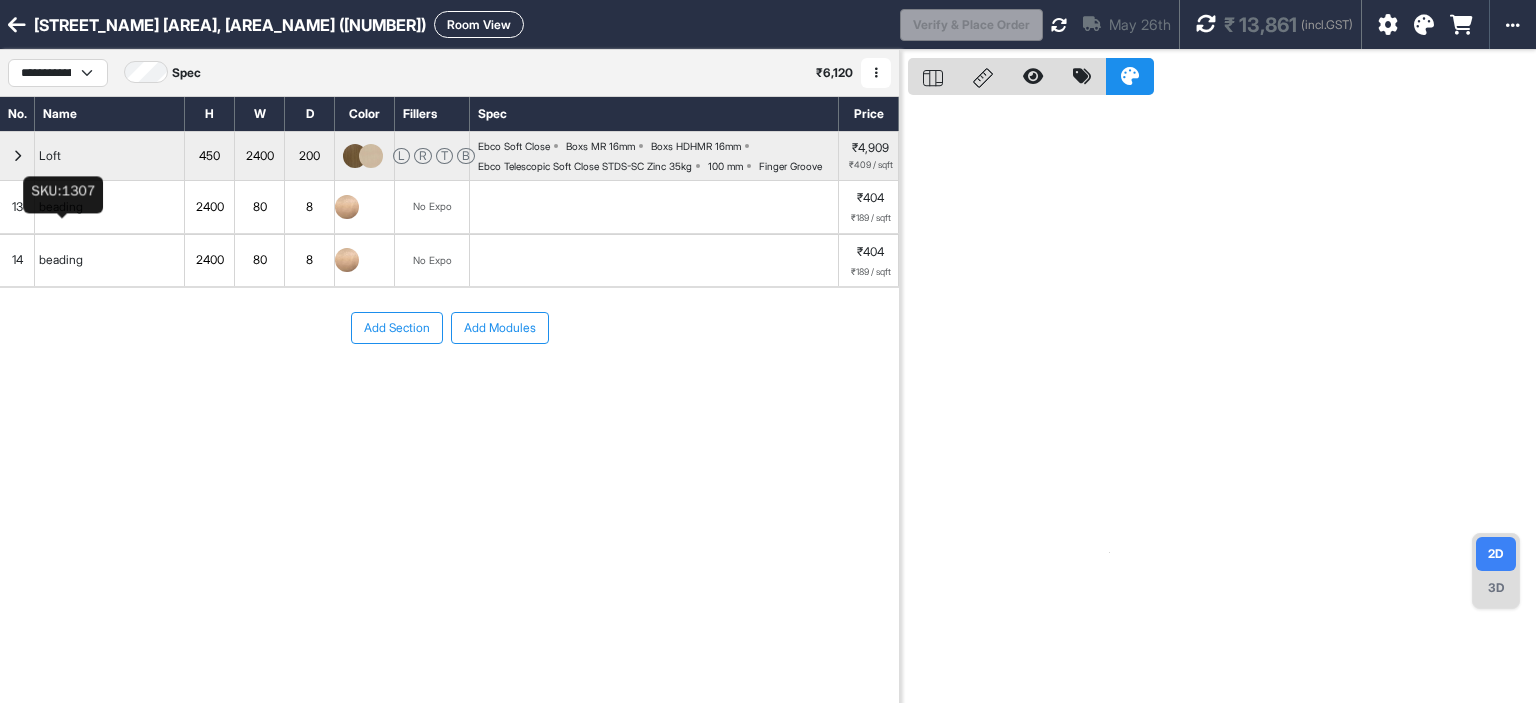 click on "beading" at bounding box center [61, 207] 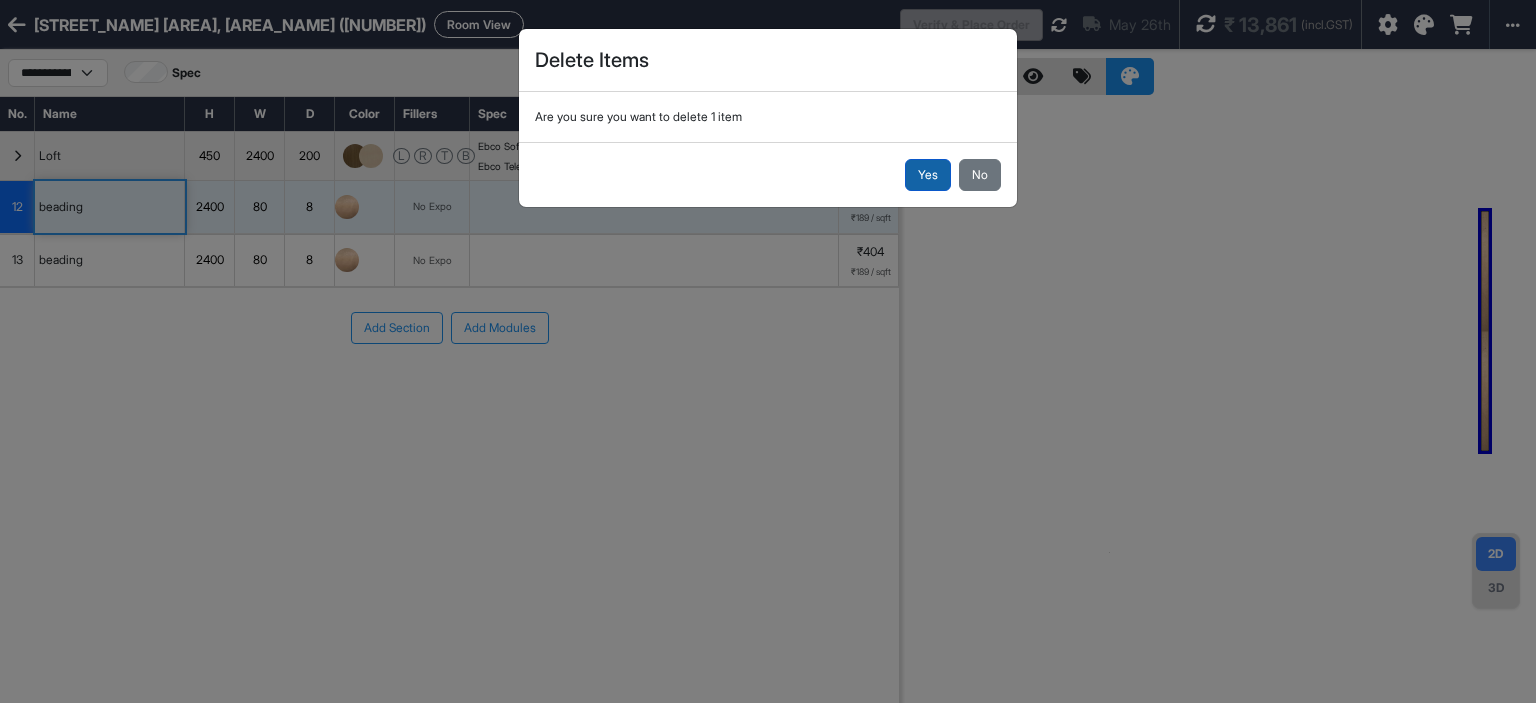 click on "Yes" at bounding box center (928, 175) 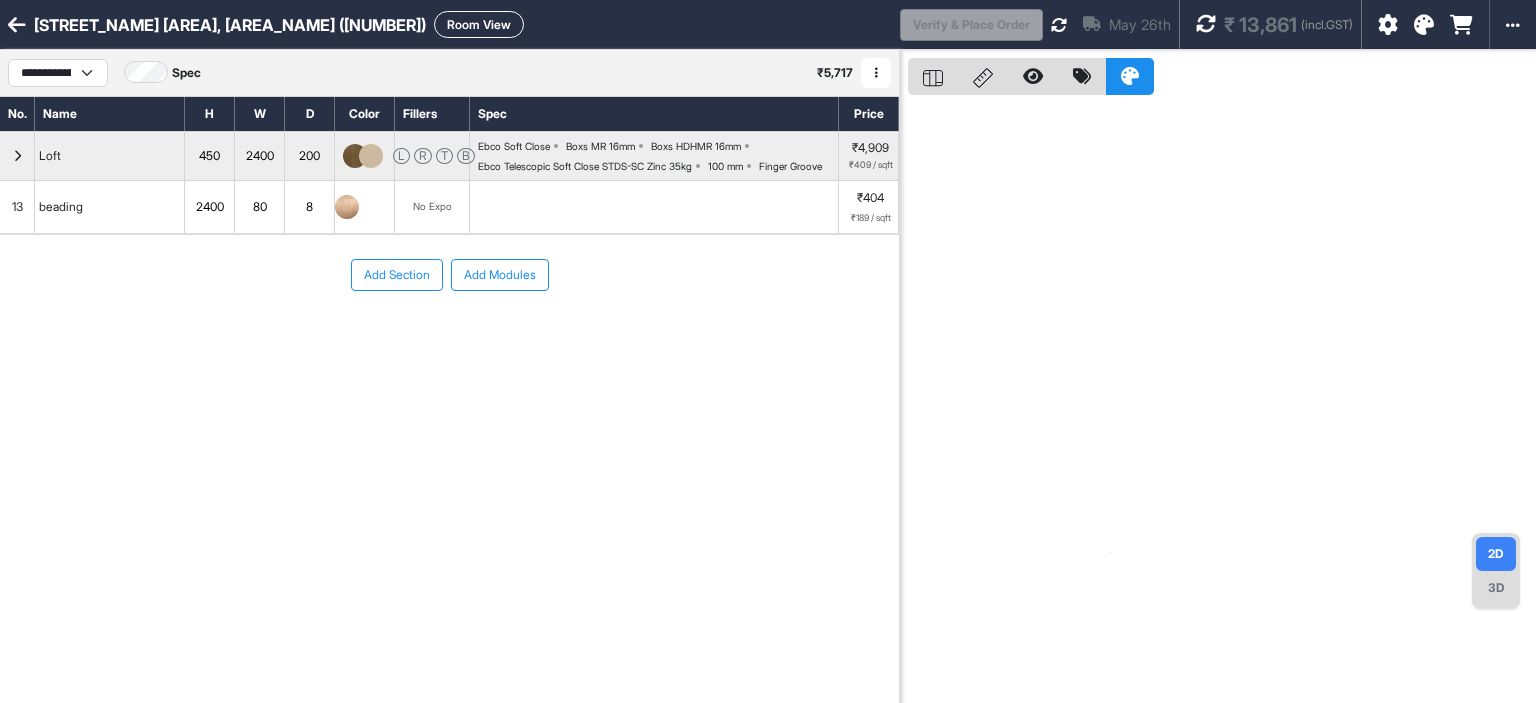 click on "beading" at bounding box center [110, 207] 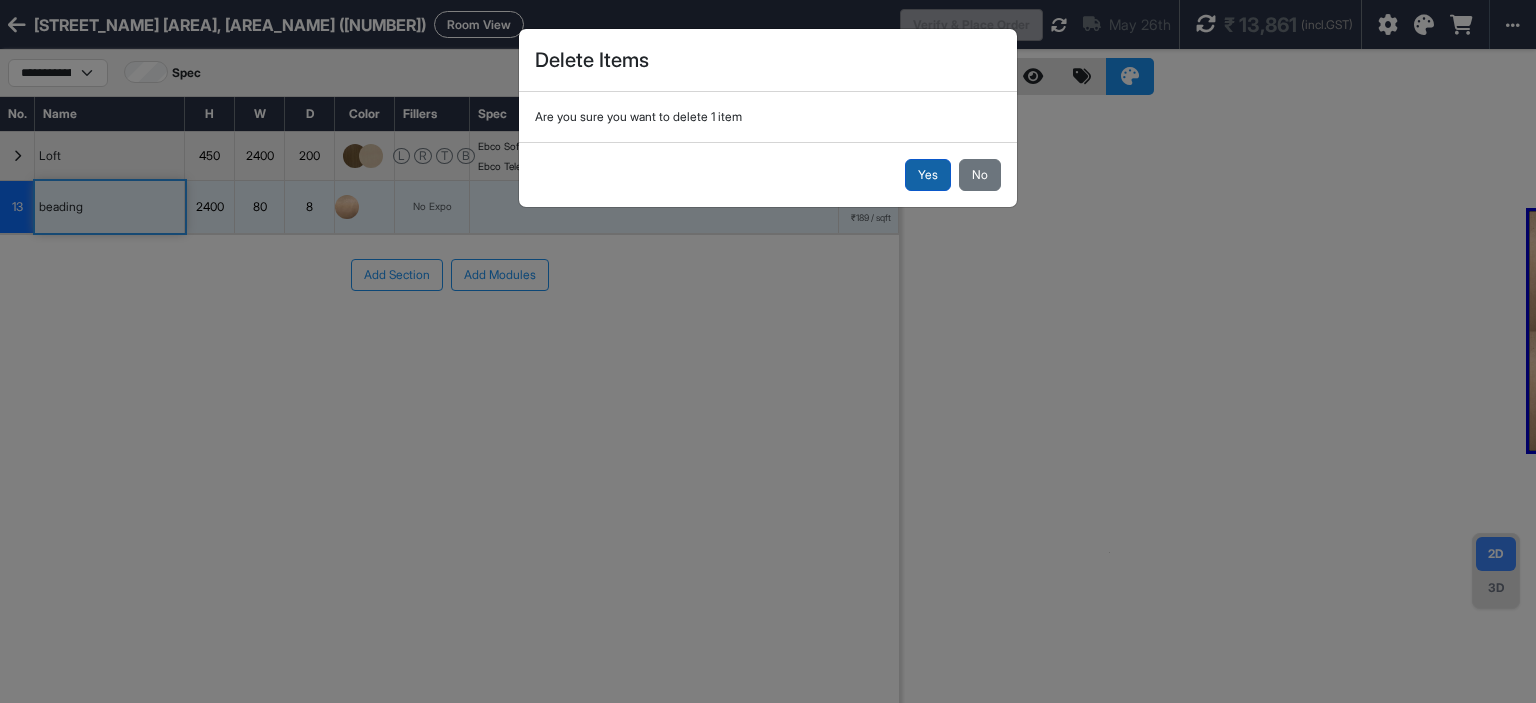 click on "Yes" at bounding box center [928, 175] 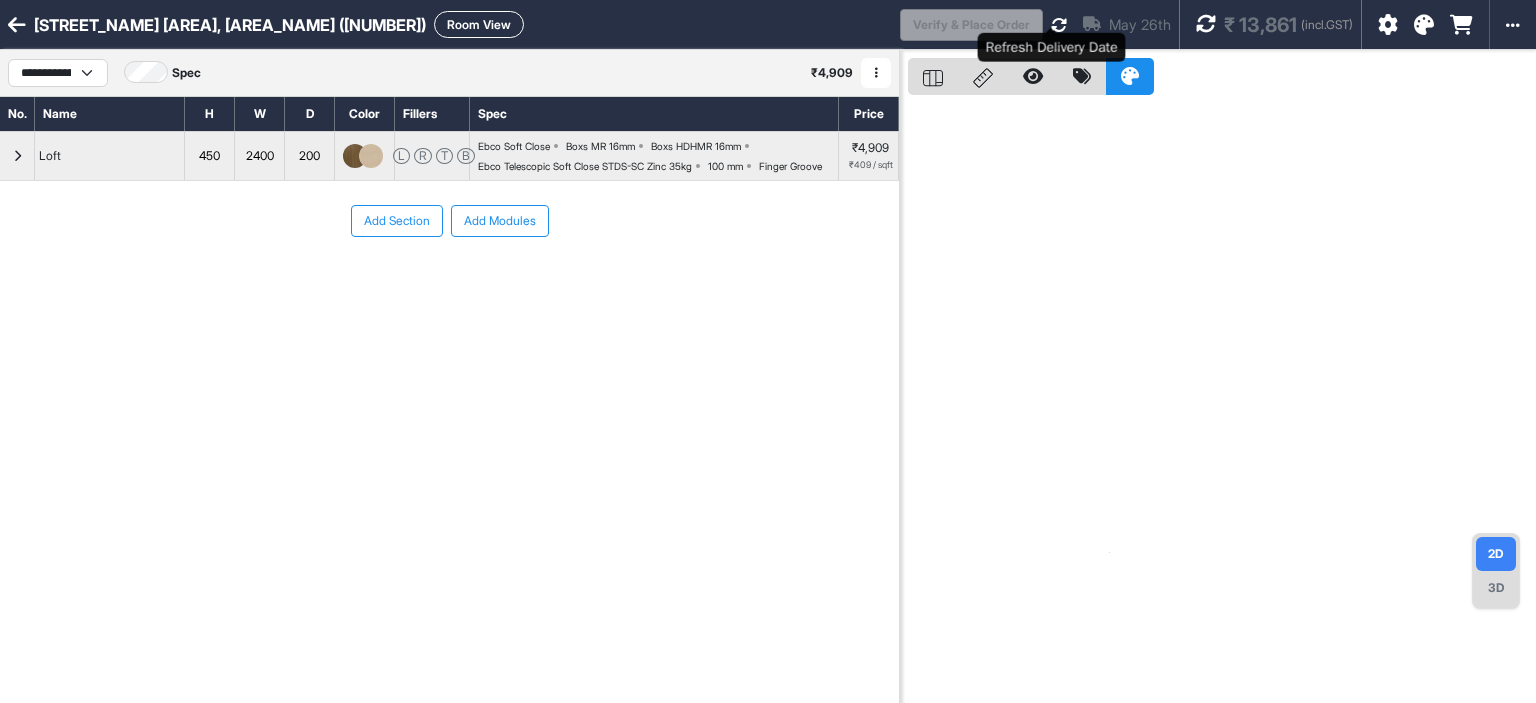 click at bounding box center (1059, 25) 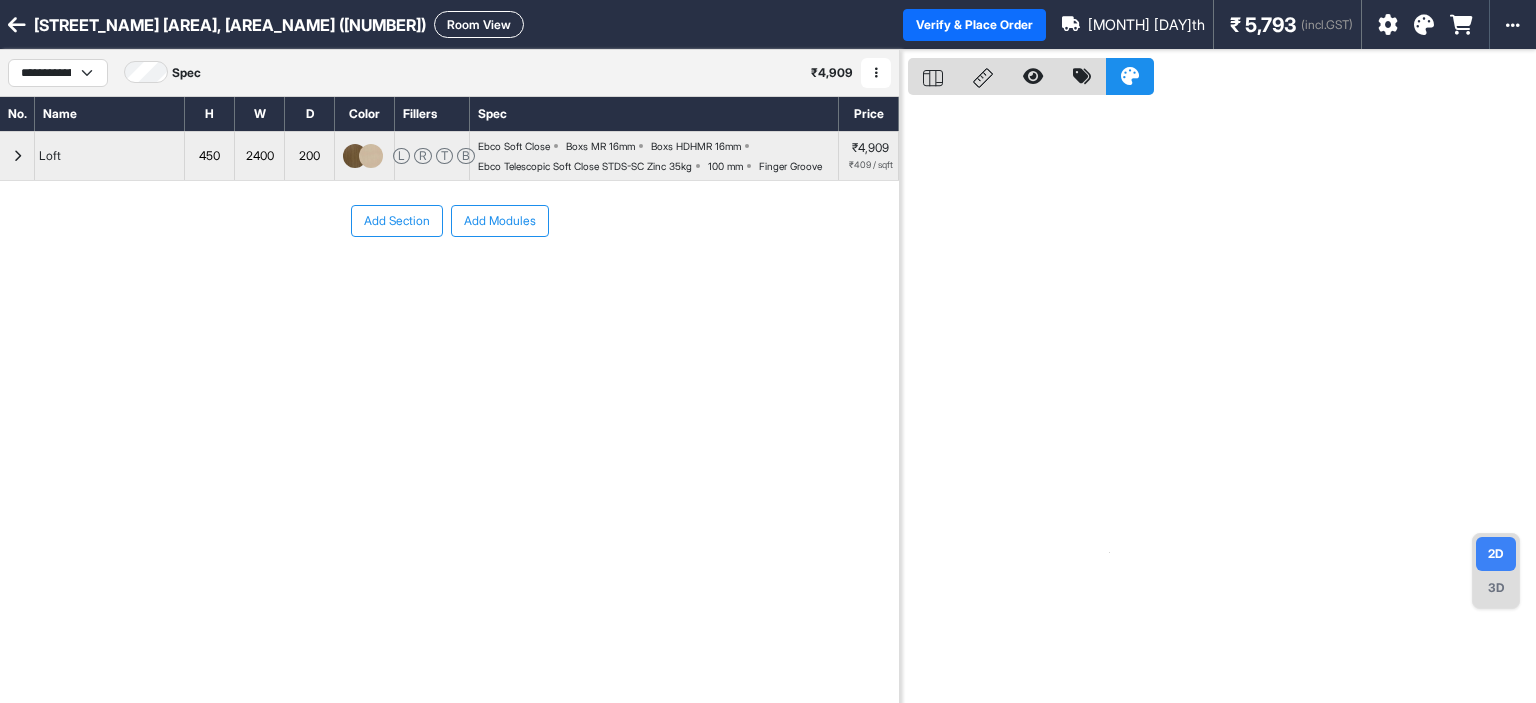 click on "Add Section Add Modules" at bounding box center [449, 281] 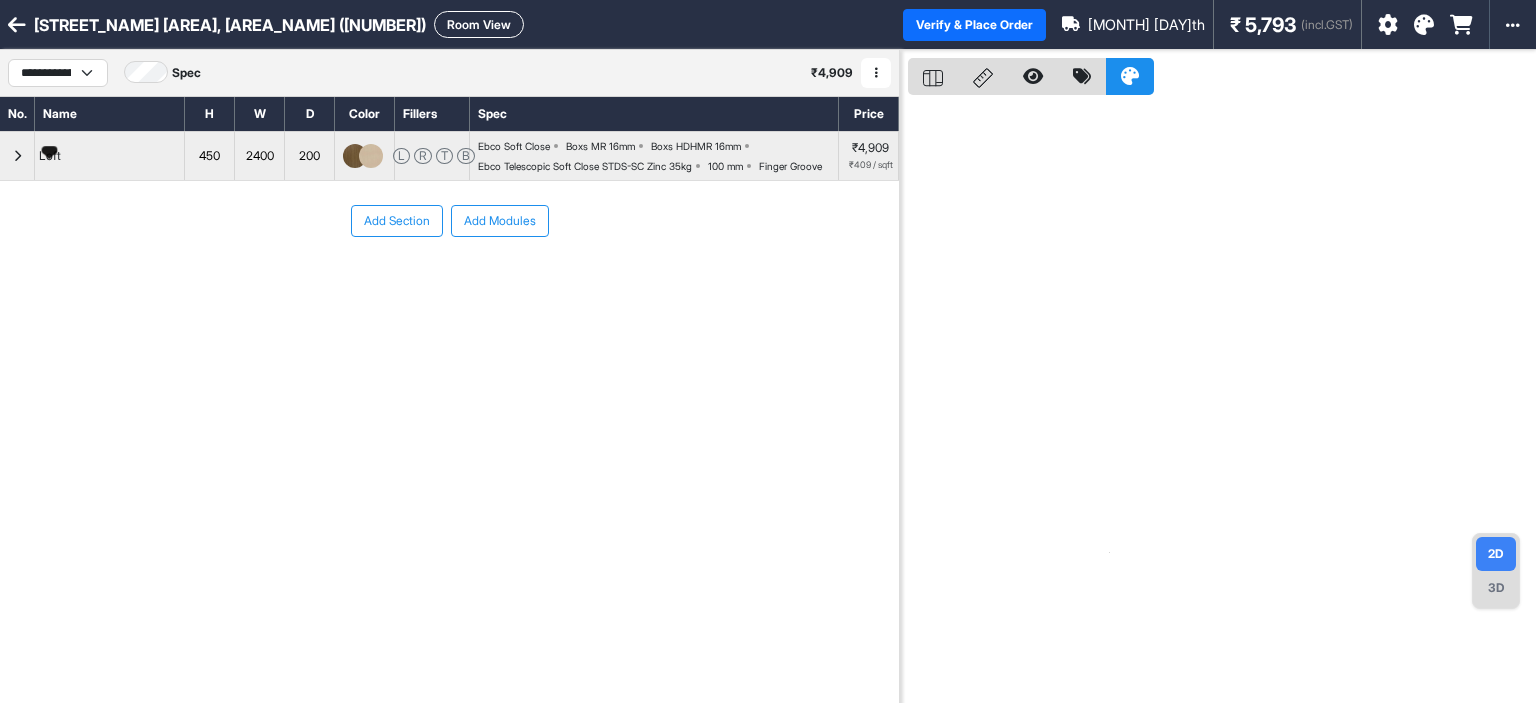 click on "Loft" at bounding box center (50, 156) 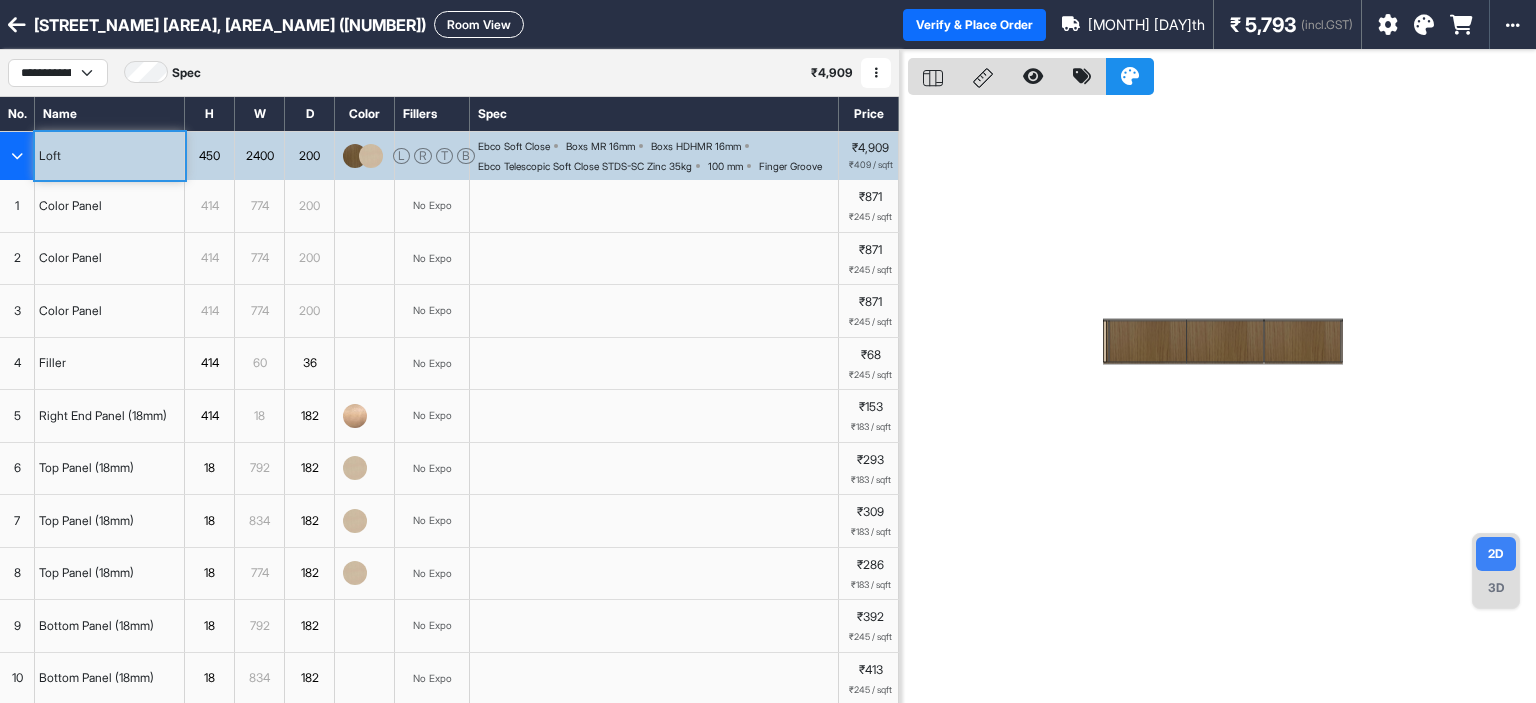click at bounding box center [17, 156] 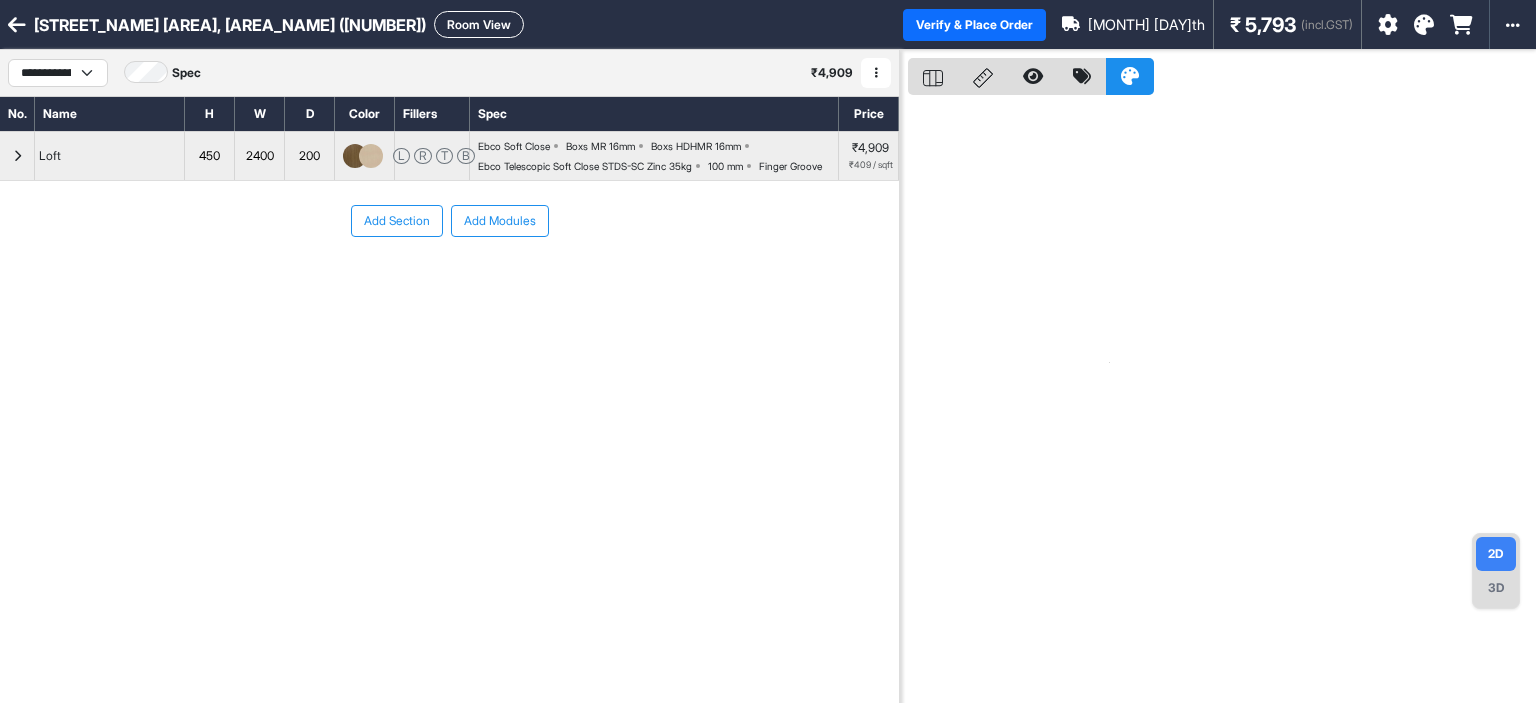 click on "Room View" at bounding box center [479, 24] 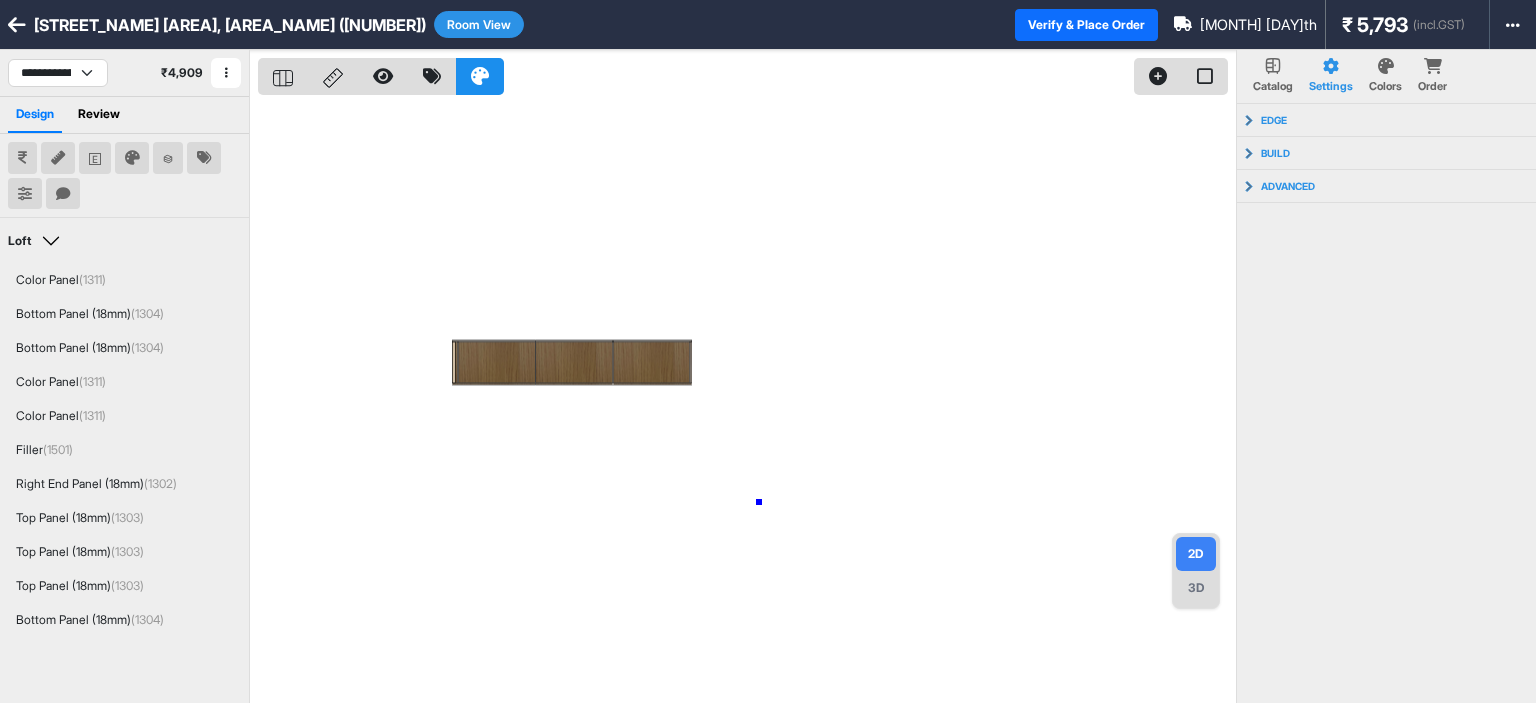 click at bounding box center [747, 401] 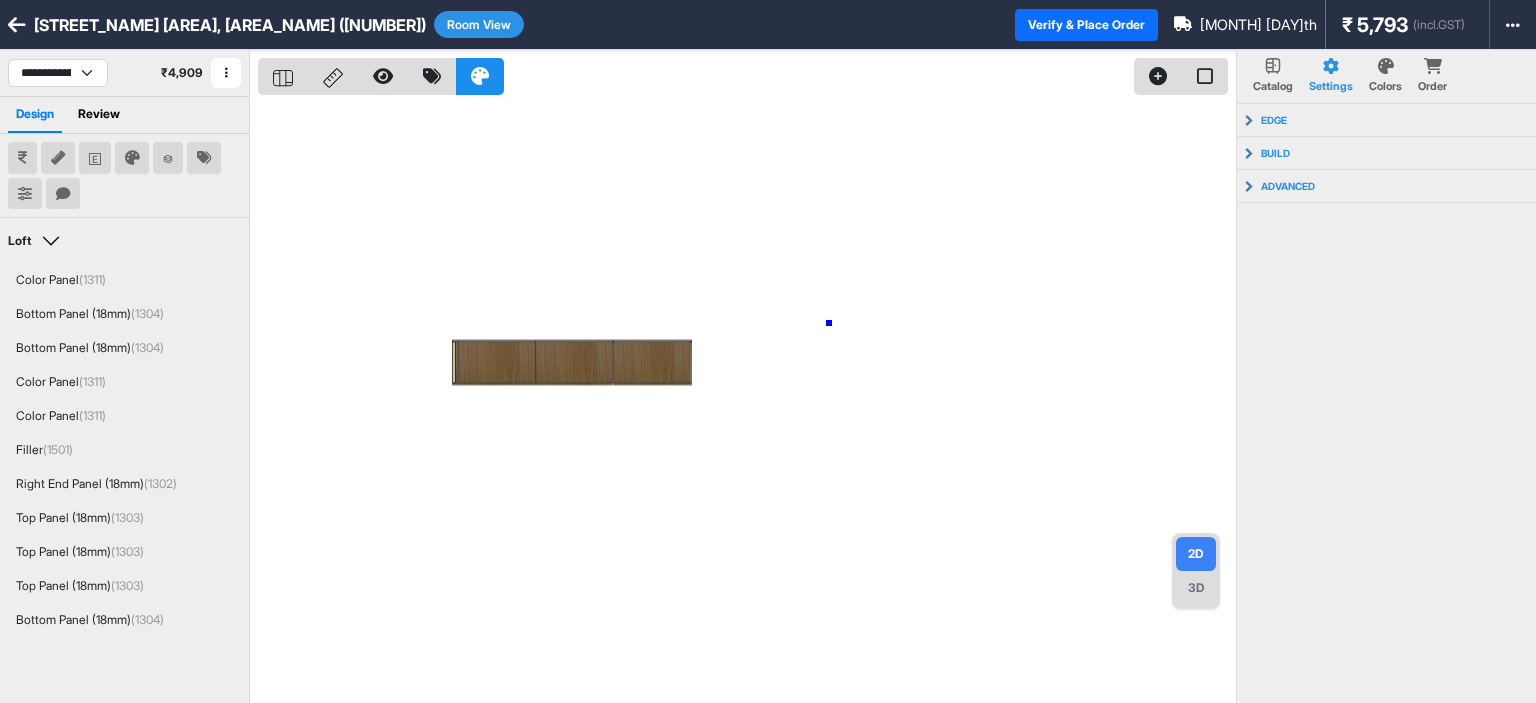 click at bounding box center [747, 401] 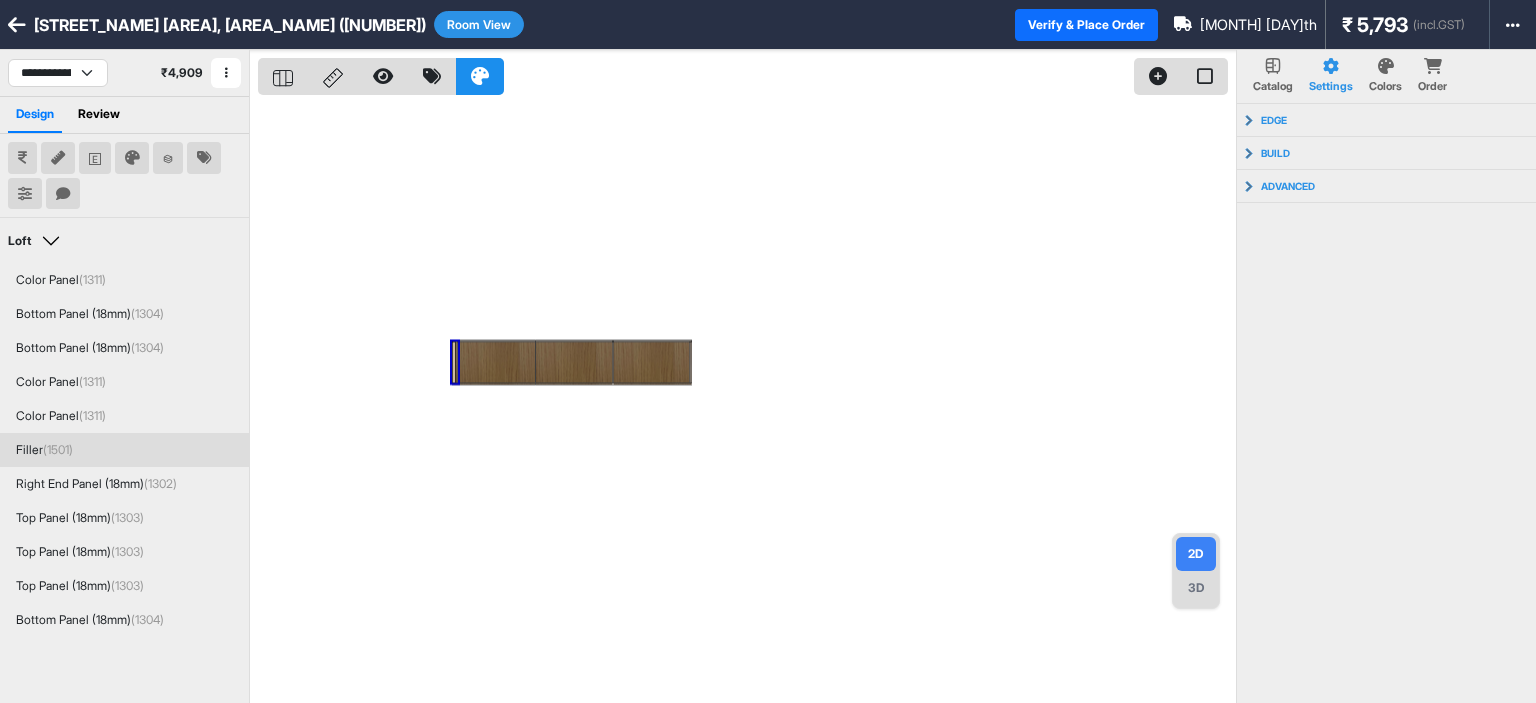 click on "Room View" at bounding box center (479, 24) 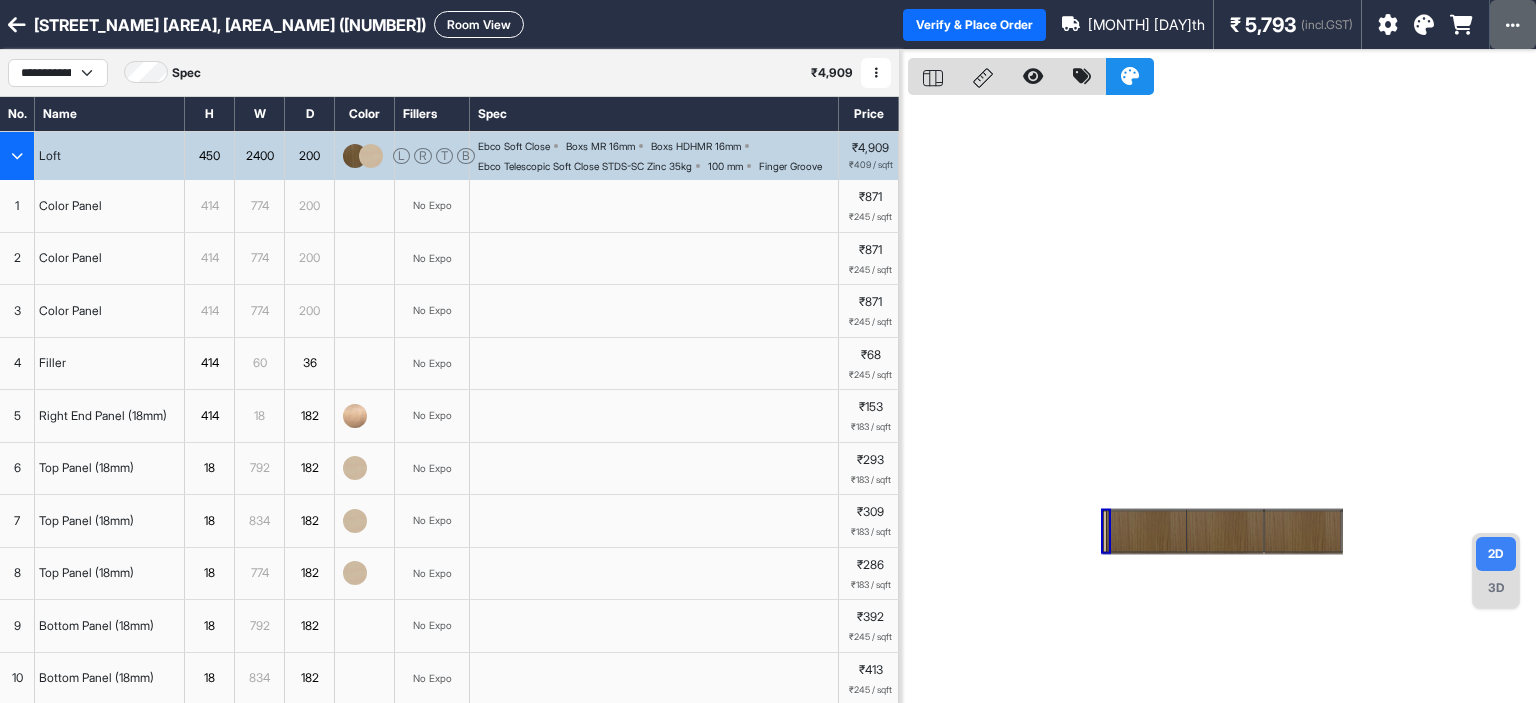 click at bounding box center (1513, 24) 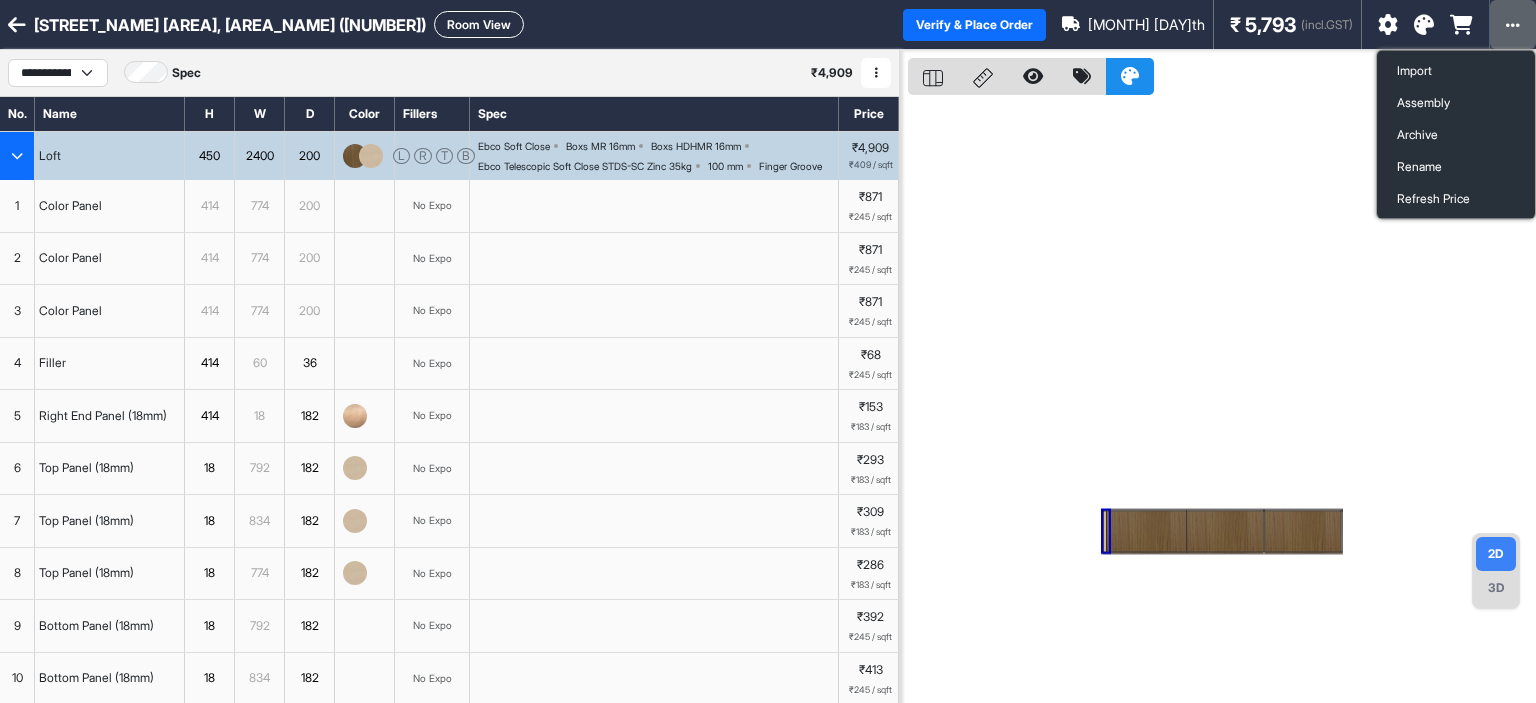 click at bounding box center (1513, 24) 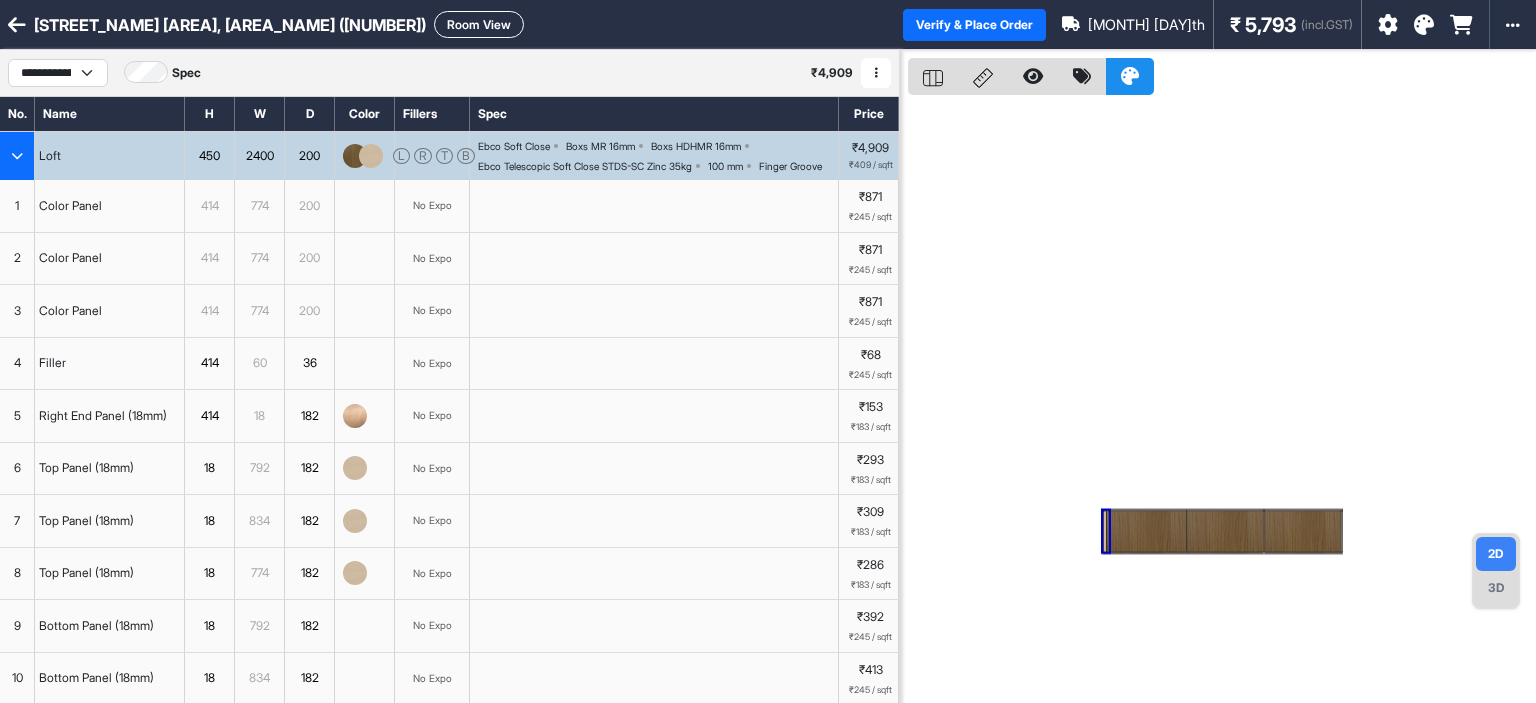 click on "₹   5,793" at bounding box center (1263, 25) 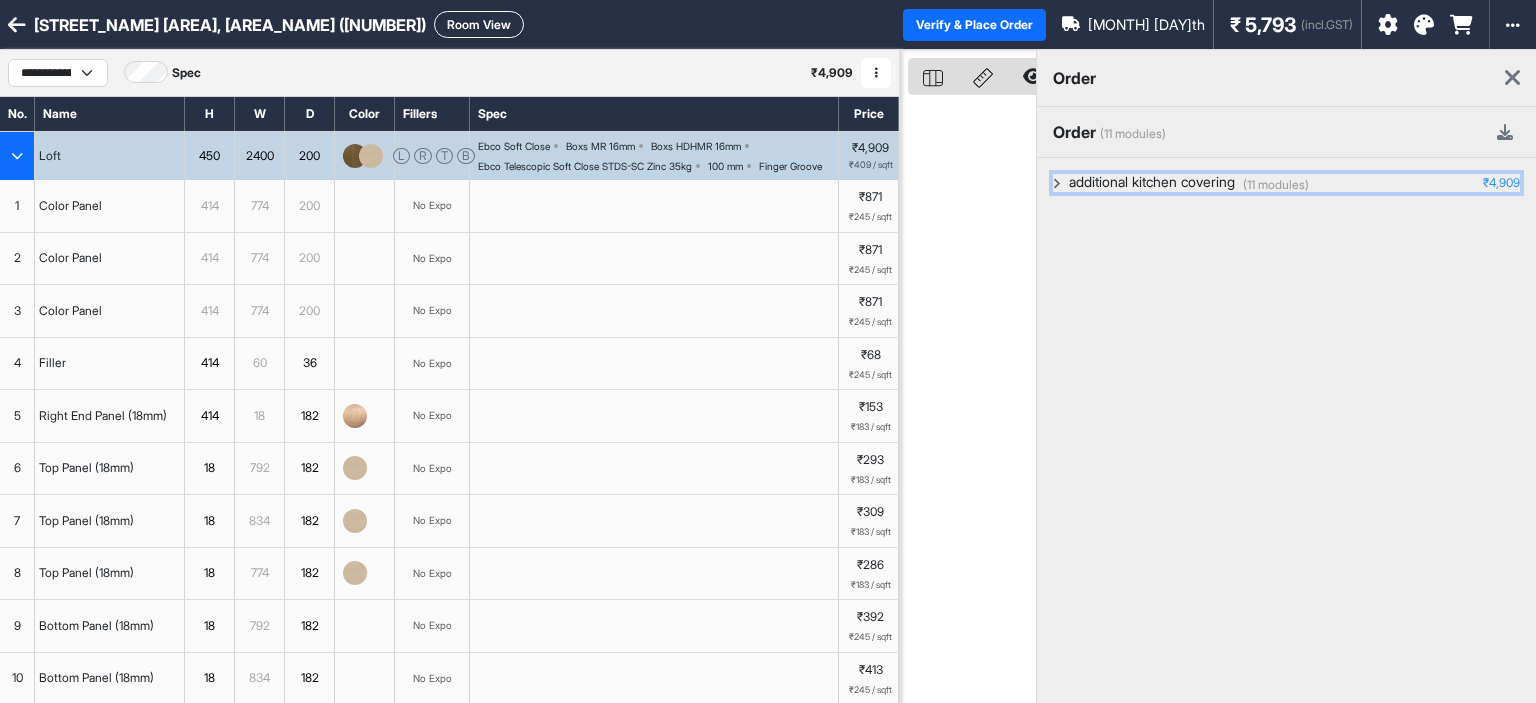 click on "(11 modules) additional kitchen covering ₹4,909" at bounding box center (1286, 183) 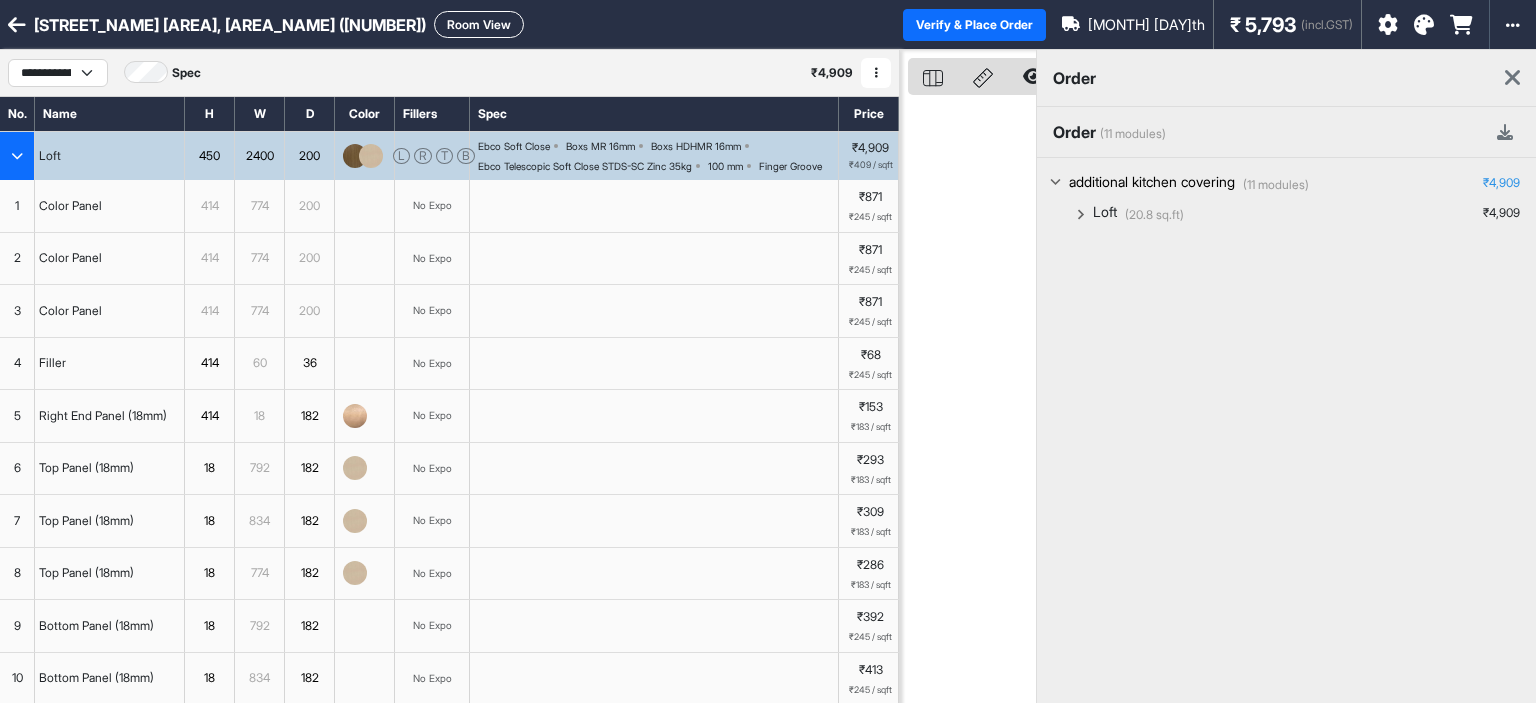 click on "(11 modules) additional kitchen covering ₹4,909" at bounding box center [1286, 183] 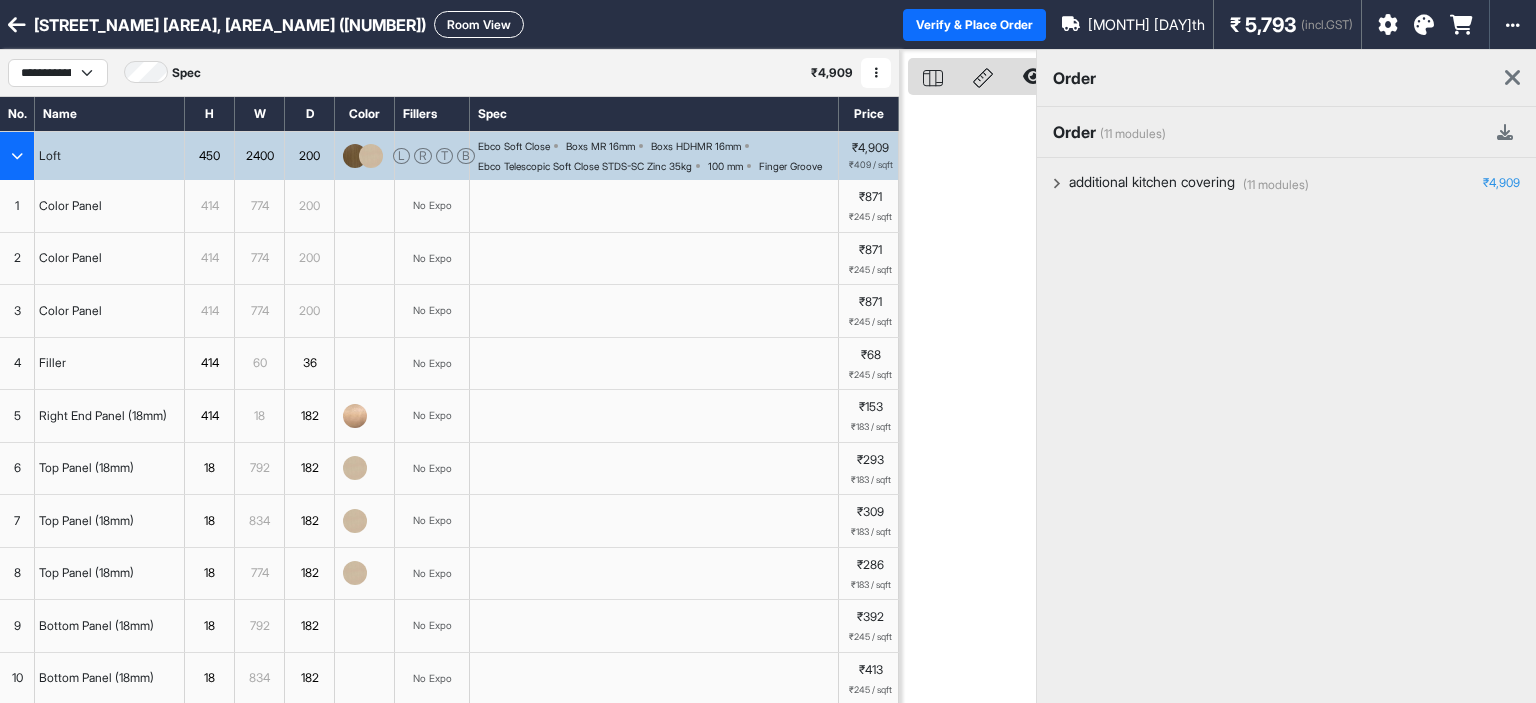 click at bounding box center [1512, 78] 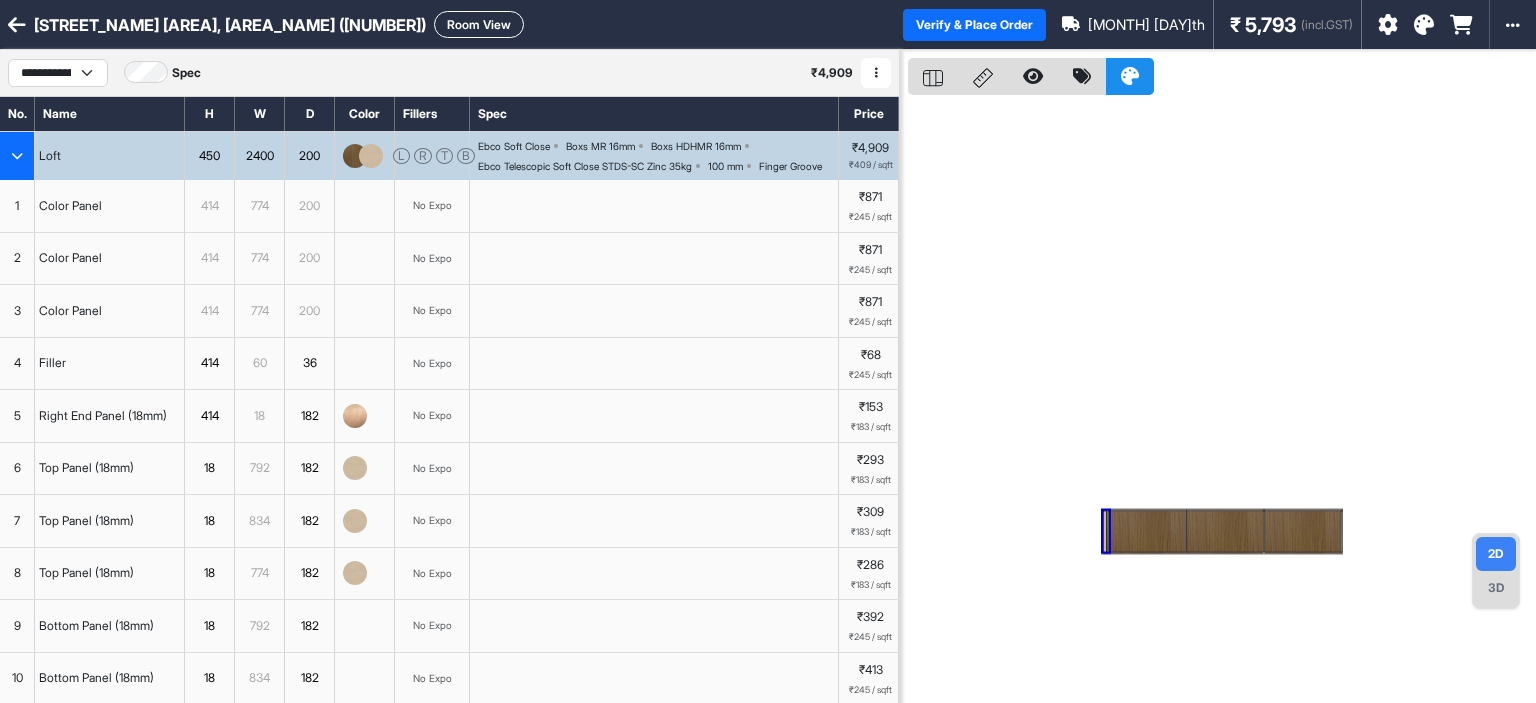 click on "3D" at bounding box center [1496, 588] 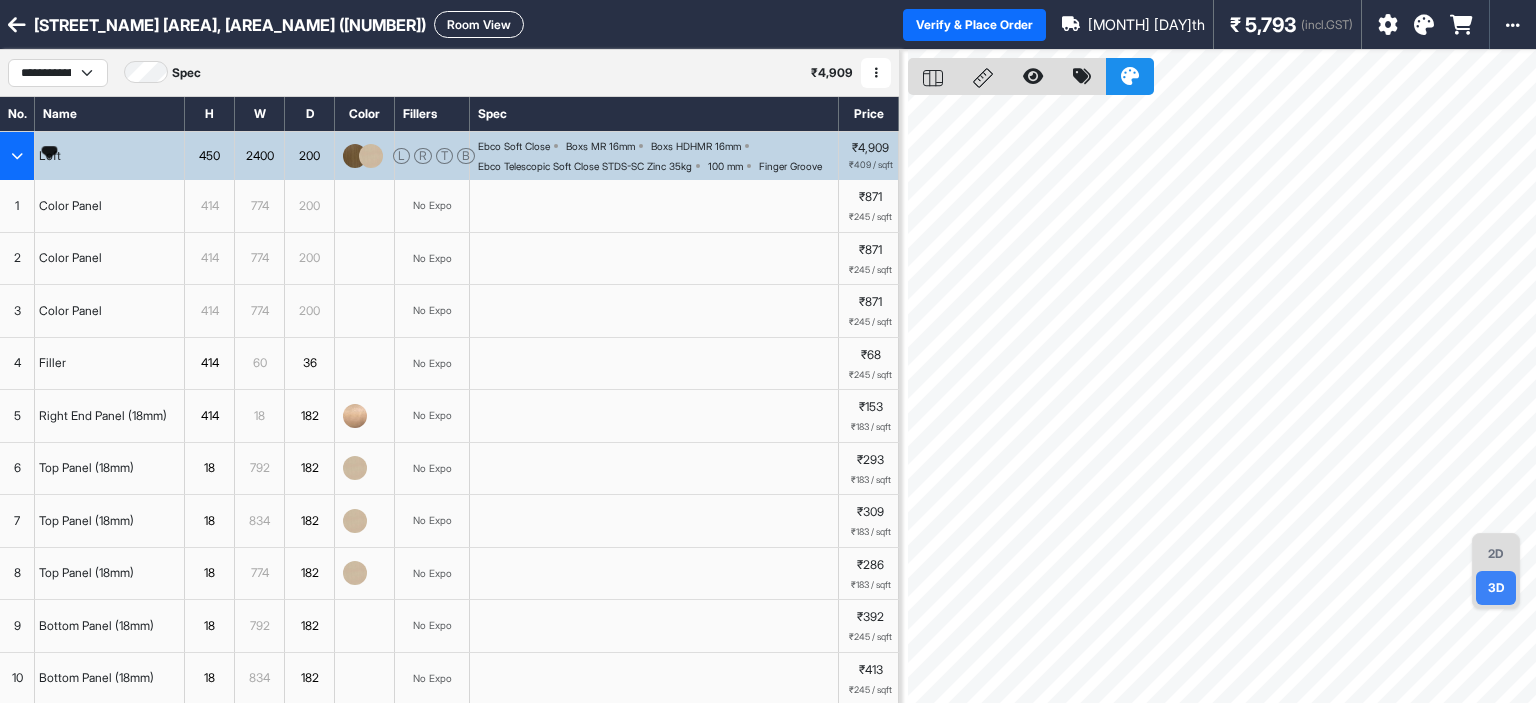 click at bounding box center [17, 156] 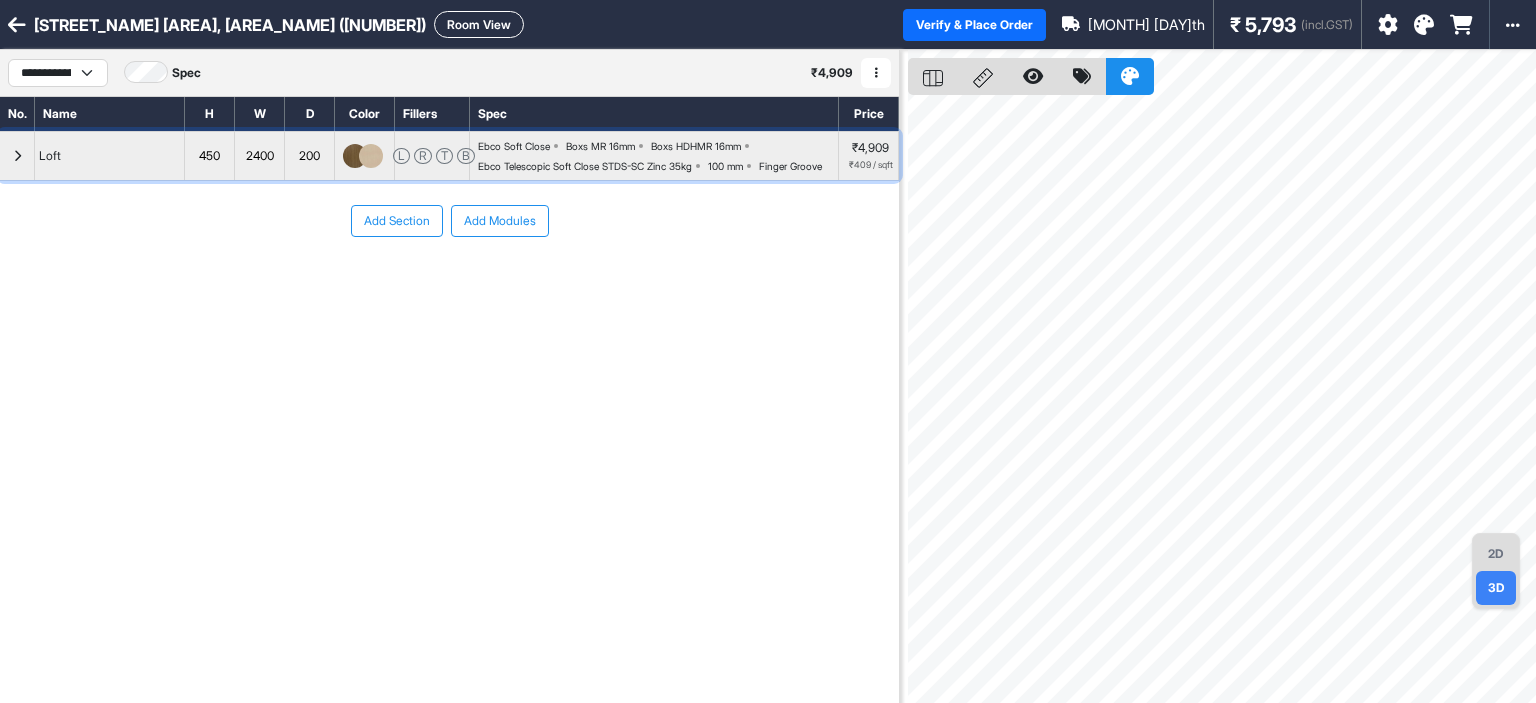 click at bounding box center [17, 156] 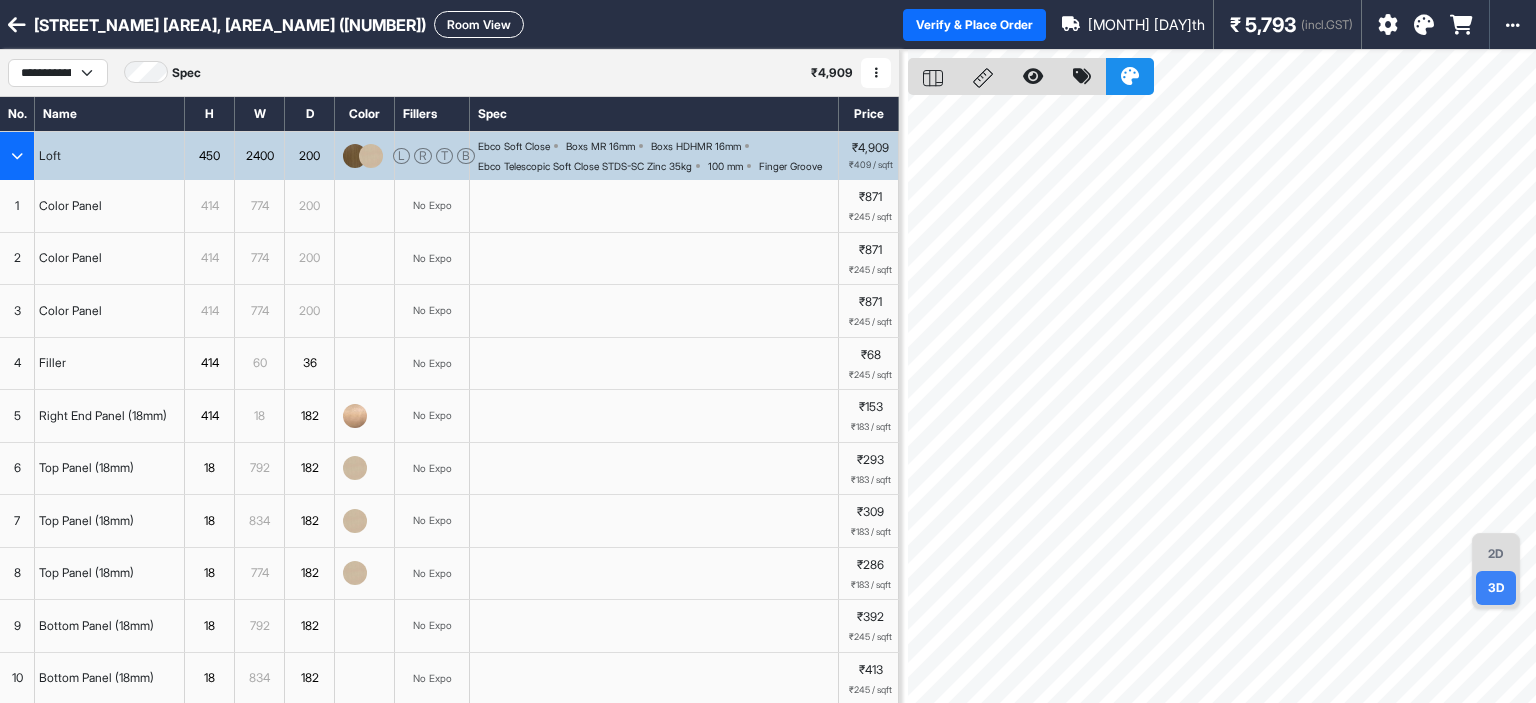 type 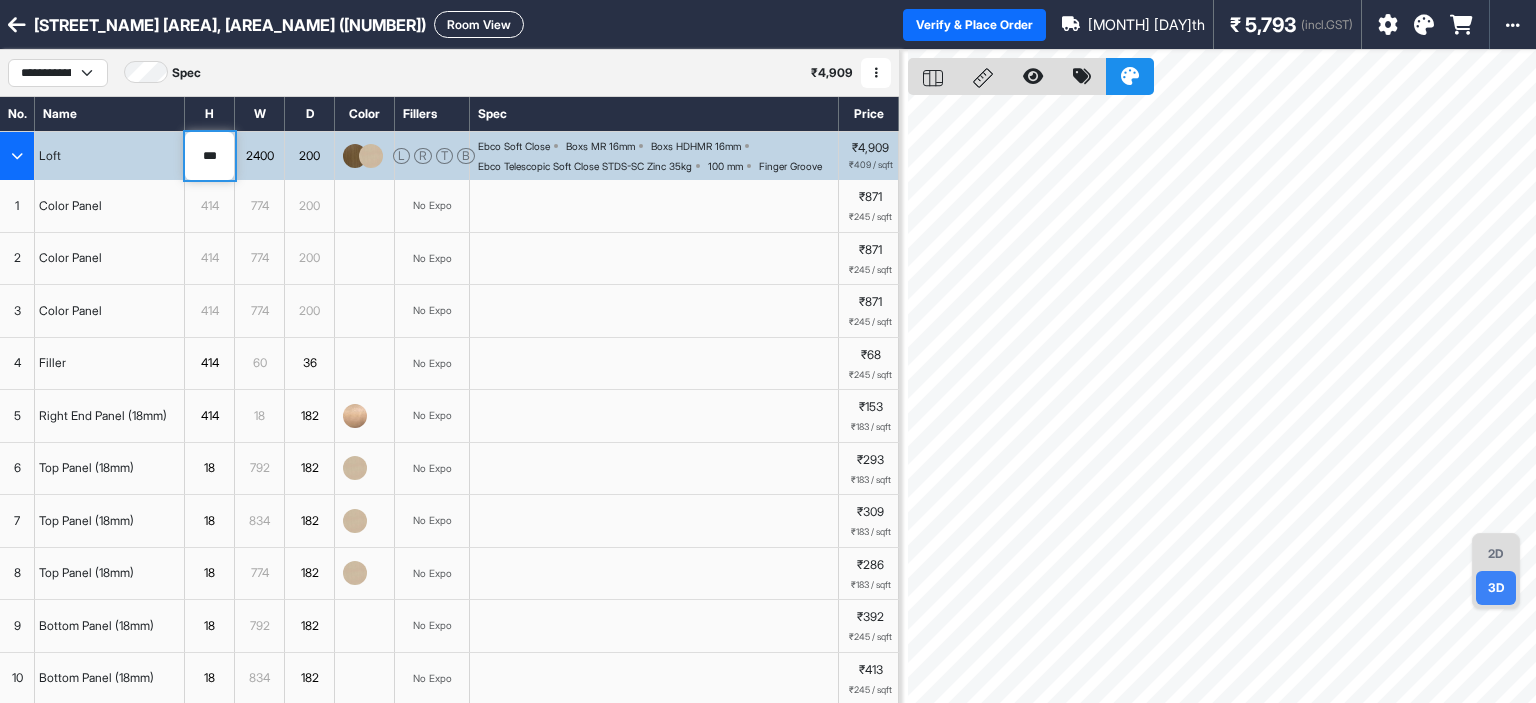 click on "***" at bounding box center (209, 156) 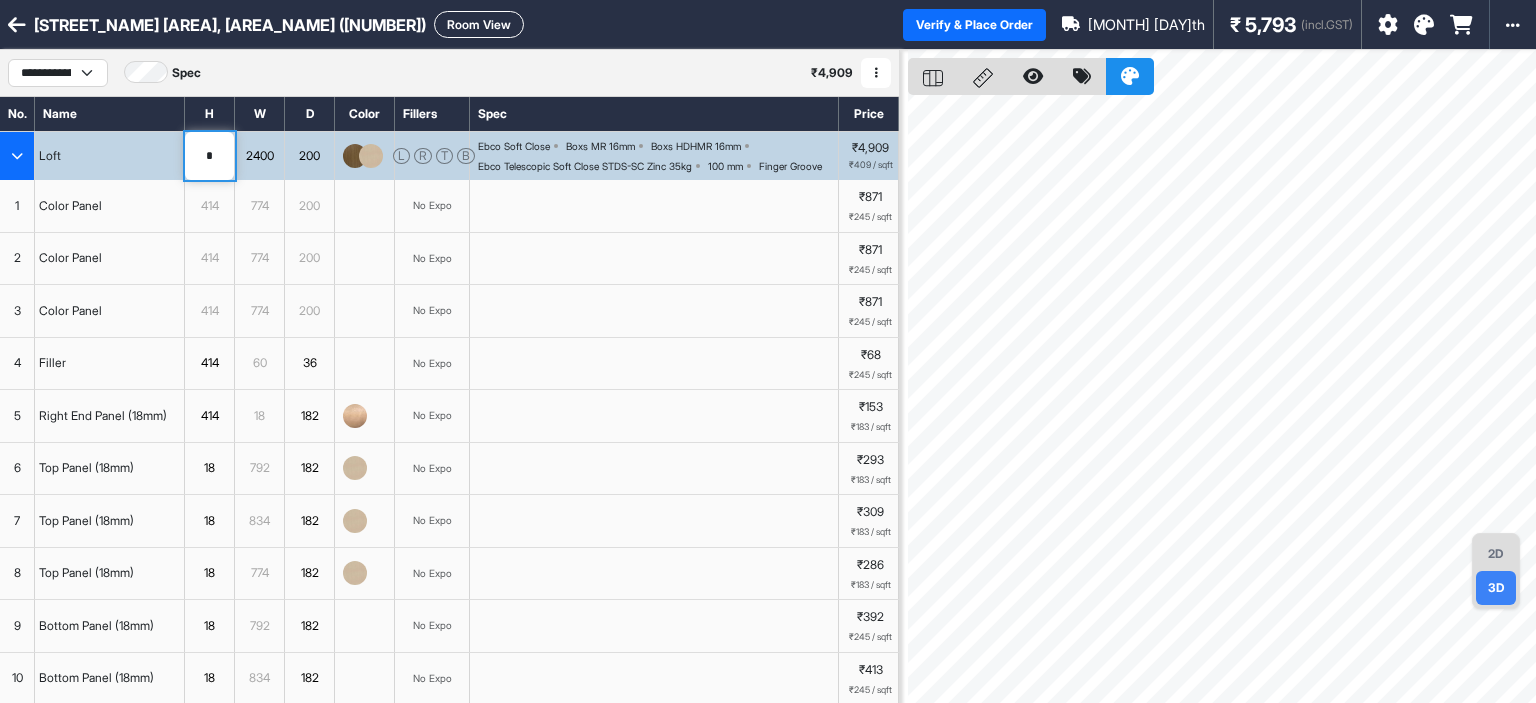 type on "**" 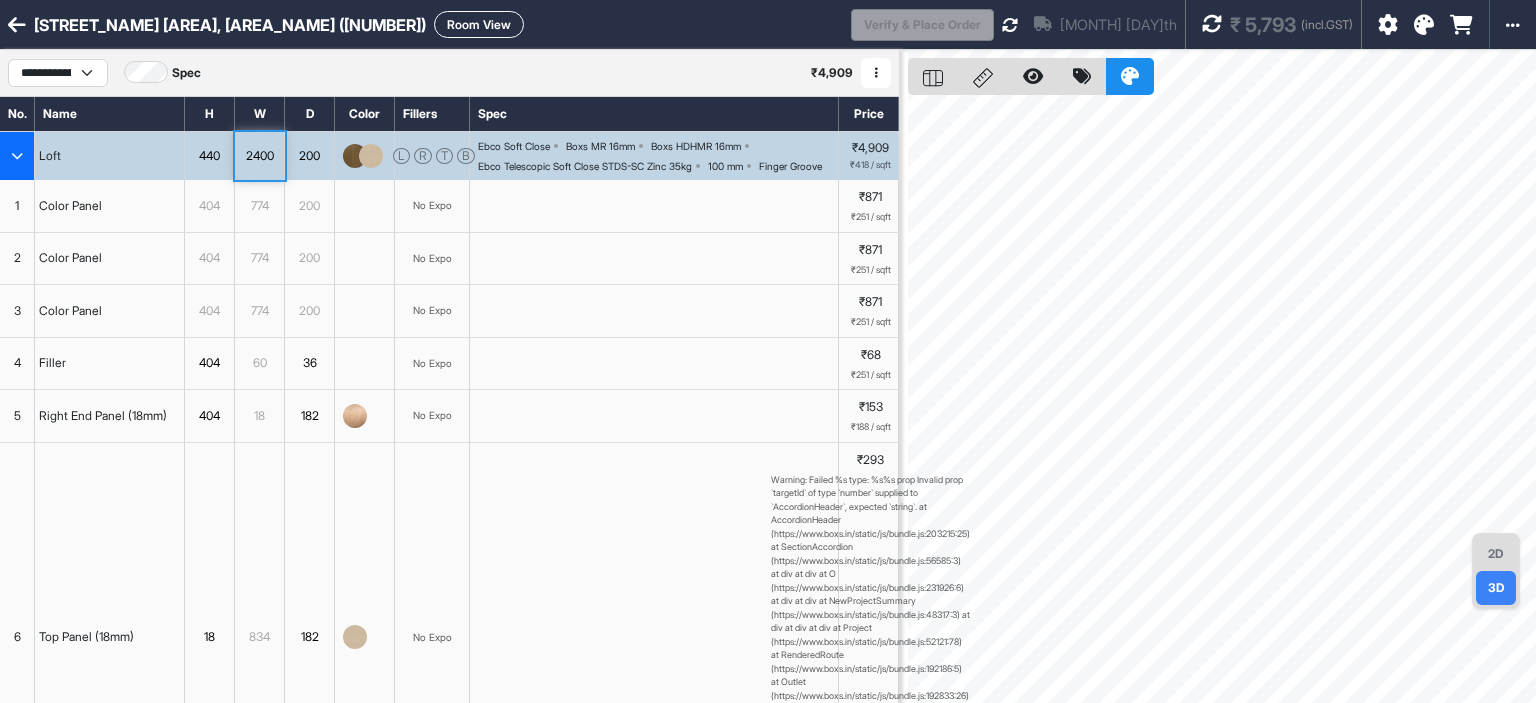 click at bounding box center [17, 156] 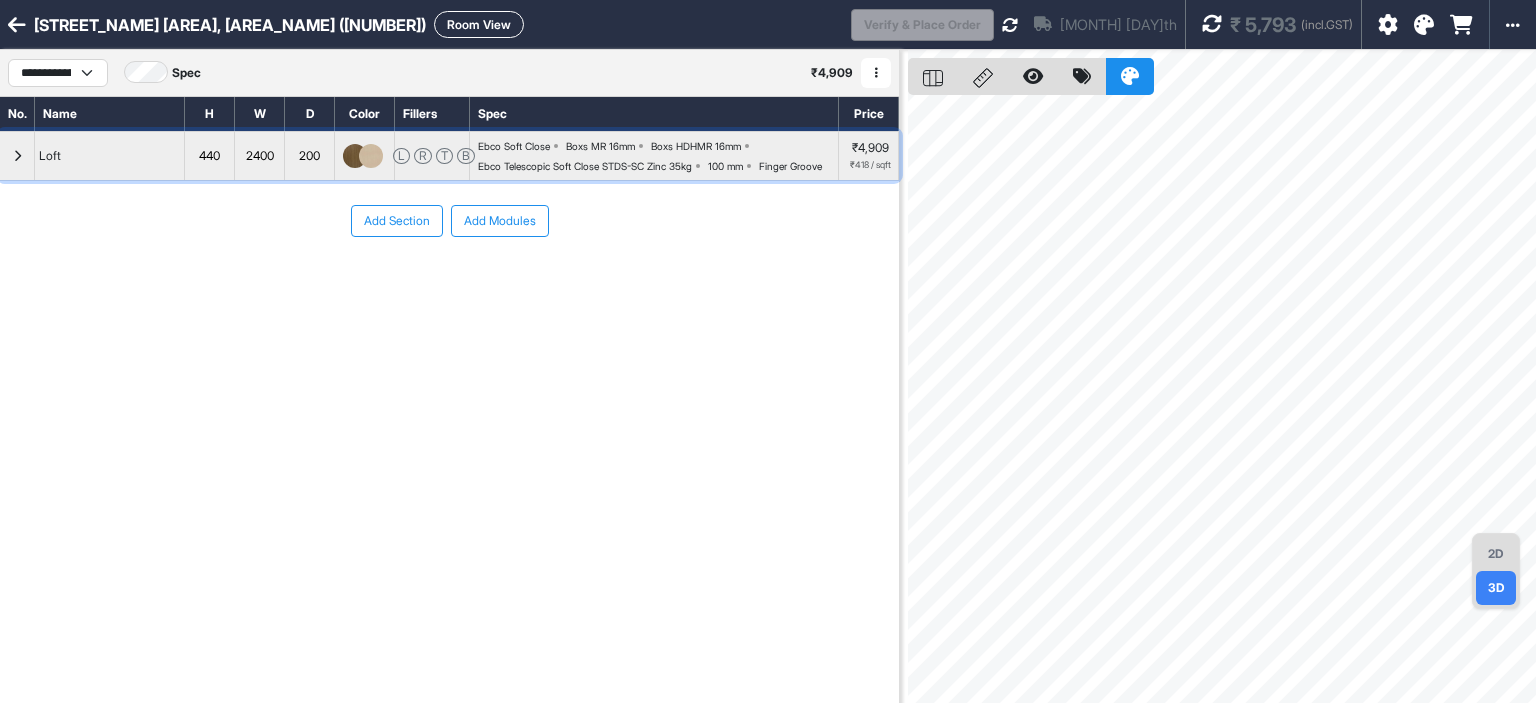 click at bounding box center (17, 156) 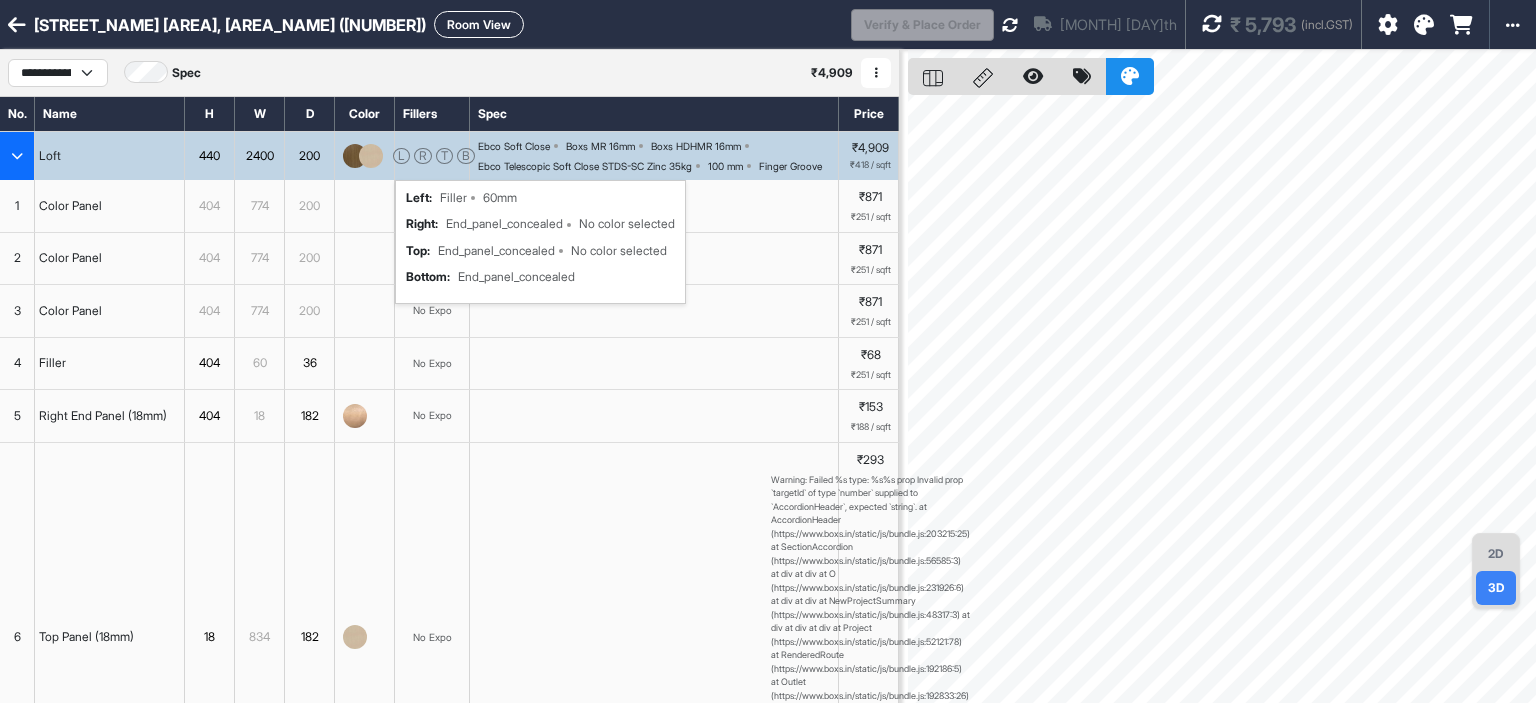 click on "L R T B left : Filler 60mm right : End_panel_concealed No color selected top : End_panel_concealed No color selected bottom : End_panel_concealed" at bounding box center [432, 156] 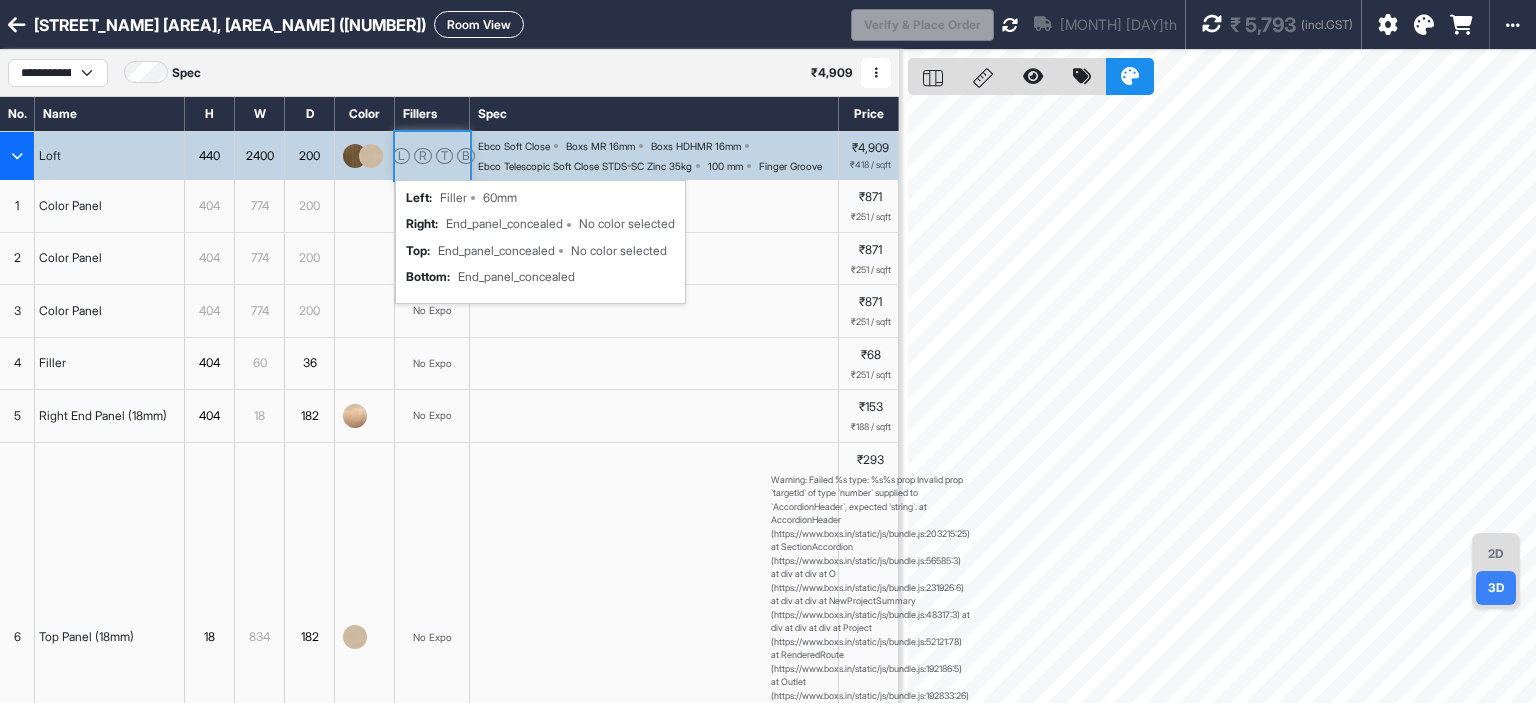 click on "L R T B left : Filler 60mm right : End_panel_concealed No color selected top : End_panel_concealed No color selected bottom : End_panel_concealed" at bounding box center [432, 156] 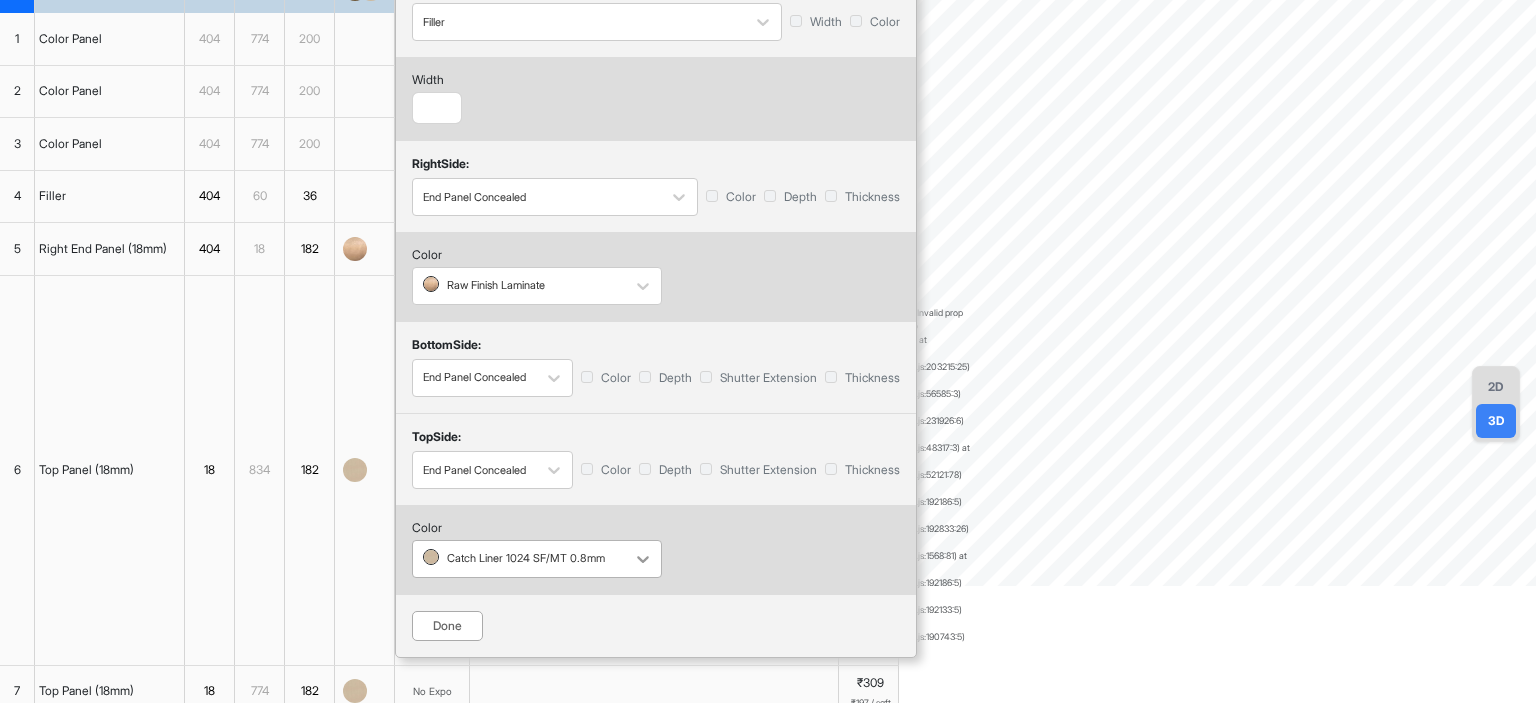 scroll, scrollTop: 200, scrollLeft: 0, axis: vertical 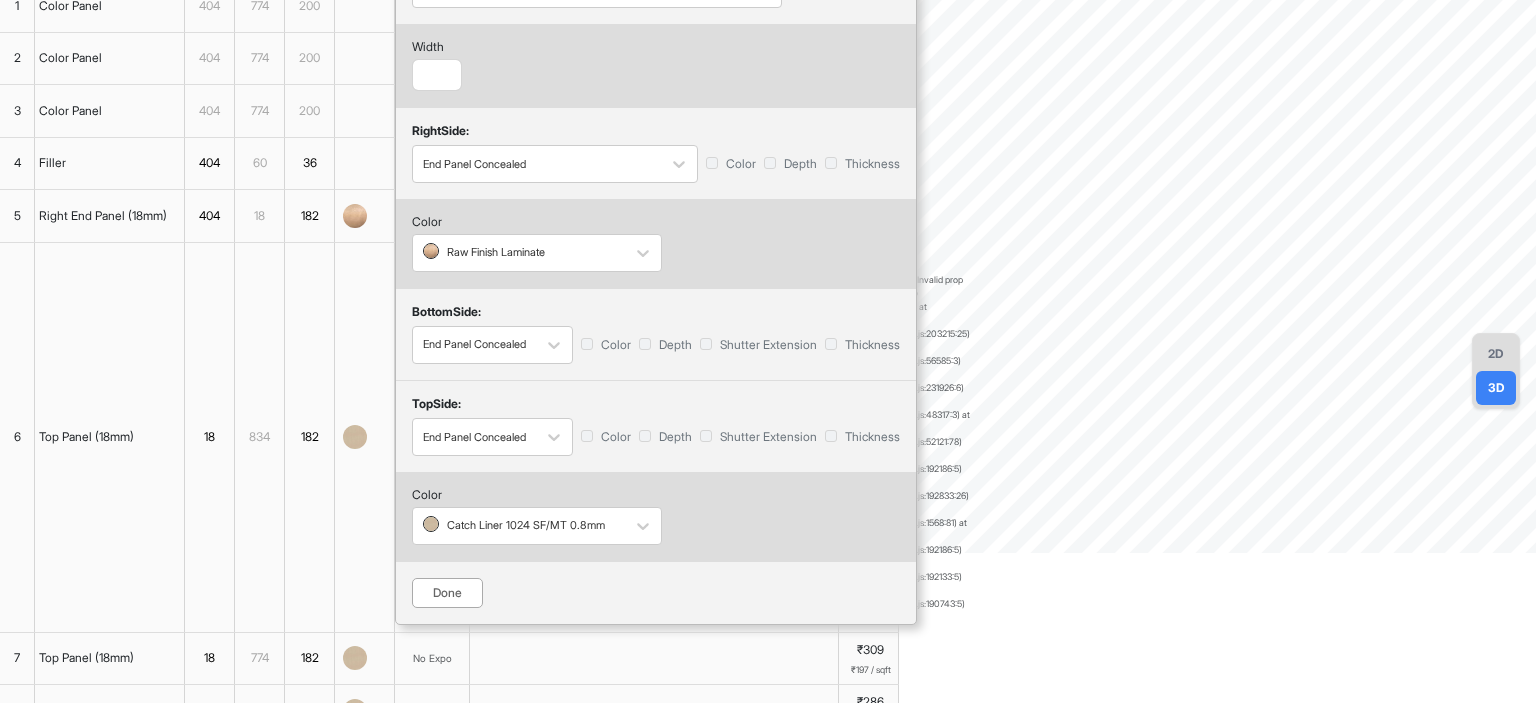 click on "2D" at bounding box center (1496, 354) 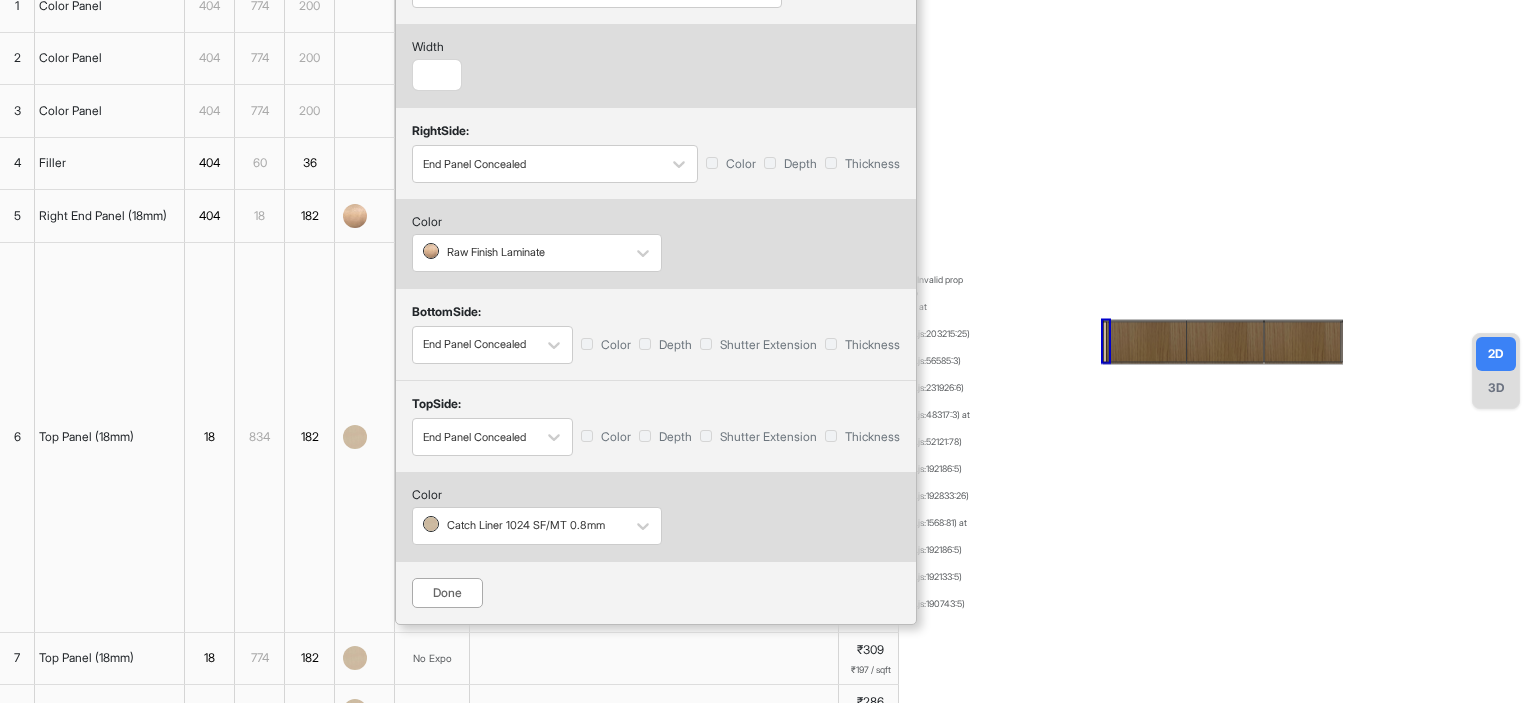 click on "3D" at bounding box center [1496, 388] 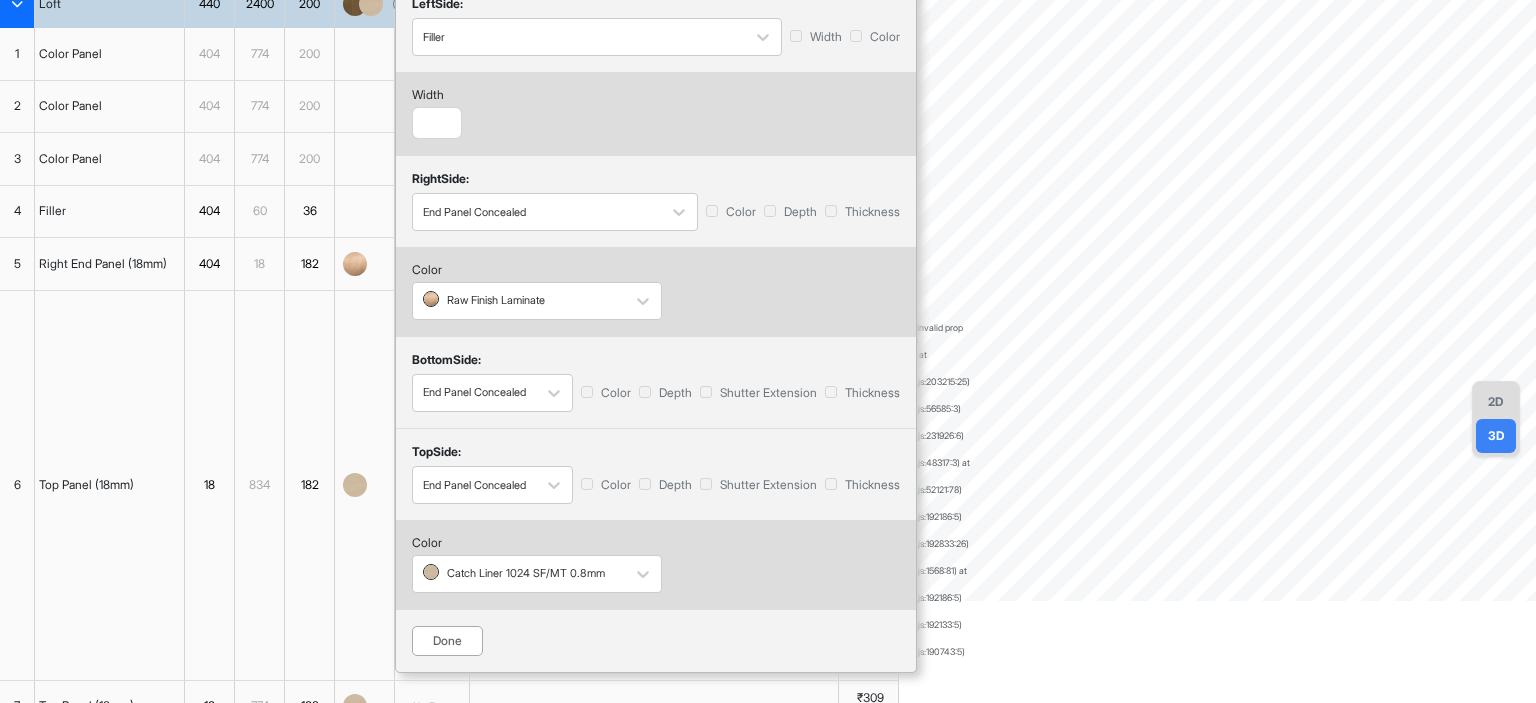 scroll, scrollTop: 300, scrollLeft: 0, axis: vertical 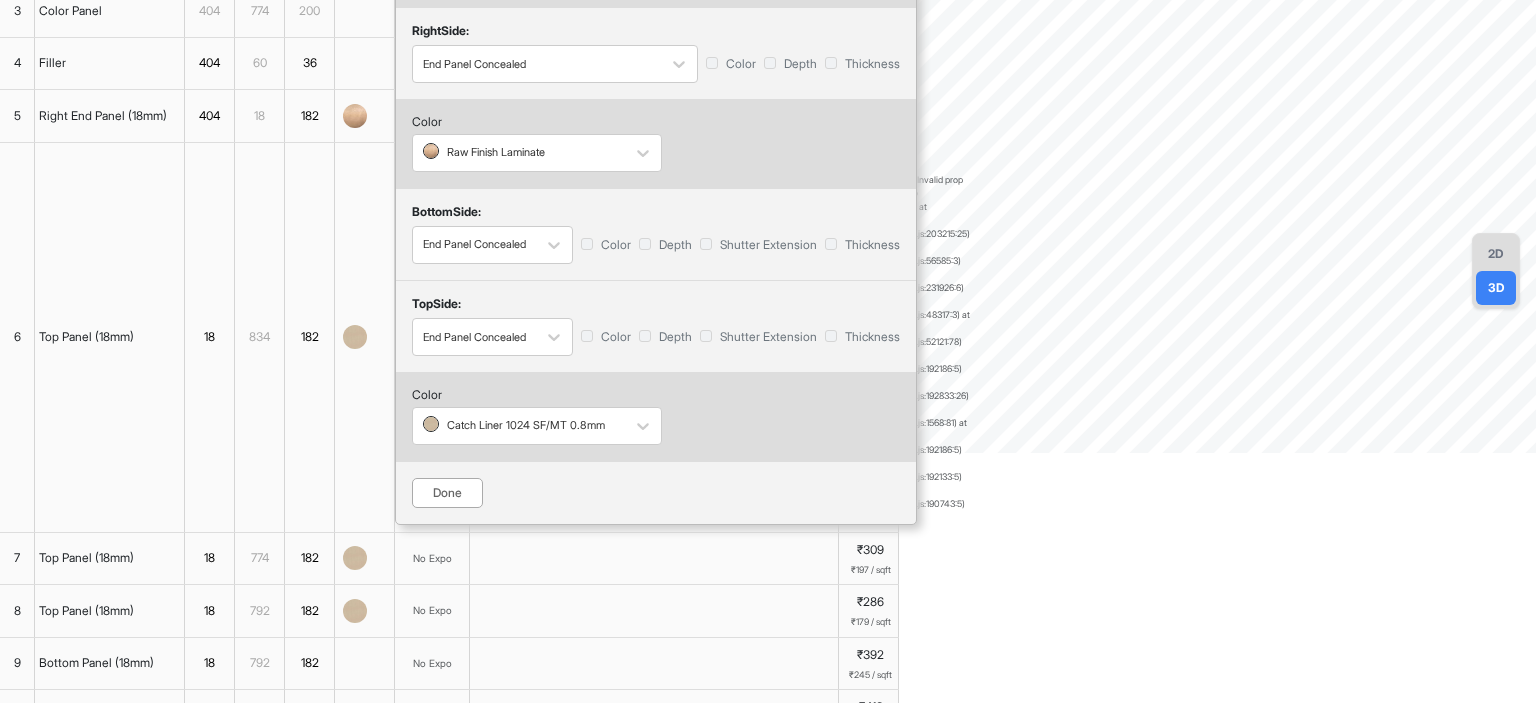 click on "Done" at bounding box center (447, 493) 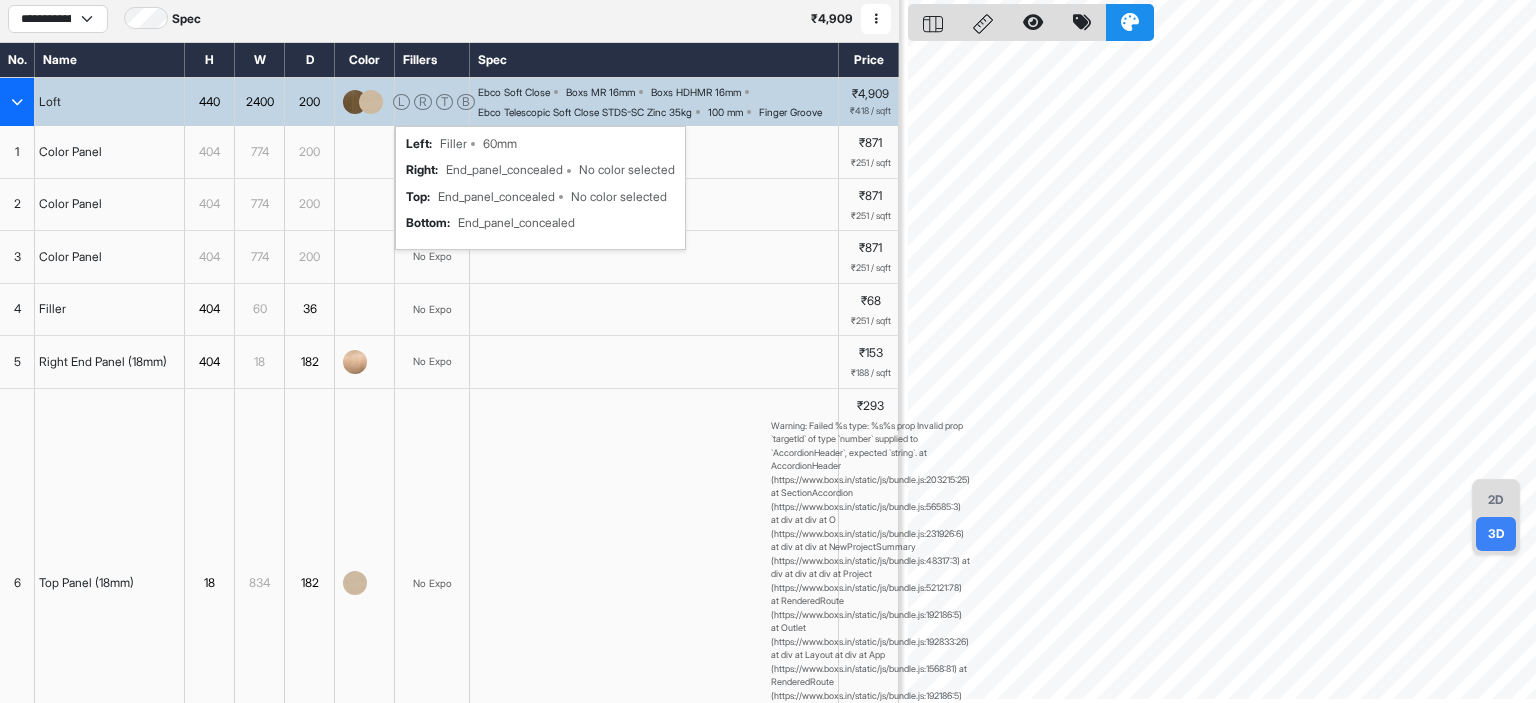 scroll, scrollTop: 0, scrollLeft: 0, axis: both 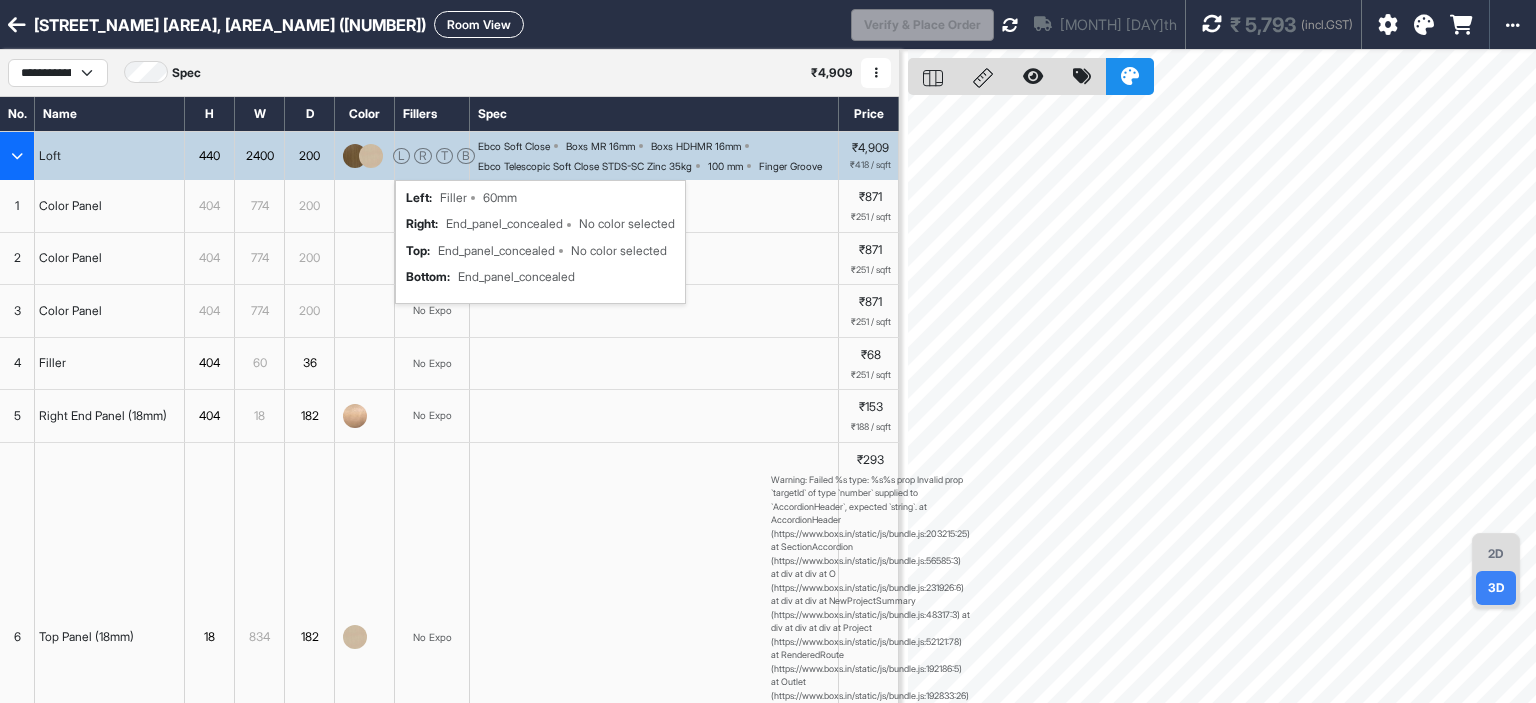 click on "440" at bounding box center [209, 156] 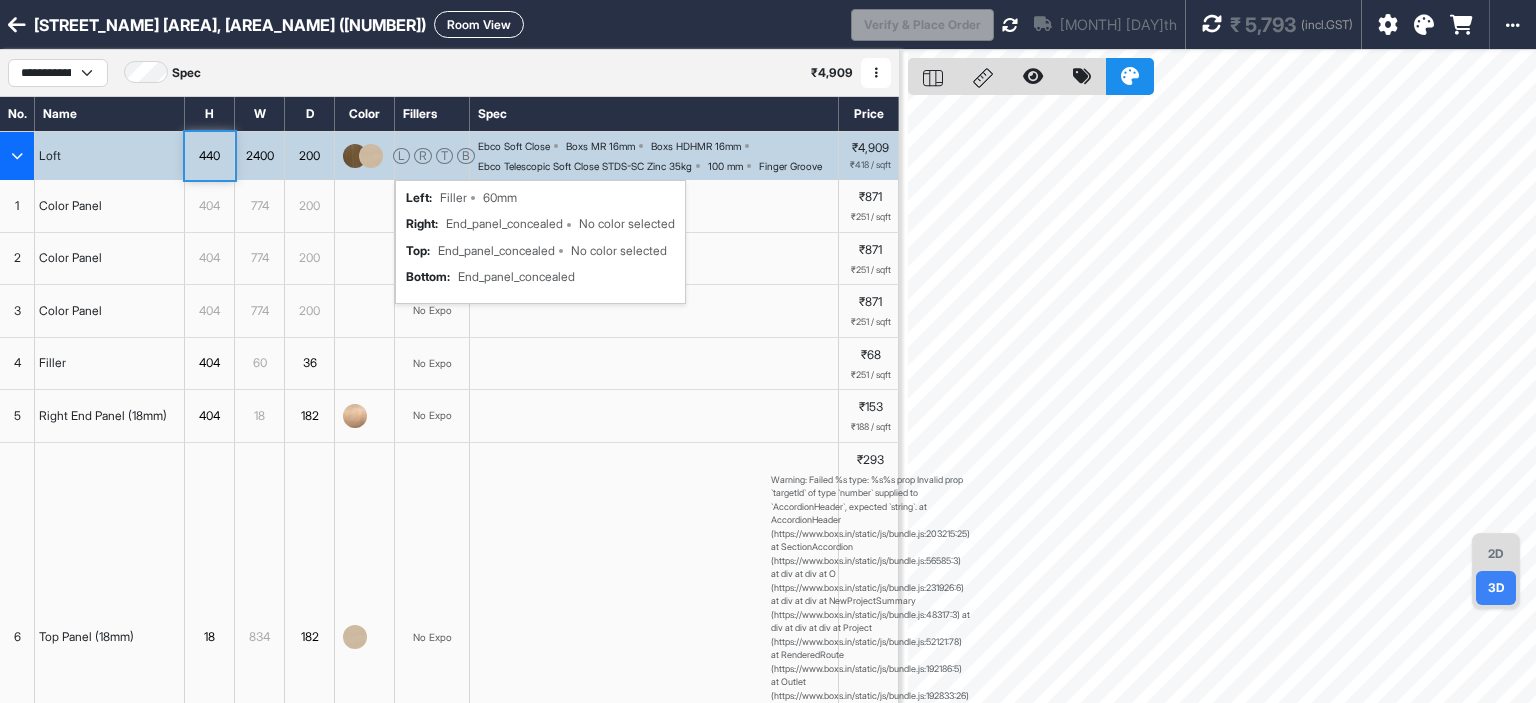 click on "440" at bounding box center [209, 156] 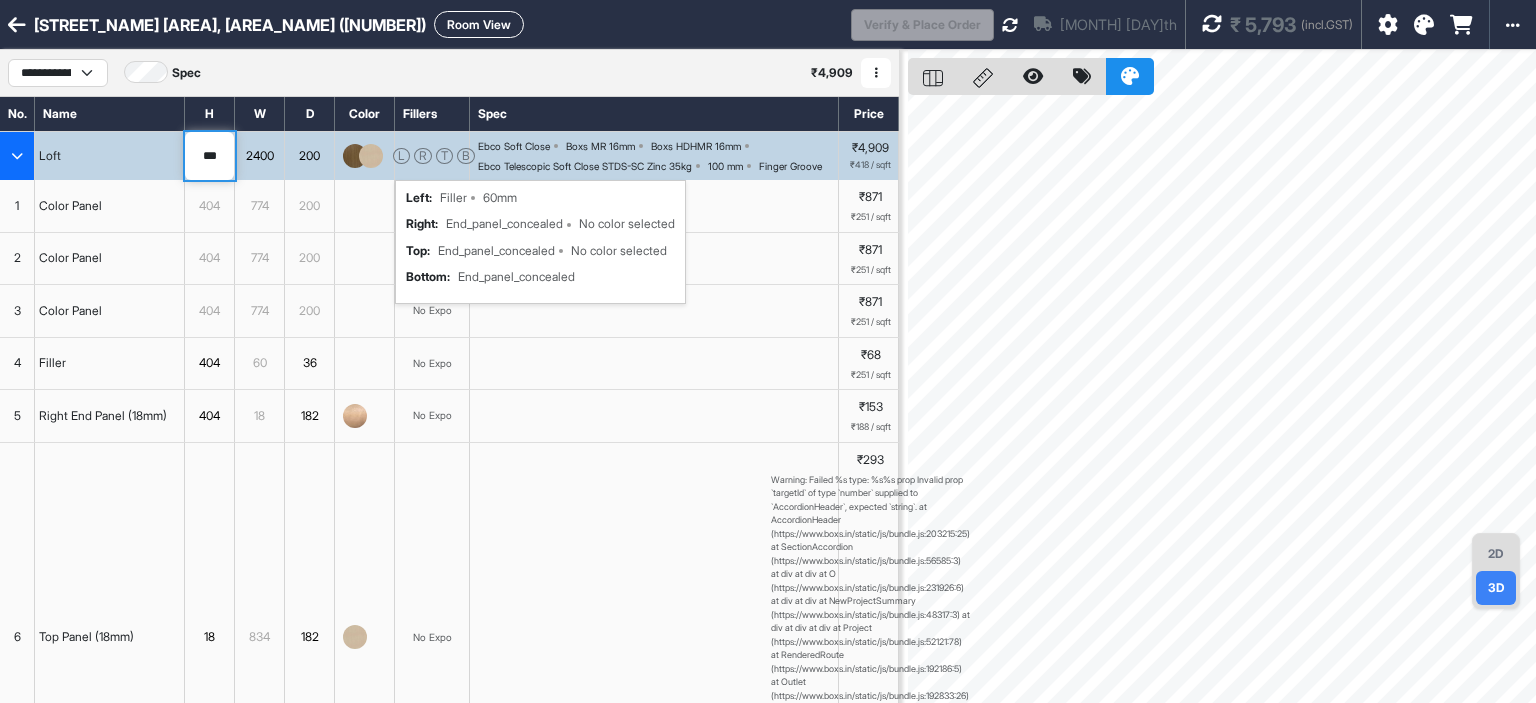 click on "***" at bounding box center [209, 156] 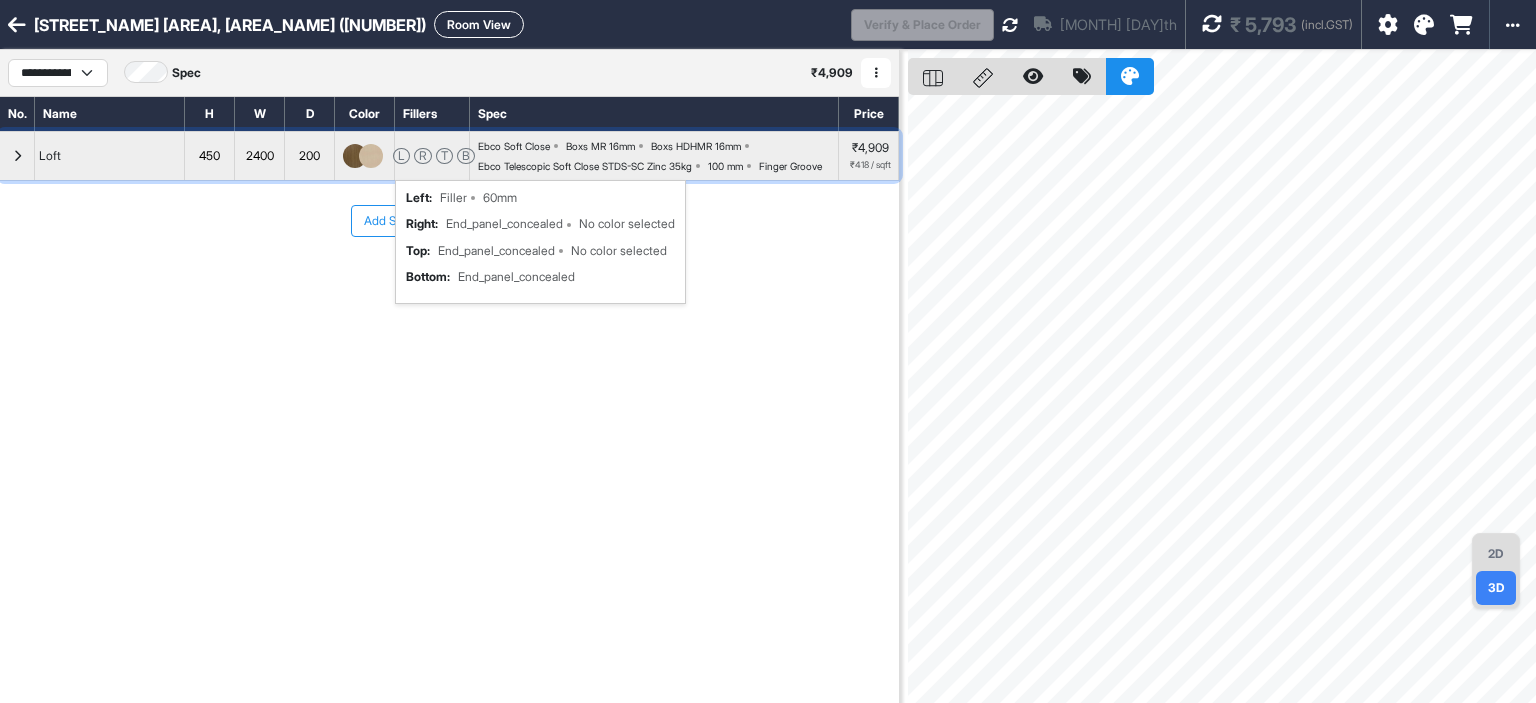 click at bounding box center (17, 156) 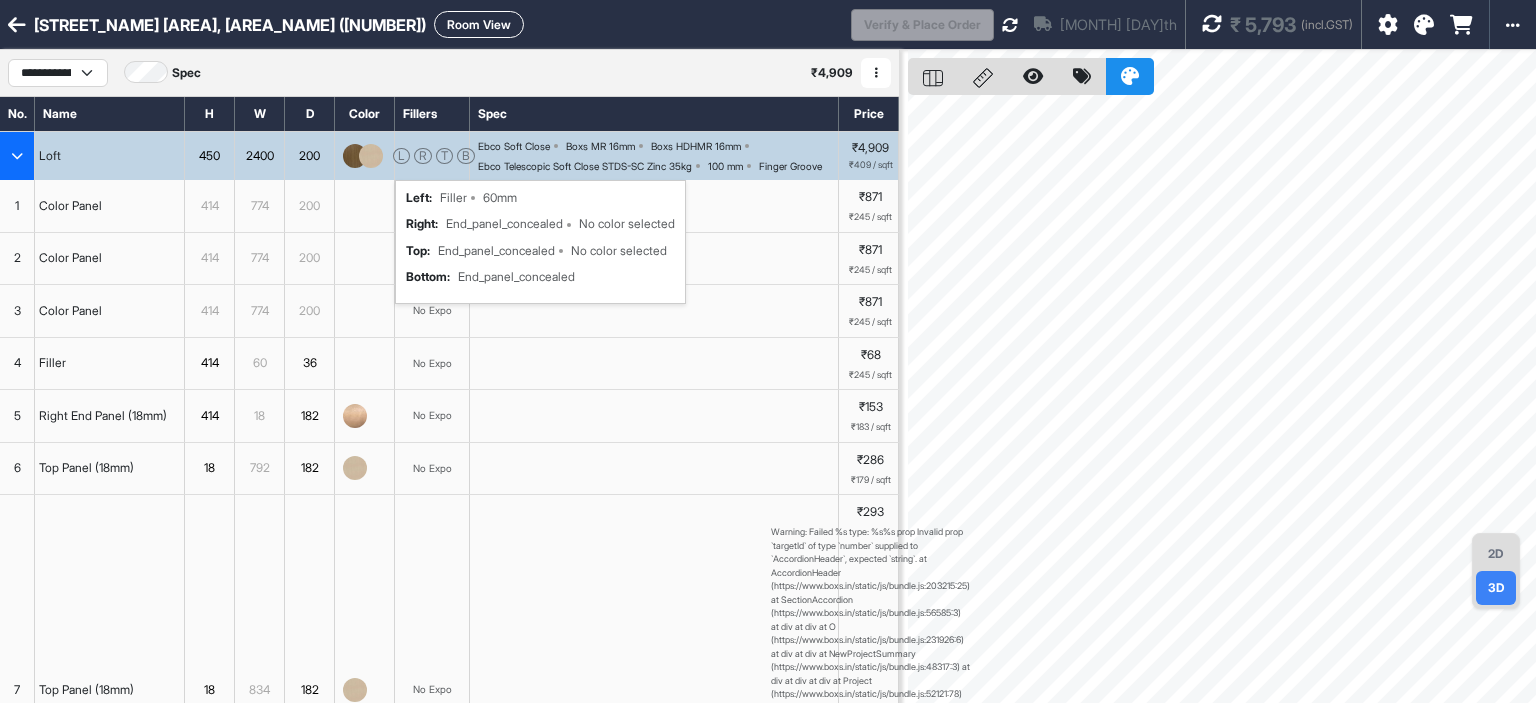 click at bounding box center [1212, 24] 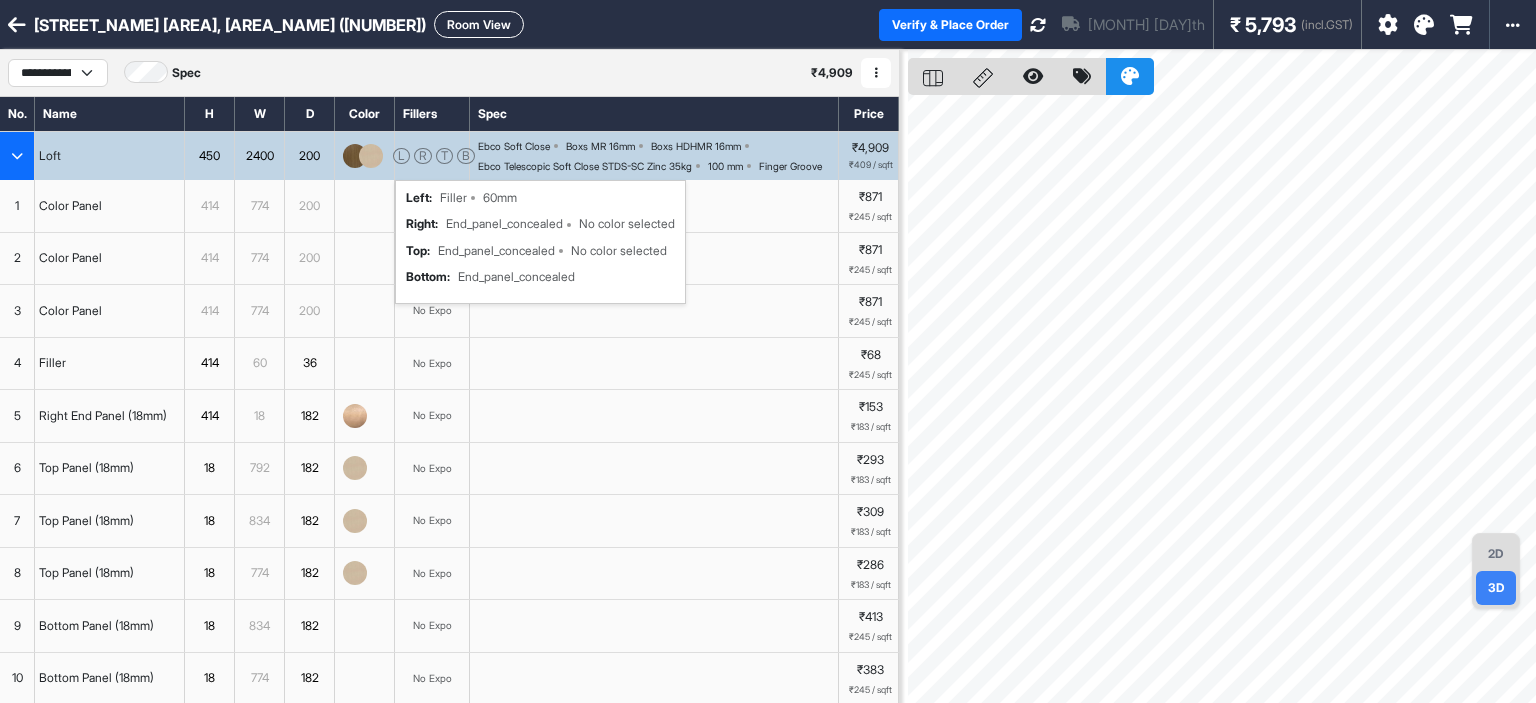 click on "450" at bounding box center [209, 156] 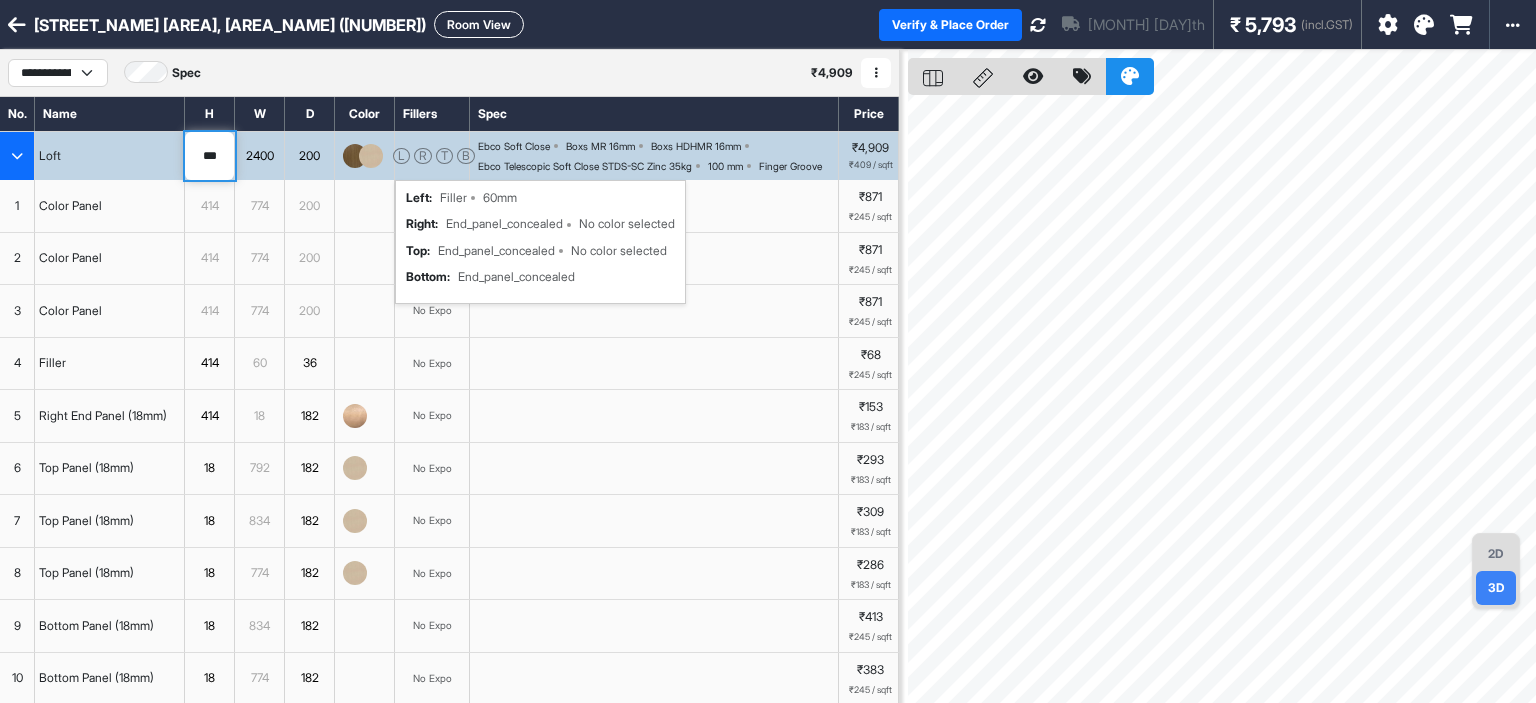 click on "***" at bounding box center (209, 156) 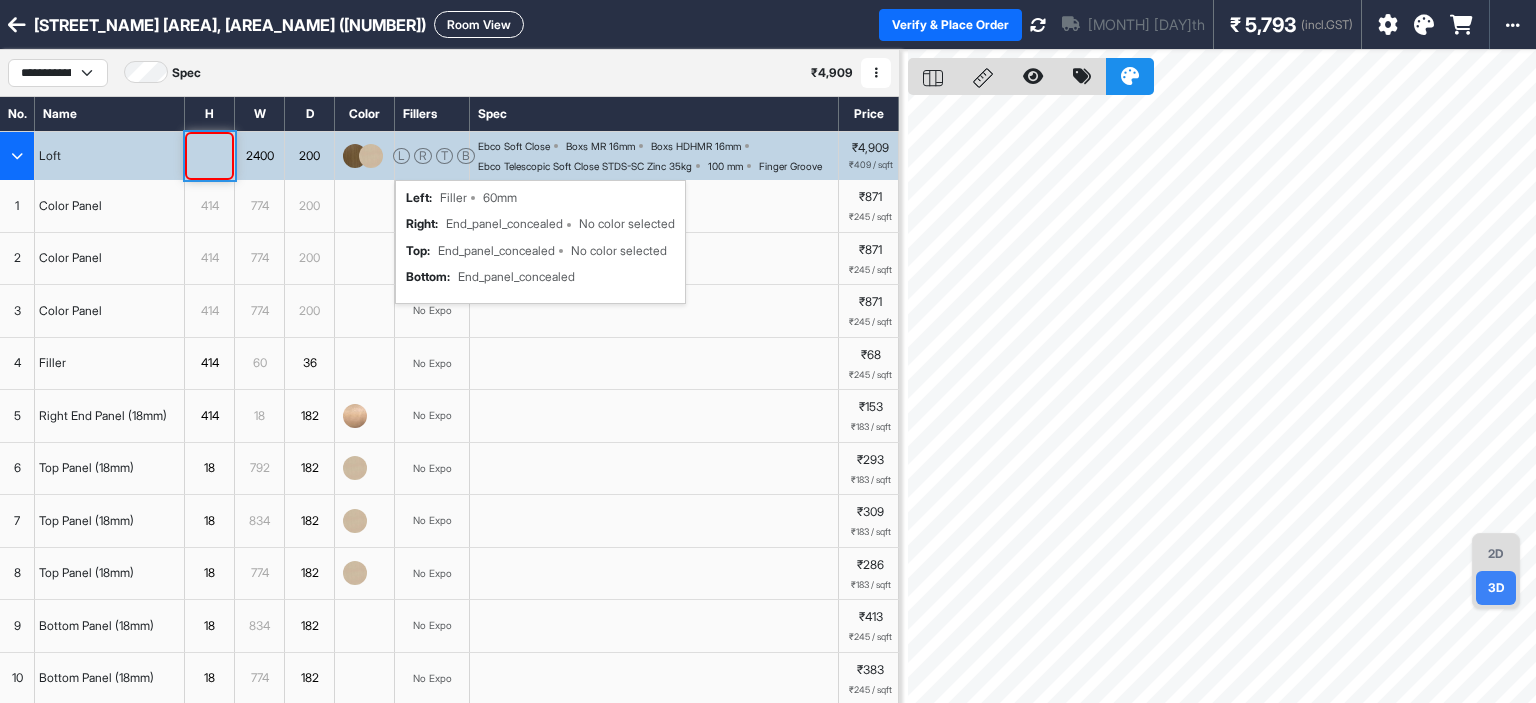 type on "*" 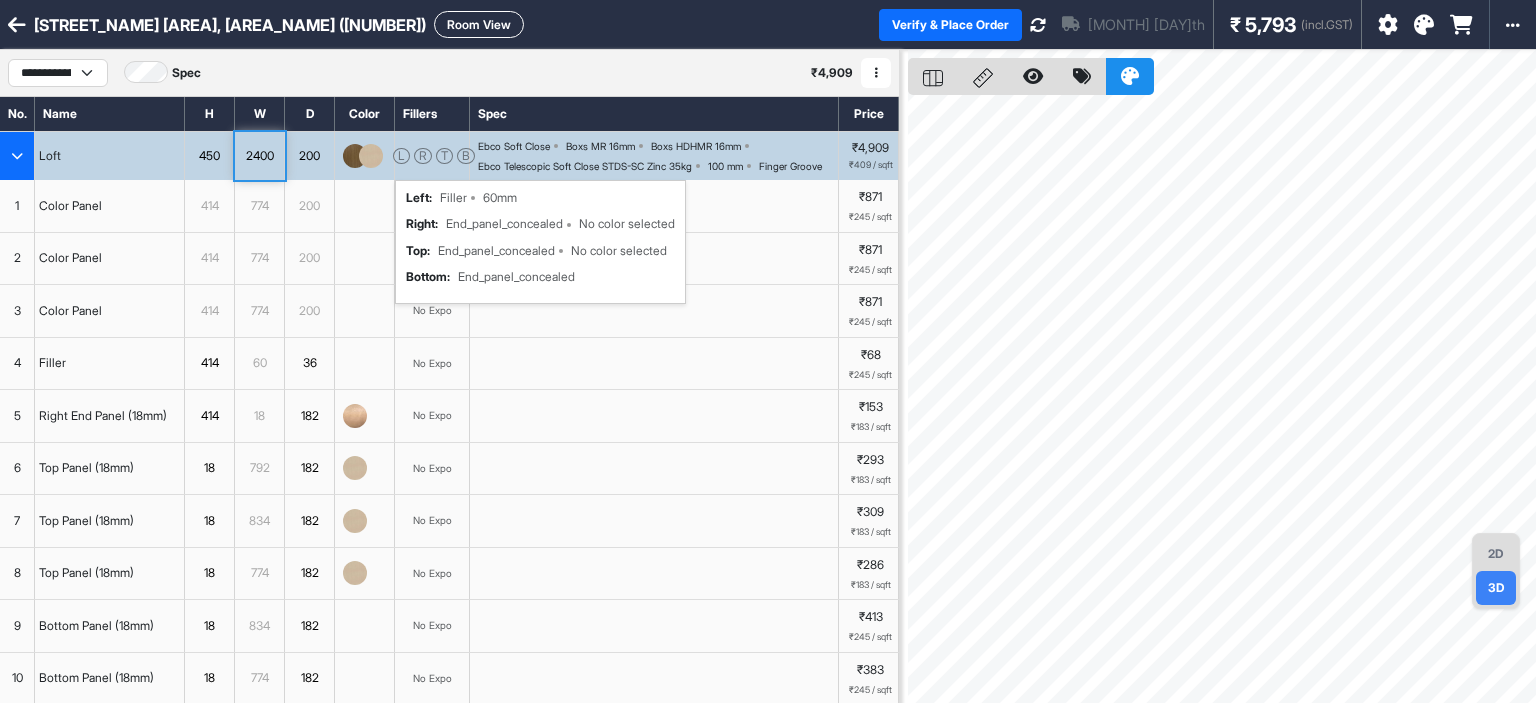 click at bounding box center (17, 156) 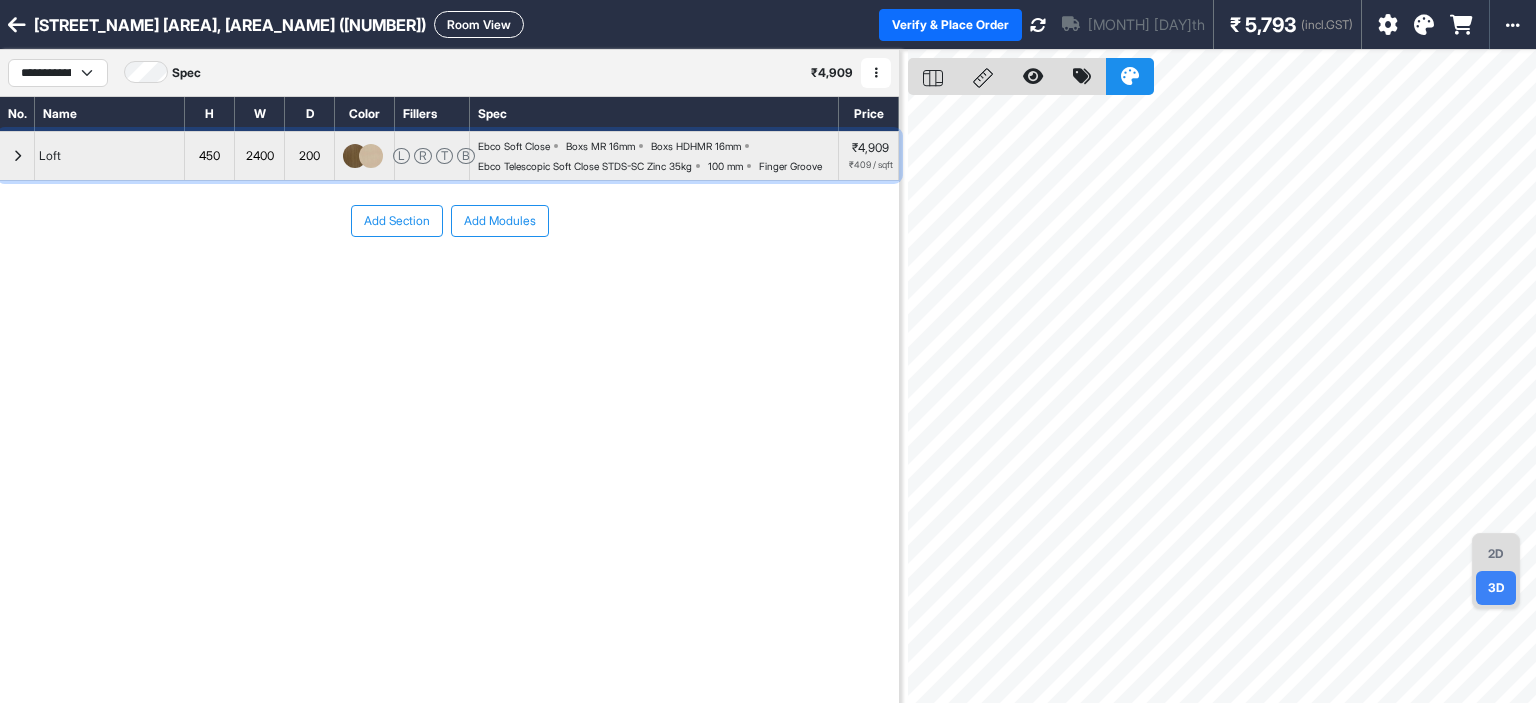 click at bounding box center (17, 156) 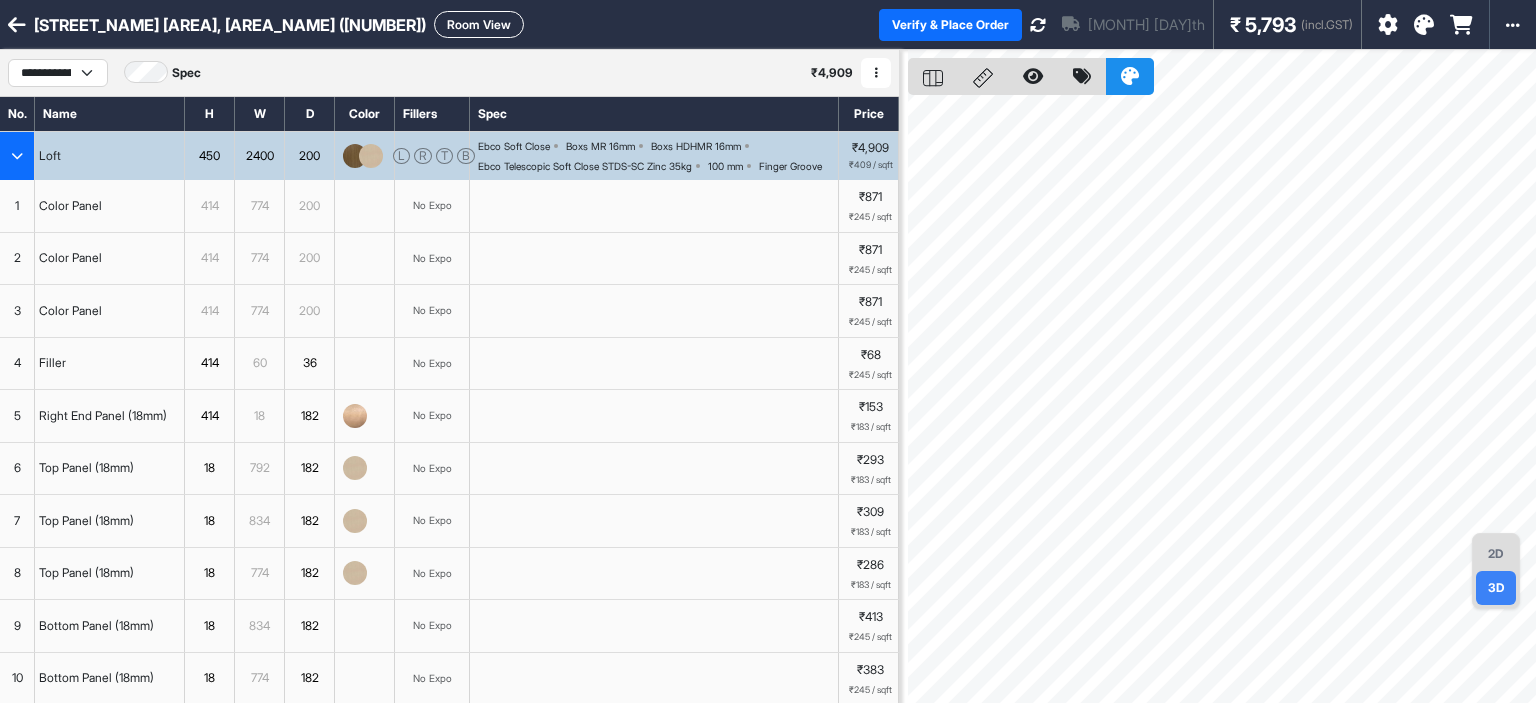 click at bounding box center [1038, 25] 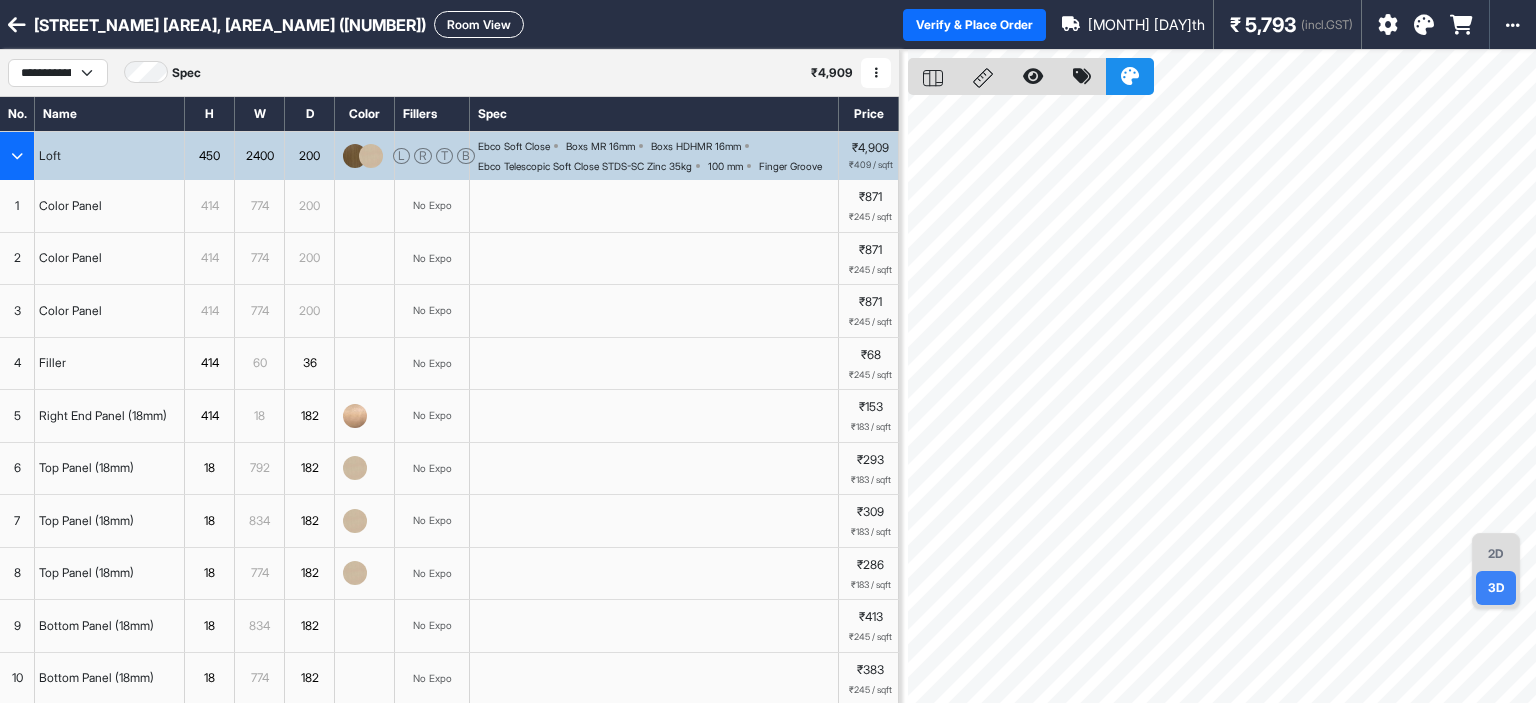 click on "Room View" at bounding box center (479, 24) 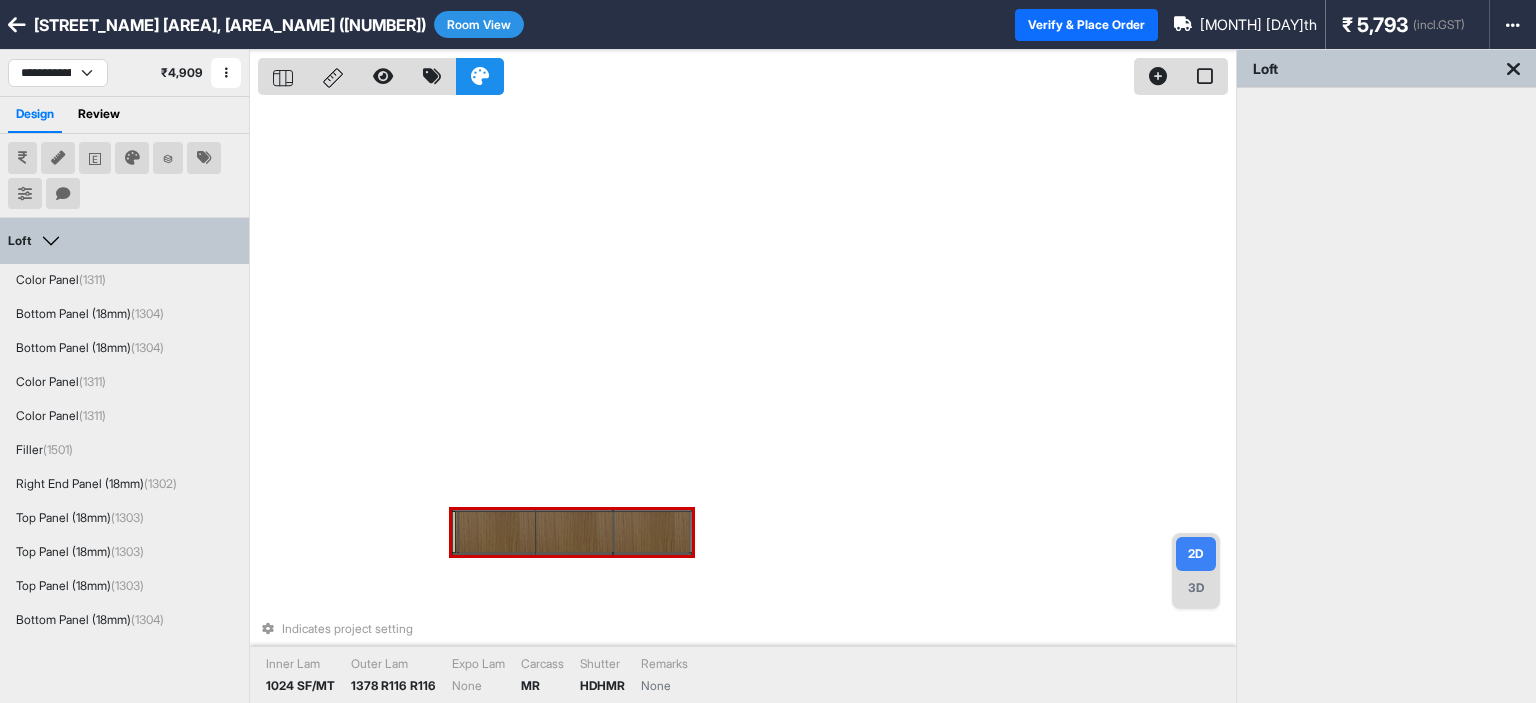 click at bounding box center [496, 532] 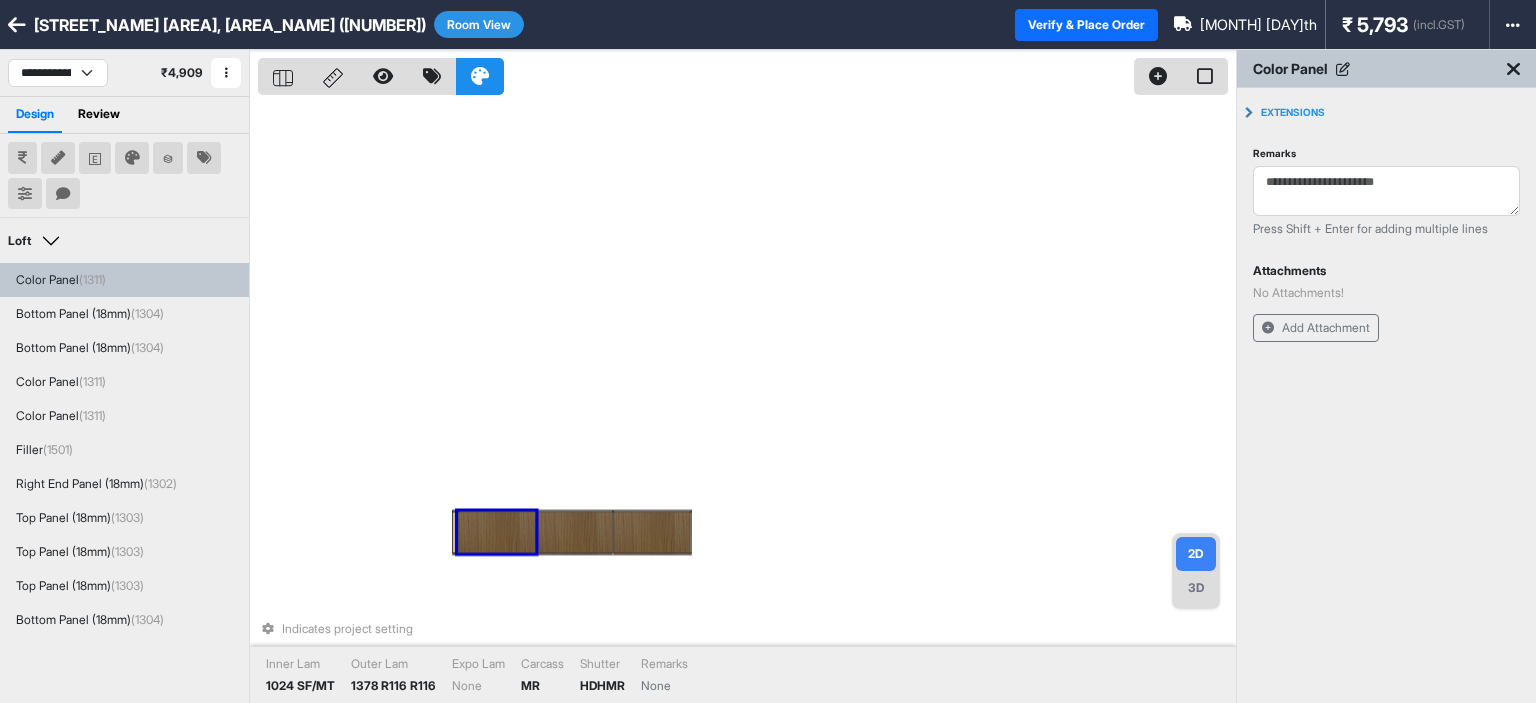 click at bounding box center [496, 532] 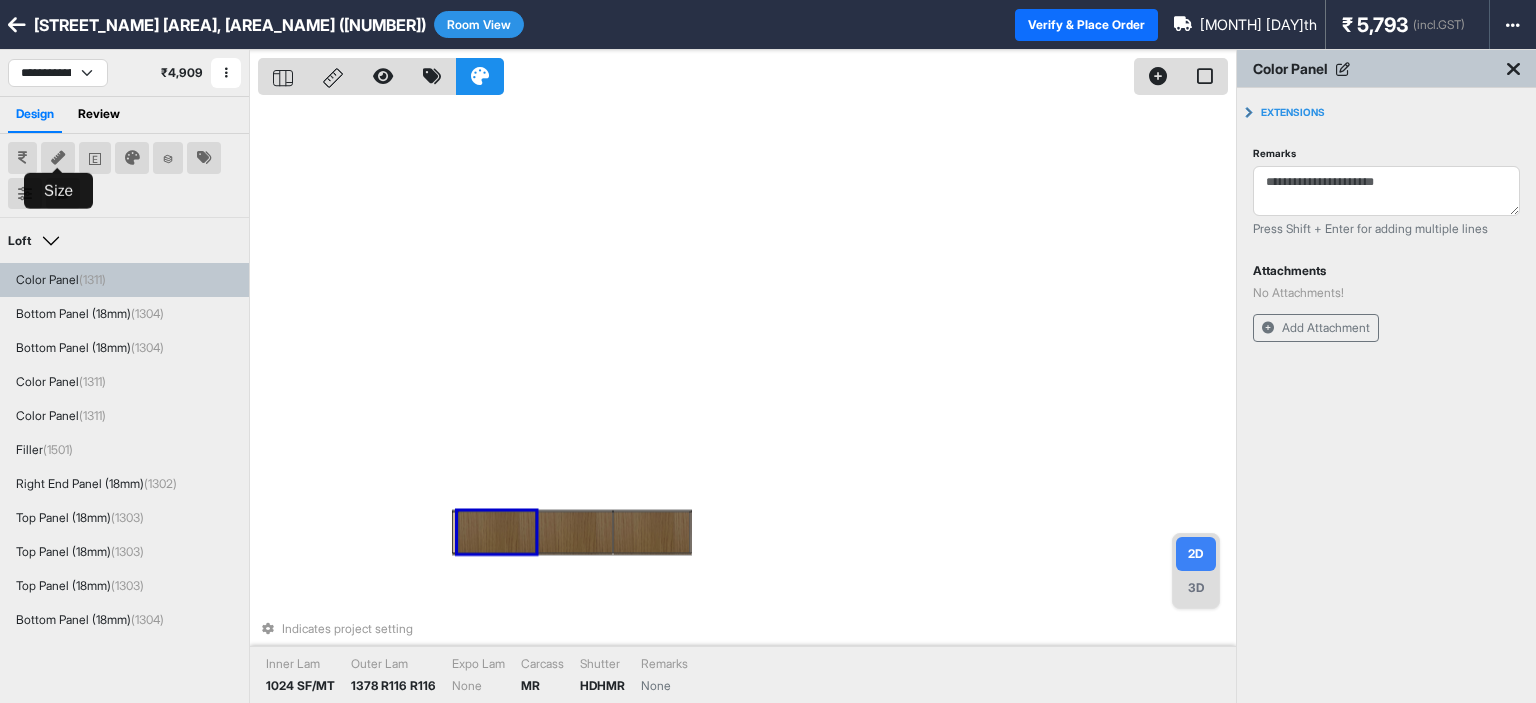 click at bounding box center (58, 158) 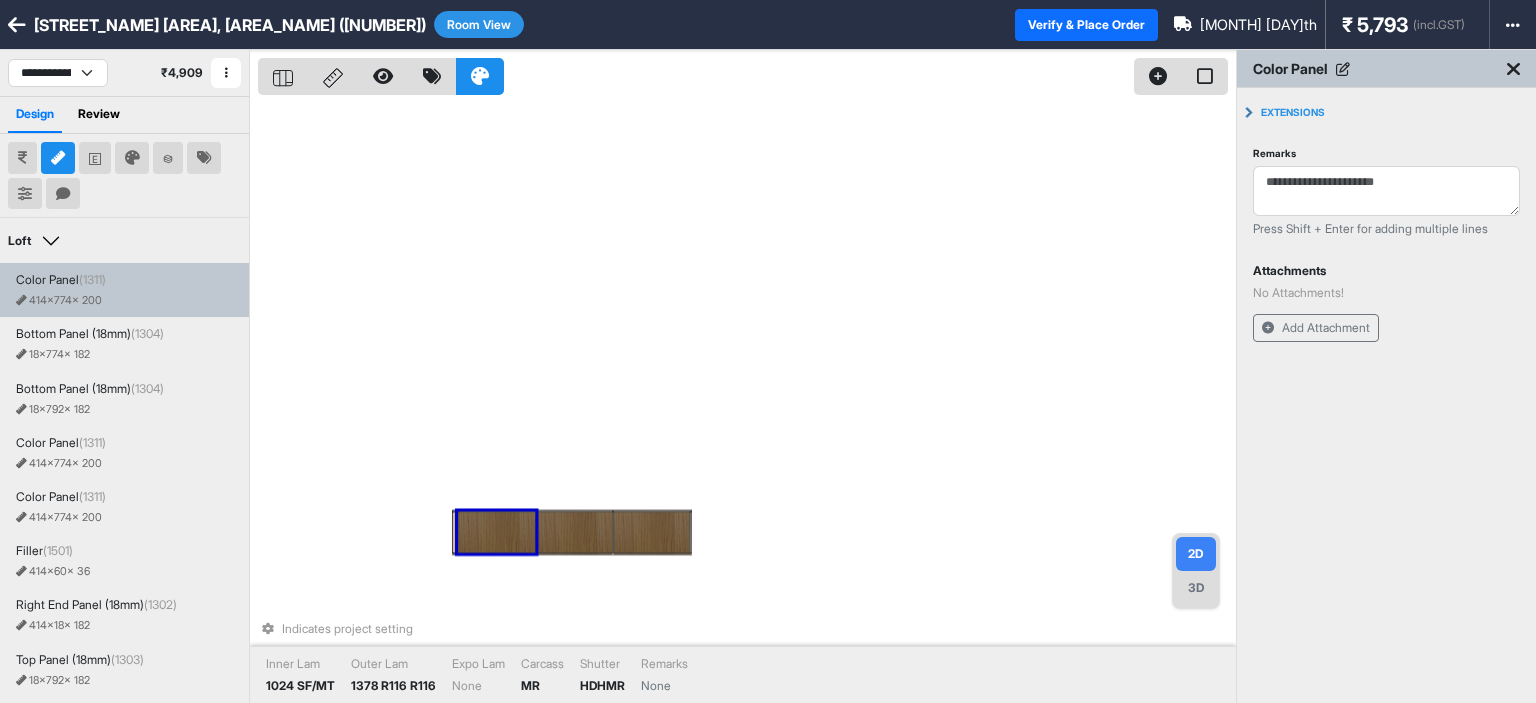 click on "414  x  774  x   200" at bounding box center (59, 301) 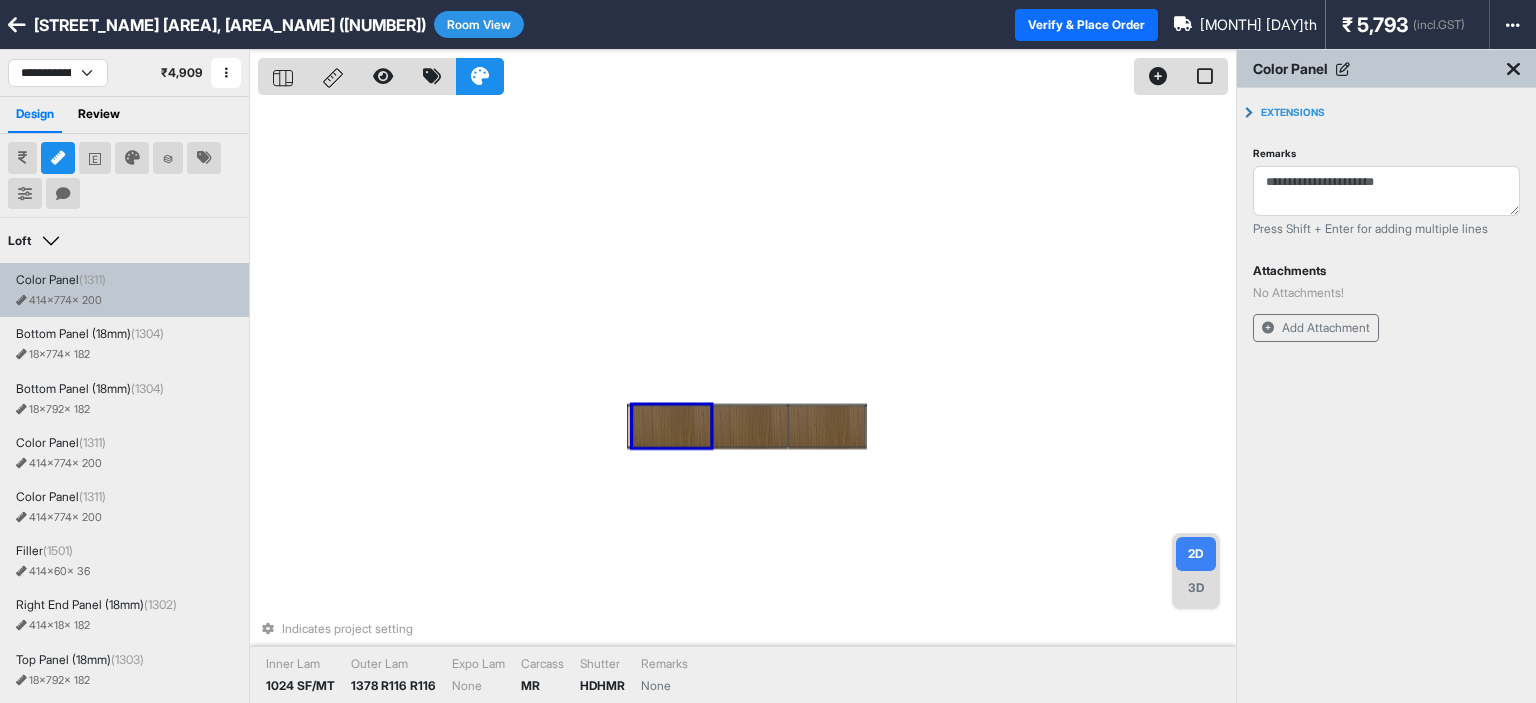 click at bounding box center (671, 426) 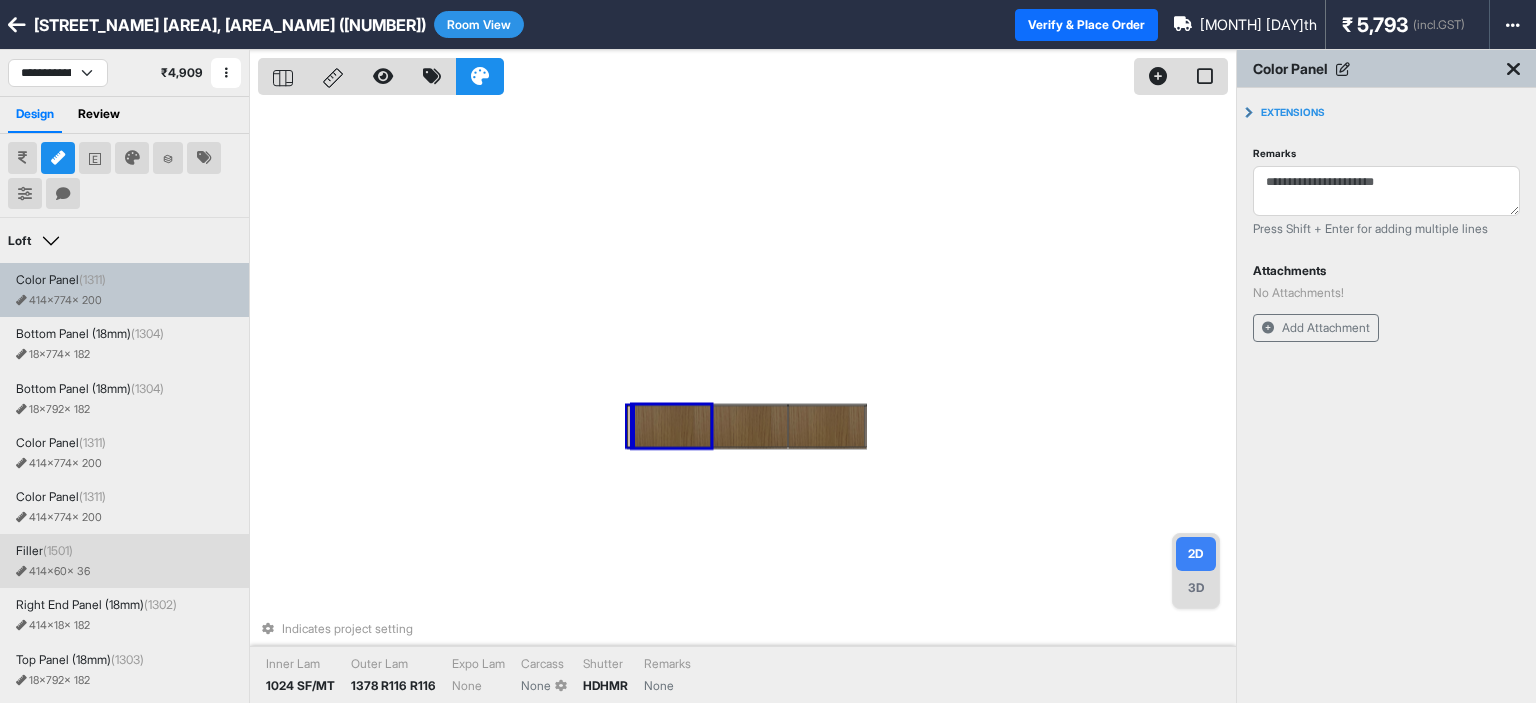 click on "Room View" at bounding box center (479, 24) 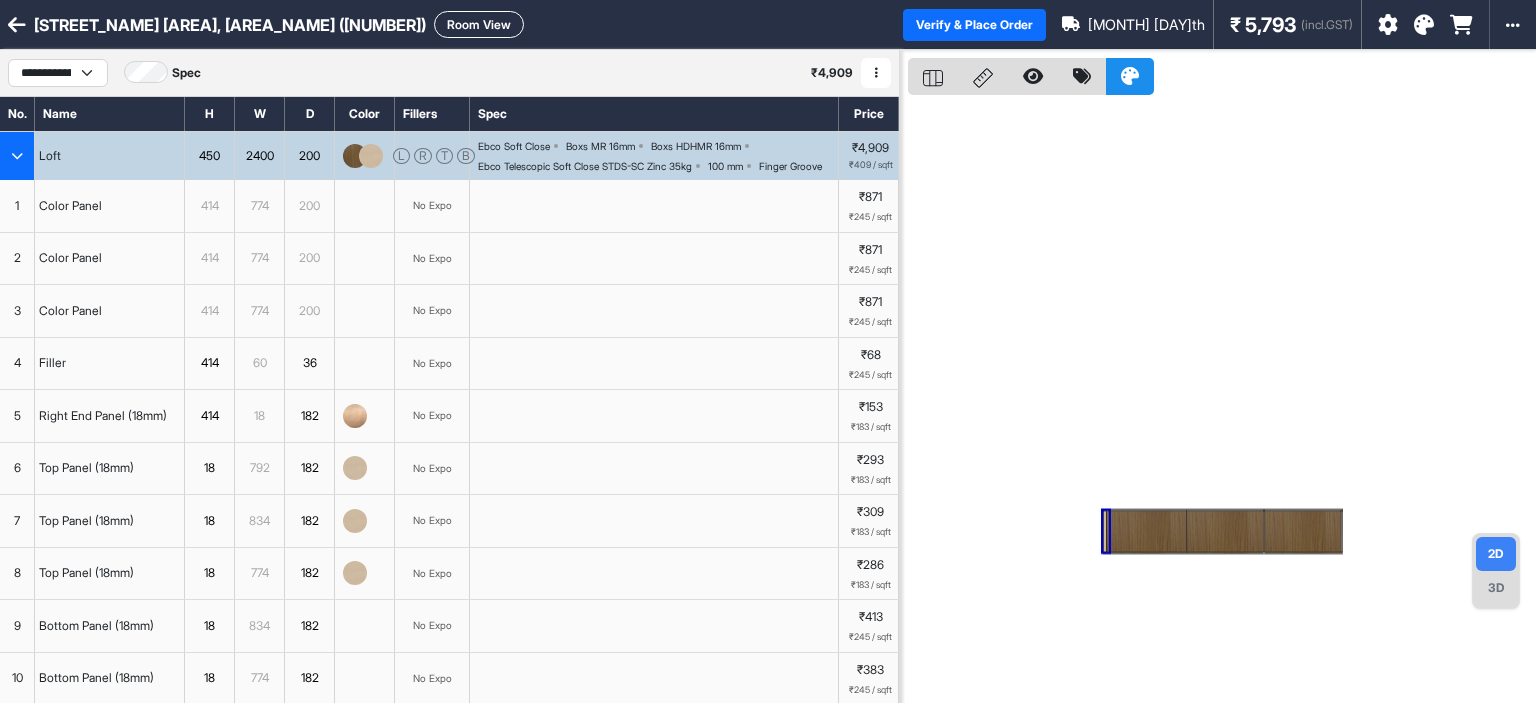 click at bounding box center [17, 156] 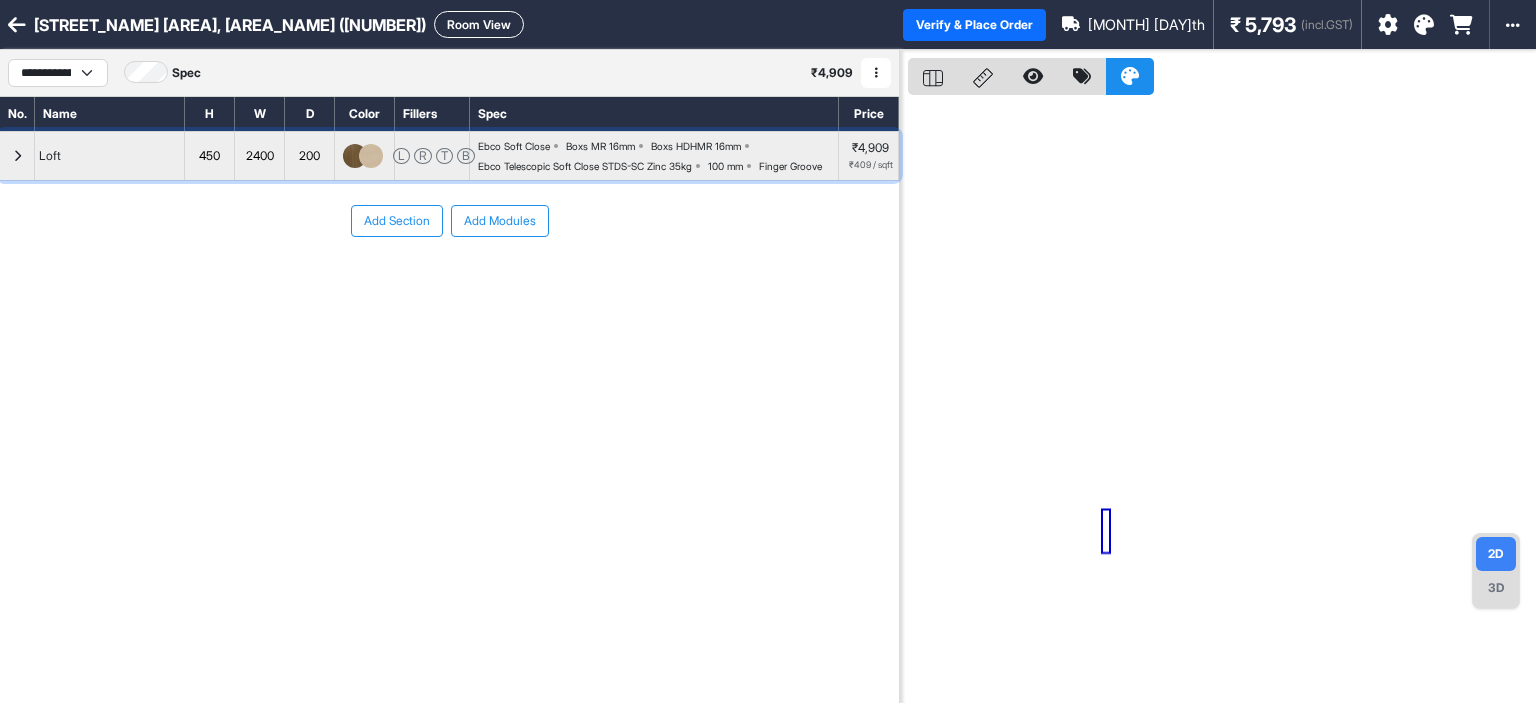 click at bounding box center (17, 156) 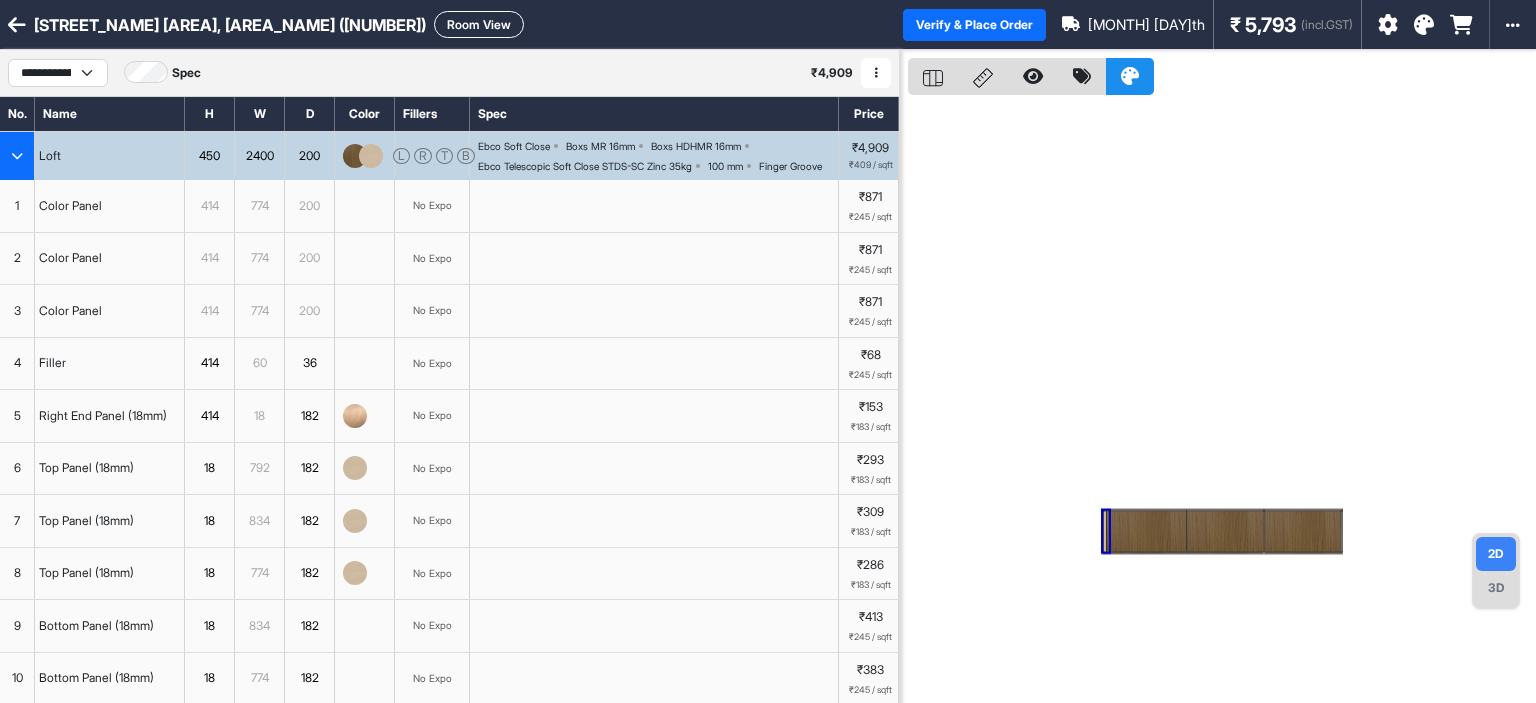 click on "414" at bounding box center (209, 206) 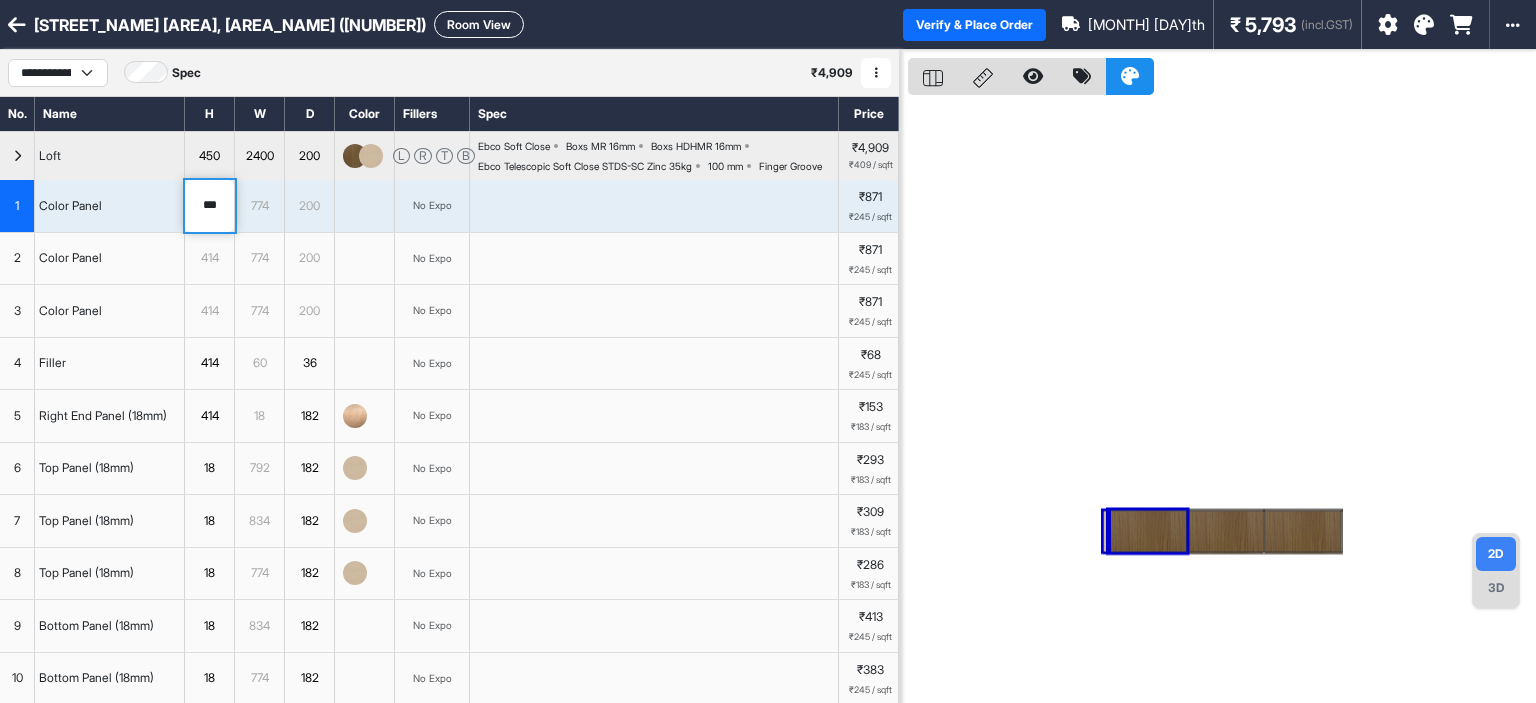 click on "***" at bounding box center (209, 206) 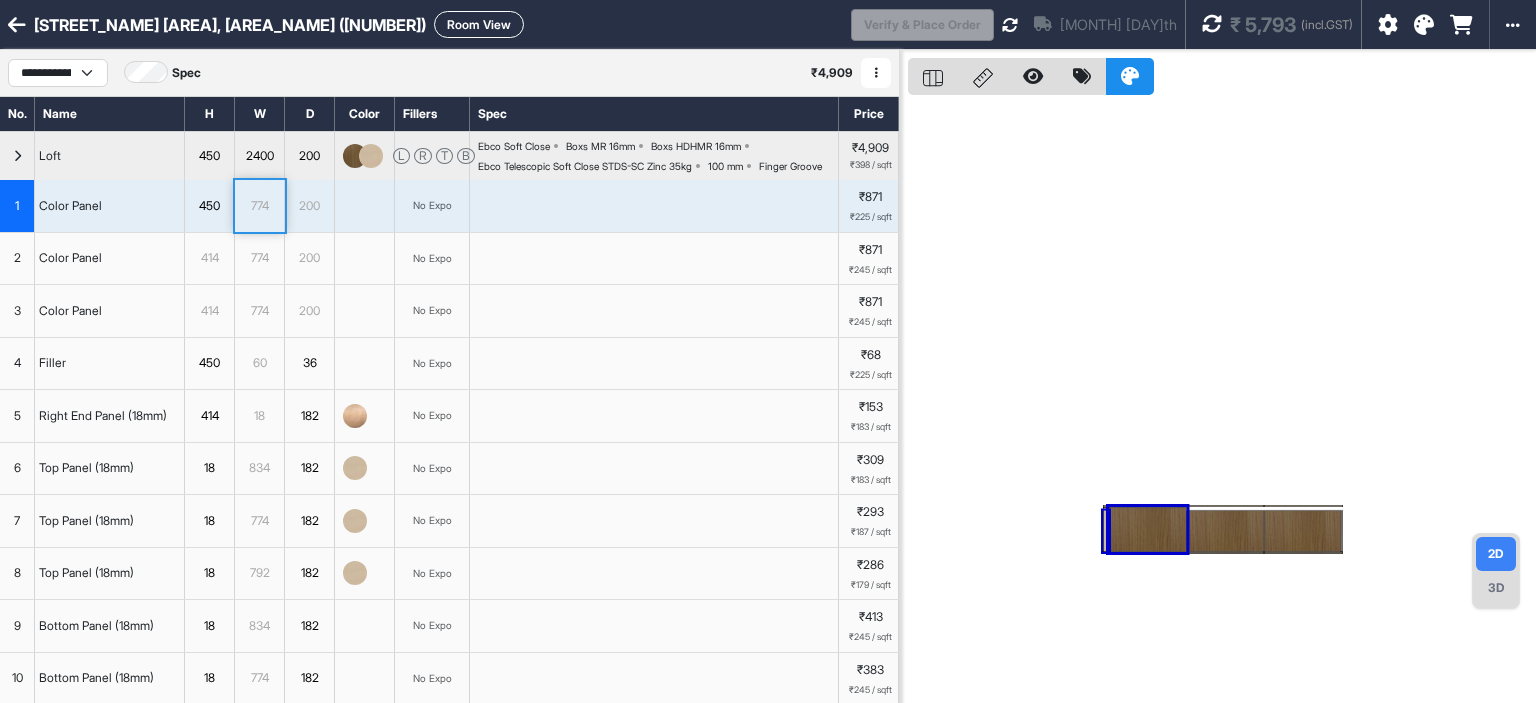 click on "414" at bounding box center (209, 258) 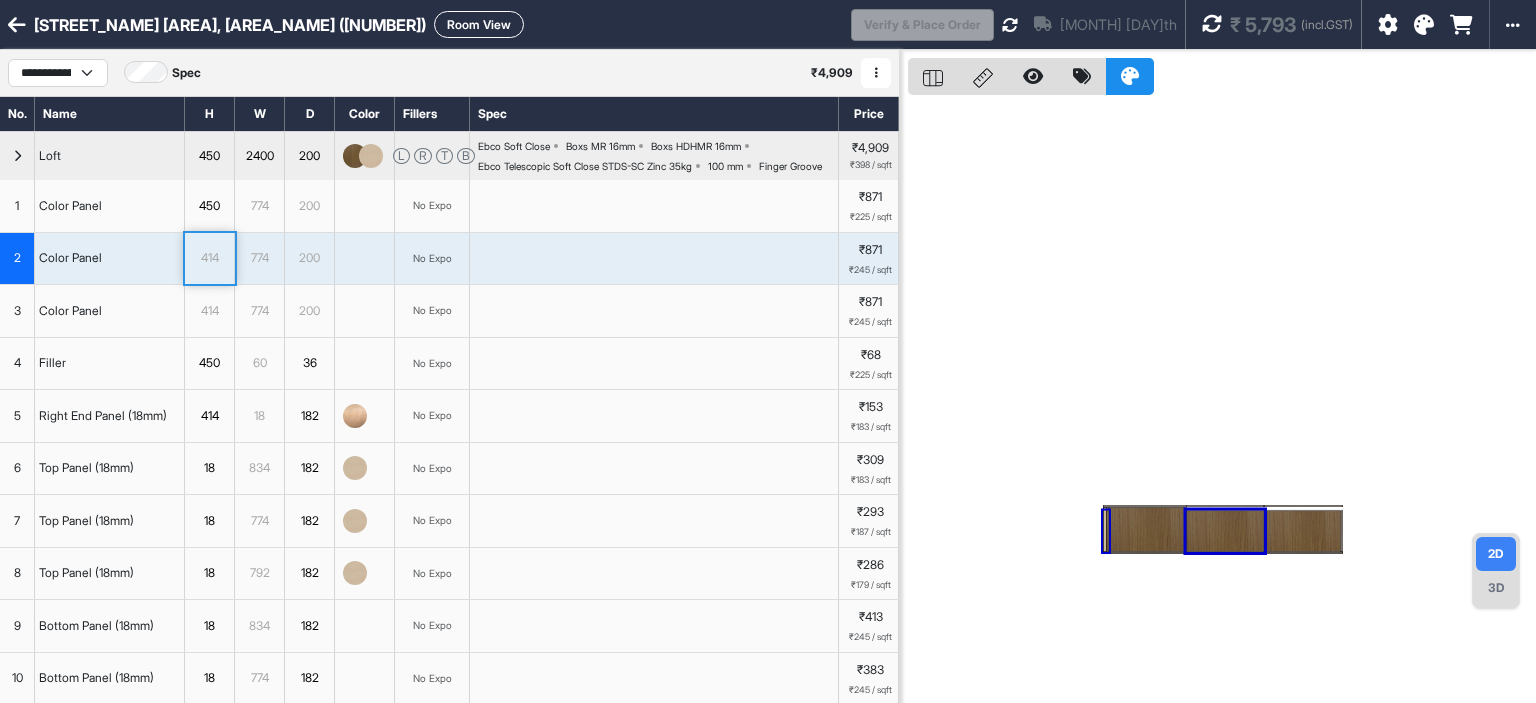 click on "414" at bounding box center [209, 258] 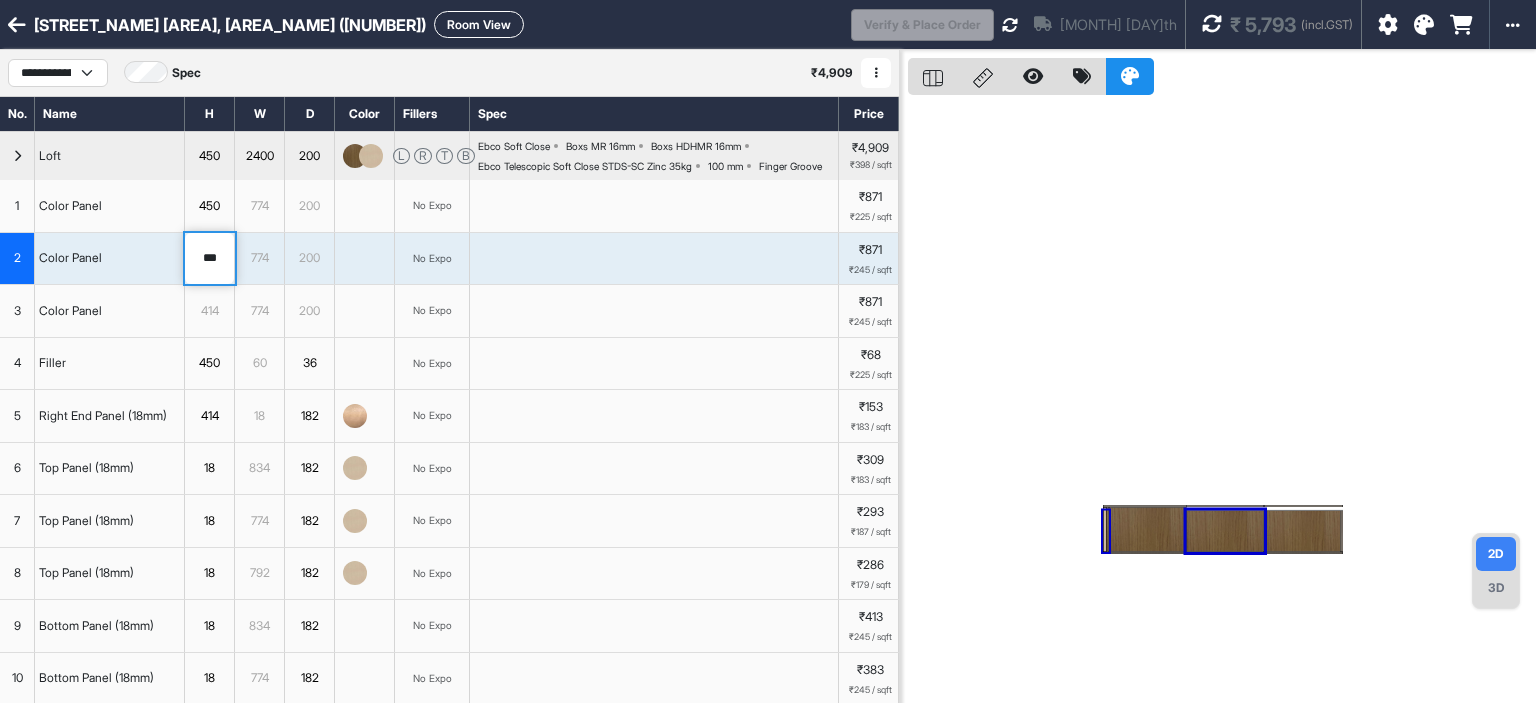 click on "***" at bounding box center (209, 259) 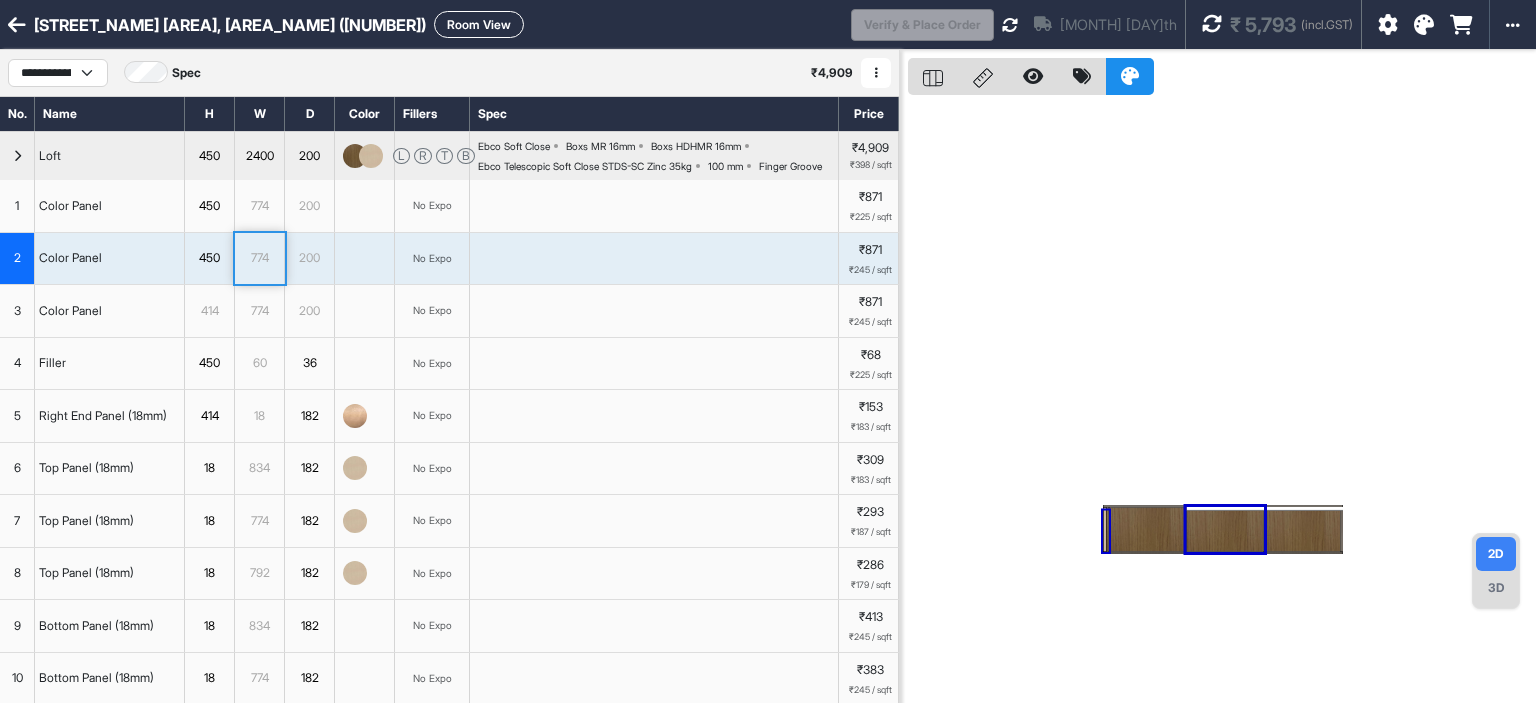 click on "414" at bounding box center [209, 311] 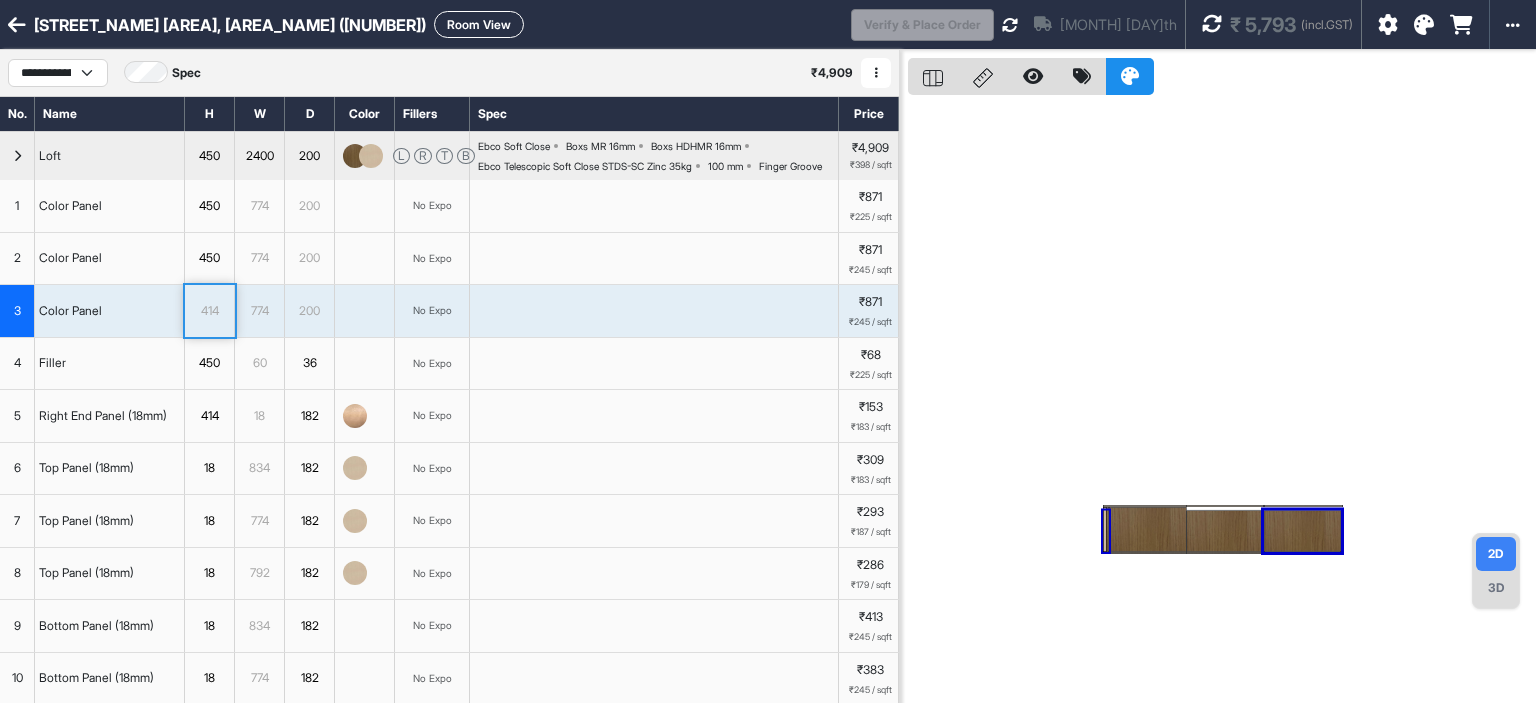 click on "414" at bounding box center [209, 311] 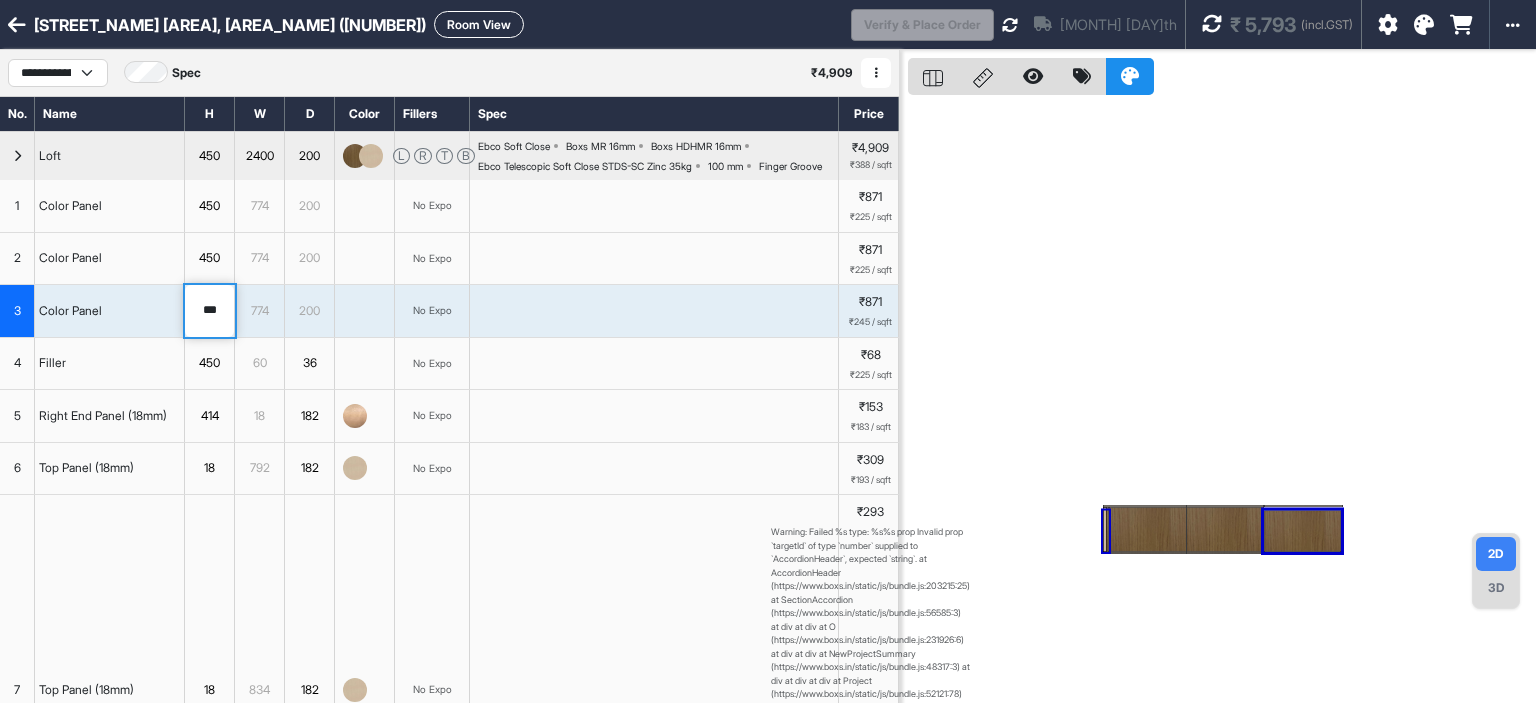 click on "***" at bounding box center (209, 311) 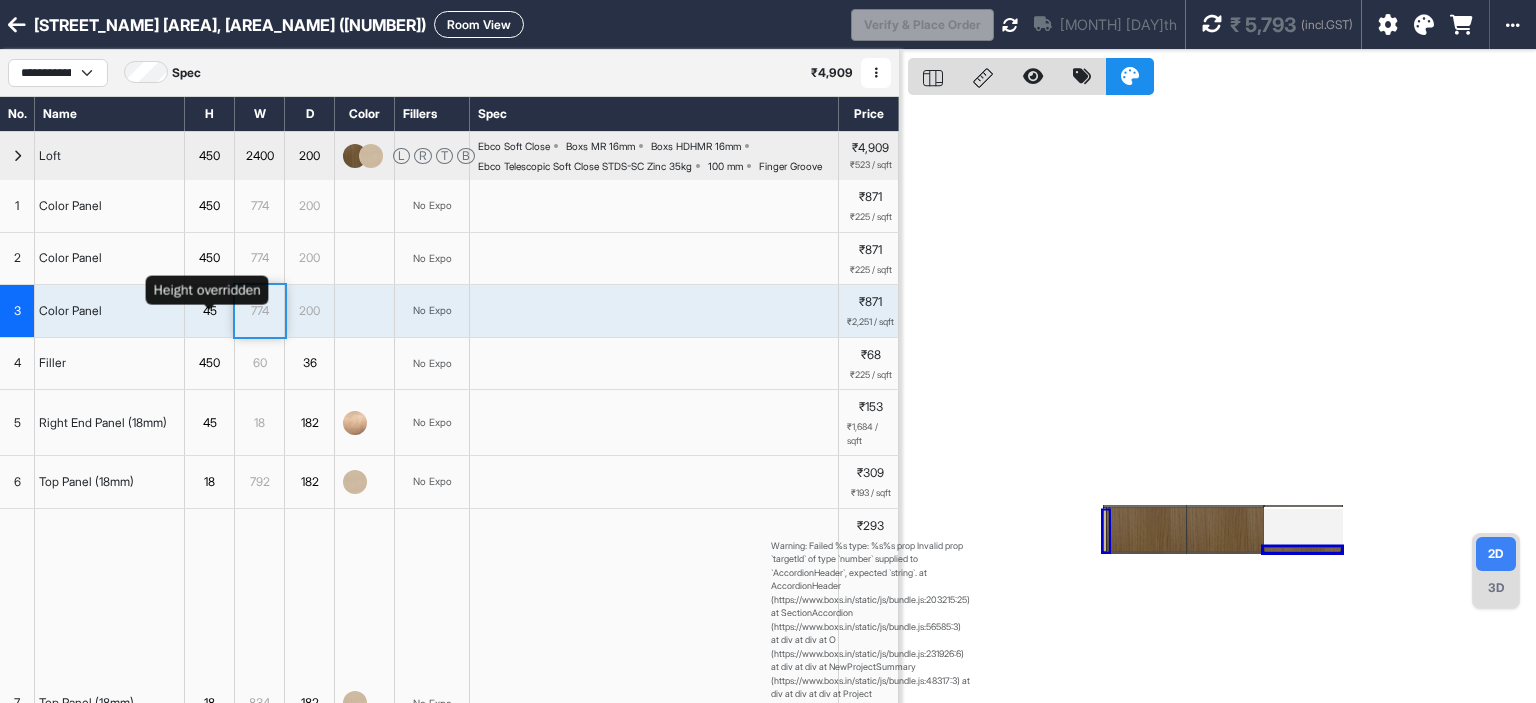 click on "45" at bounding box center [209, 311] 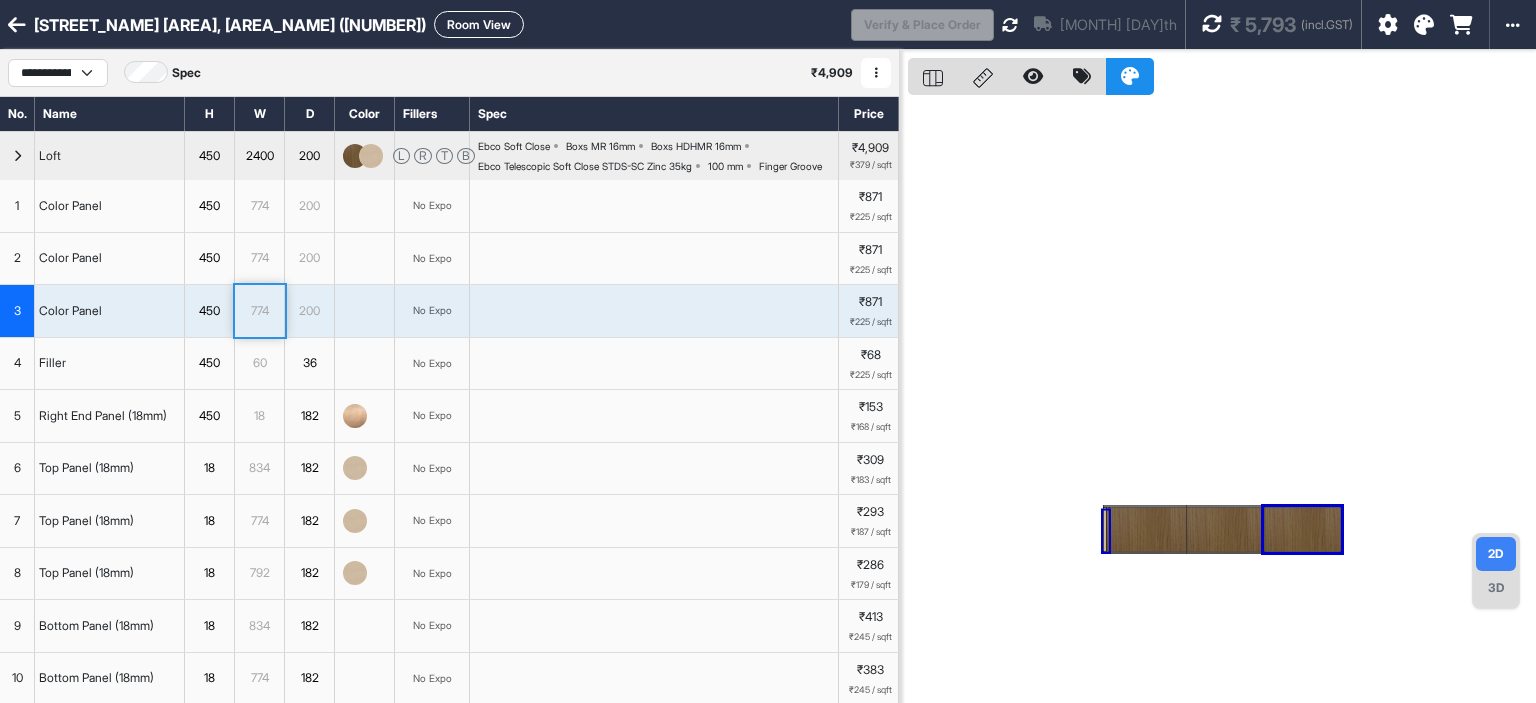 click on "3D" at bounding box center [1496, 588] 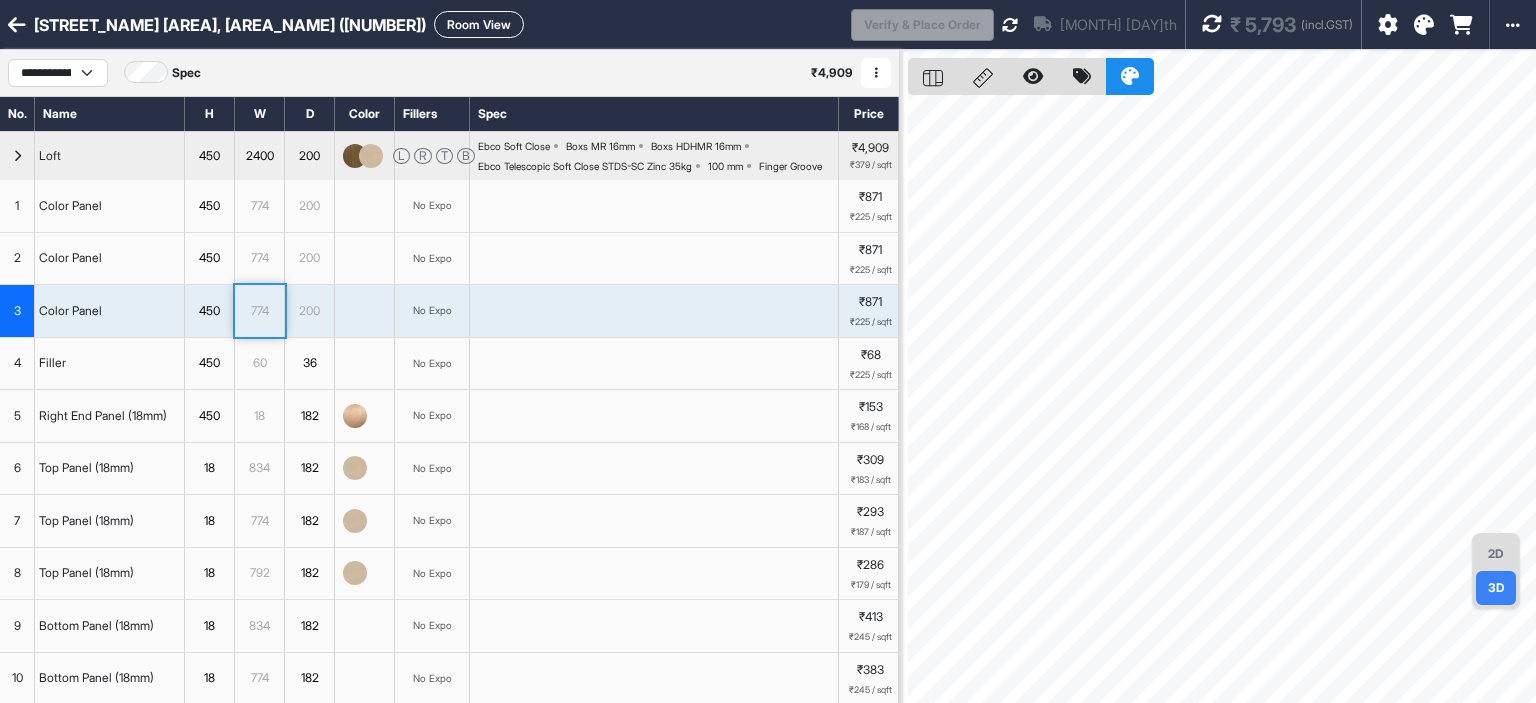 click at bounding box center [17, 156] 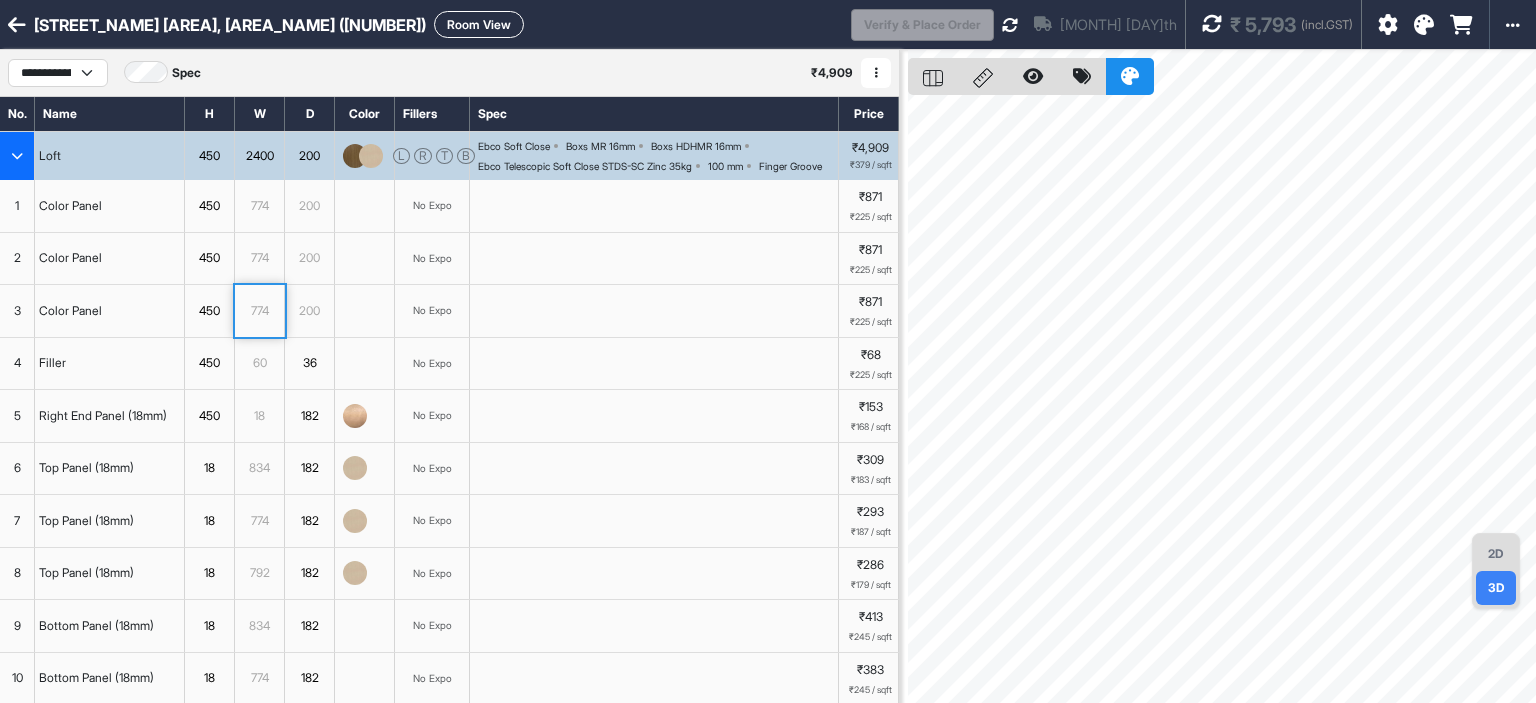 click on "Room View" at bounding box center (479, 24) 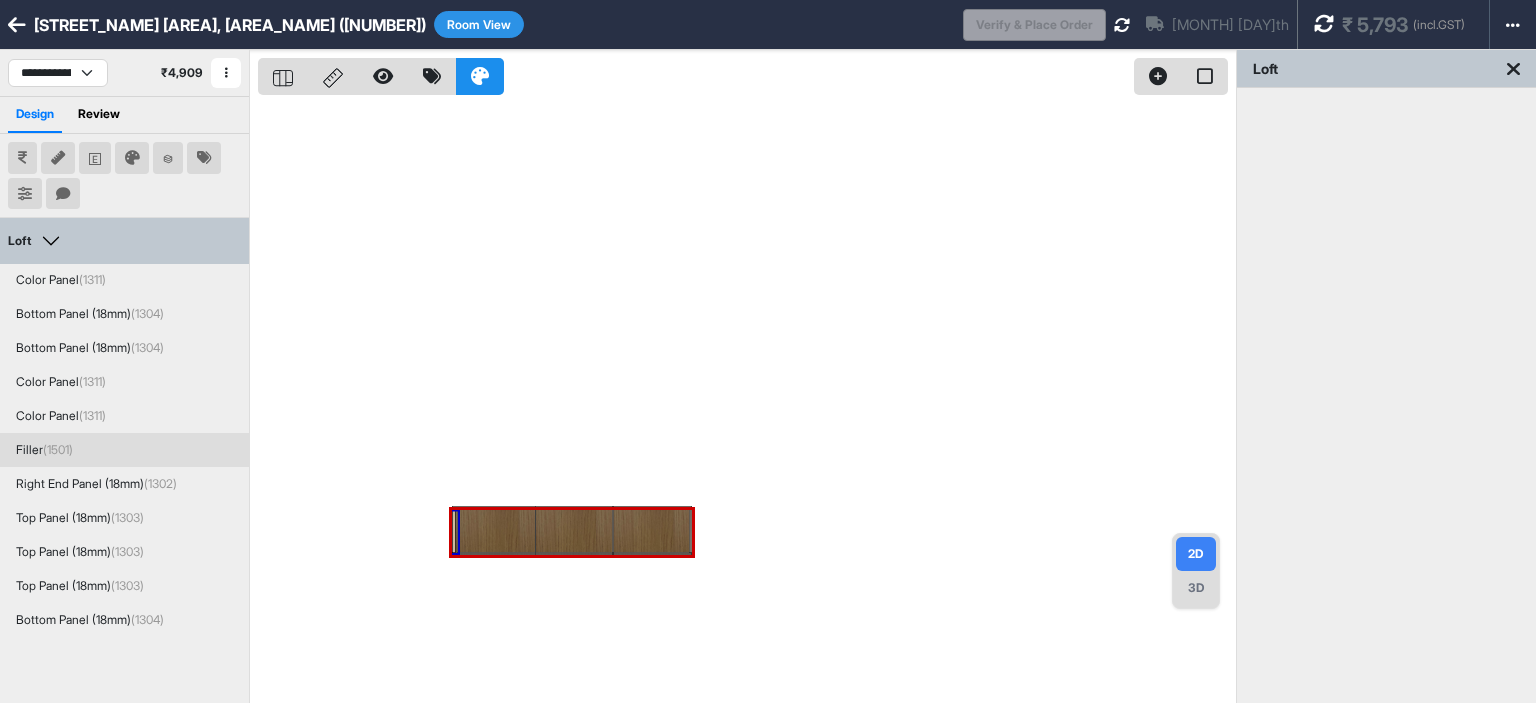 click at bounding box center [747, 401] 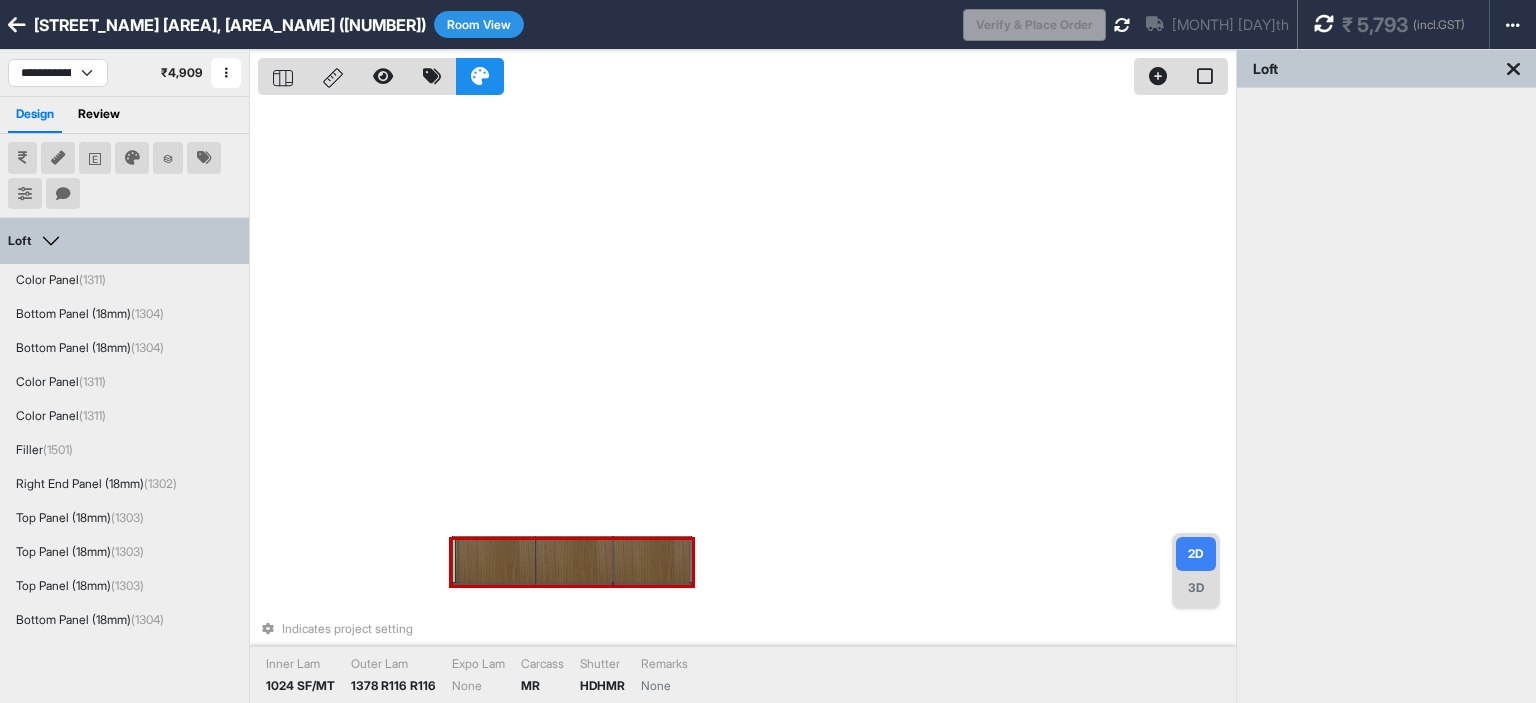 click at bounding box center [496, 560] 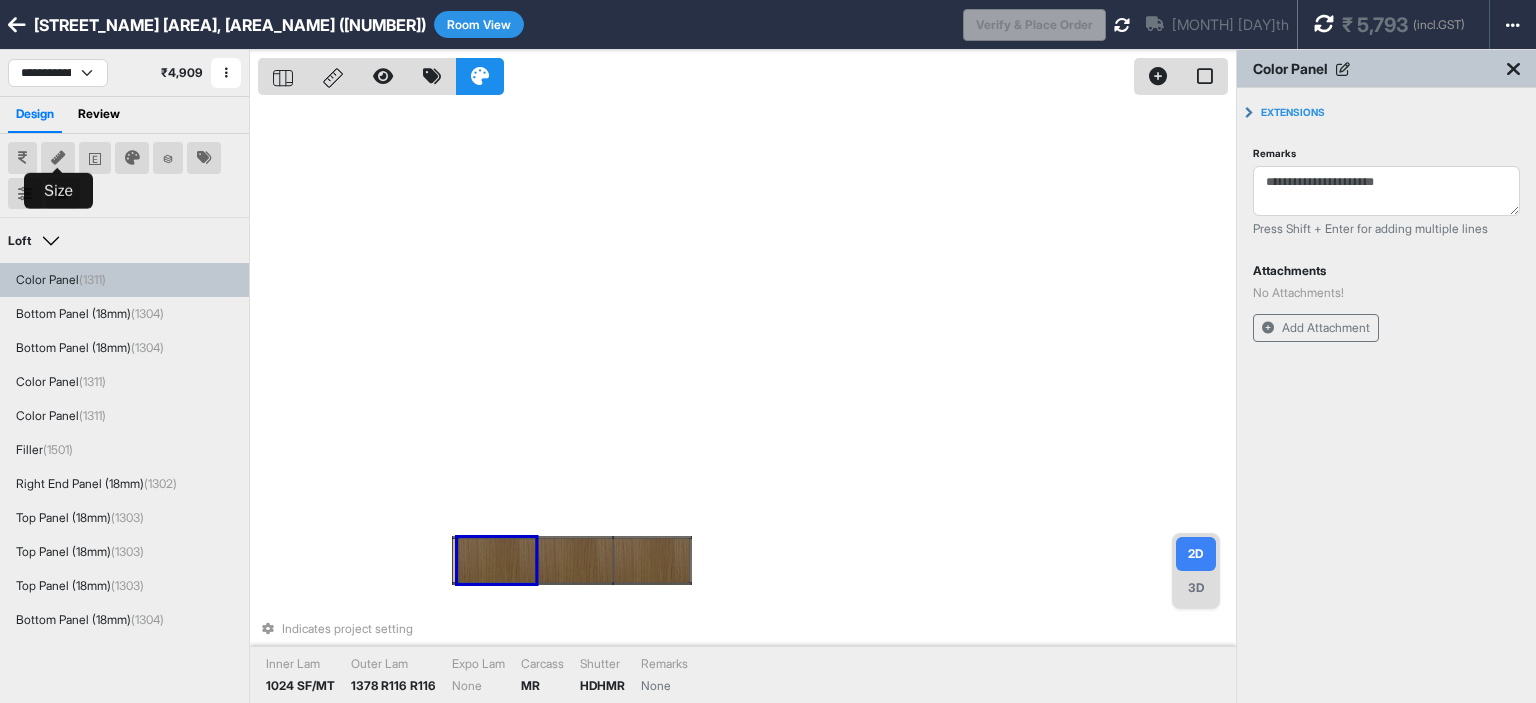 click at bounding box center [58, 158] 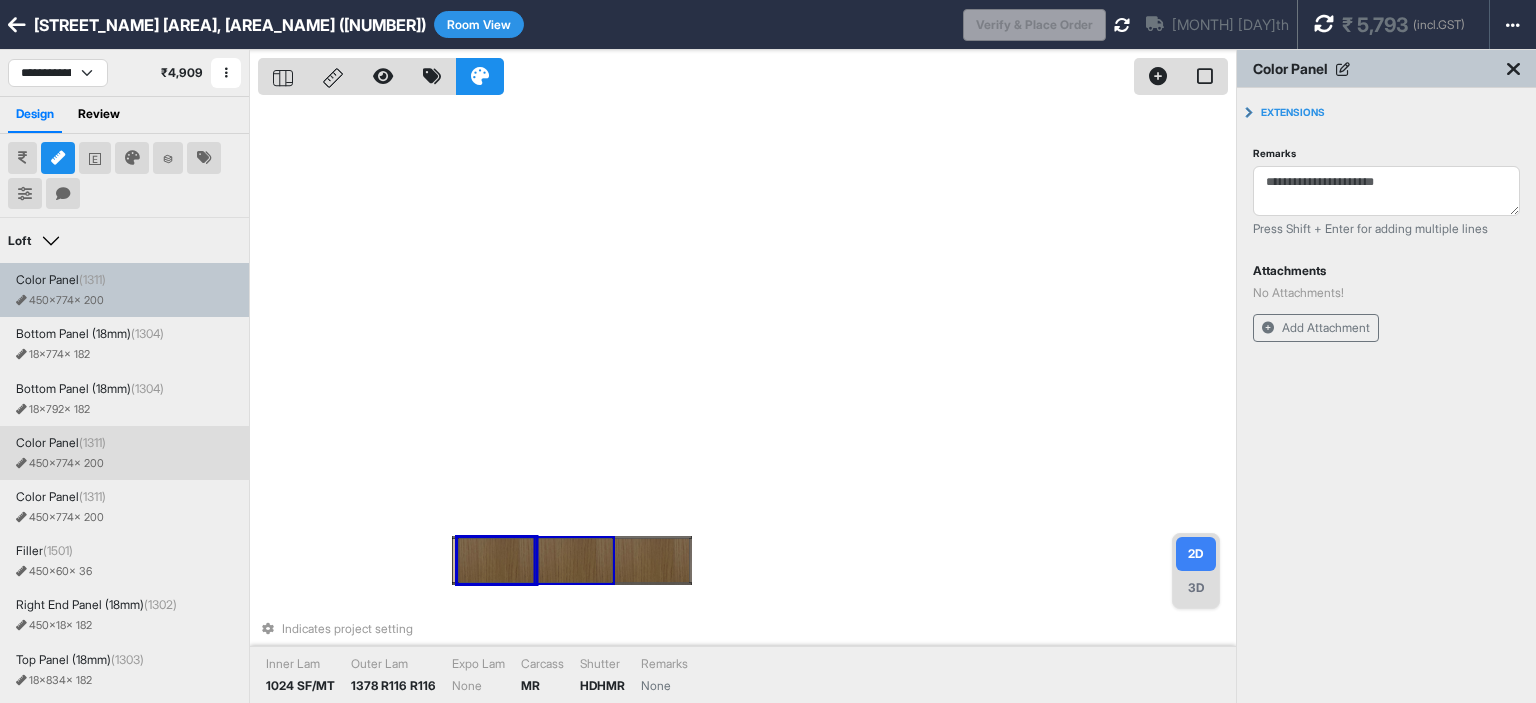 click at bounding box center (573, 560) 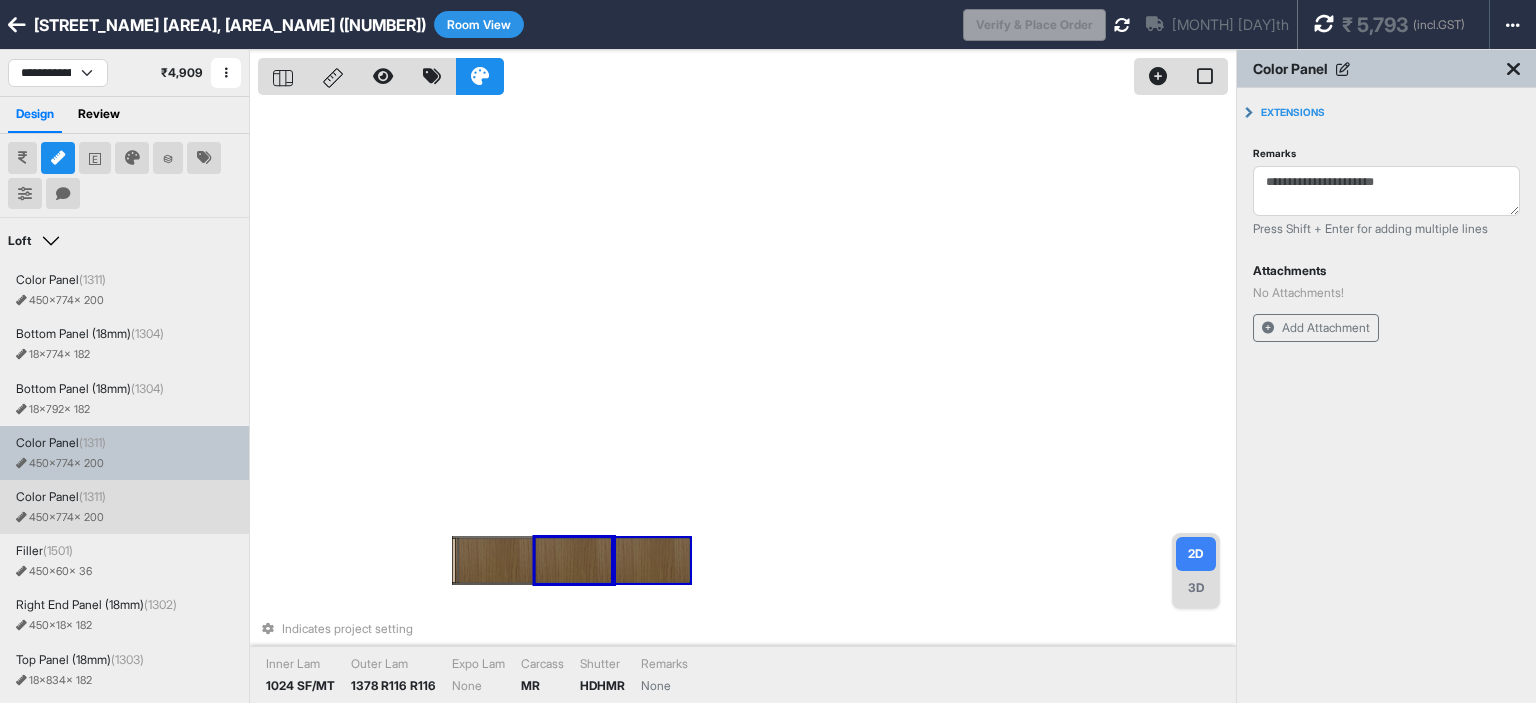click at bounding box center (651, 560) 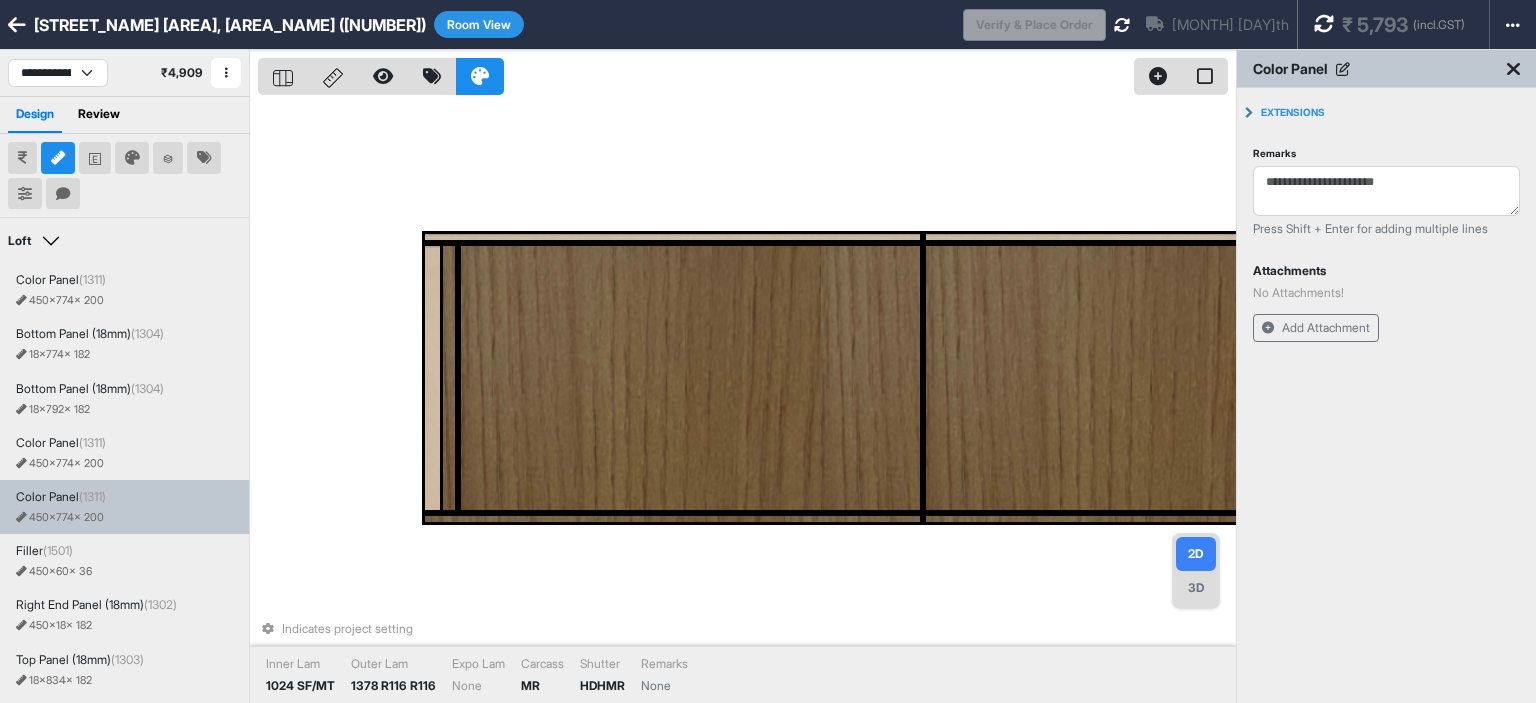 click on "Room View" at bounding box center [479, 24] 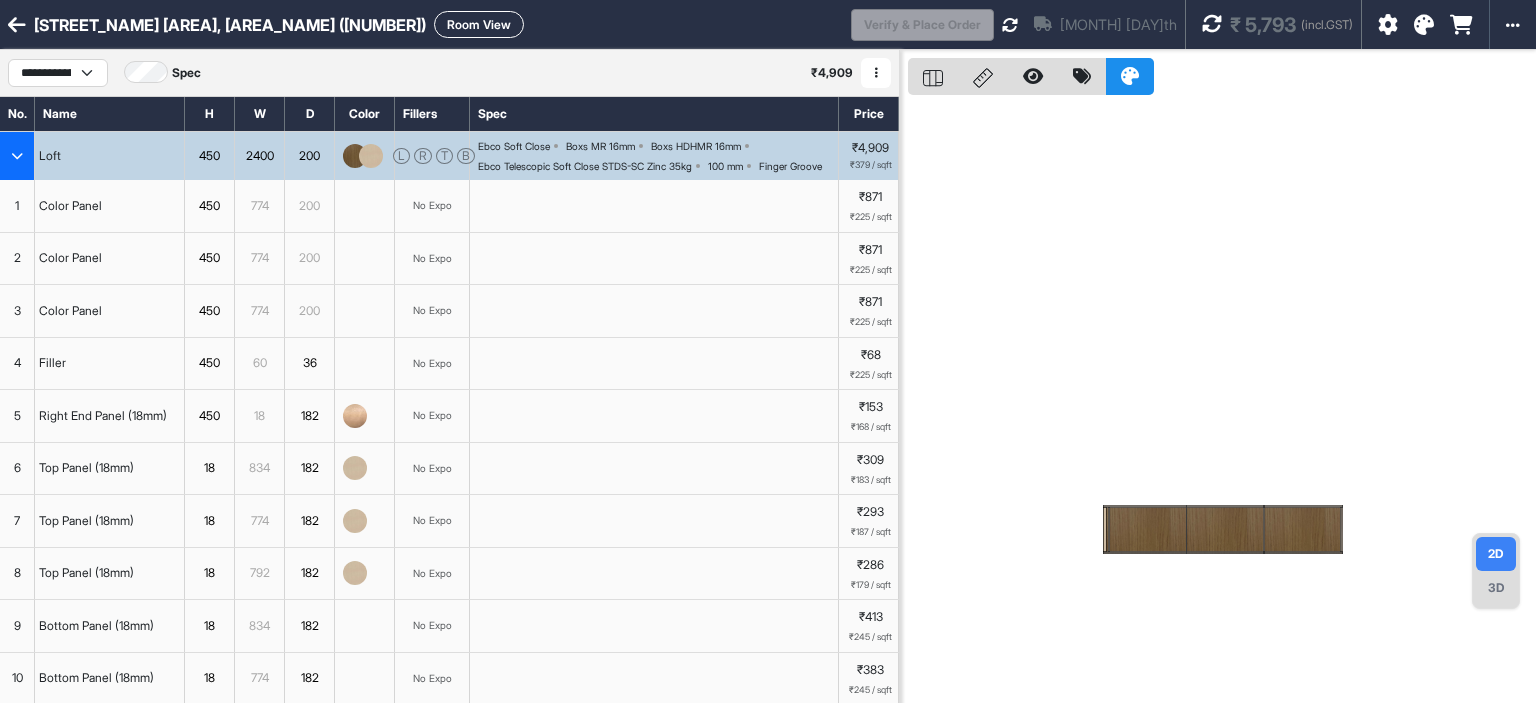 click on "₹   5,793 (incl.GST)" at bounding box center [1277, 24] 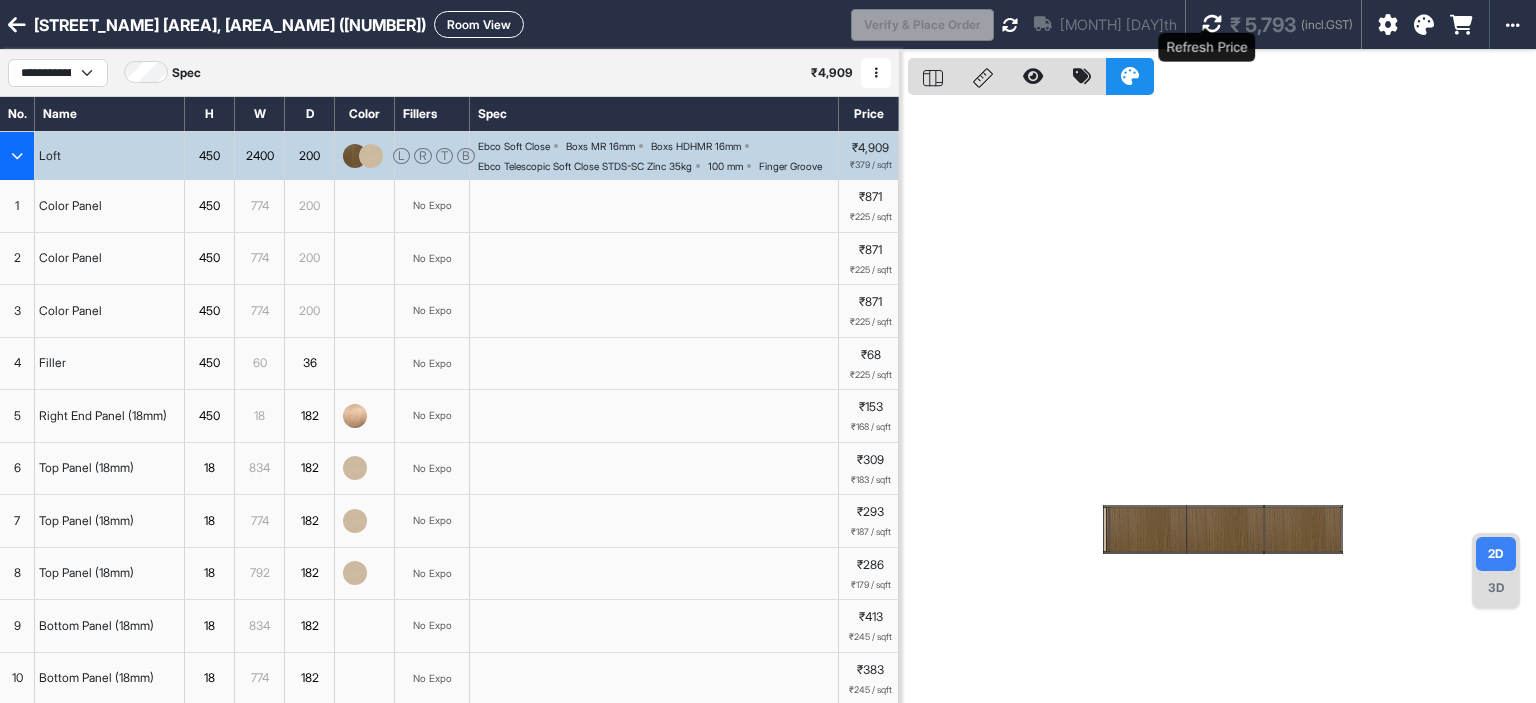 click at bounding box center (1212, 24) 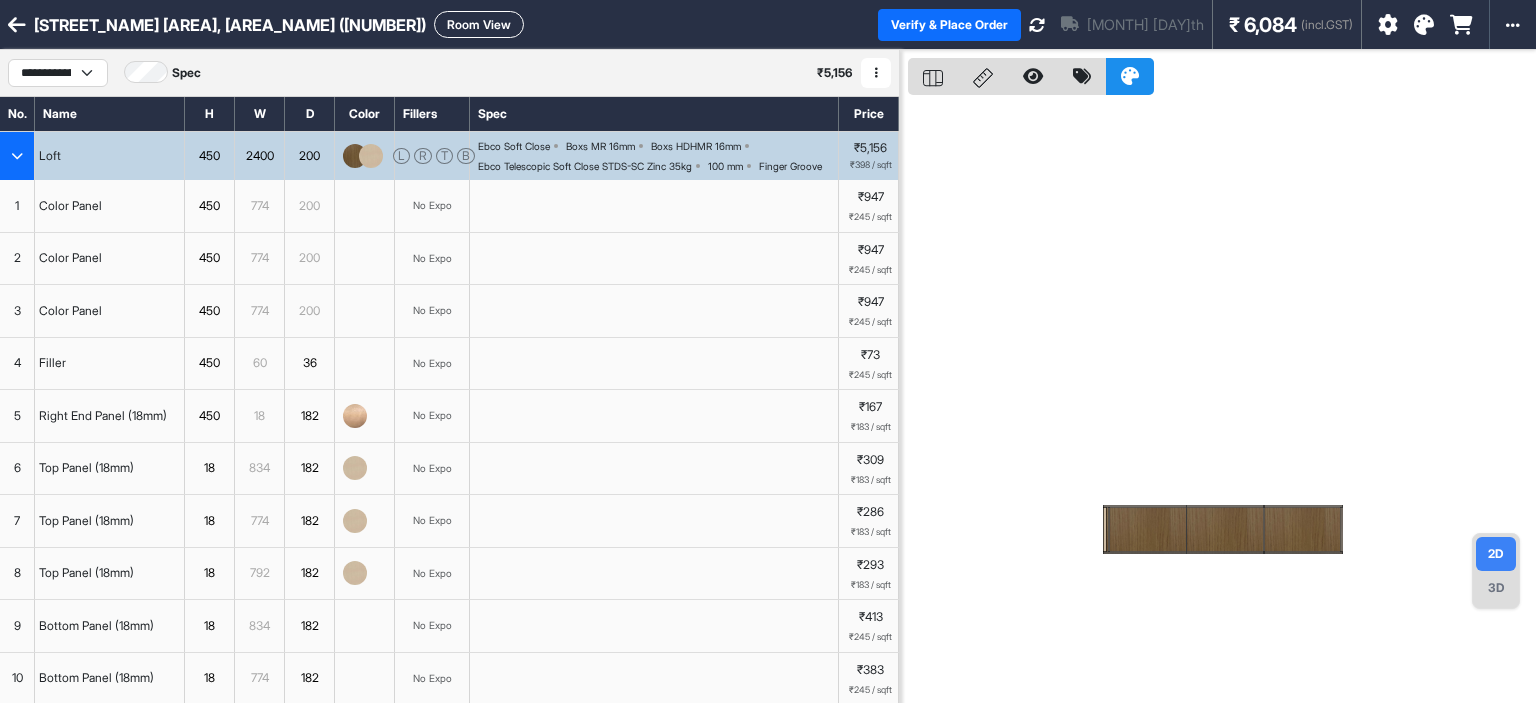 click at bounding box center (17, 156) 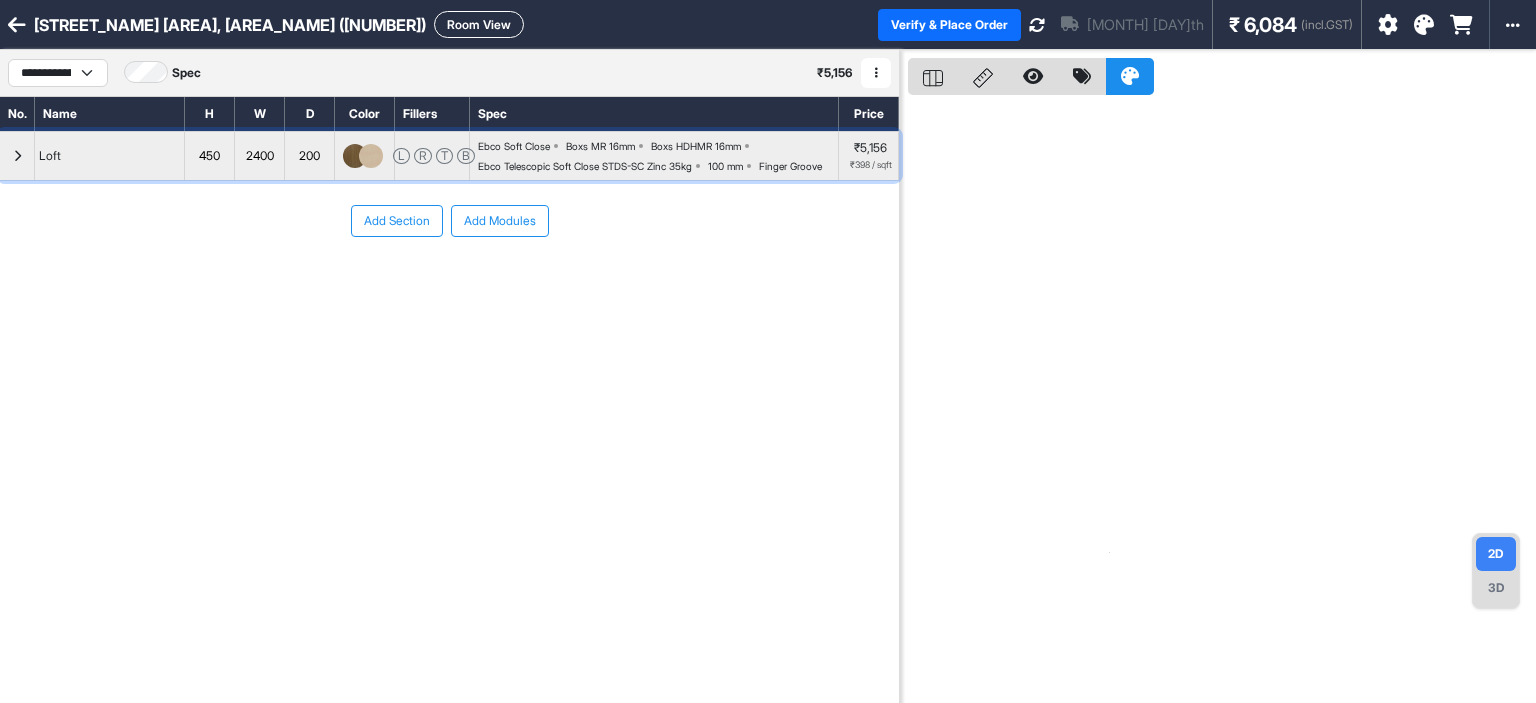 click at bounding box center [17, 156] 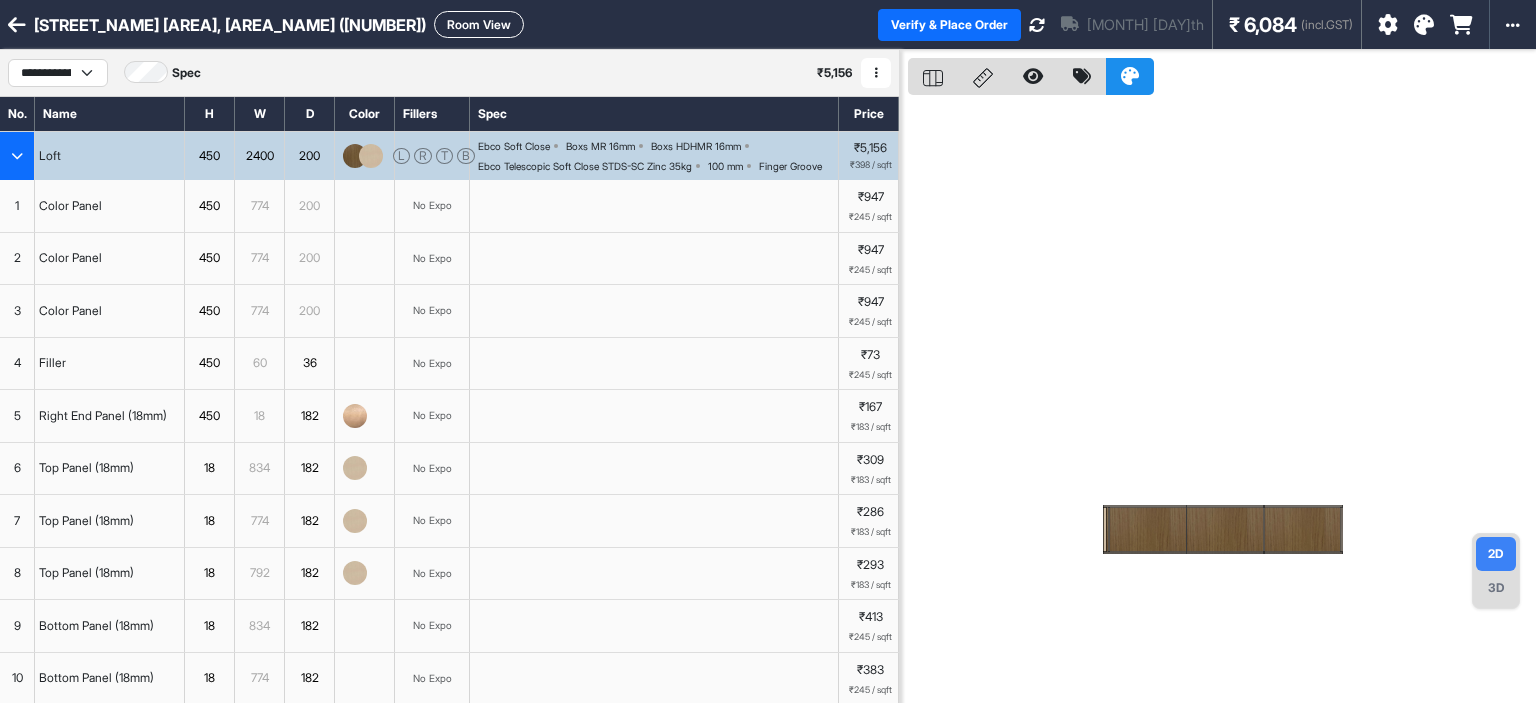 click on "3D" at bounding box center (1496, 588) 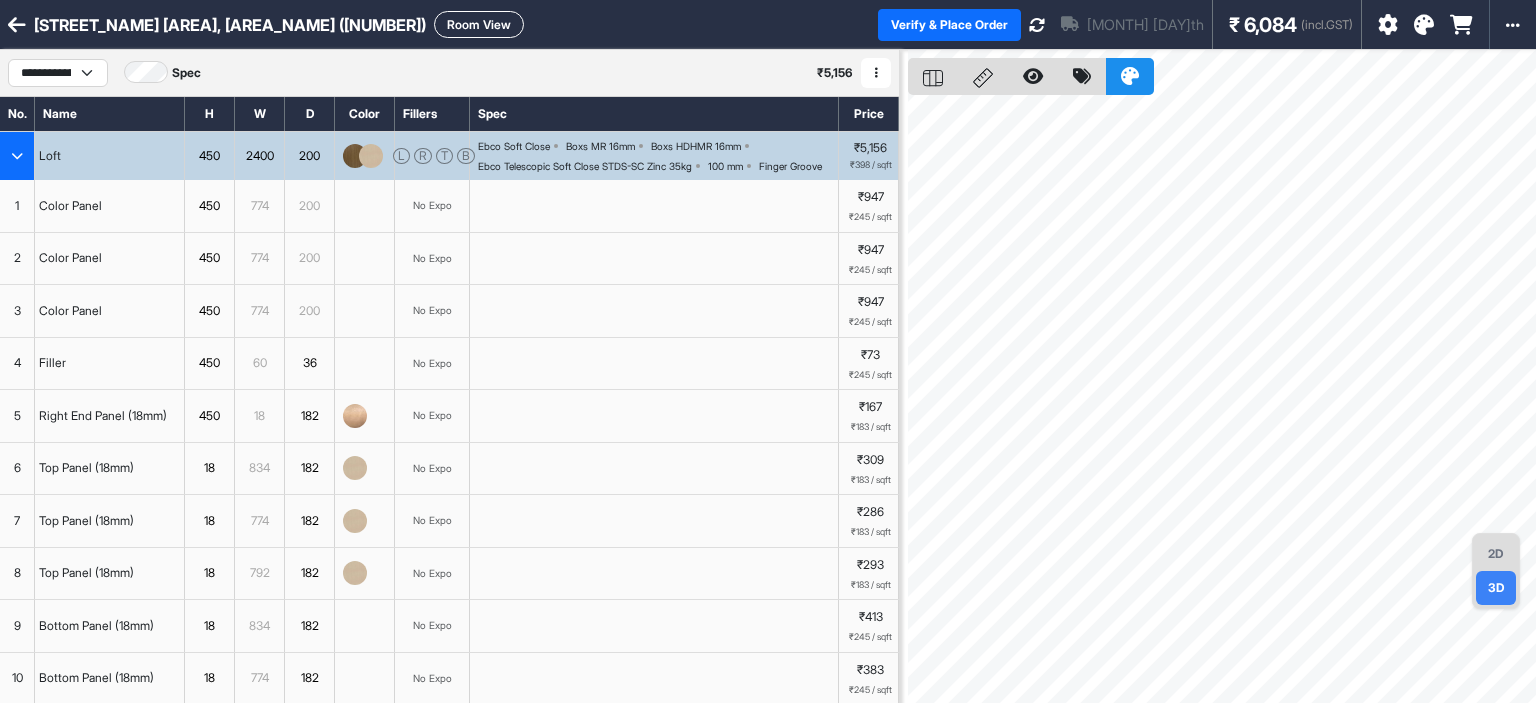 click on "**********" at bounding box center (768, 401) 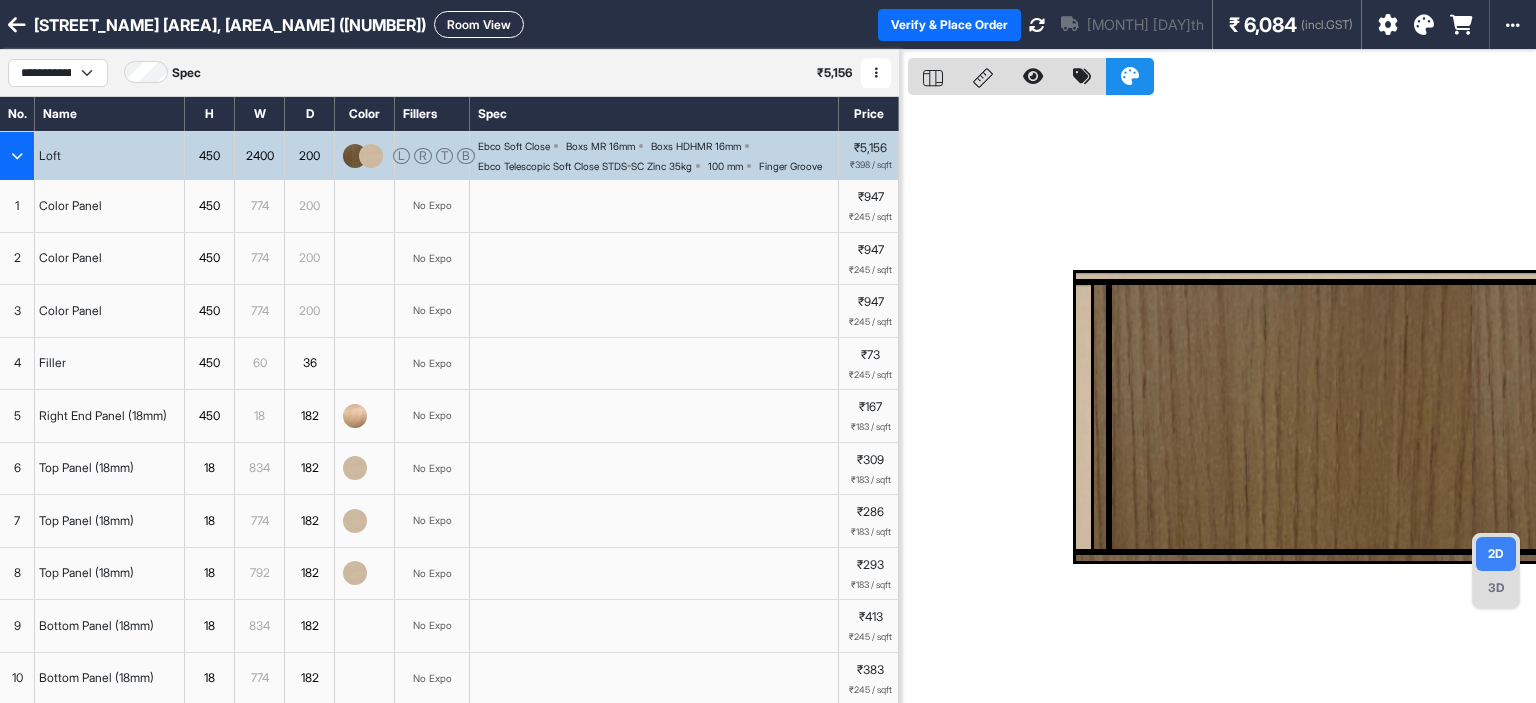 click on "3D" at bounding box center [1496, 588] 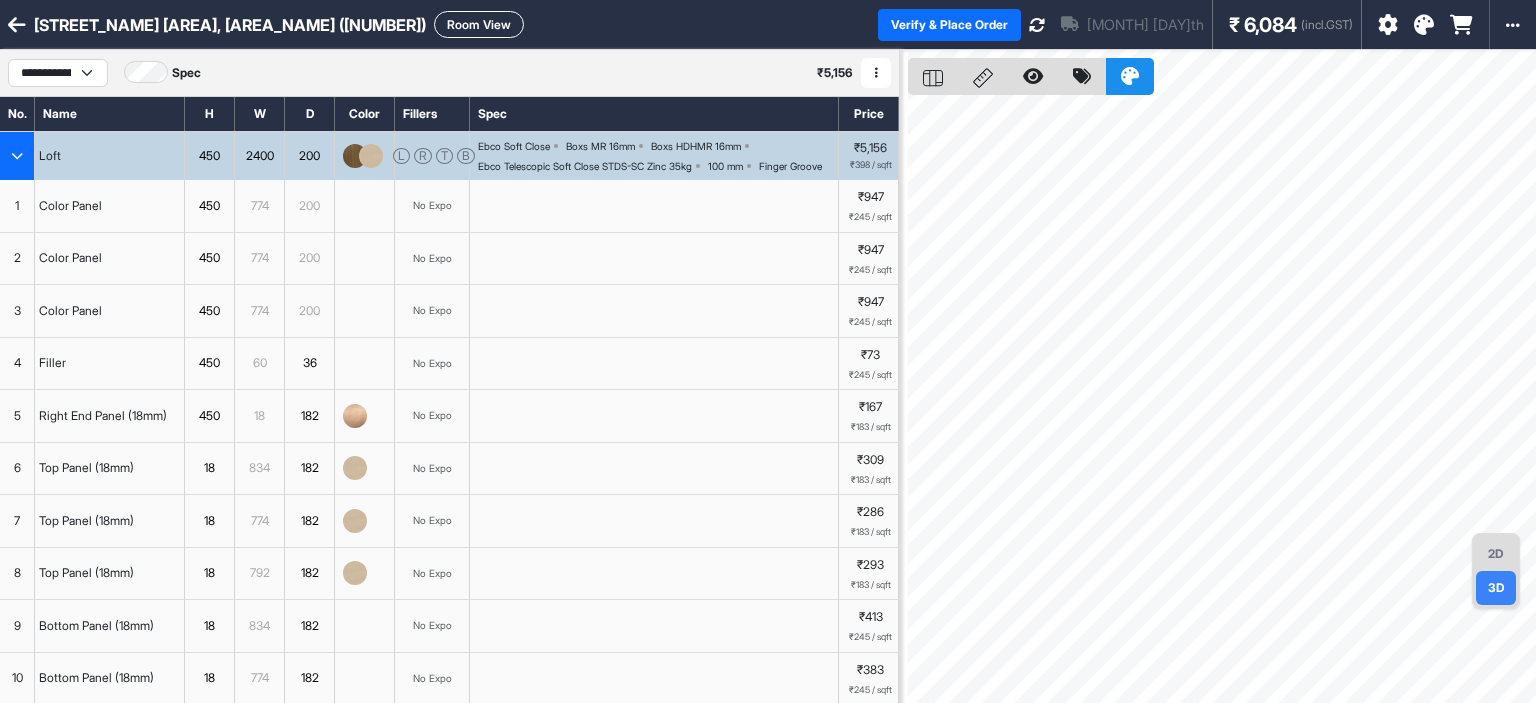 click on "2D" at bounding box center [1496, 554] 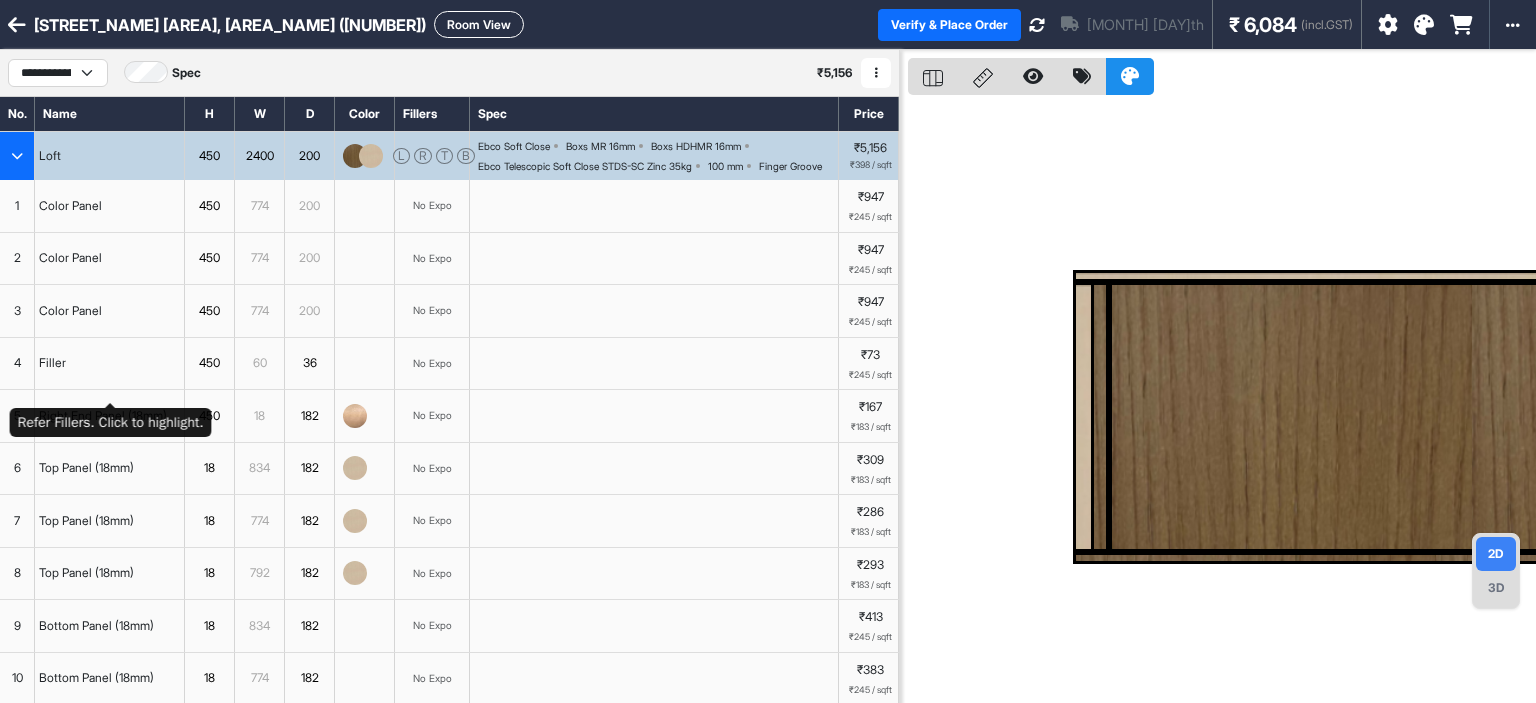 click on "Filler" at bounding box center (52, 363) 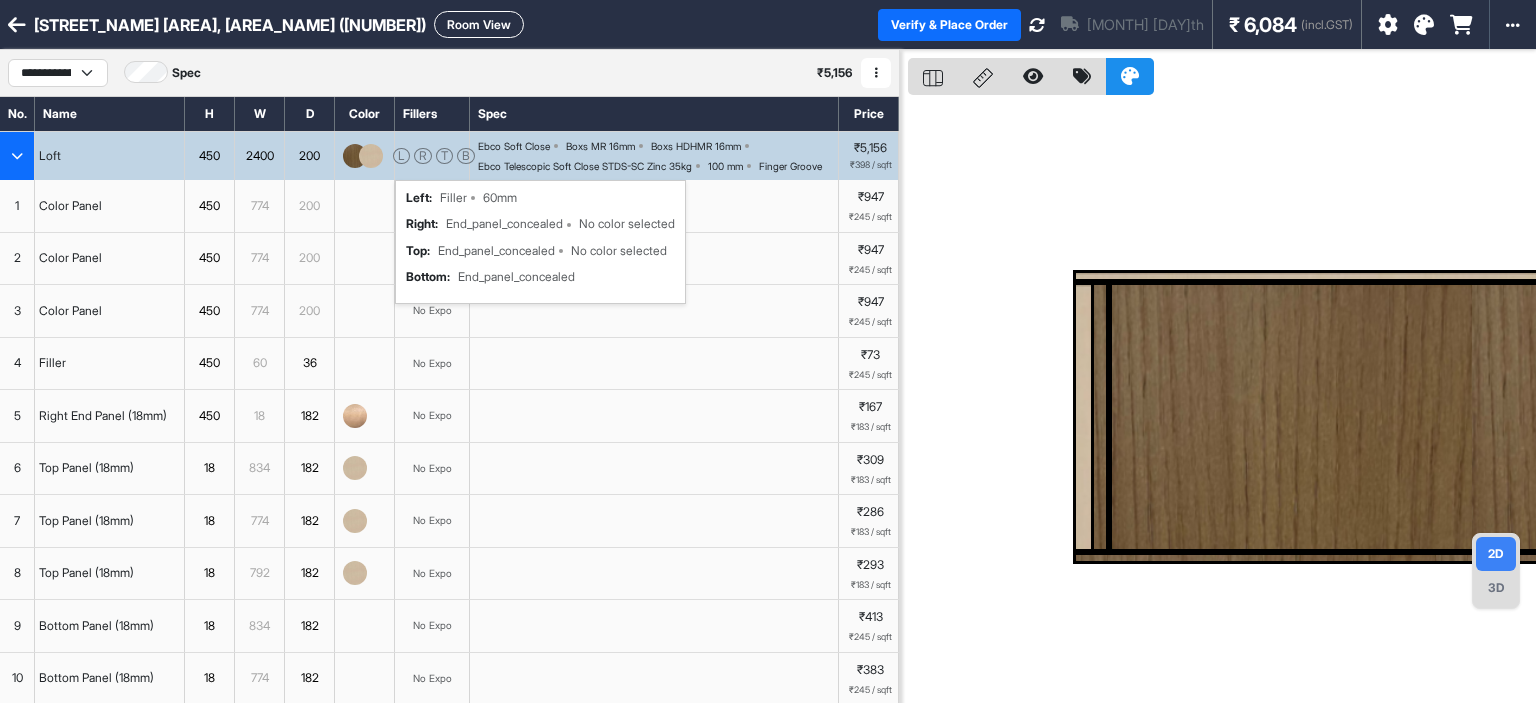 click on "L R T B left : Filler 60mm right : End_panel_concealed No color selected top : End_panel_concealed No color selected bottom : End_panel_concealed" at bounding box center [432, 156] 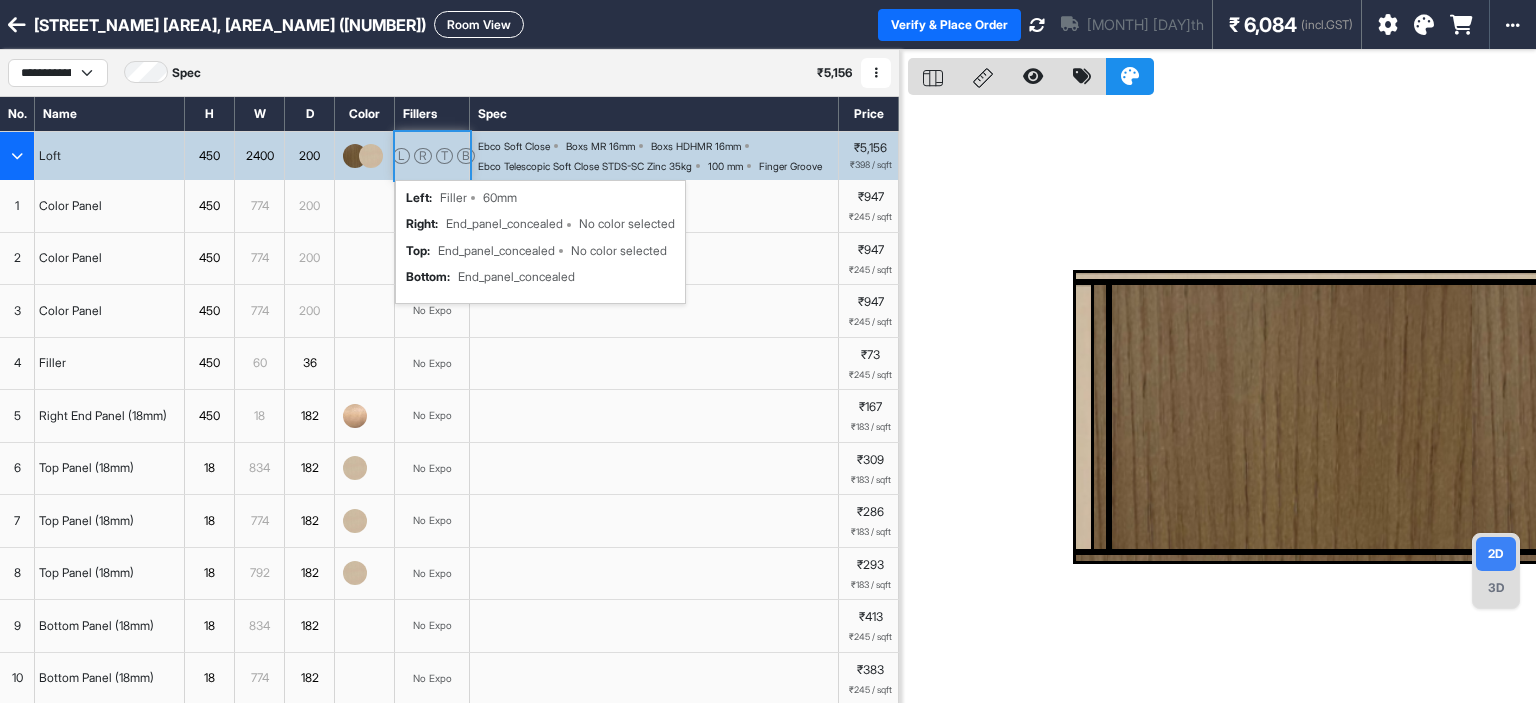 click on "L R T B left : Filler 60mm right : End_panel_concealed No color selected top : End_panel_concealed No color selected bottom : End_panel_concealed" at bounding box center [432, 156] 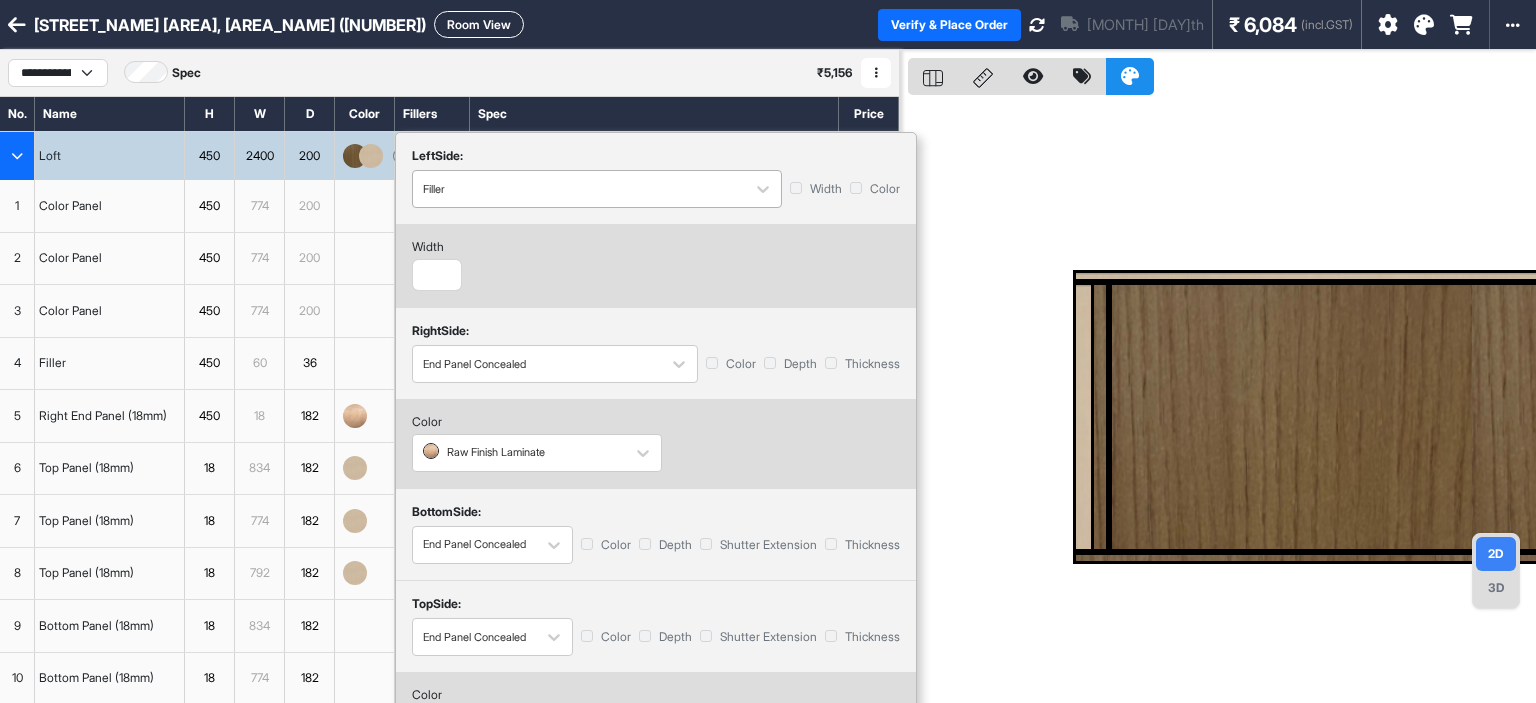 click on "Filler" at bounding box center [597, 189] 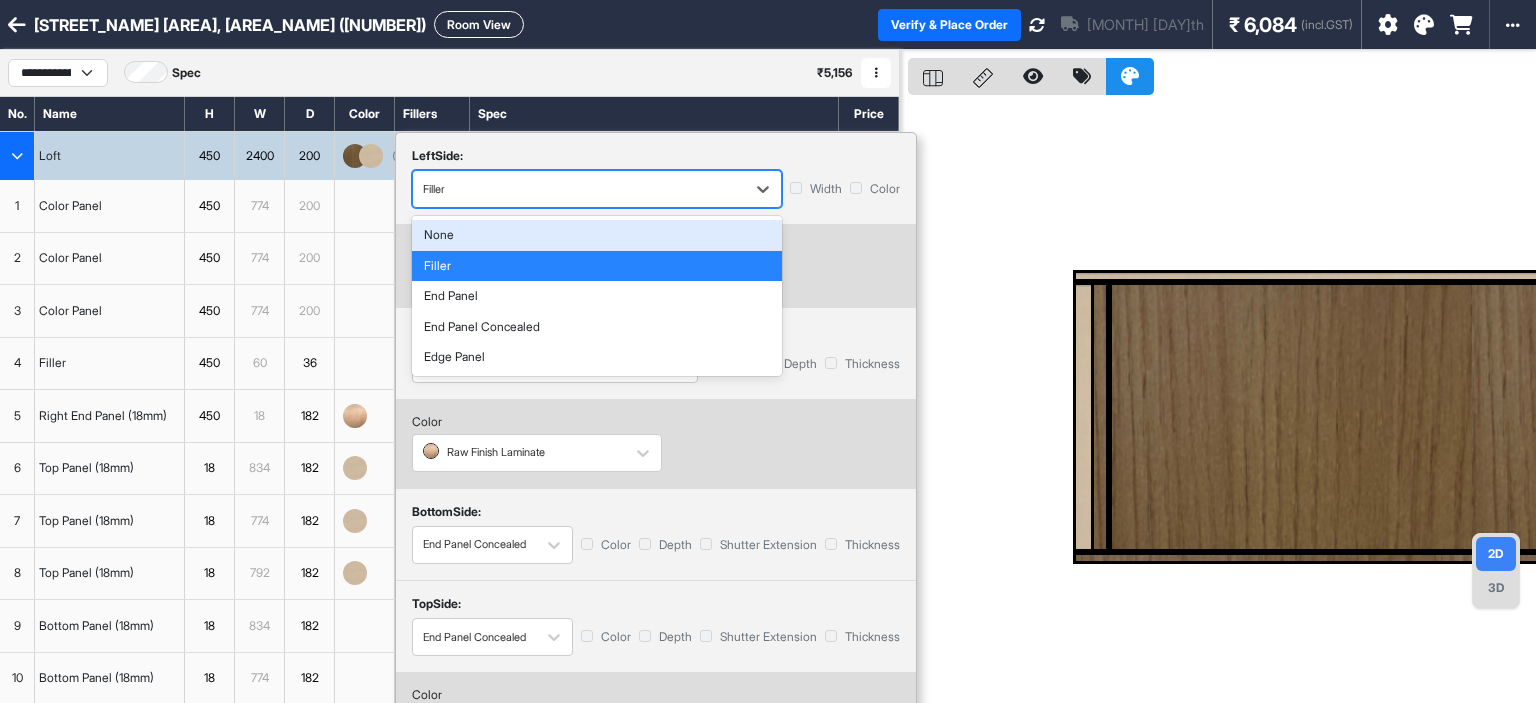 click on "None" at bounding box center (597, 235) 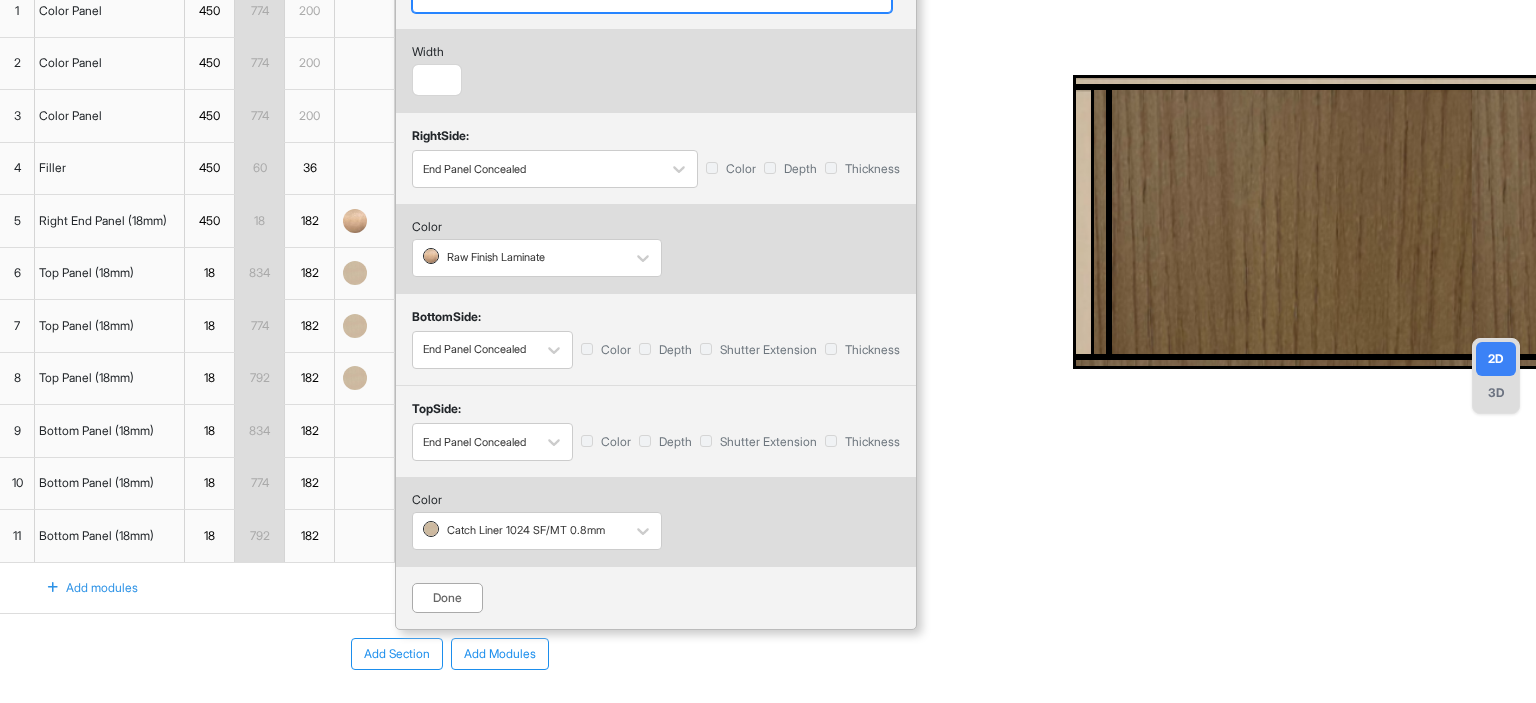 scroll, scrollTop: 200, scrollLeft: 0, axis: vertical 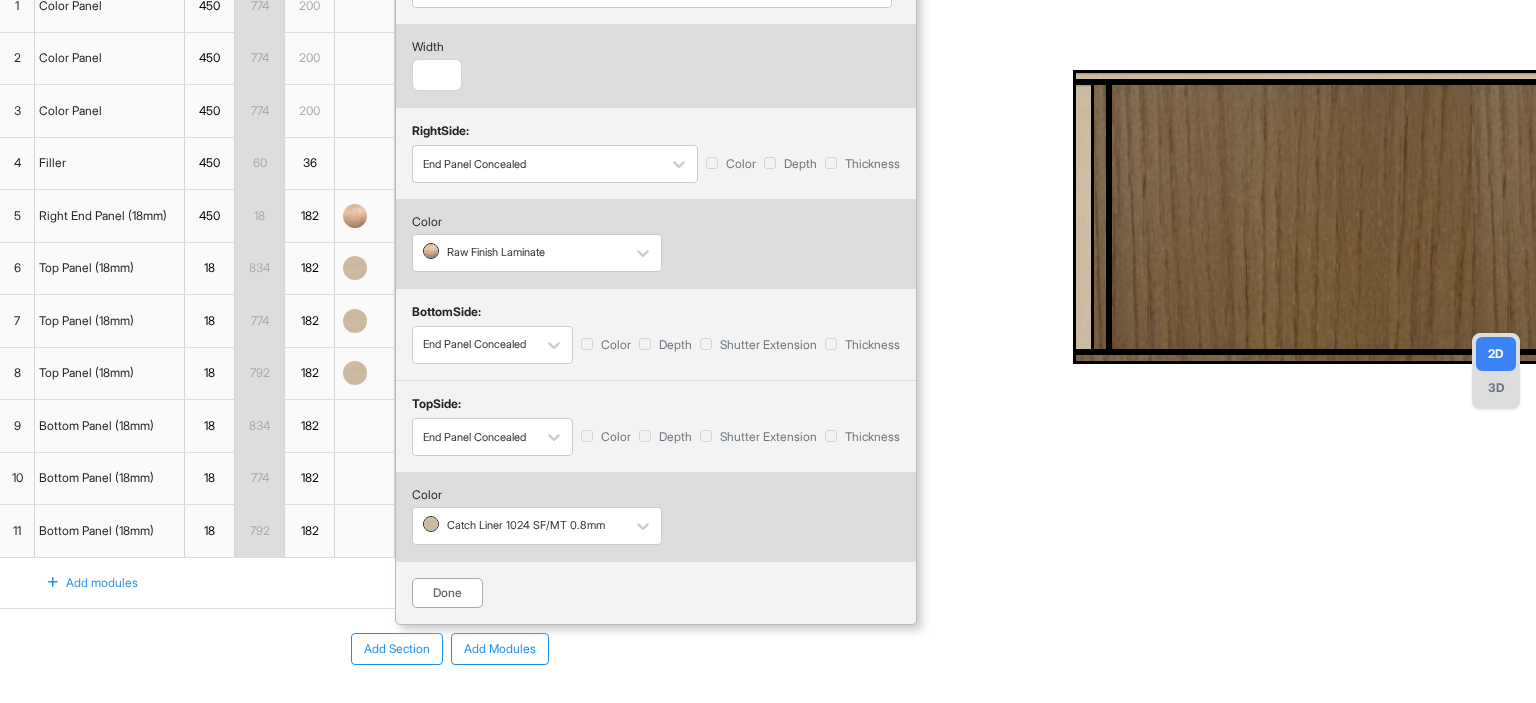 click on "Done" at bounding box center (447, 593) 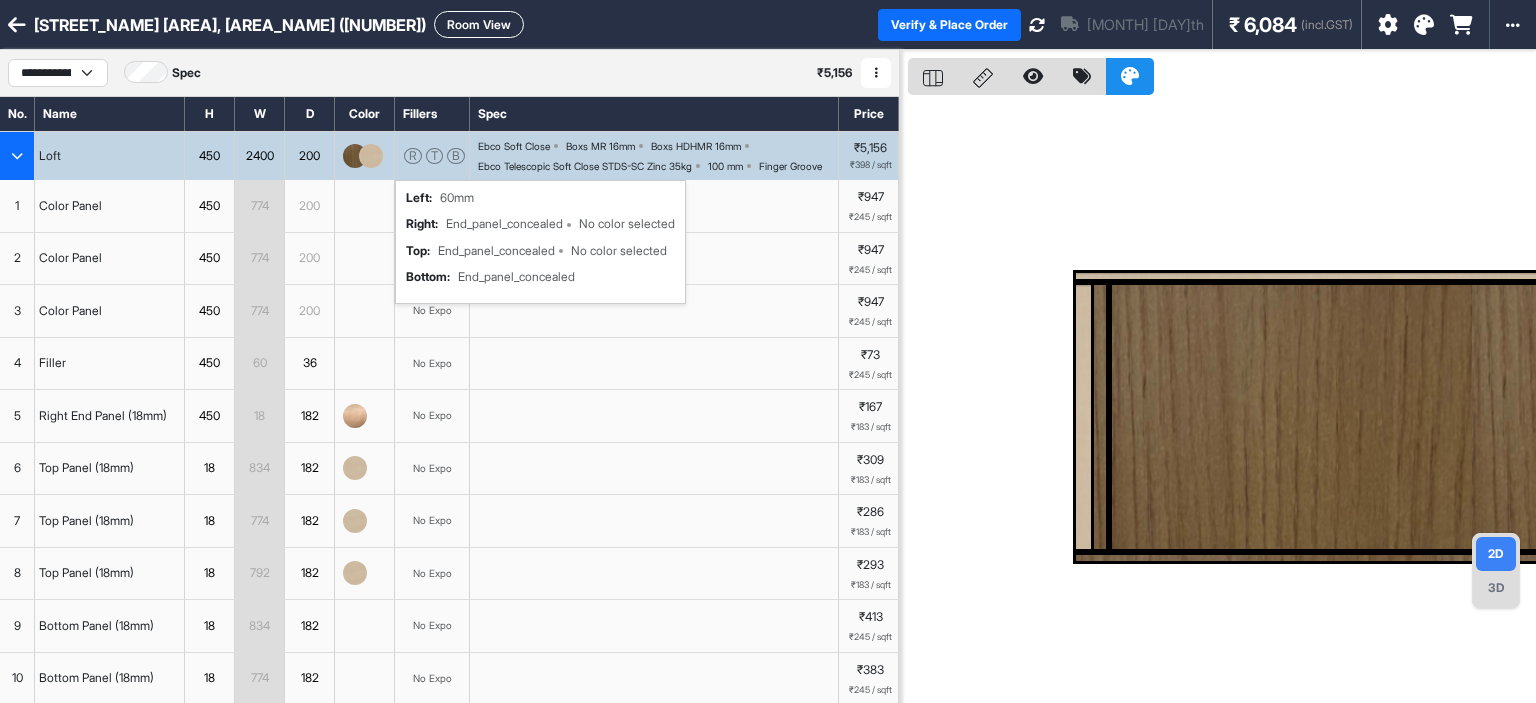 scroll, scrollTop: 0, scrollLeft: 0, axis: both 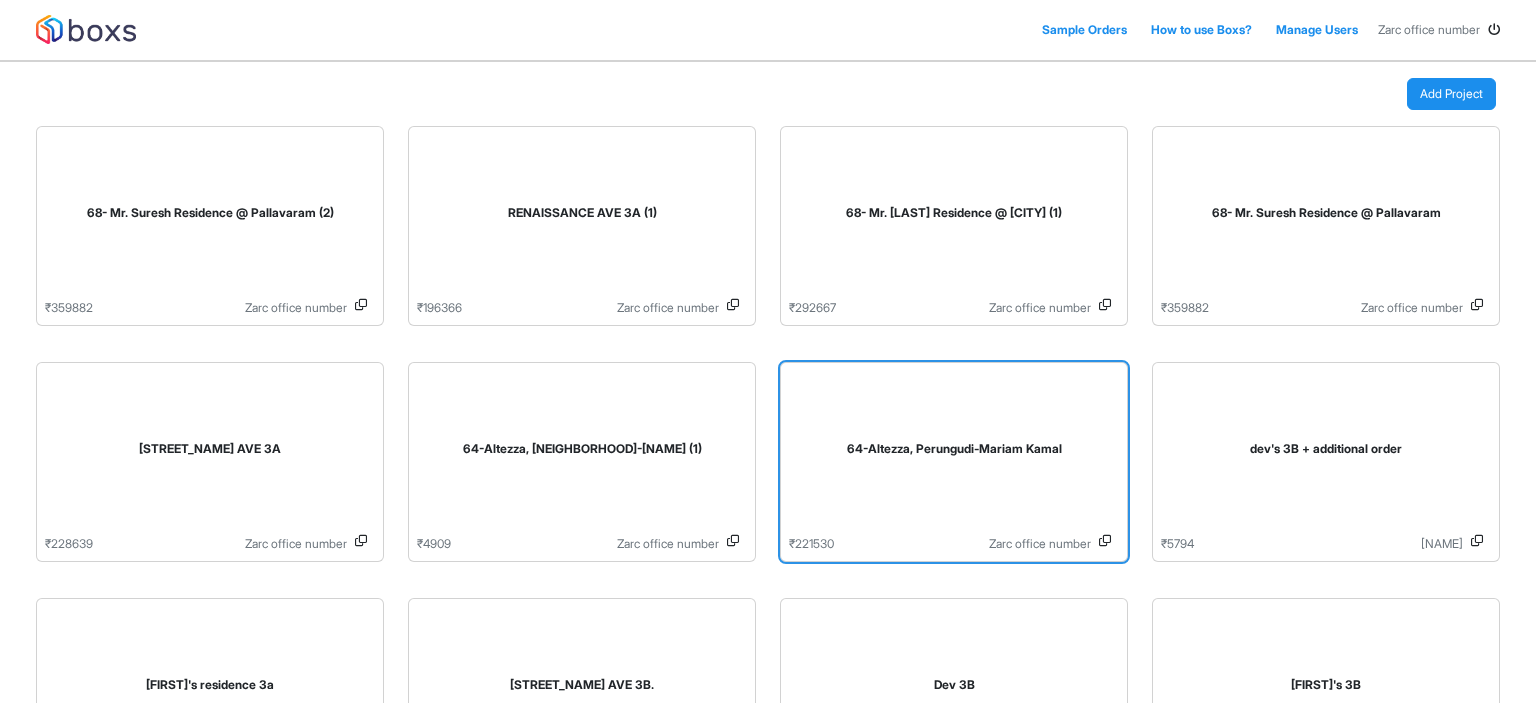 click on "64-Altezza, Perungudi-Mariam Kamal" at bounding box center [954, 453] 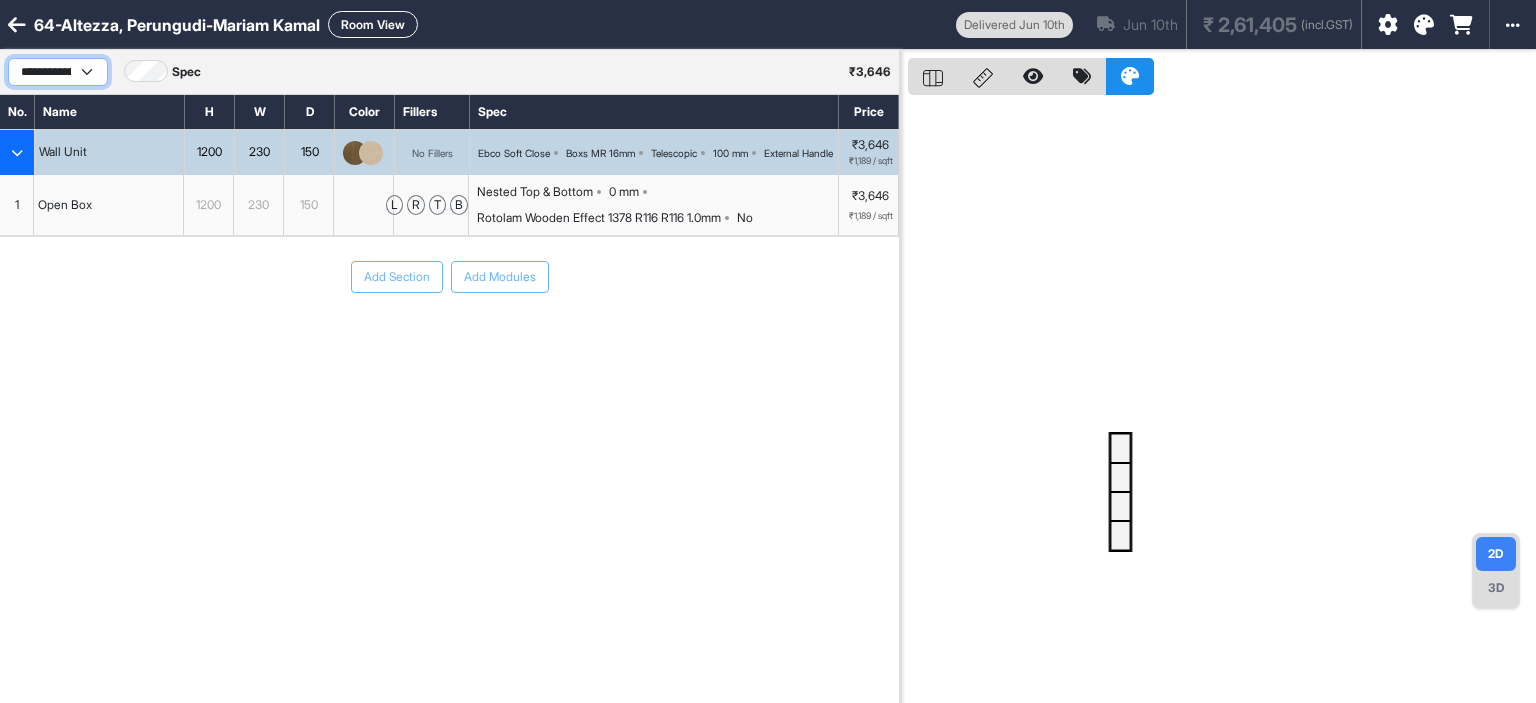click on "**********" at bounding box center [58, 72] 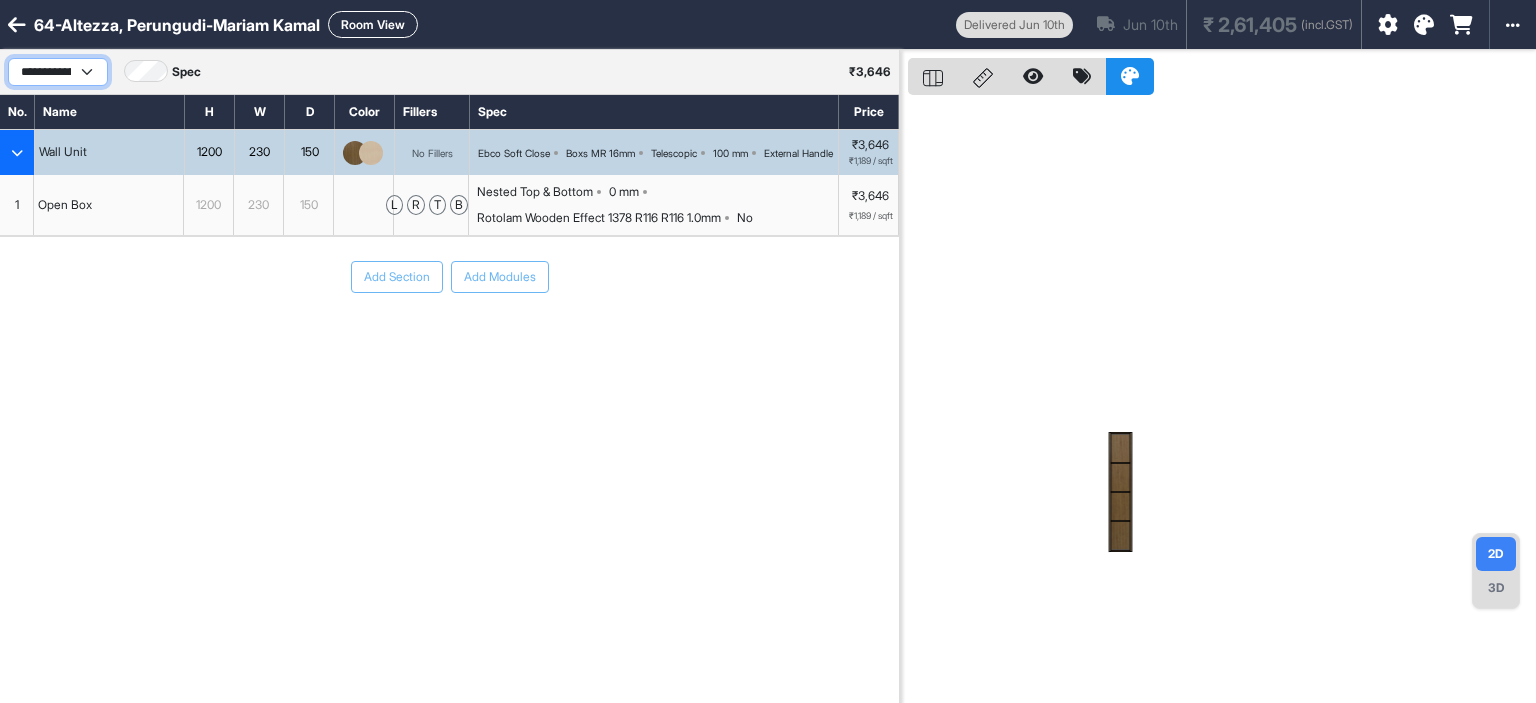 click on "**********" at bounding box center [58, 72] 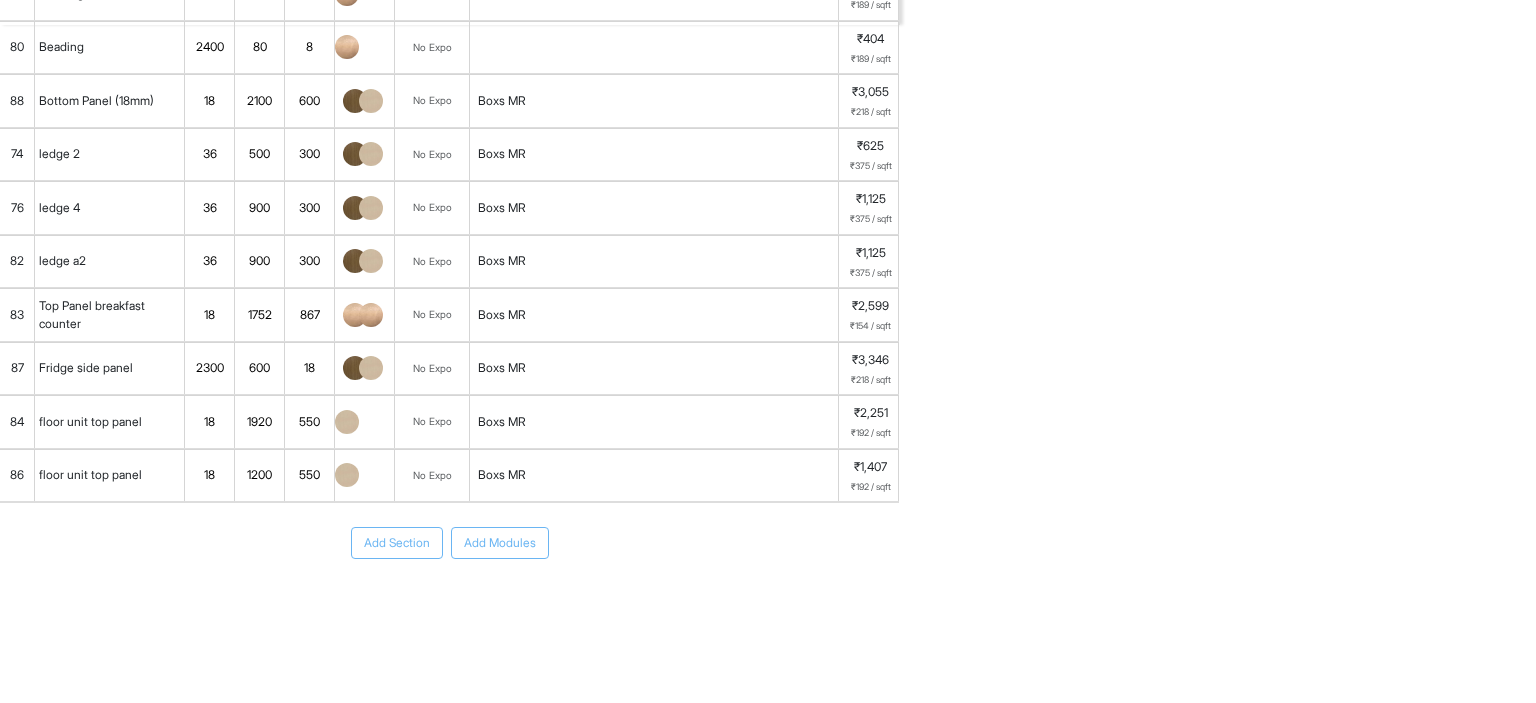 scroll, scrollTop: 736, scrollLeft: 0, axis: vertical 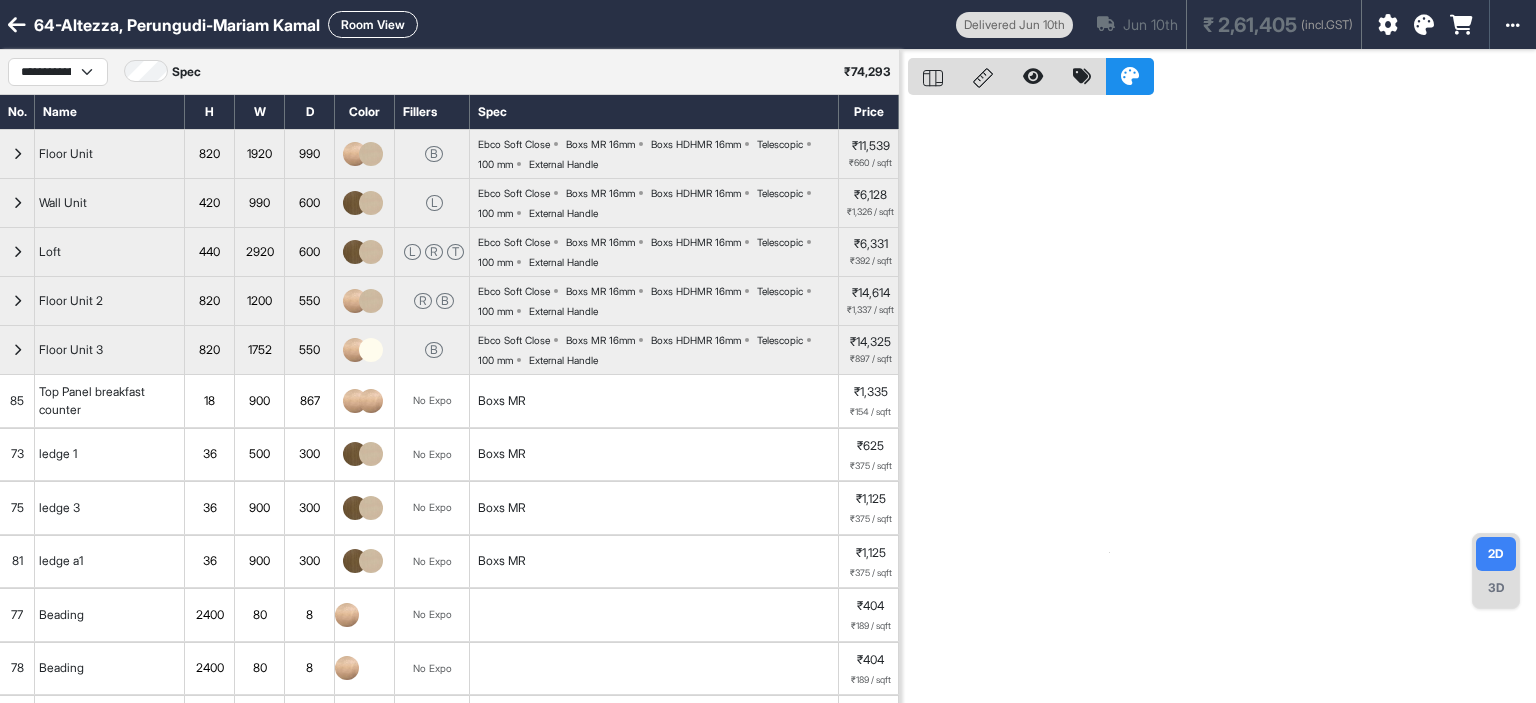 click on "Room View" at bounding box center [373, 24] 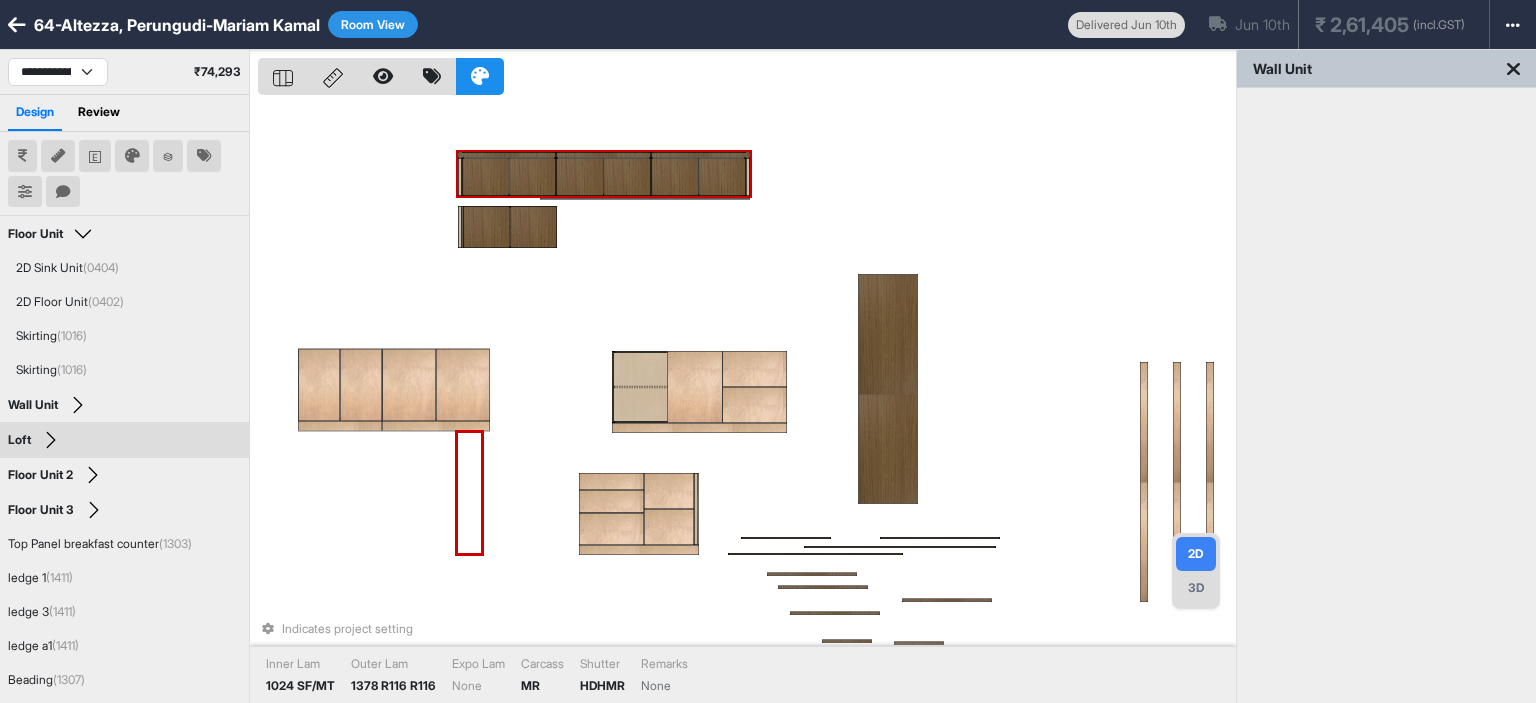 click on "Indicates project setting Inner Lam 1024 SF/MT Outer Lam 1378 R116 R116 Expo Lam None Carcass MR Shutter HDHMR Remarks None" at bounding box center [747, 401] 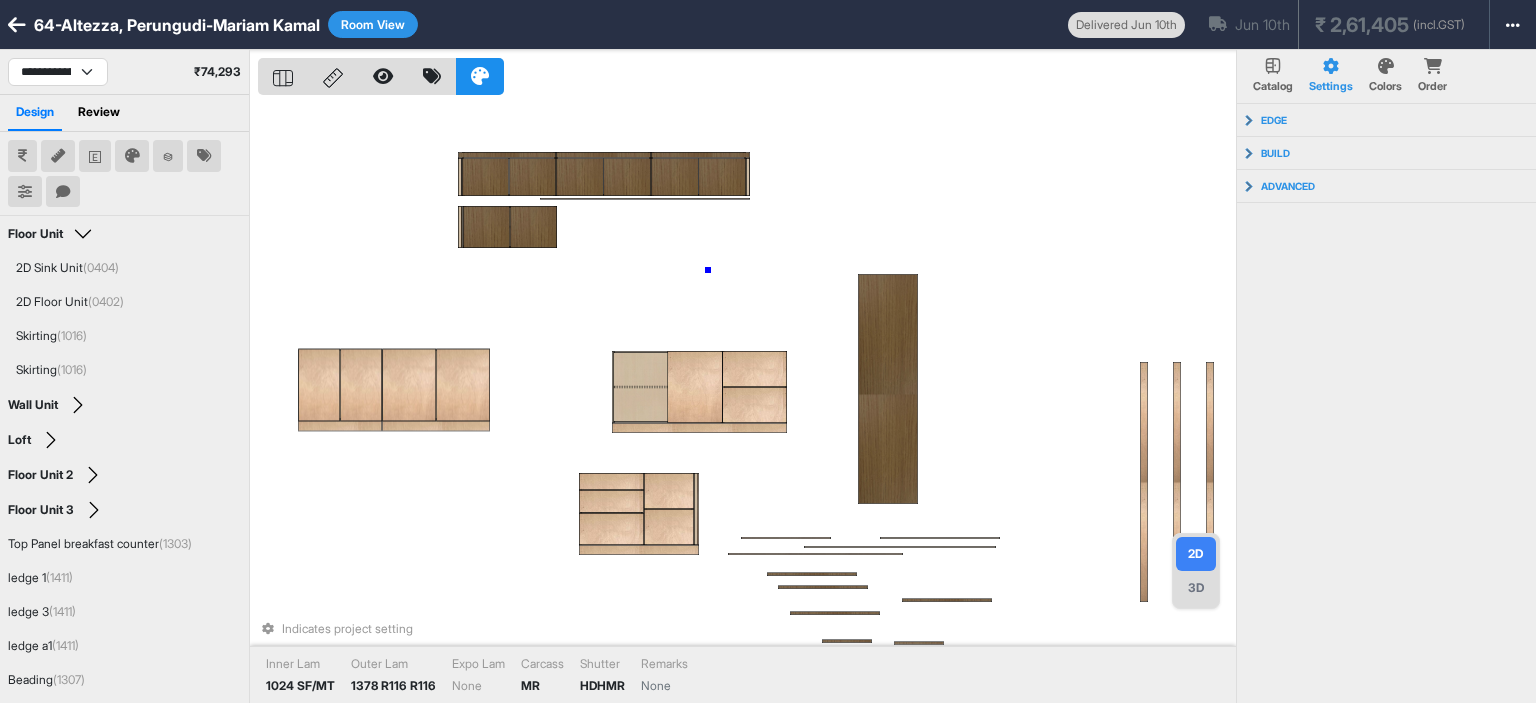 click on "Indicates project setting Inner Lam 1024 SF/MT Outer Lam 1378 R116 R116 Expo Lam None Carcass MR Shutter HDHMR Remarks None" at bounding box center [747, 401] 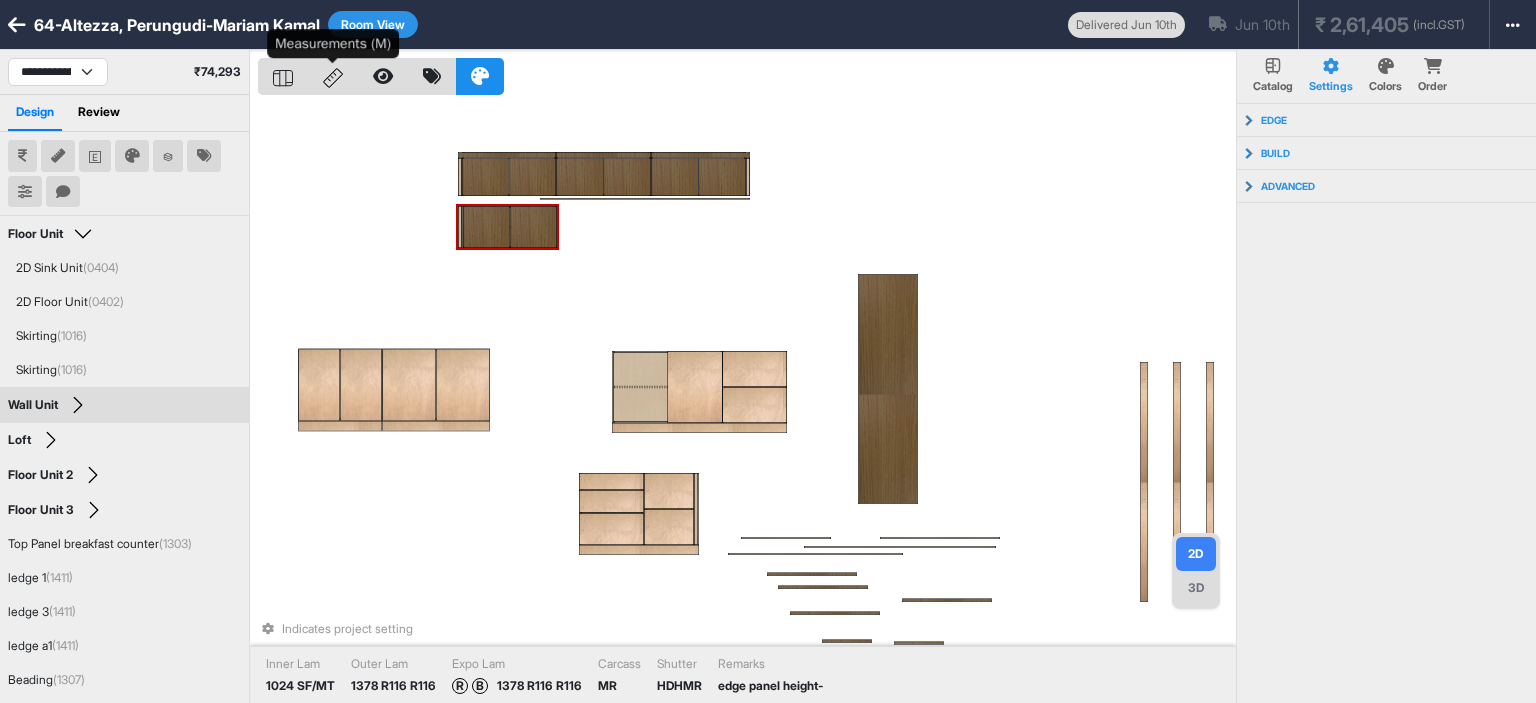 click at bounding box center [333, 76] 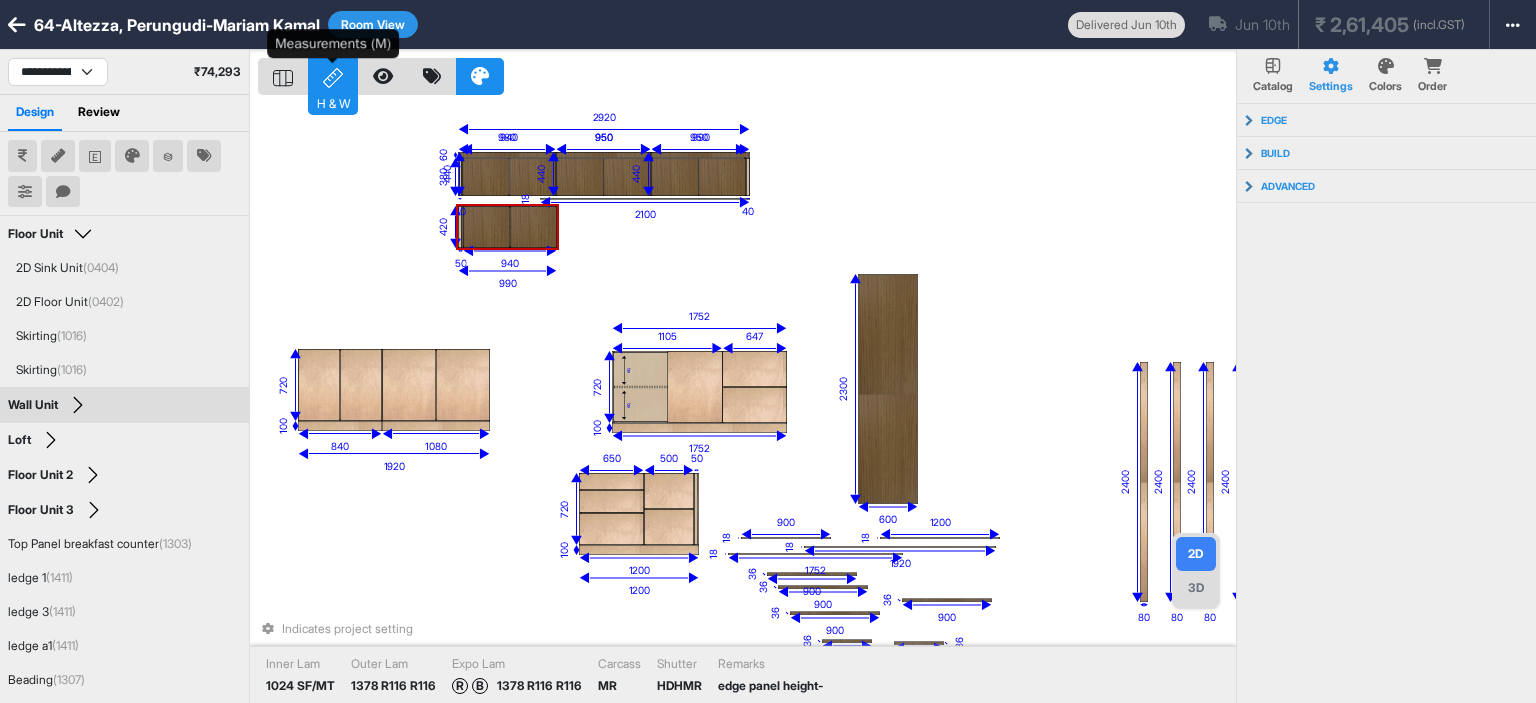 click on "H & W" at bounding box center [333, 76] 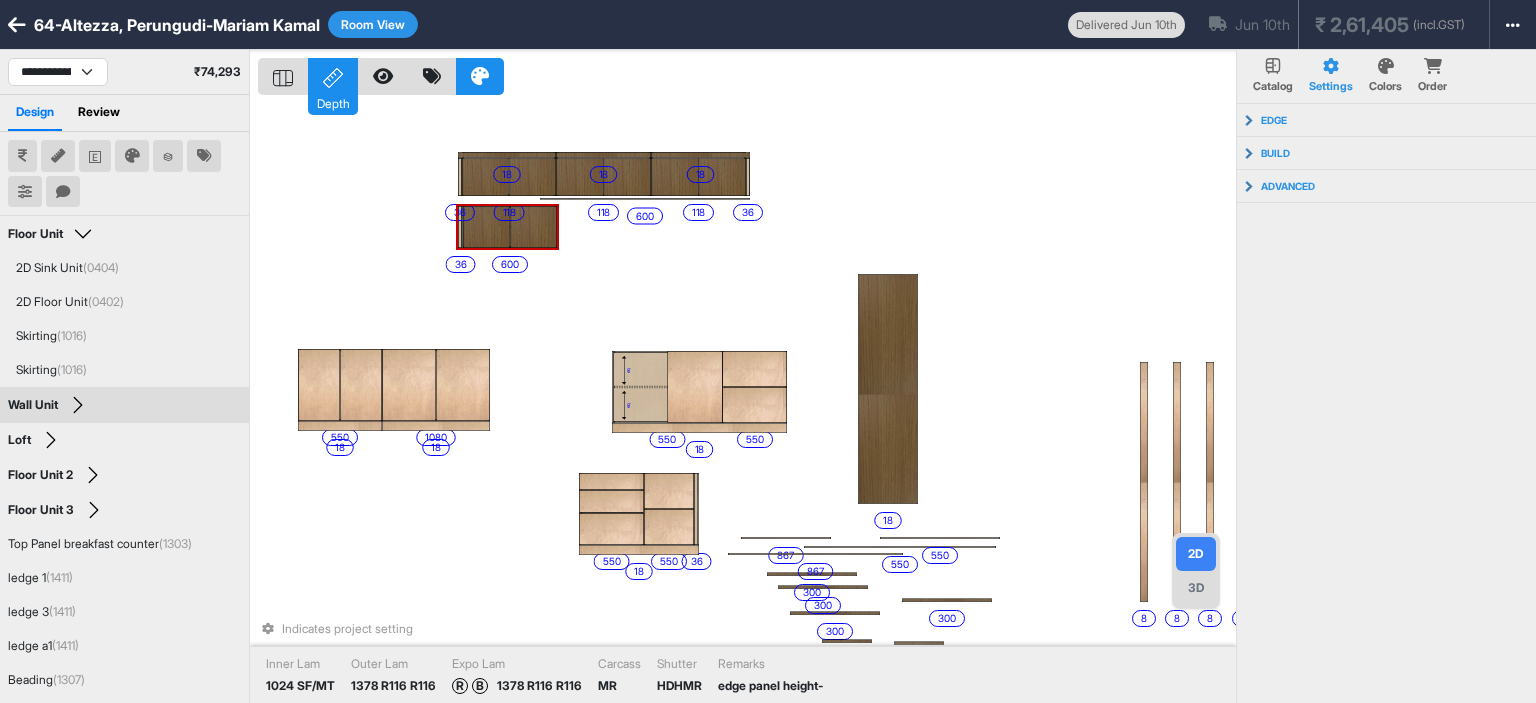 click on "Room View" at bounding box center [373, 24] 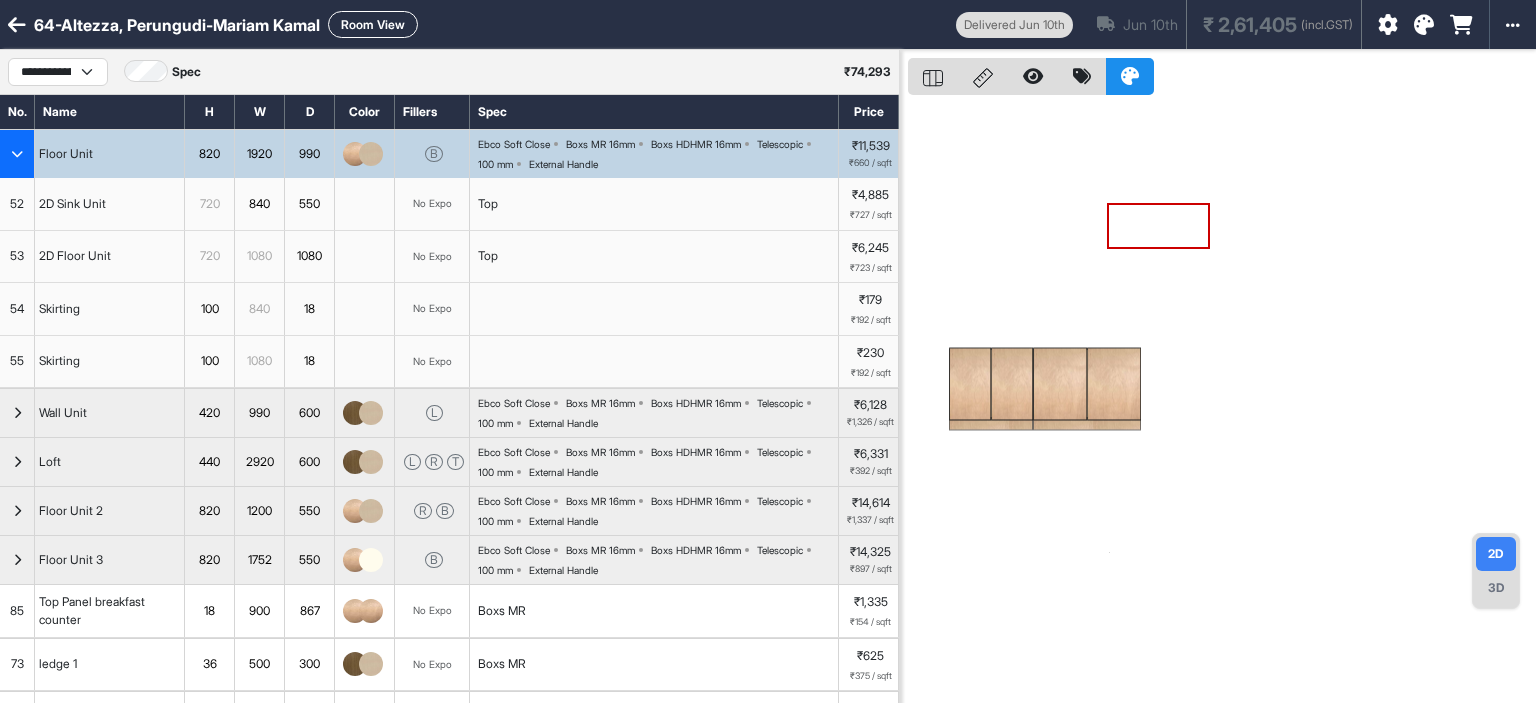 click at bounding box center [17, 154] 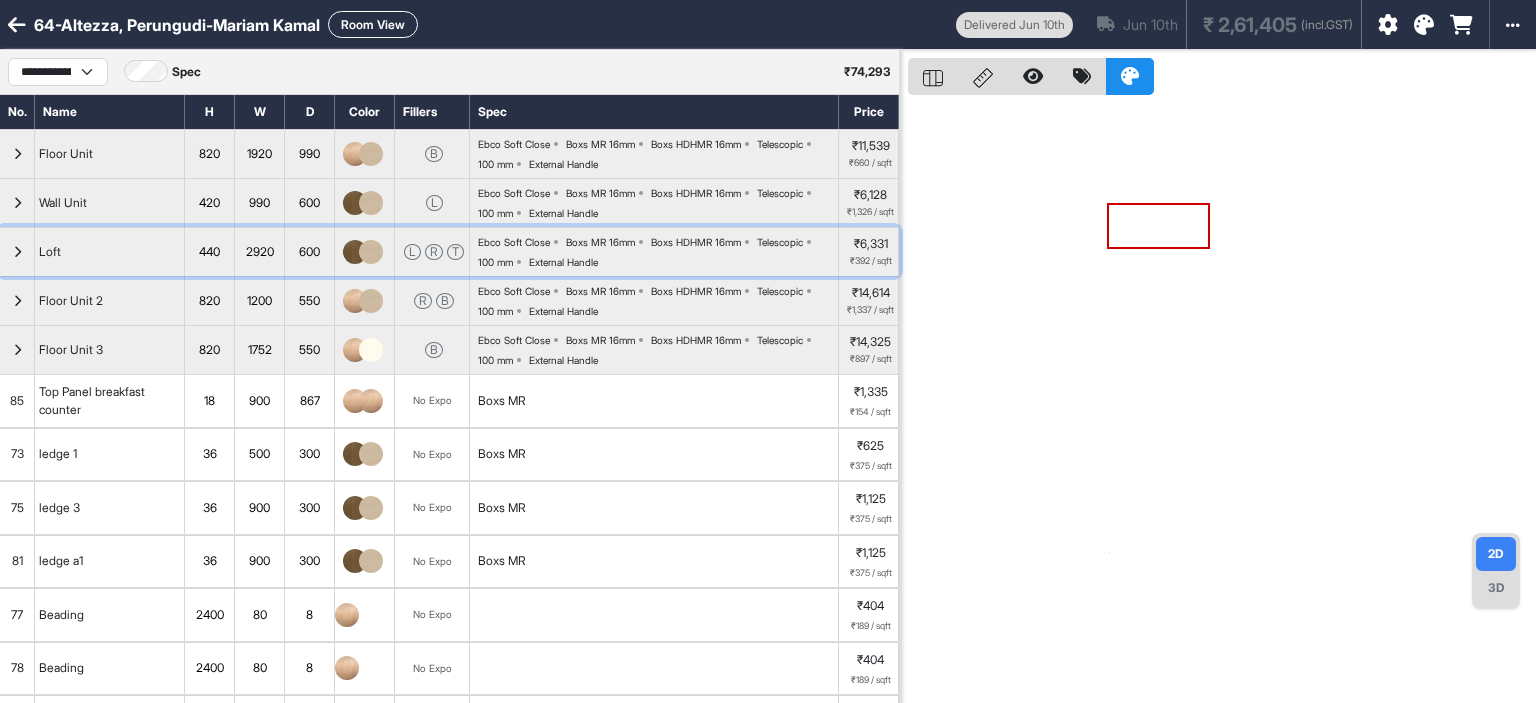 click on "Loft" at bounding box center (110, 252) 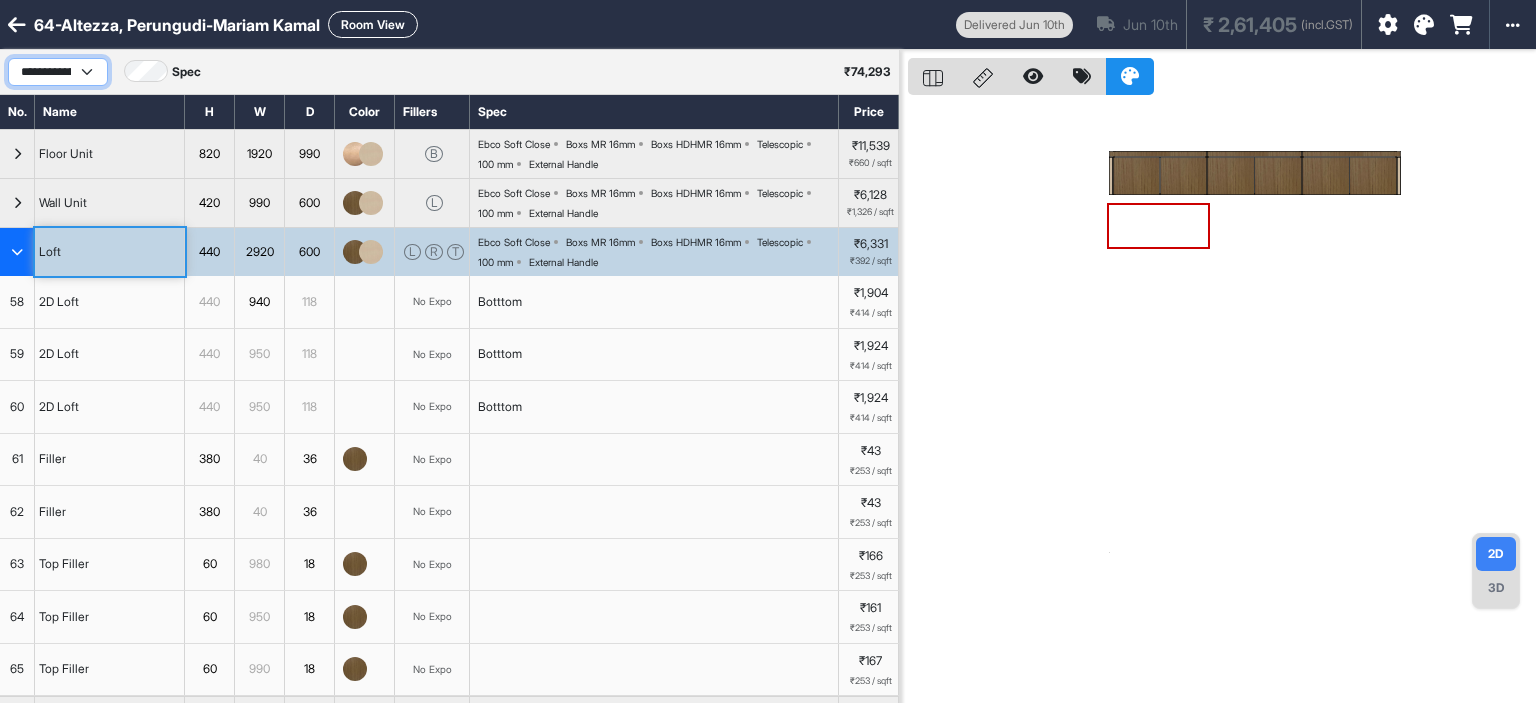 click on "**********" at bounding box center (58, 72) 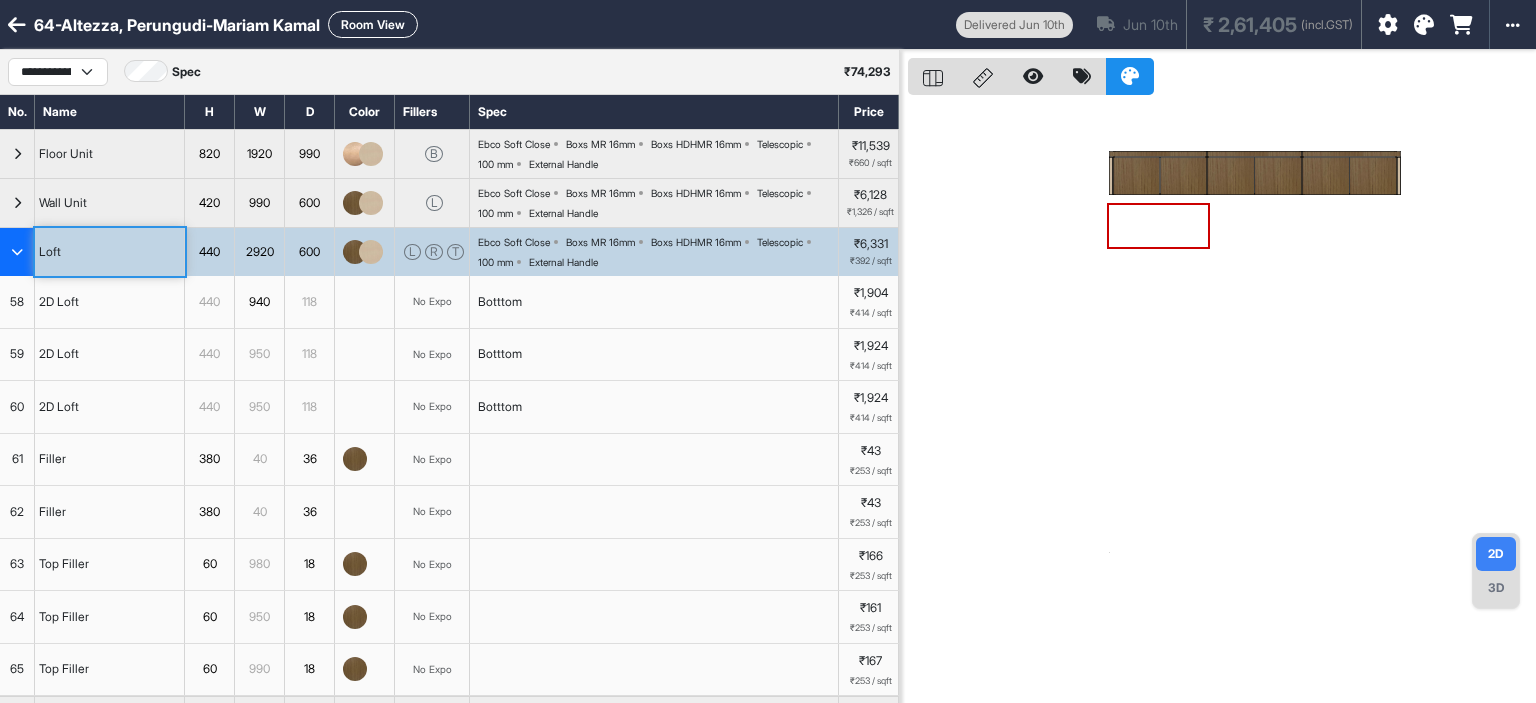 click at bounding box center (1278, 176) 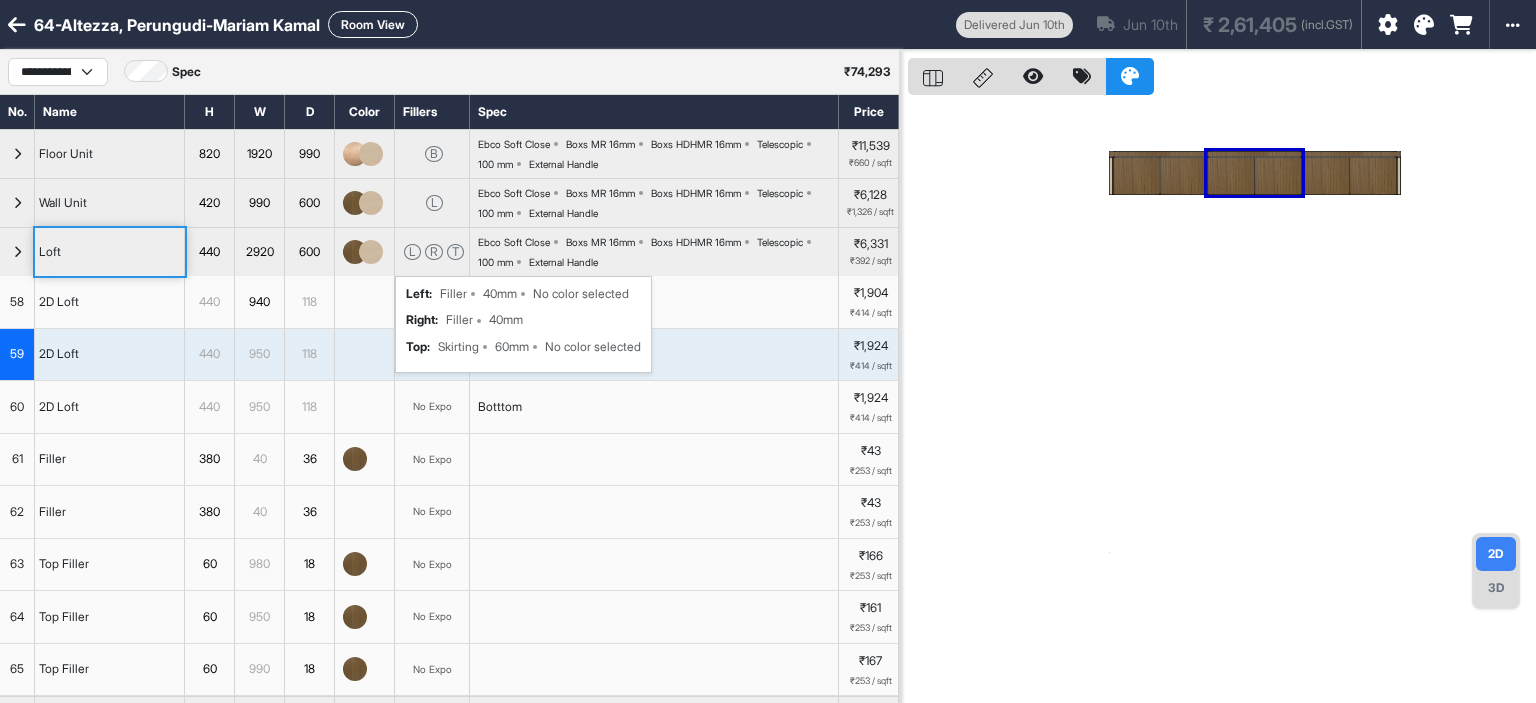 click on "L R T" at bounding box center [432, 252] 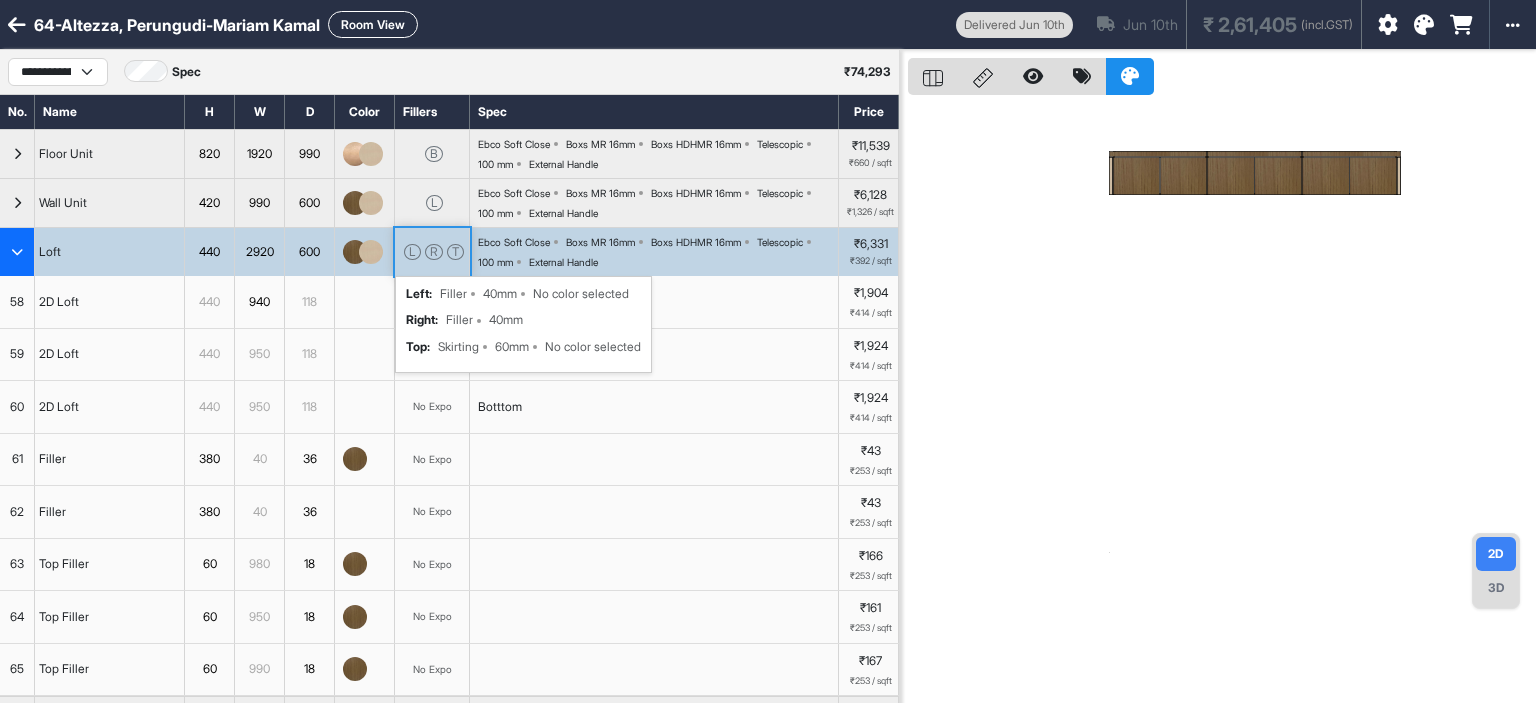 click on "L R T" at bounding box center (432, 252) 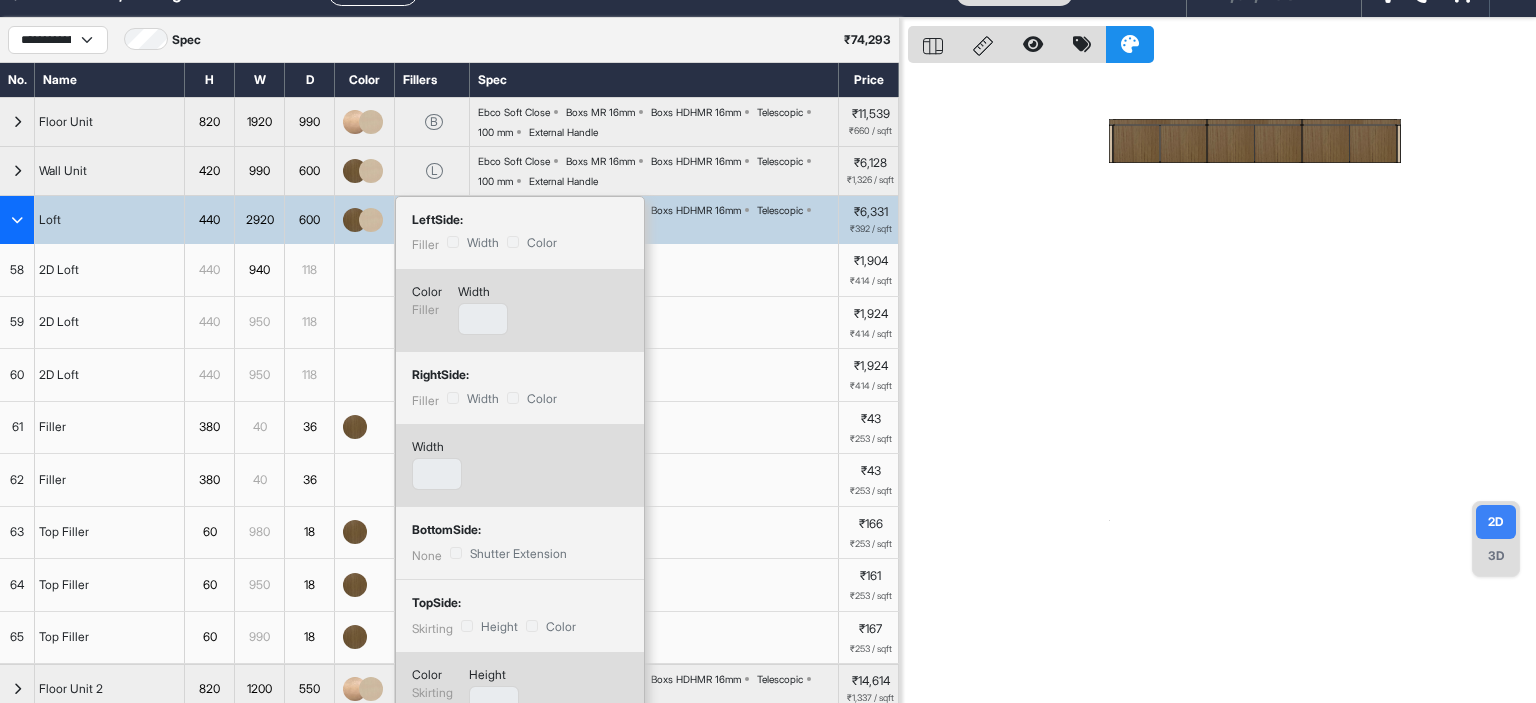 scroll, scrollTop: 0, scrollLeft: 0, axis: both 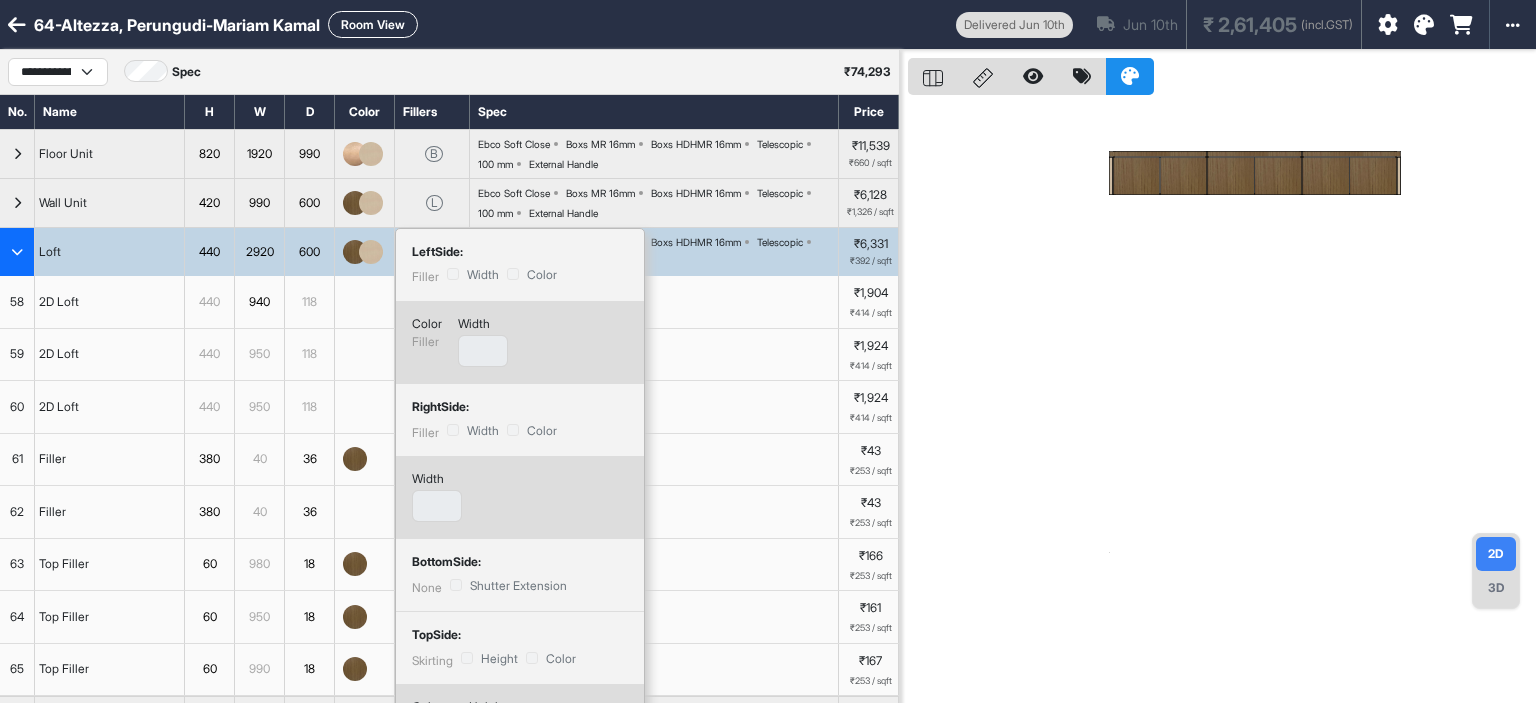 click at bounding box center (1222, 401) 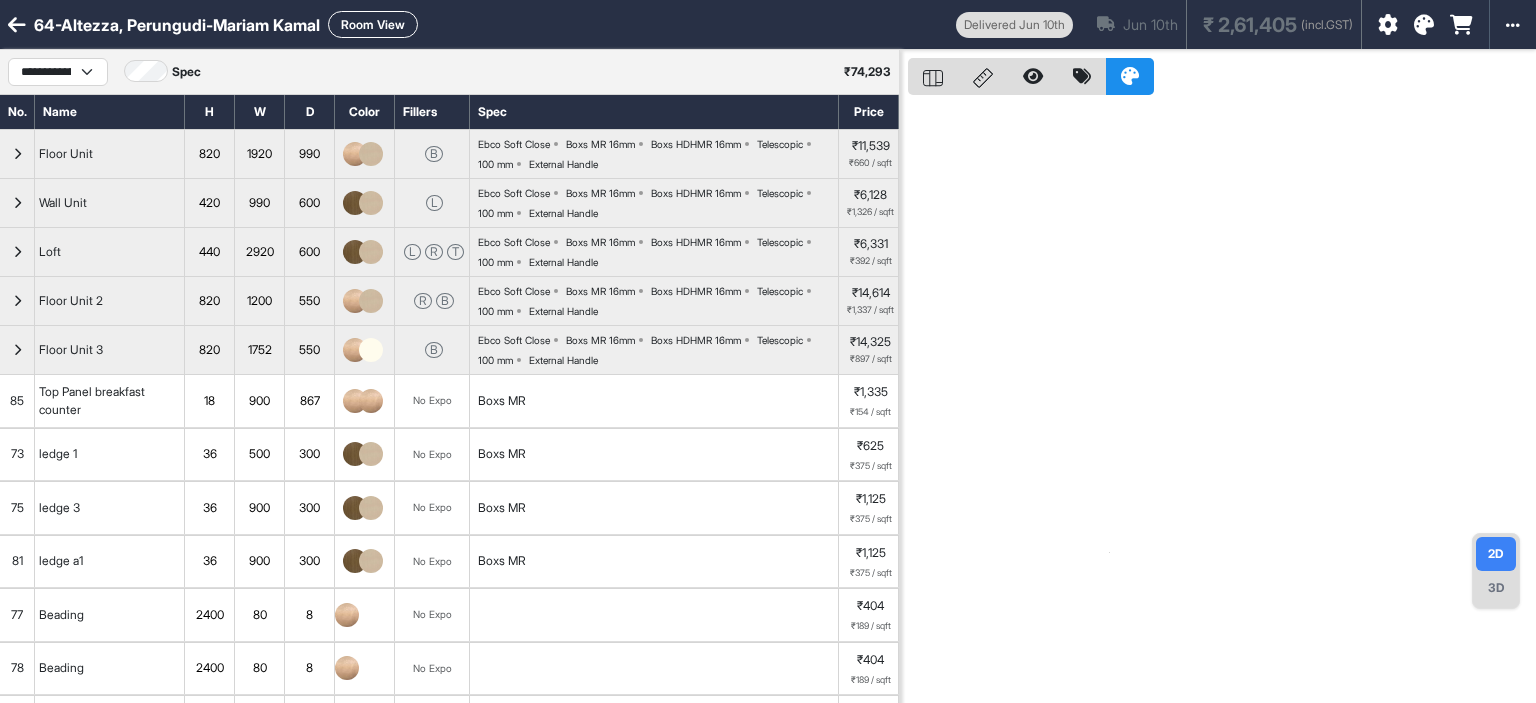 click on "Room View" at bounding box center [373, 24] 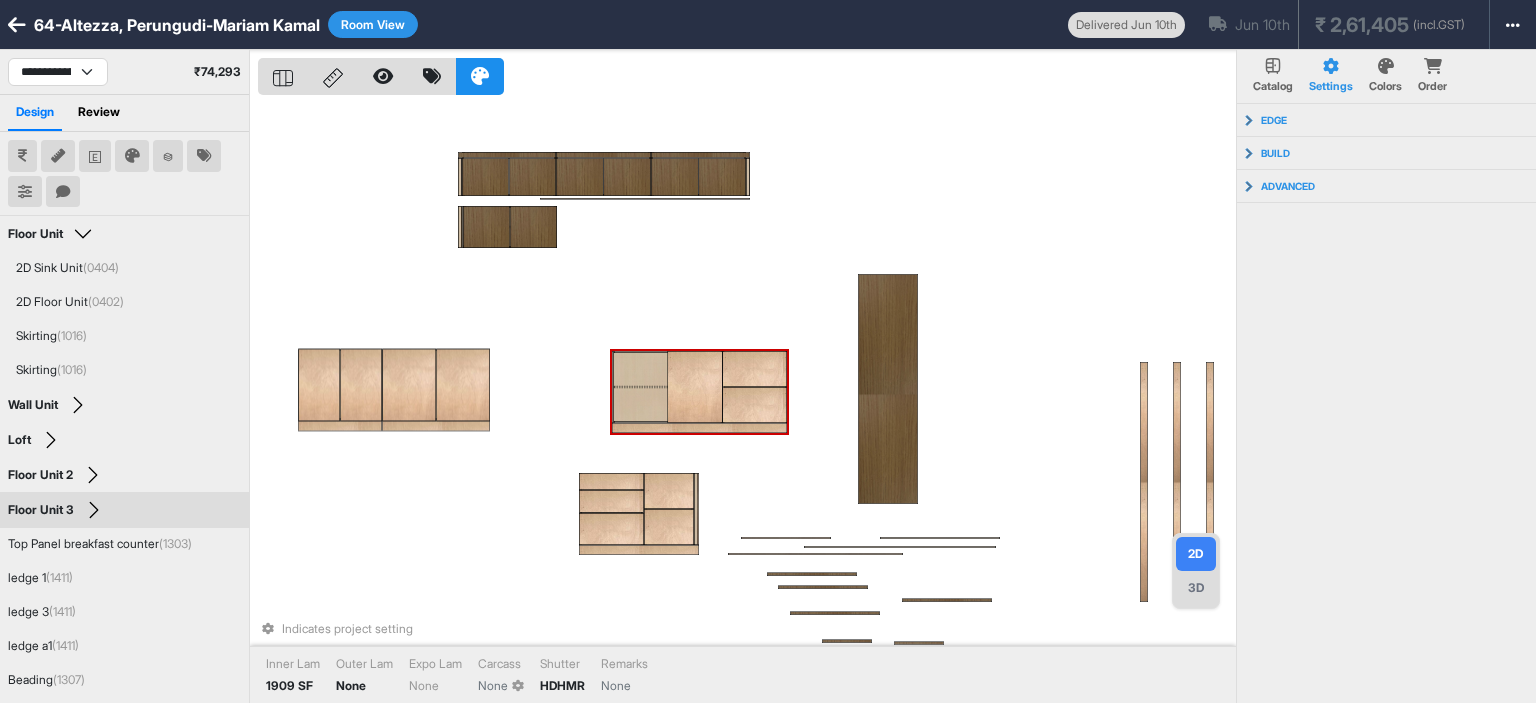 click at bounding box center (699, 428) 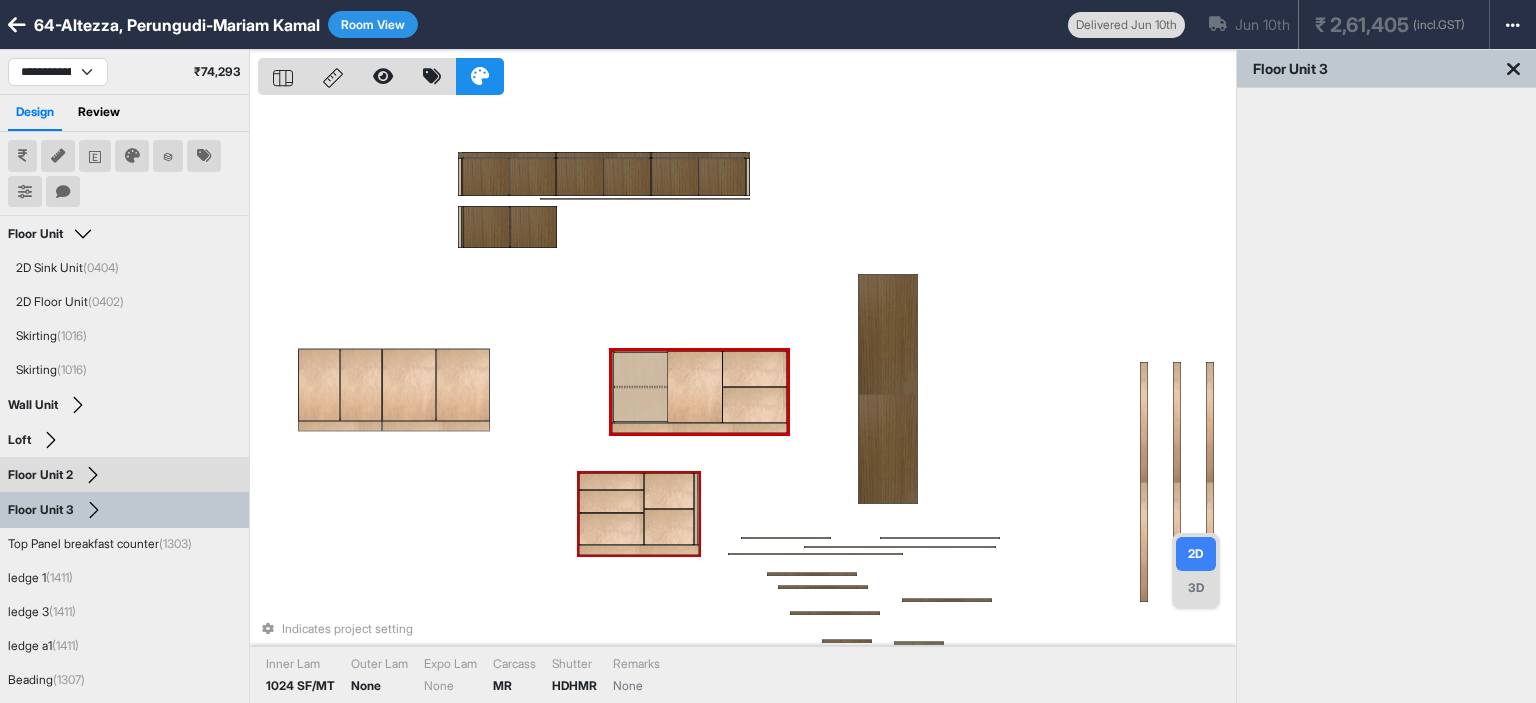 click at bounding box center (669, 491) 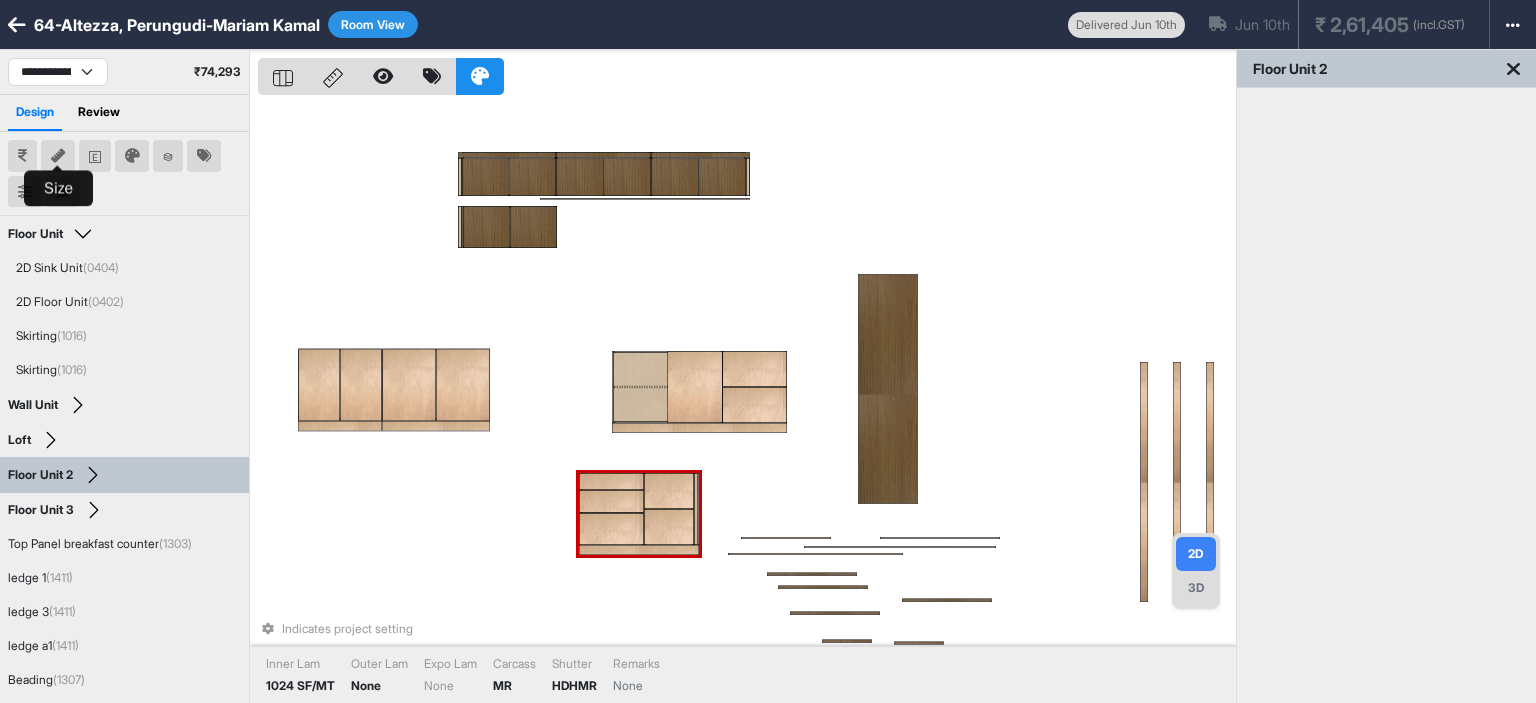 click at bounding box center (58, 156) 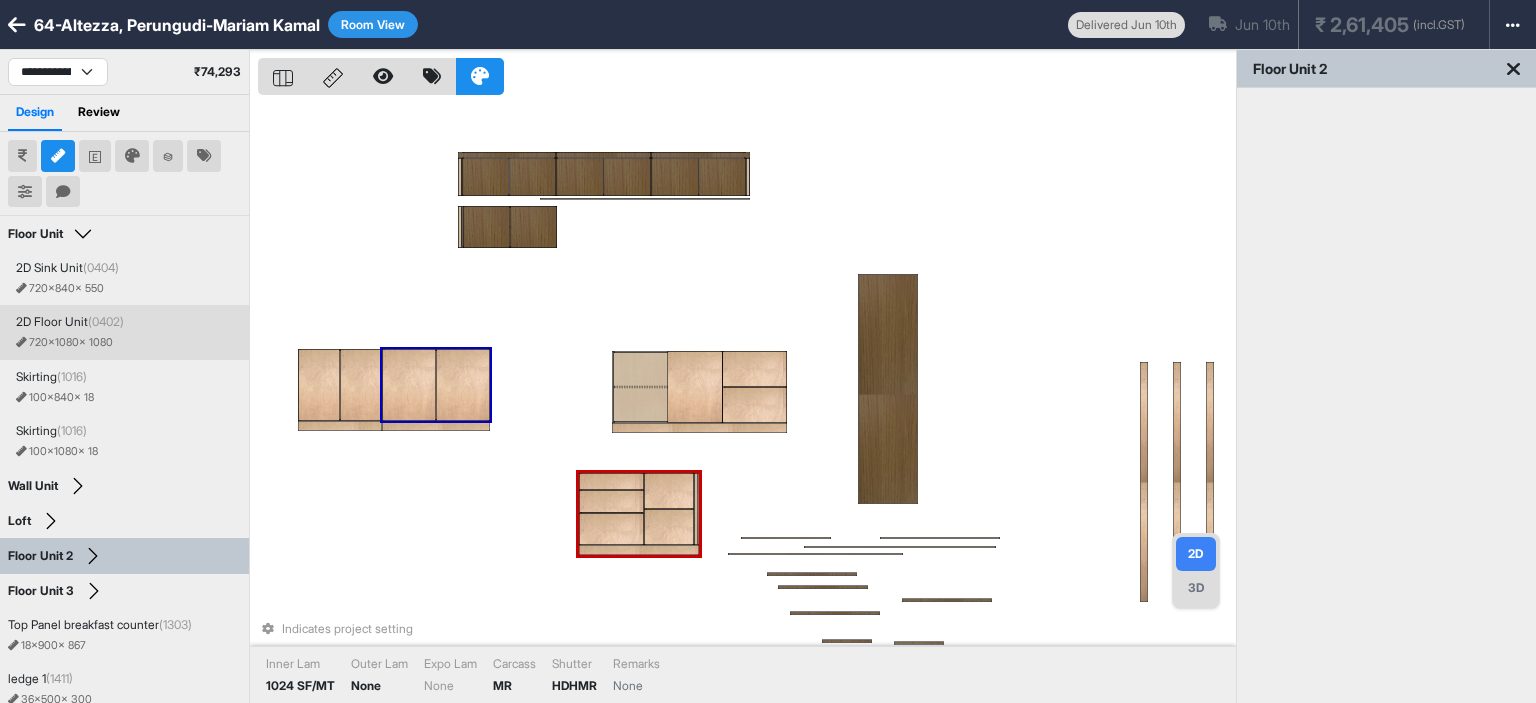 click at bounding box center (333, 78) 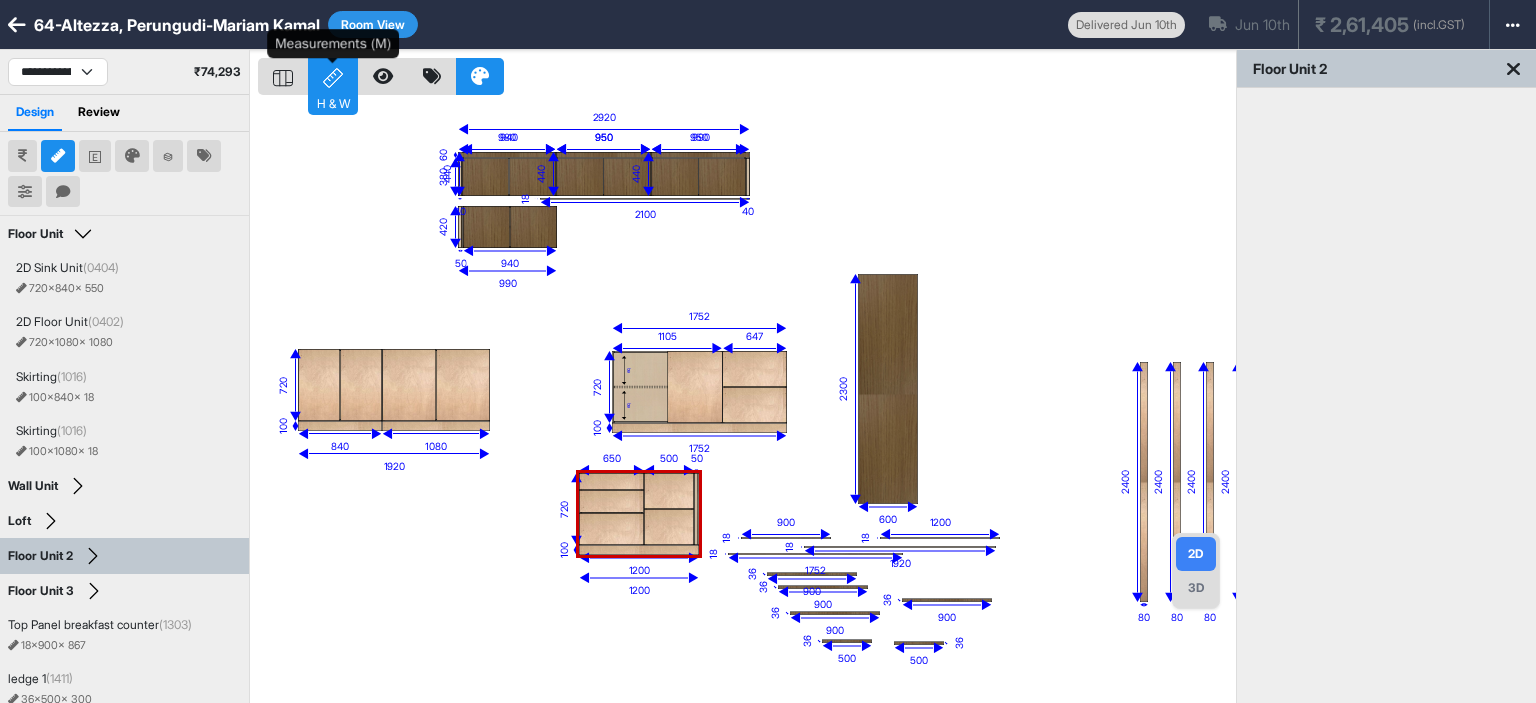 click at bounding box center [333, 78] 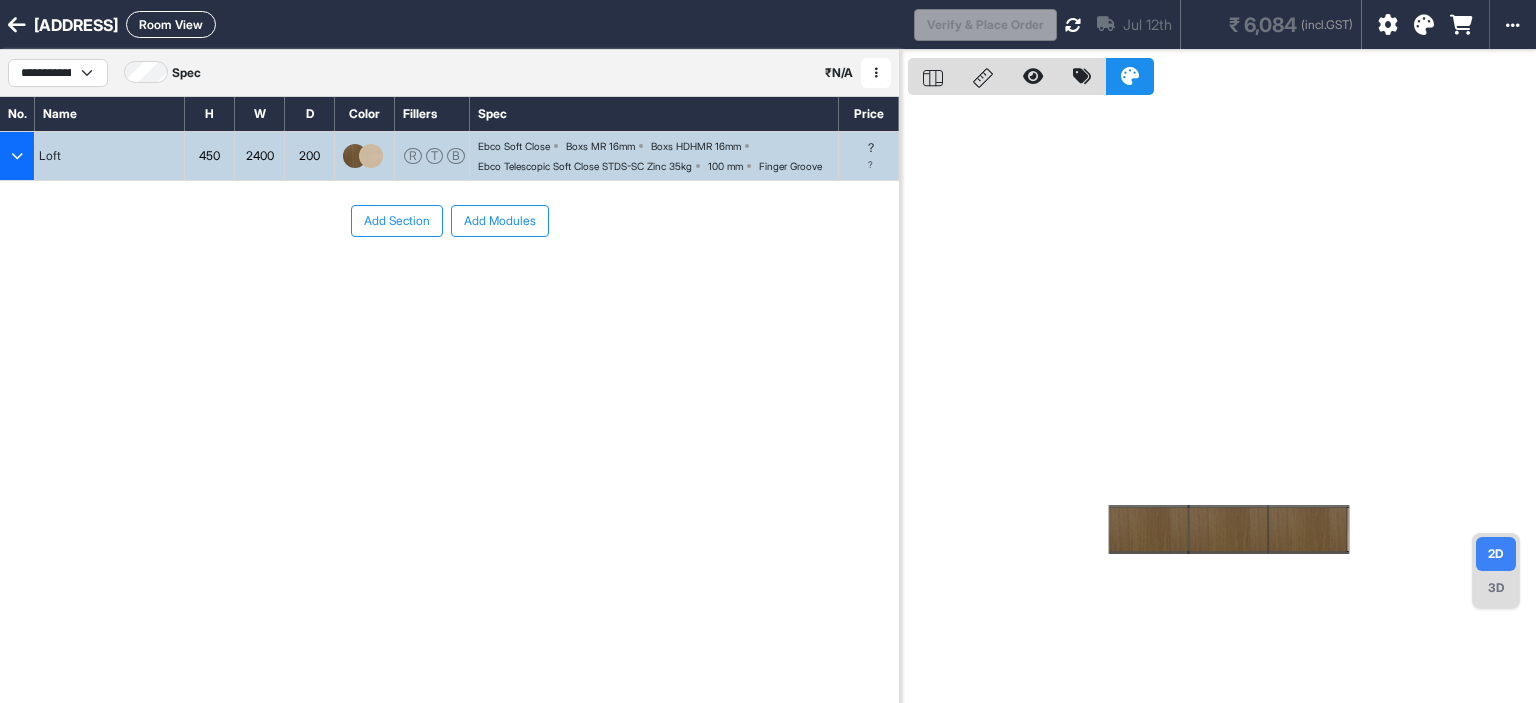 scroll, scrollTop: 0, scrollLeft: 0, axis: both 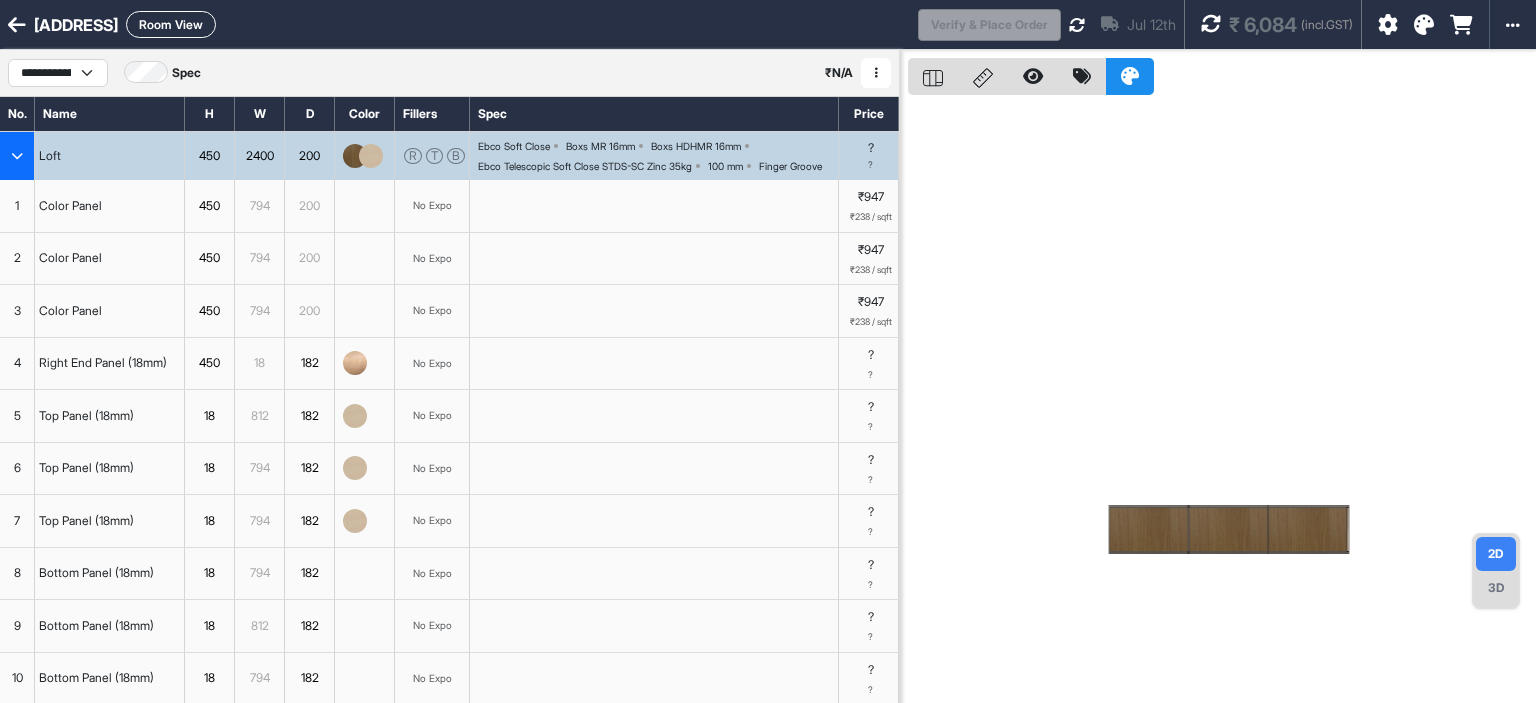 click on "3D" at bounding box center [1496, 588] 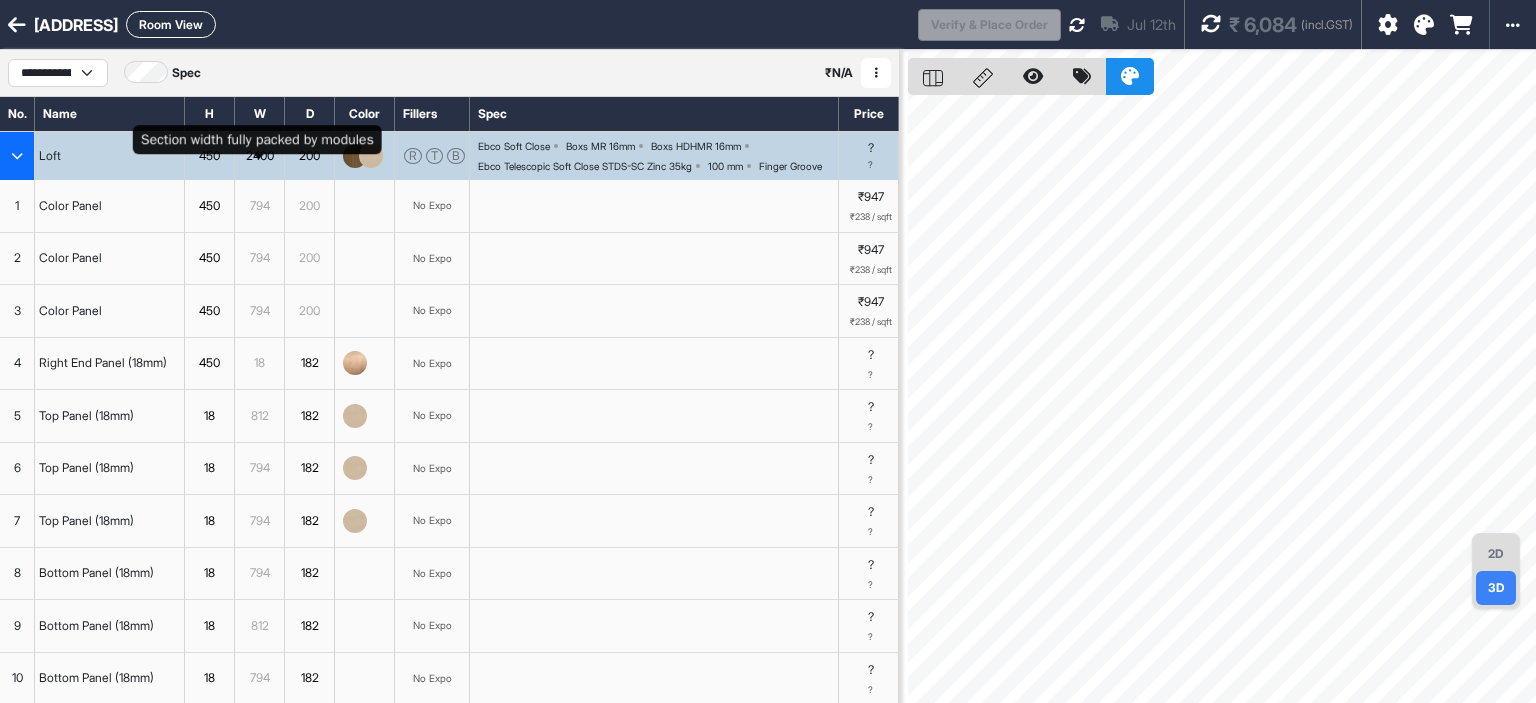 click on "2400" at bounding box center (259, 156) 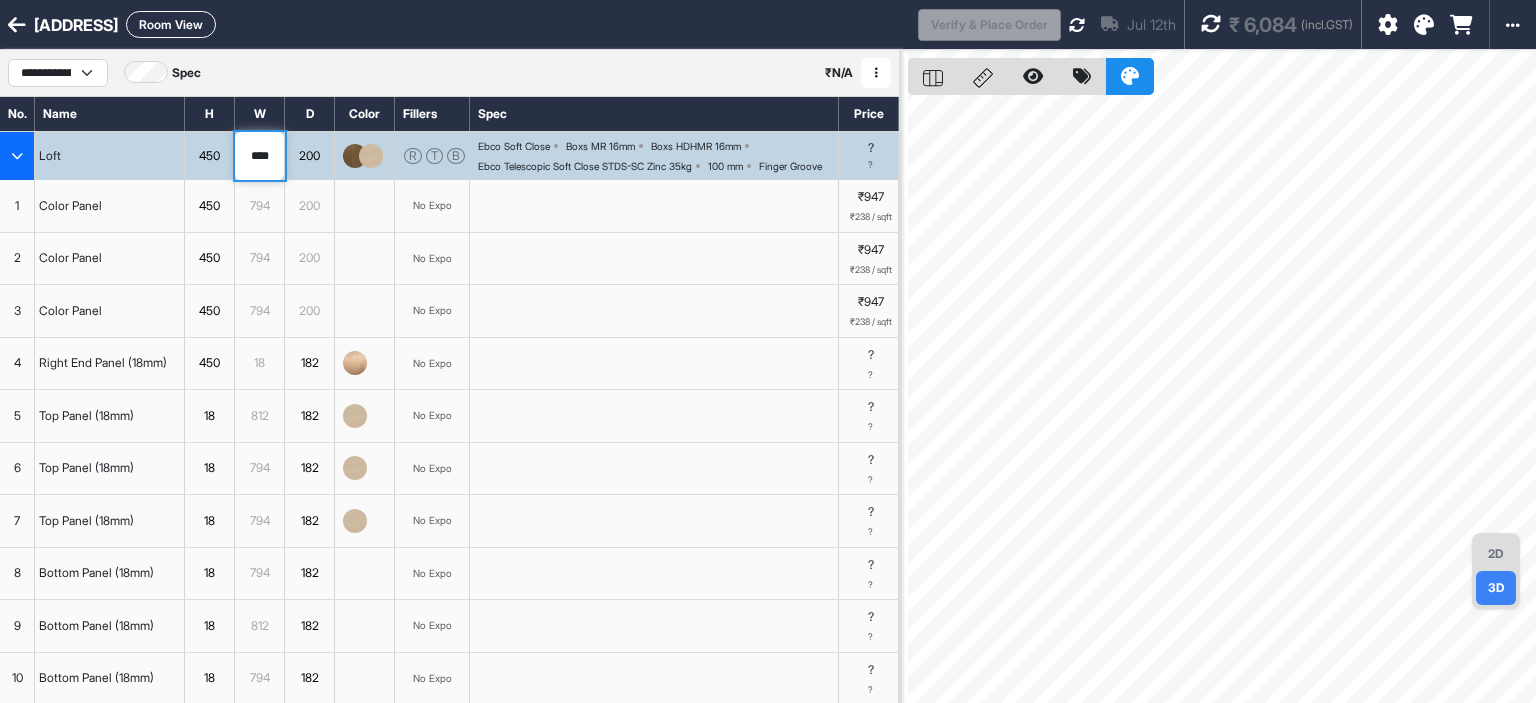 click on "****" at bounding box center [259, 156] 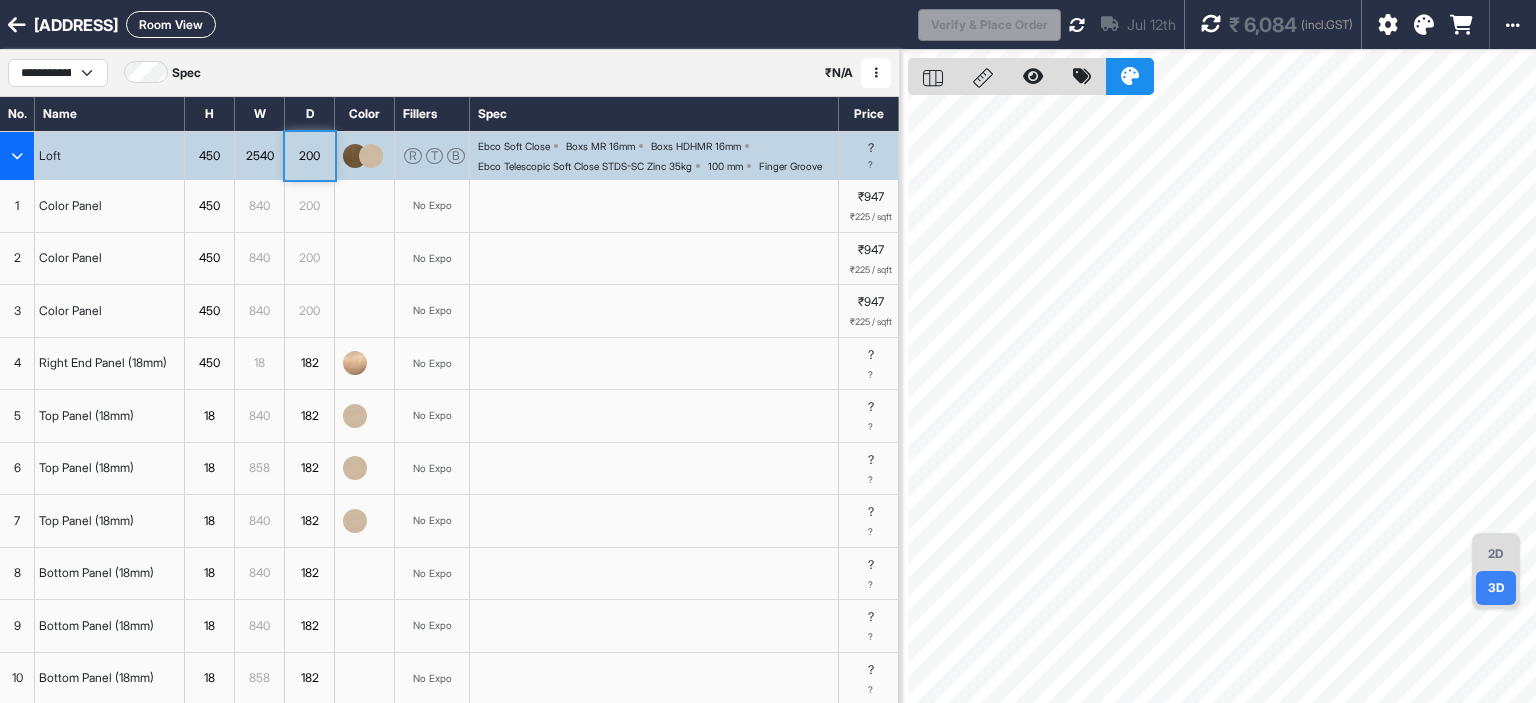 click on "2D" at bounding box center [1496, 554] 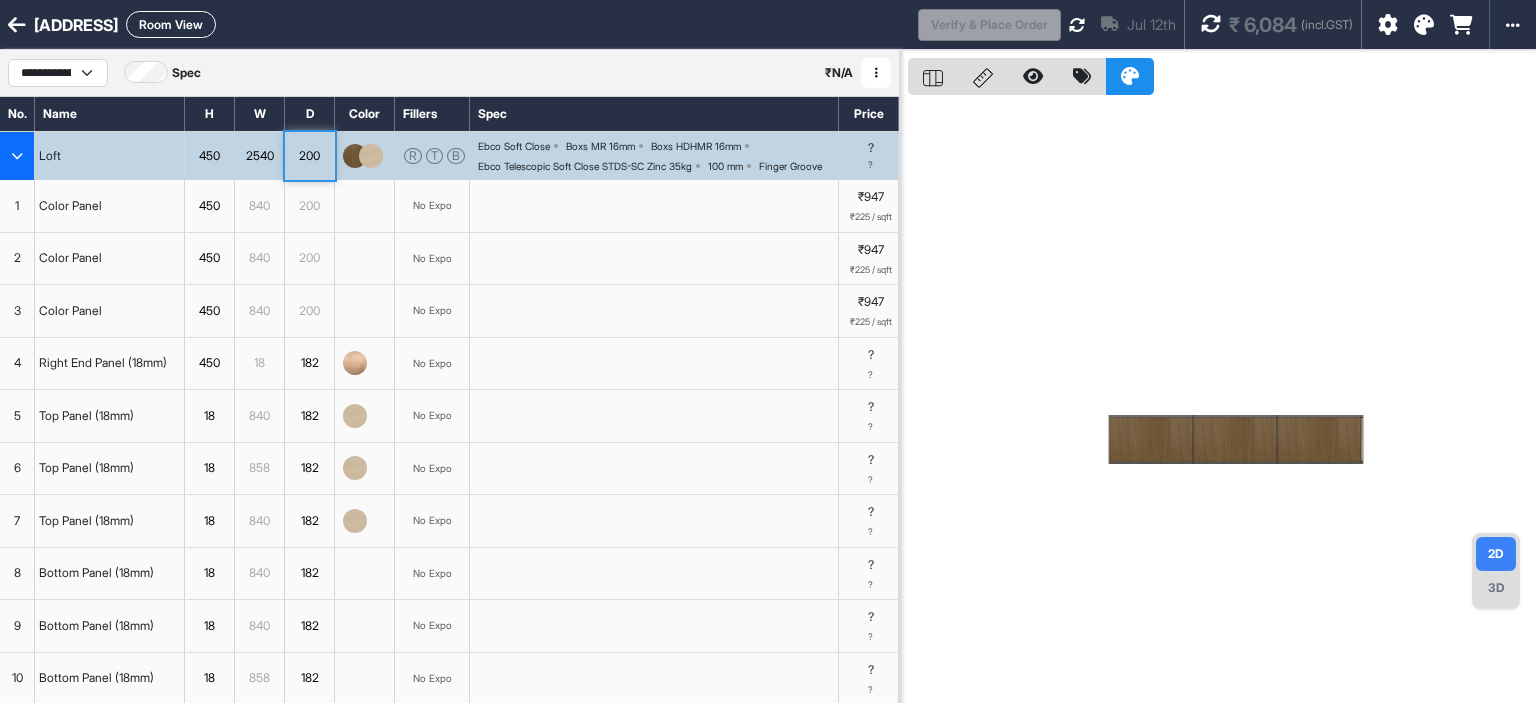 click at bounding box center (983, 78) 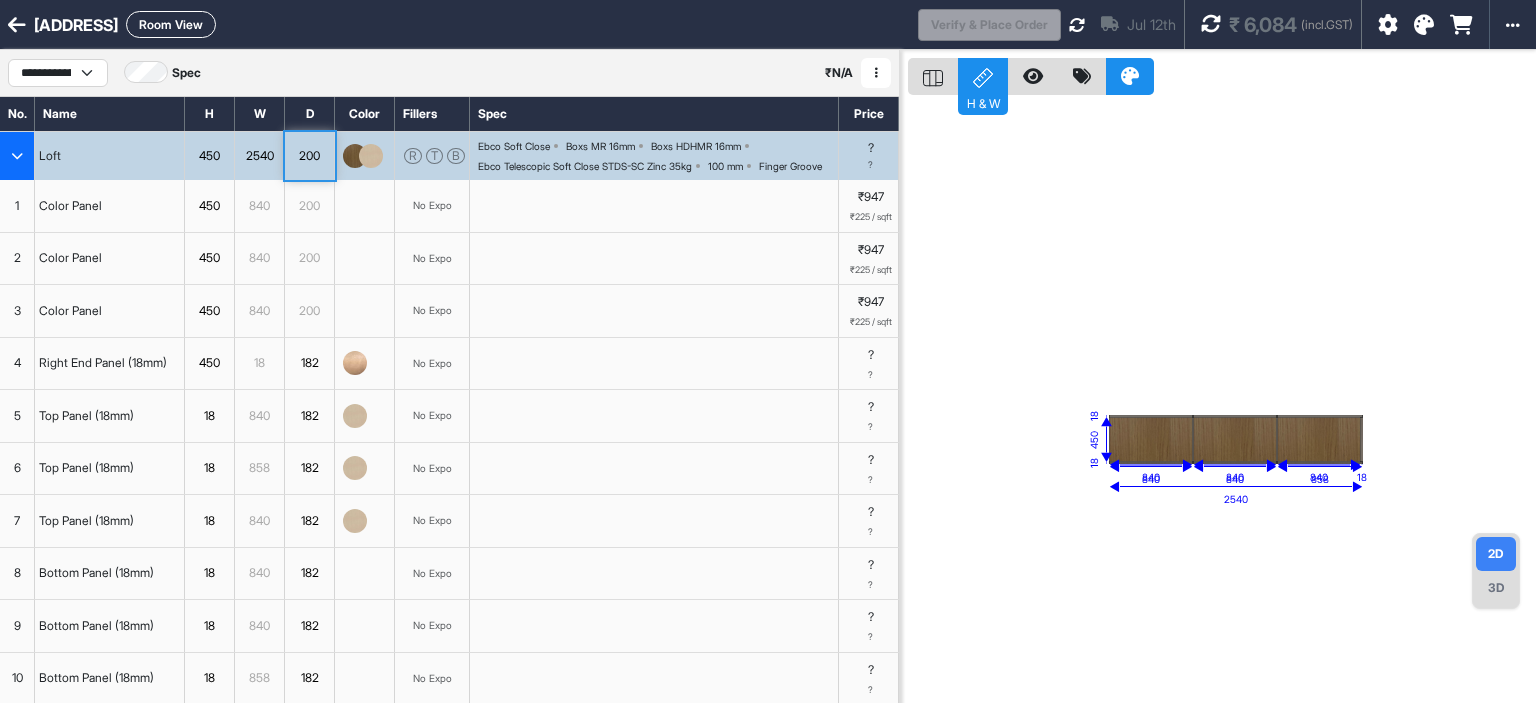 click at bounding box center [17, 156] 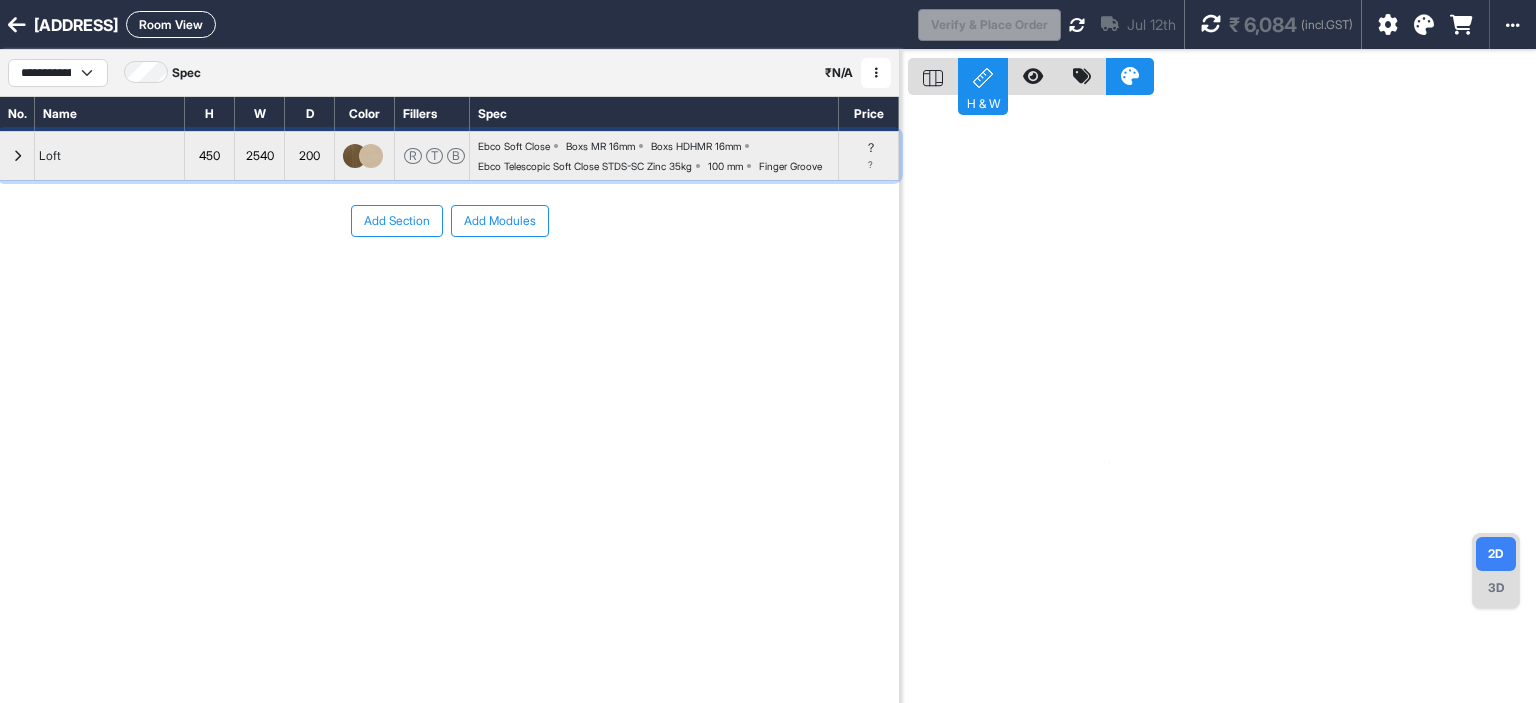 click at bounding box center (17, 156) 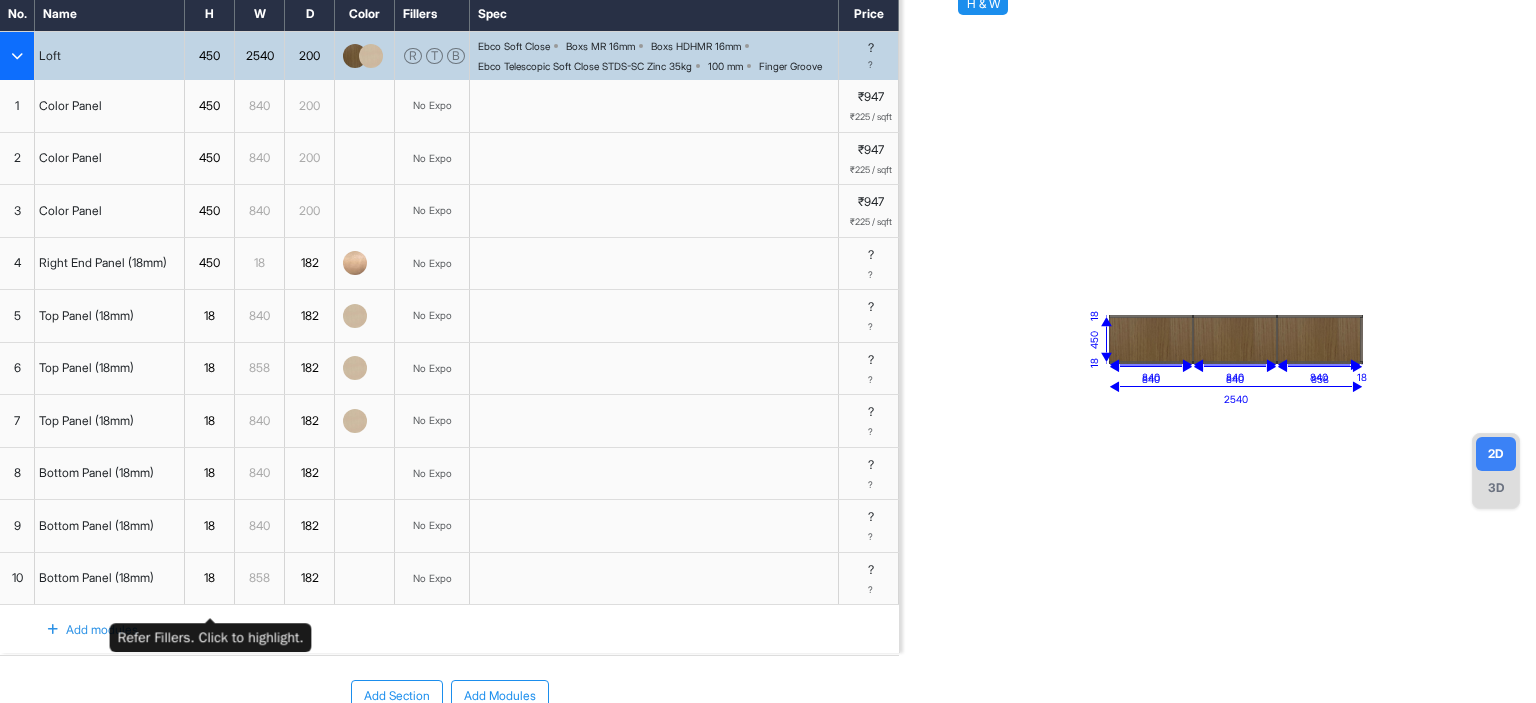 scroll, scrollTop: 0, scrollLeft: 0, axis: both 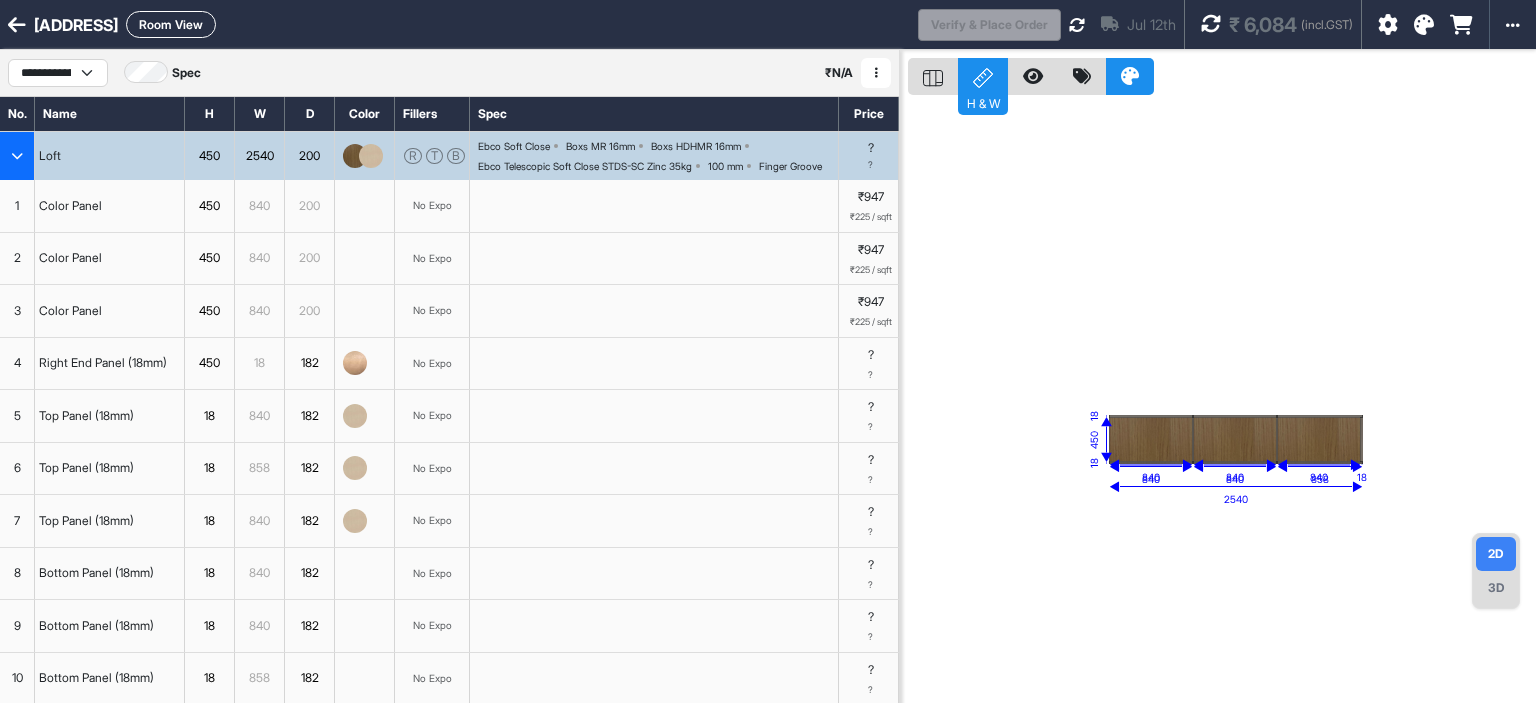 click at bounding box center [17, 156] 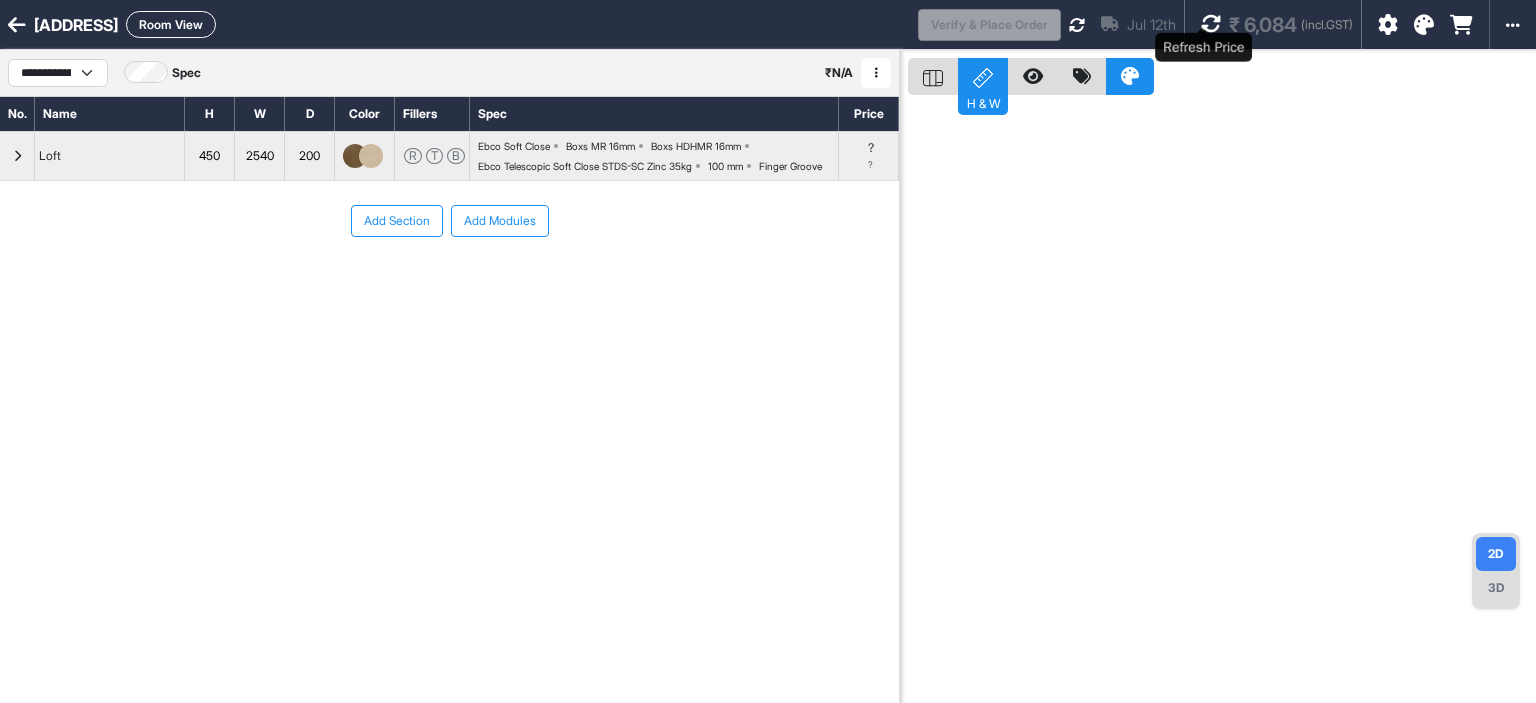 click at bounding box center [1211, 24] 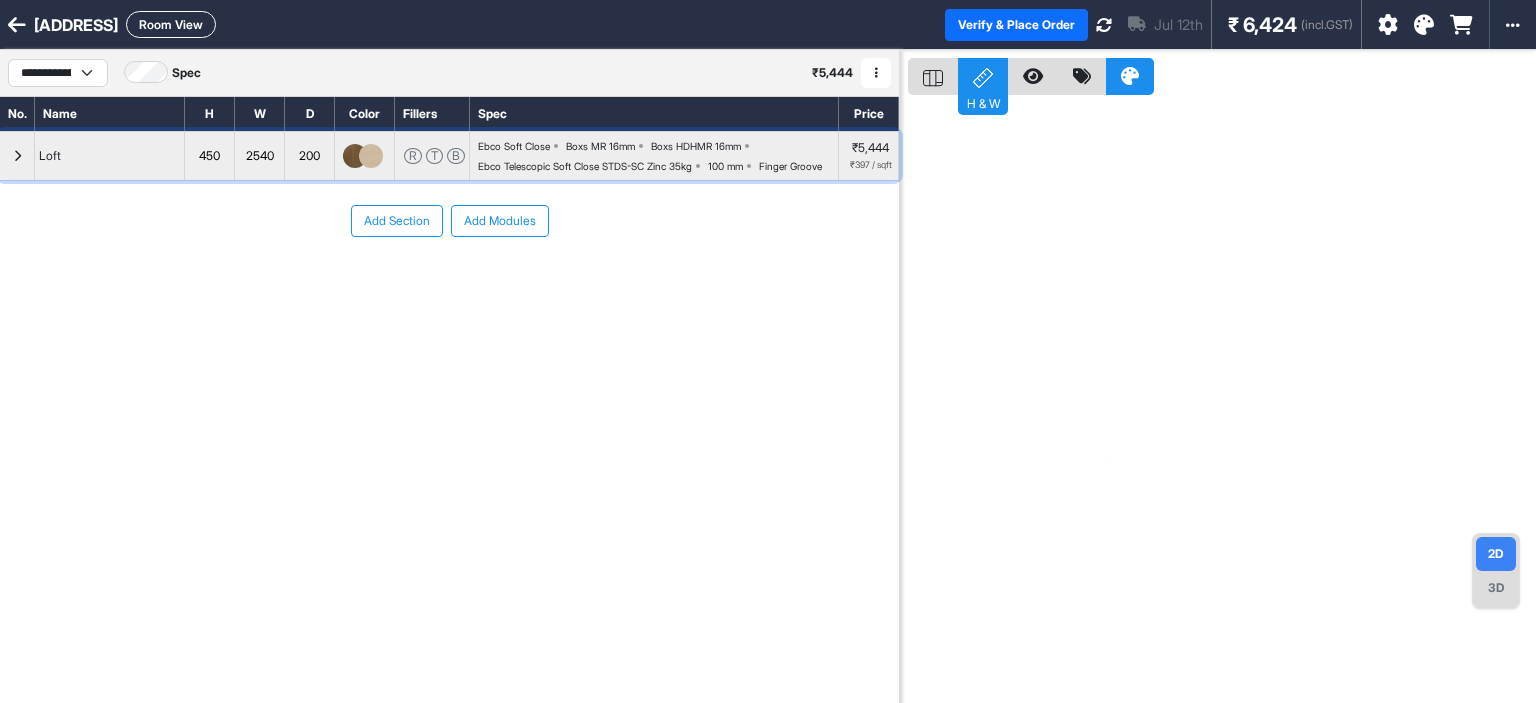 click at bounding box center [17, 156] 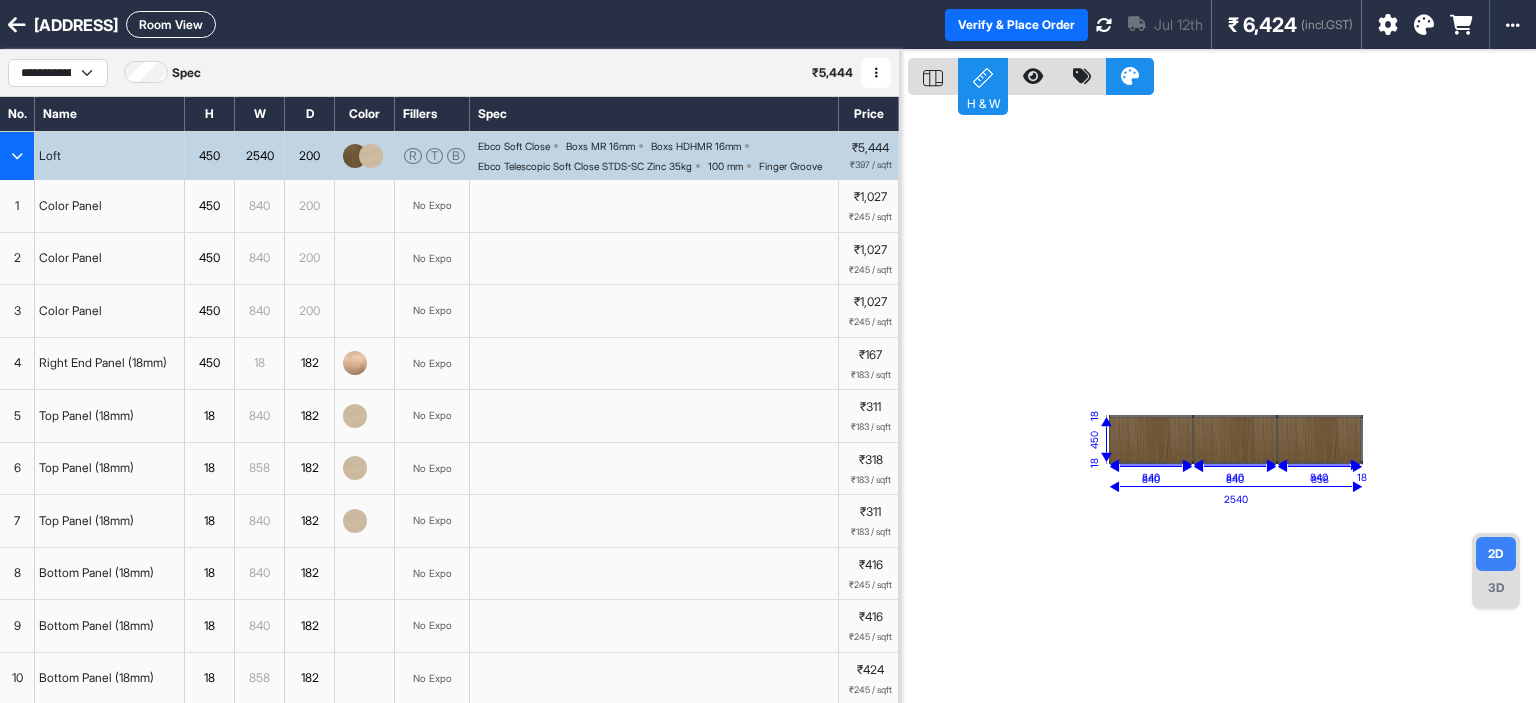 click at bounding box center (17, 156) 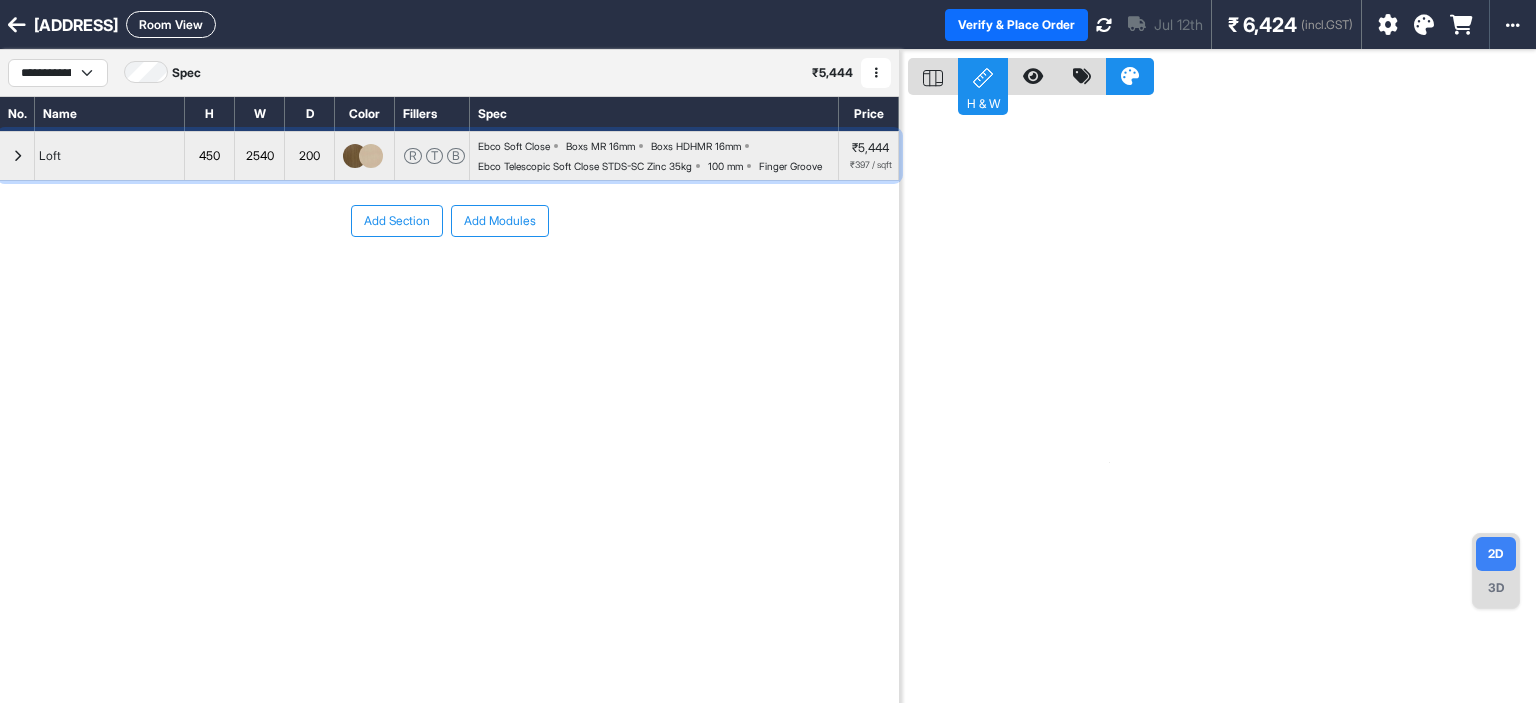 click at bounding box center (17, 156) 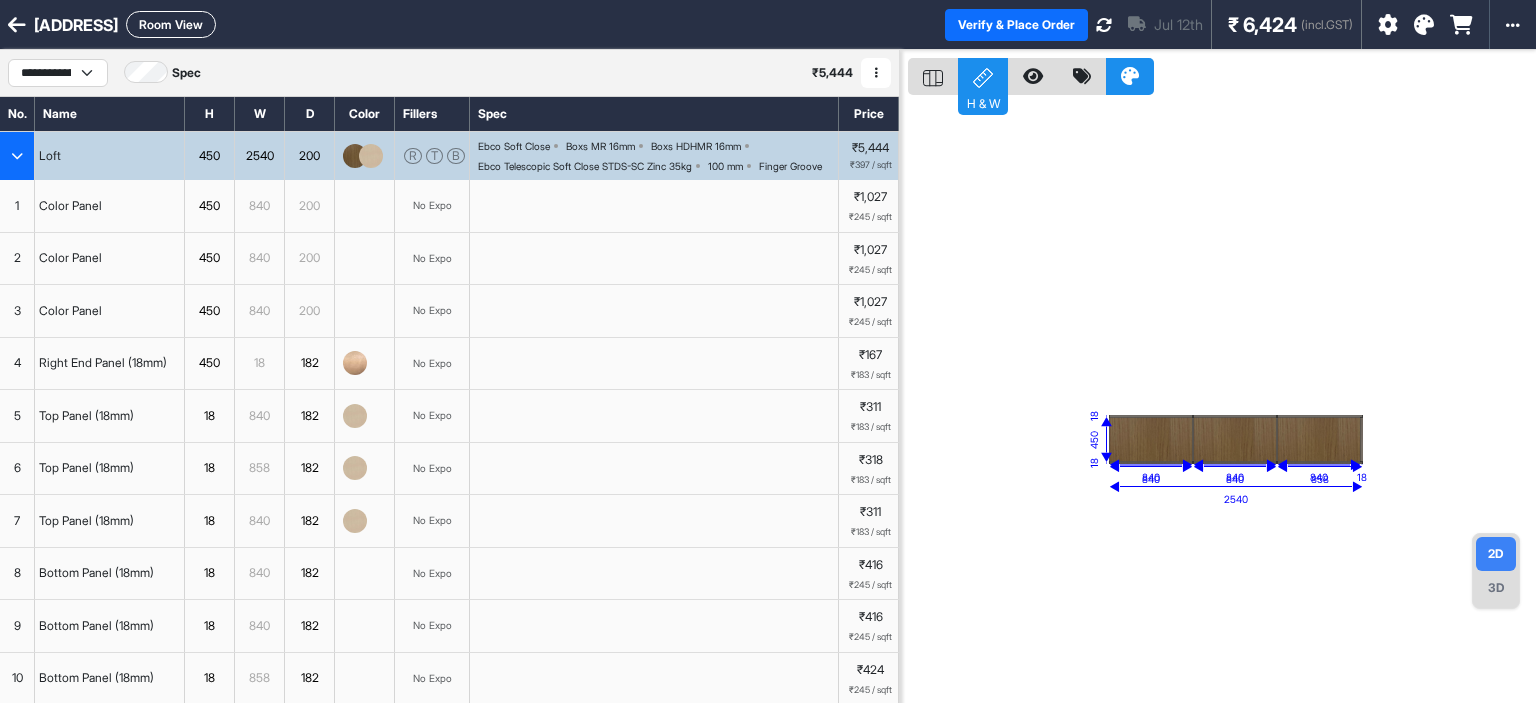 click at bounding box center [17, 156] 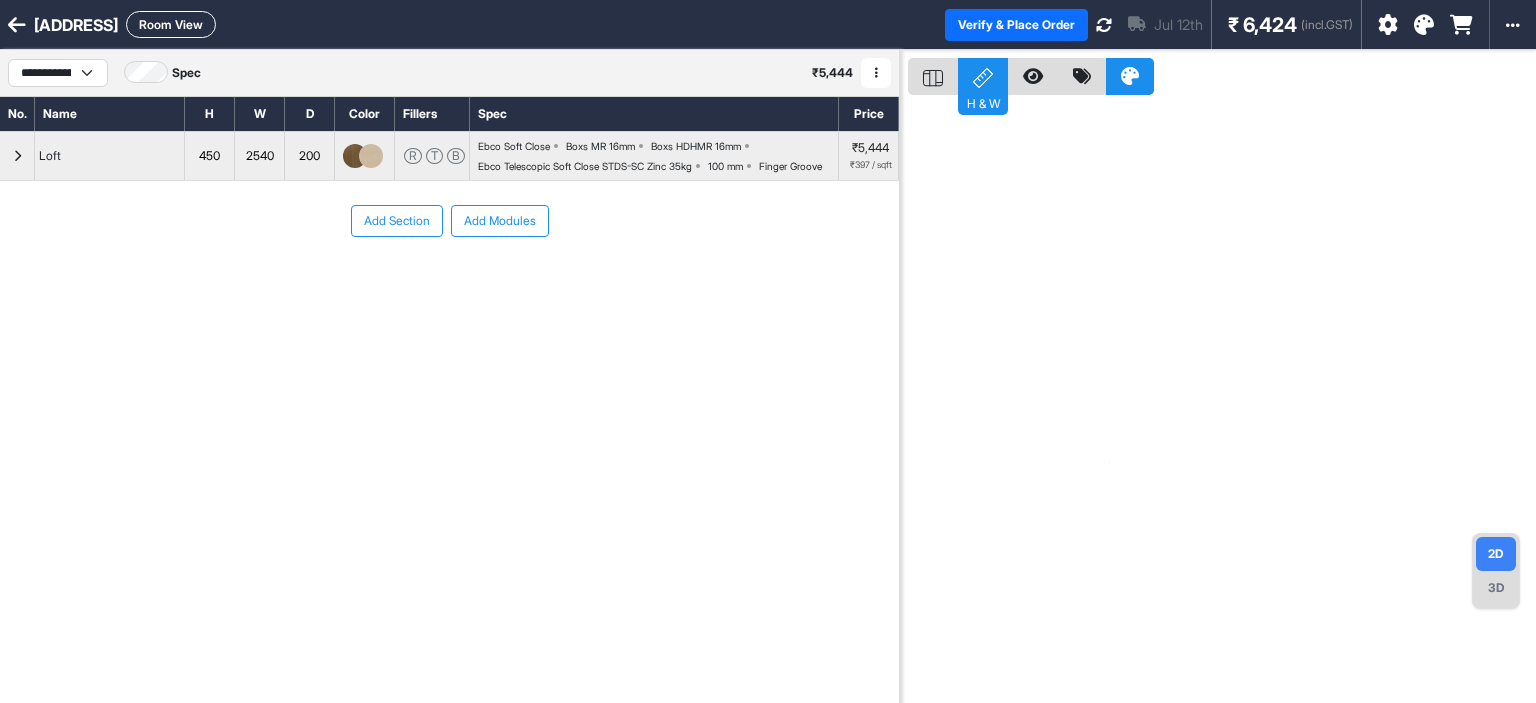 click on "Room View" at bounding box center [171, 24] 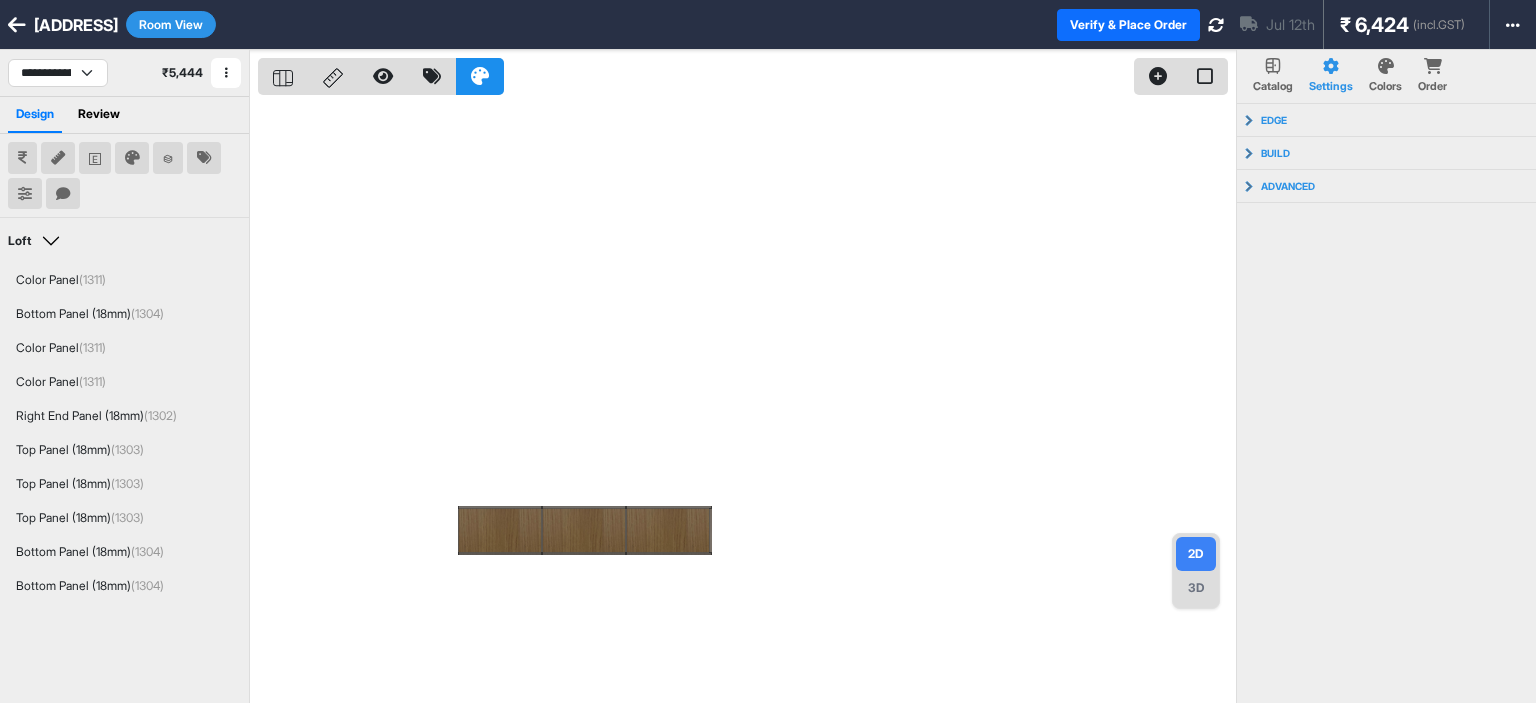 click on "3D" at bounding box center [1196, 588] 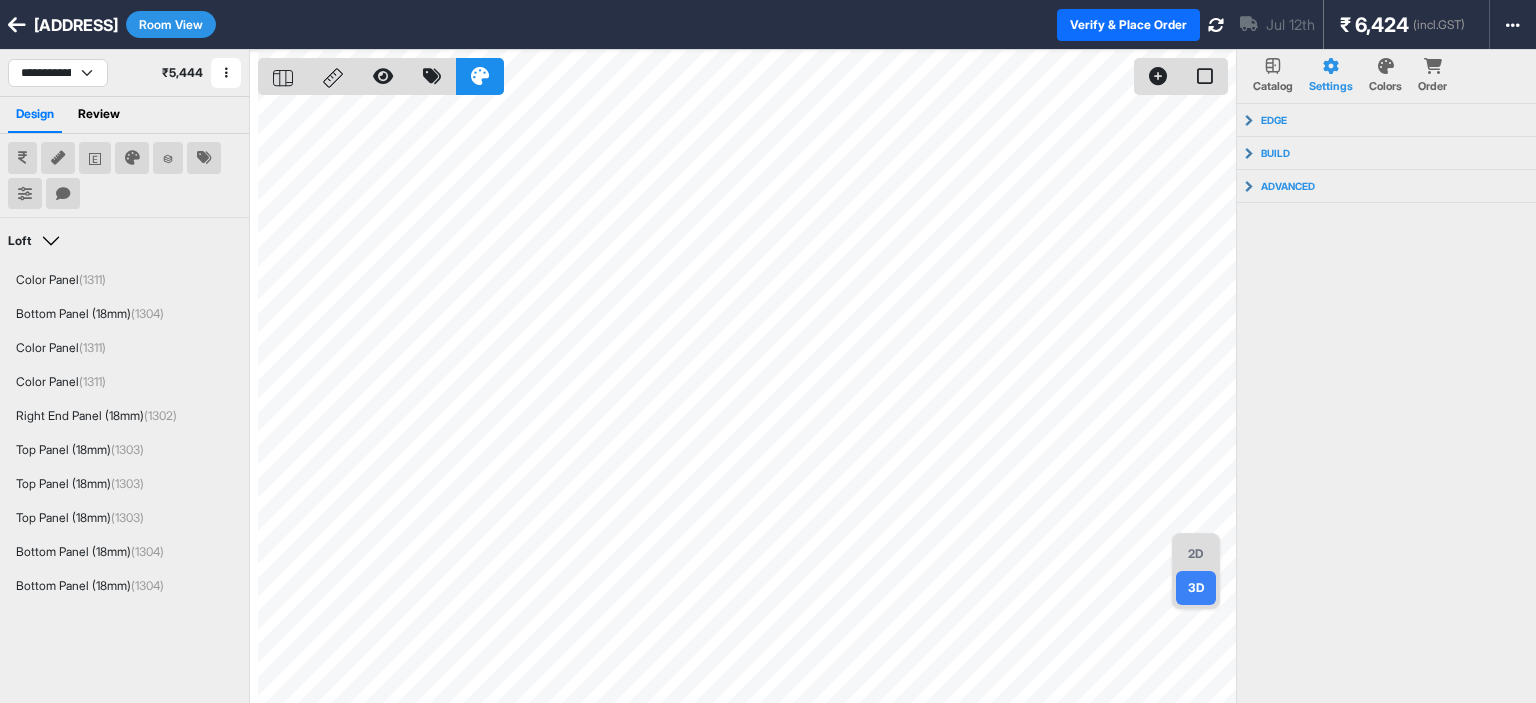click on "Room View" at bounding box center (171, 24) 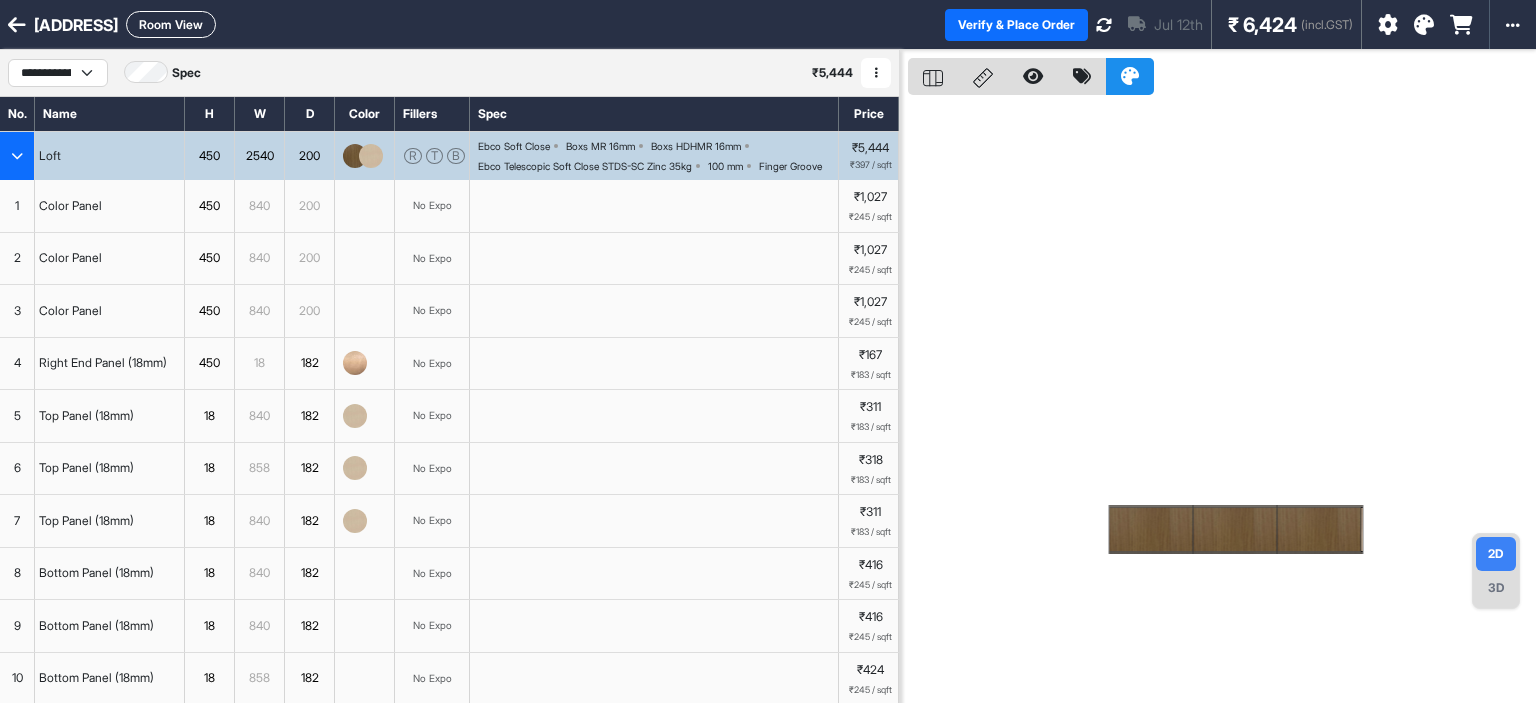 click on "2540" at bounding box center (259, 156) 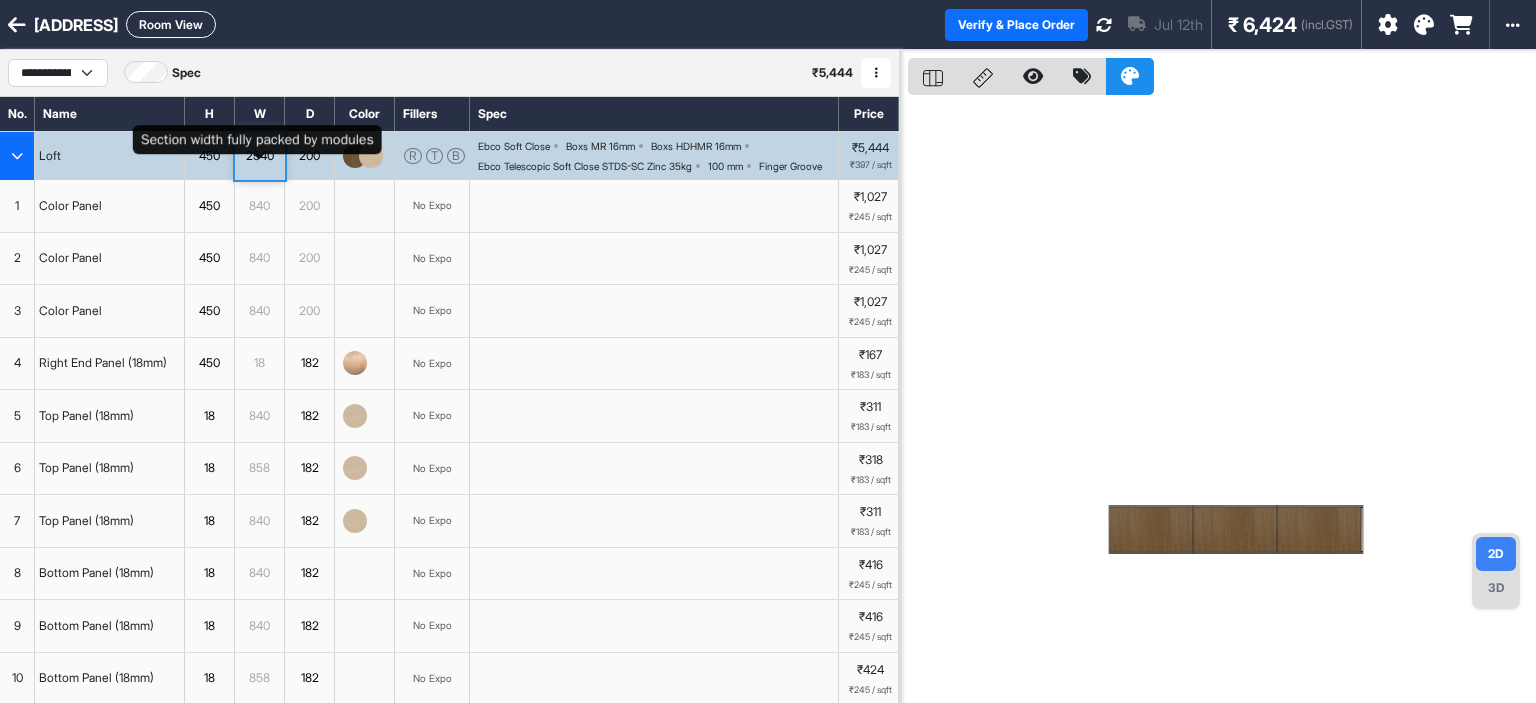 click on "2540" at bounding box center (259, 156) 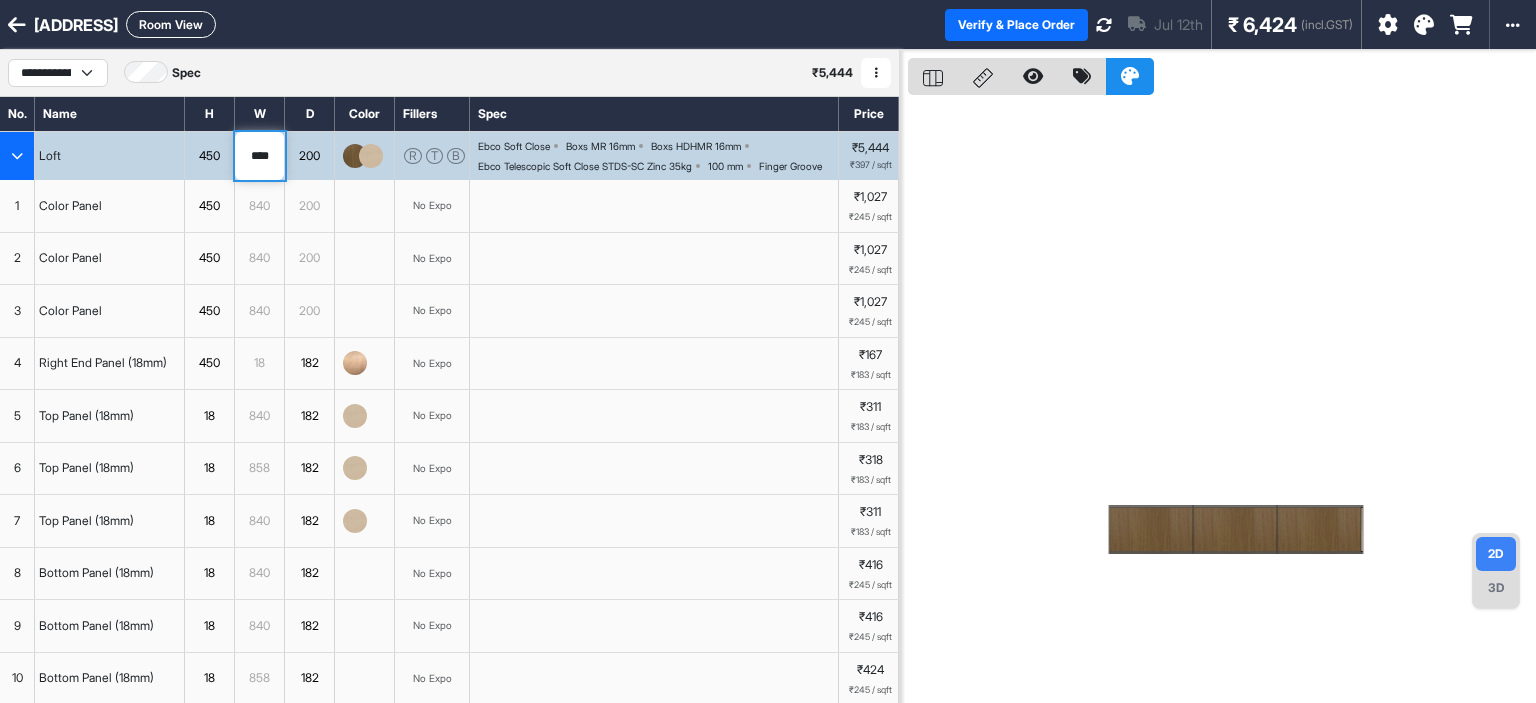 drag, startPoint x: 249, startPoint y: 165, endPoint x: 325, endPoint y: 166, distance: 76.00658 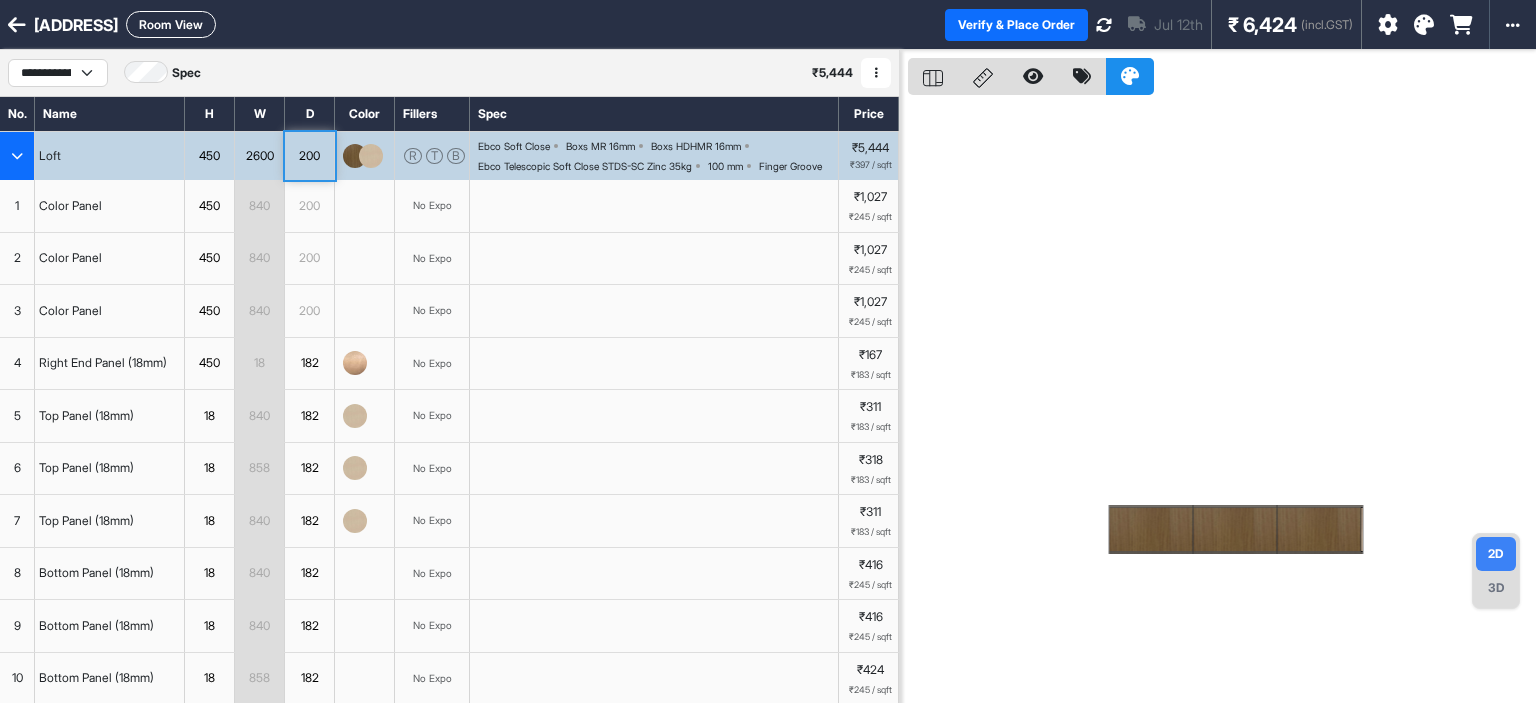 click at bounding box center (17, 156) 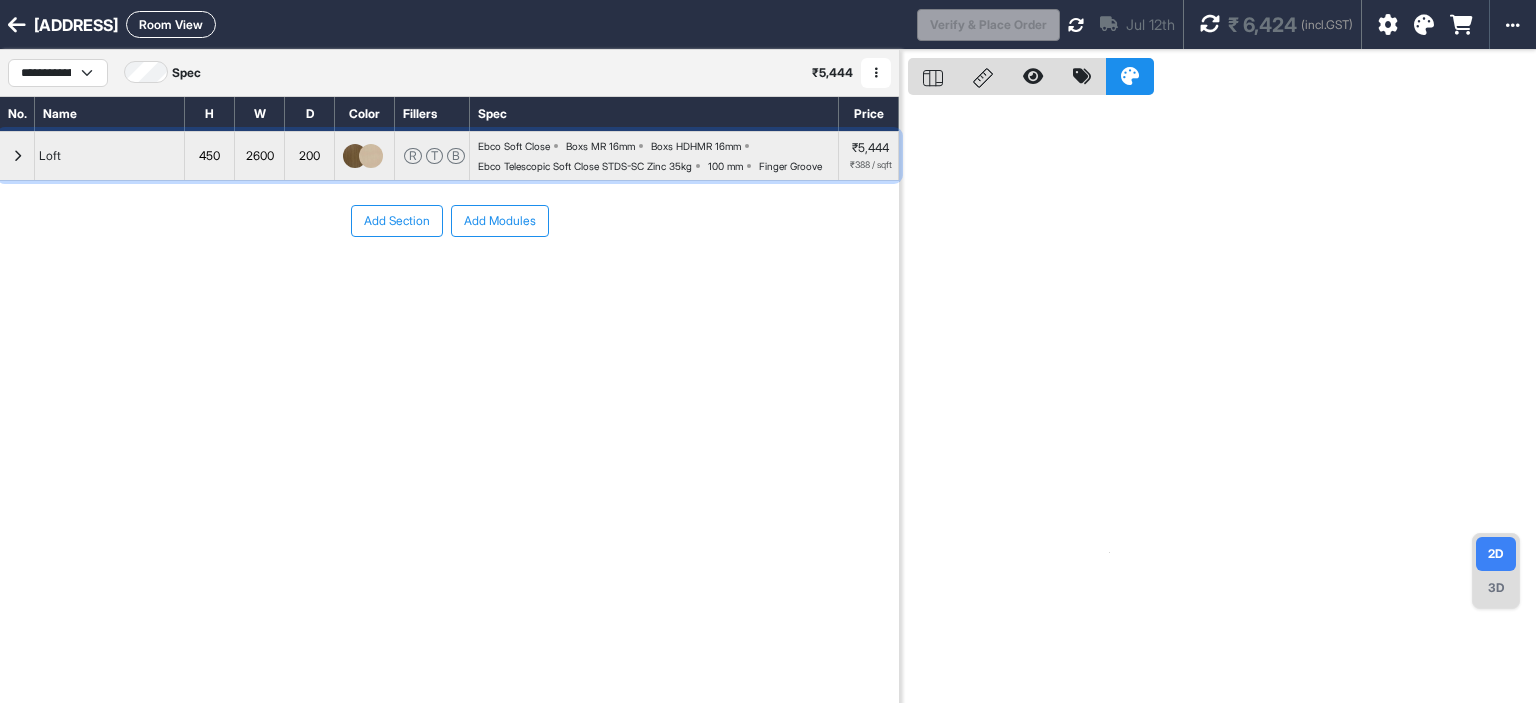 click on "Loft" at bounding box center (110, 156) 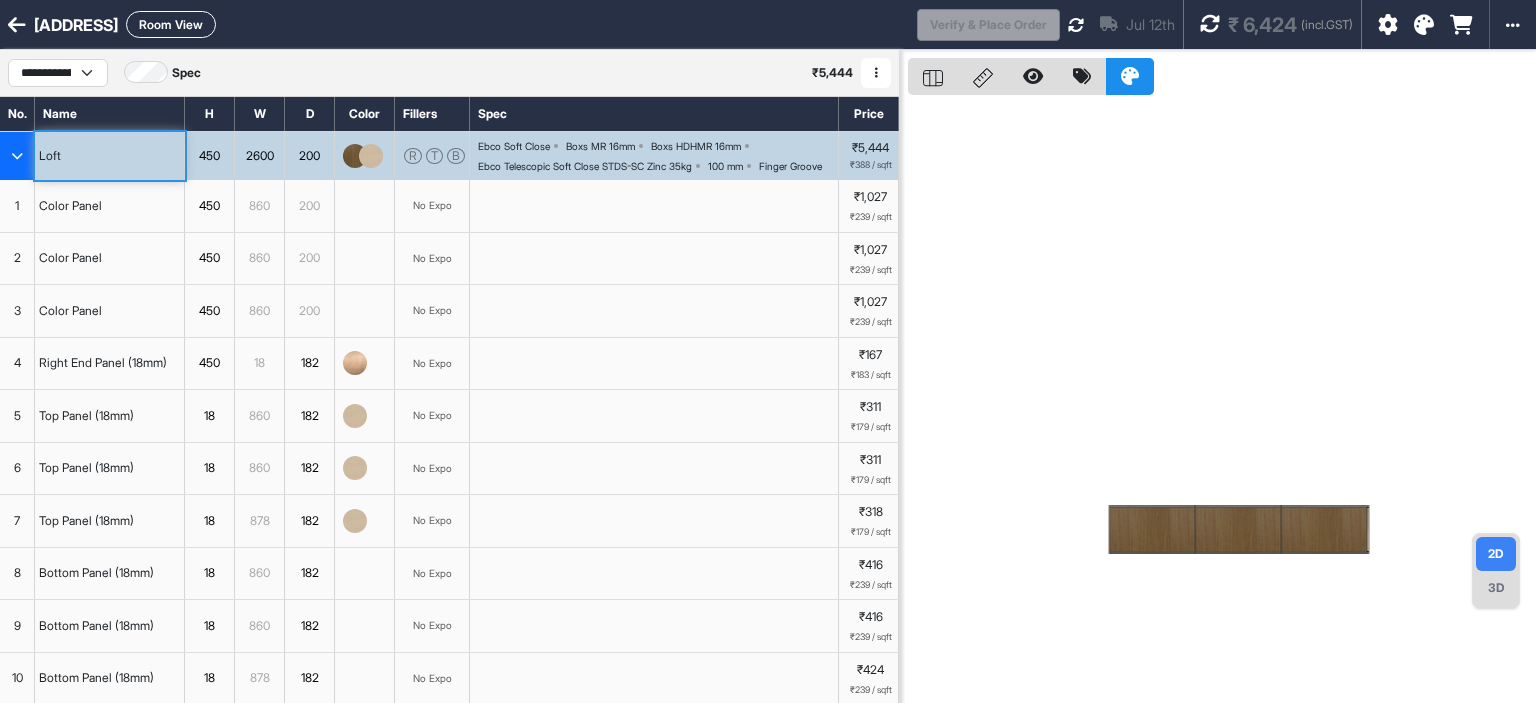 click on "3D" at bounding box center (1496, 588) 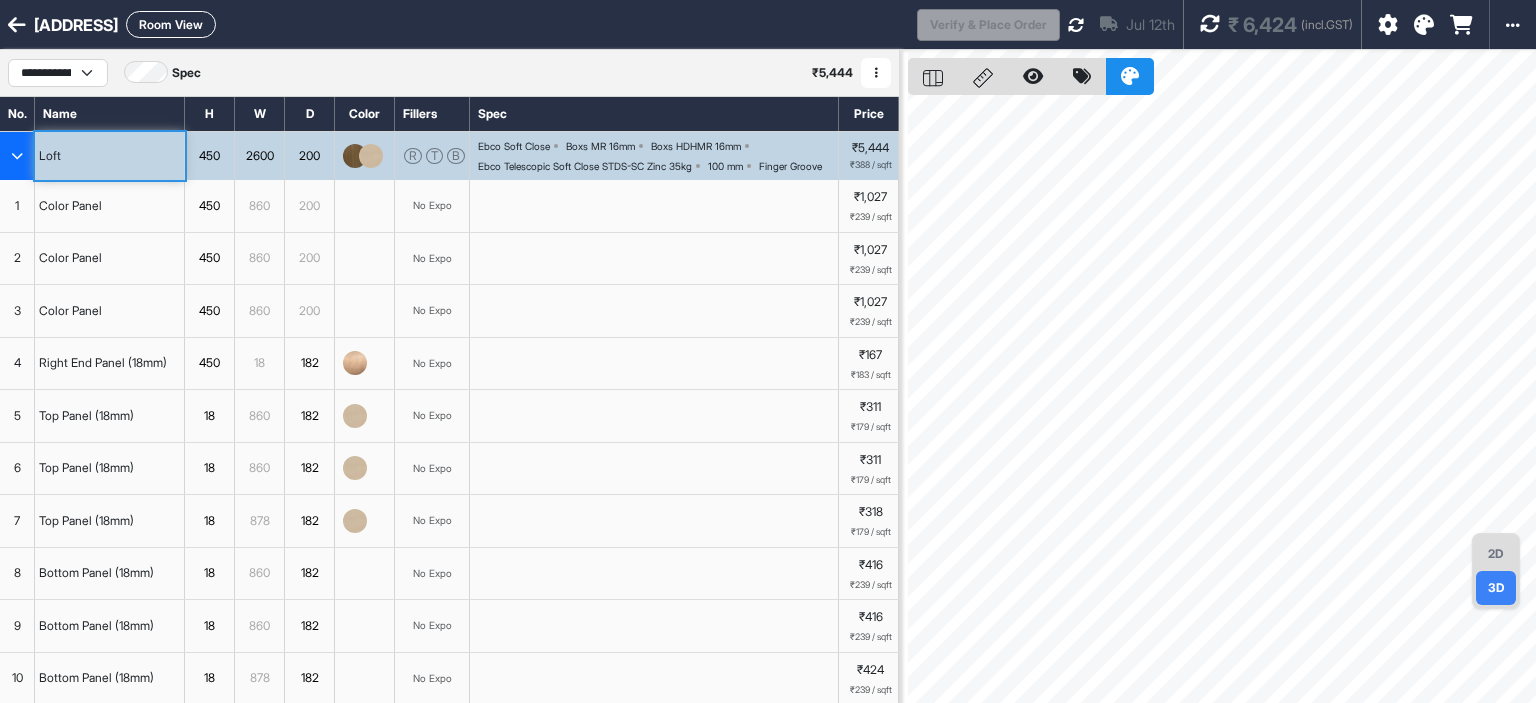 click on "3D" at bounding box center (1496, 588) 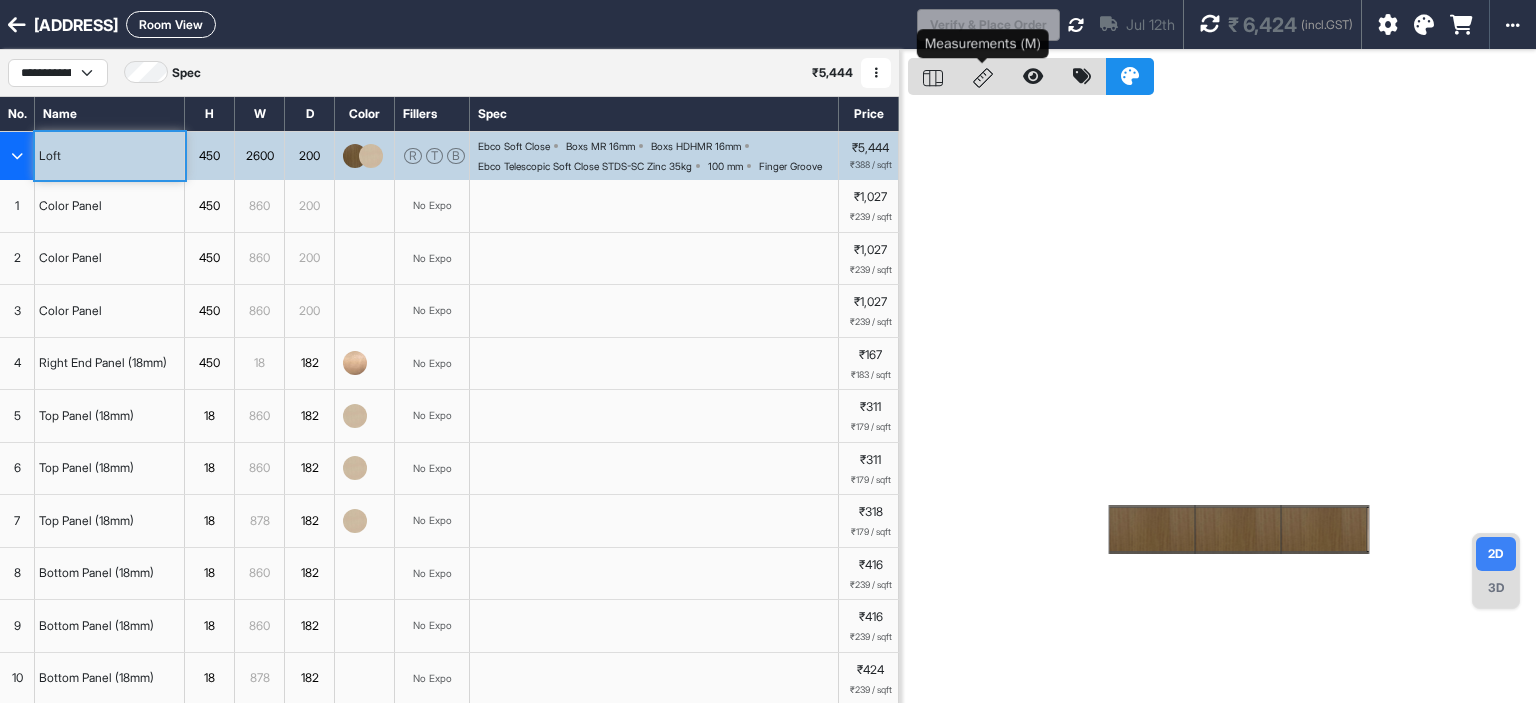 click at bounding box center [983, 78] 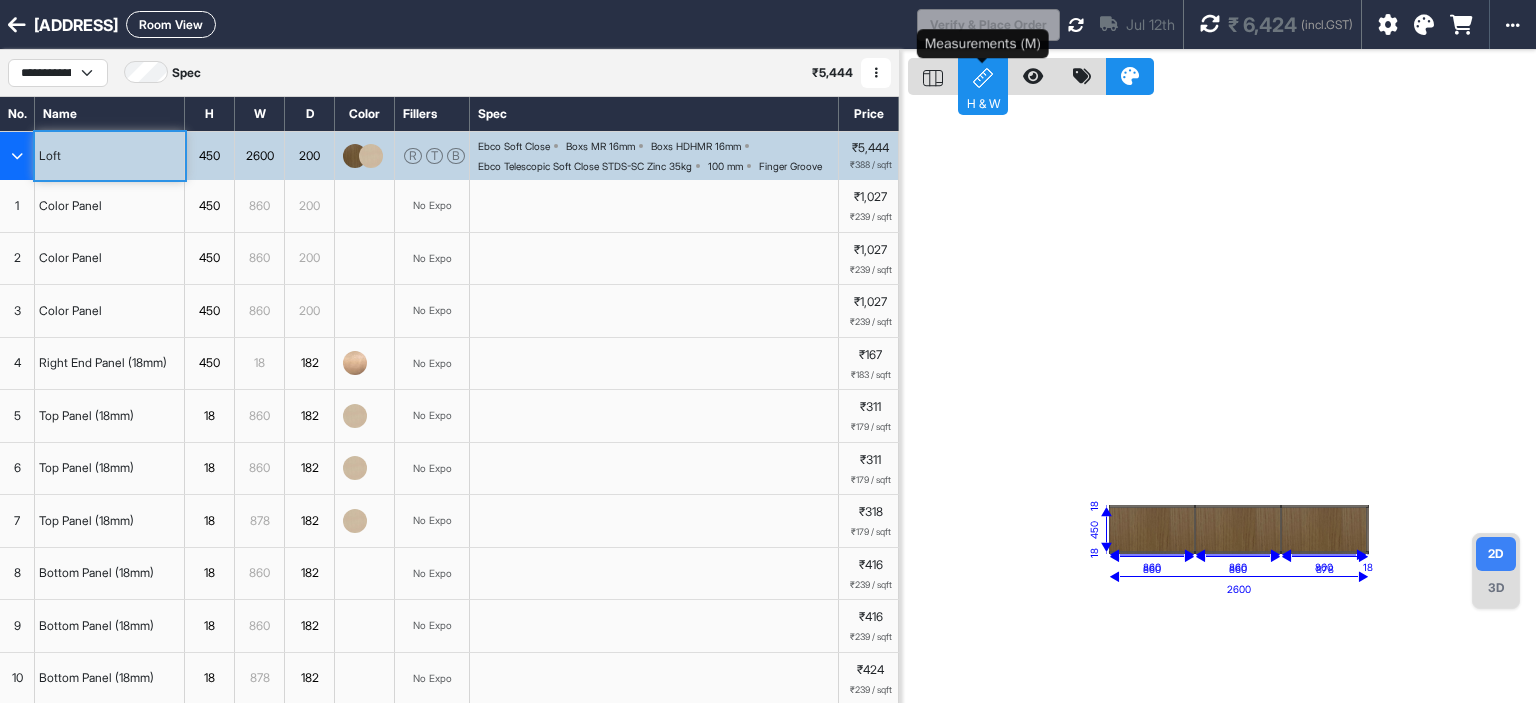 click at bounding box center (983, 78) 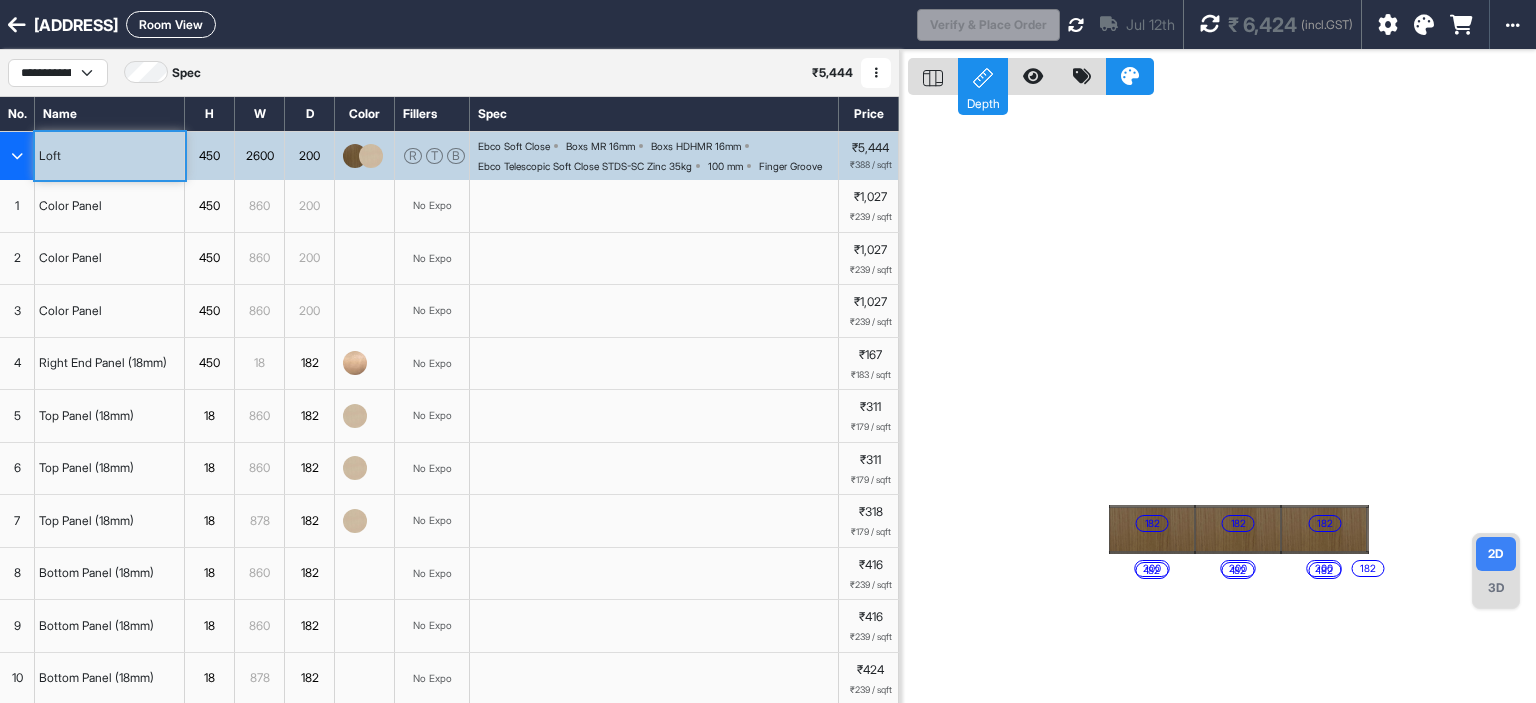 click on "Room View" at bounding box center [171, 24] 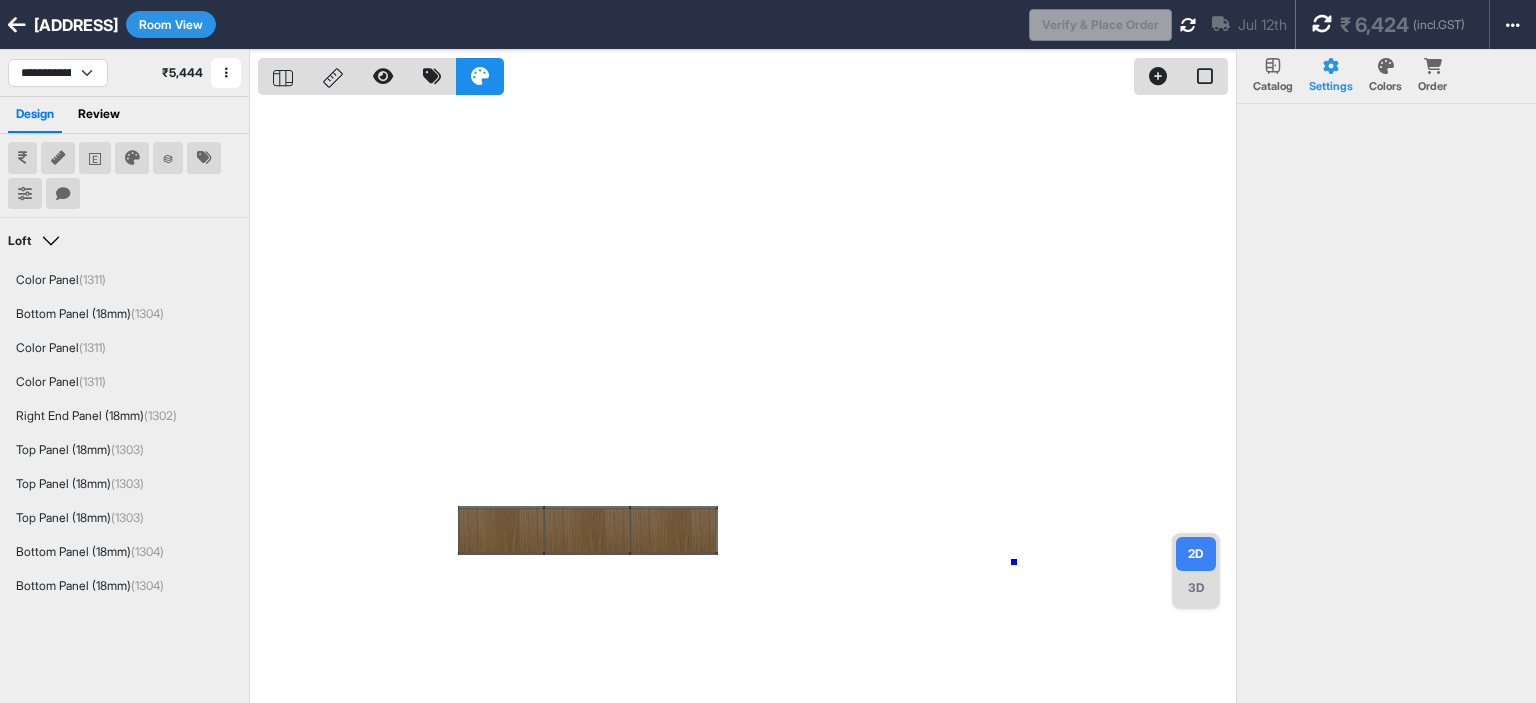 click at bounding box center [747, 401] 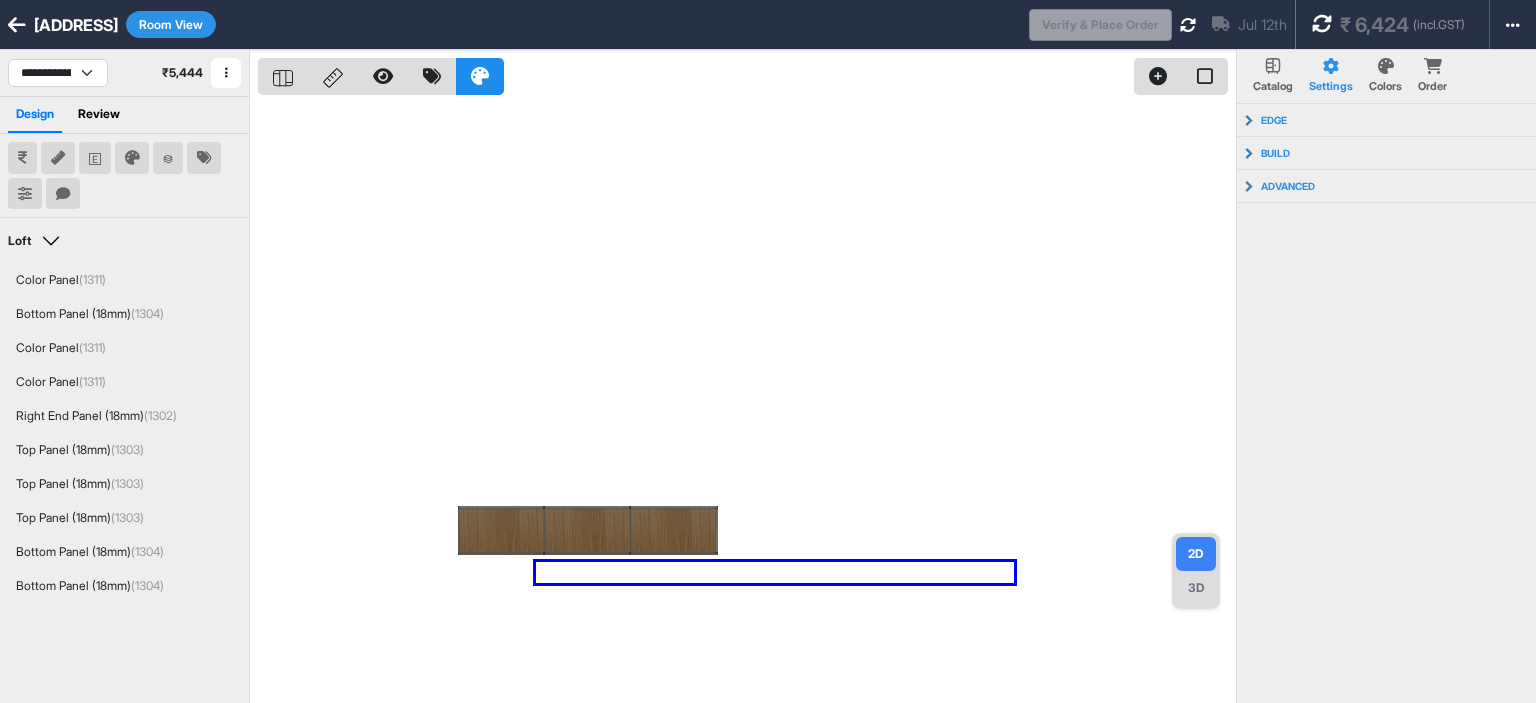click at bounding box center [747, 401] 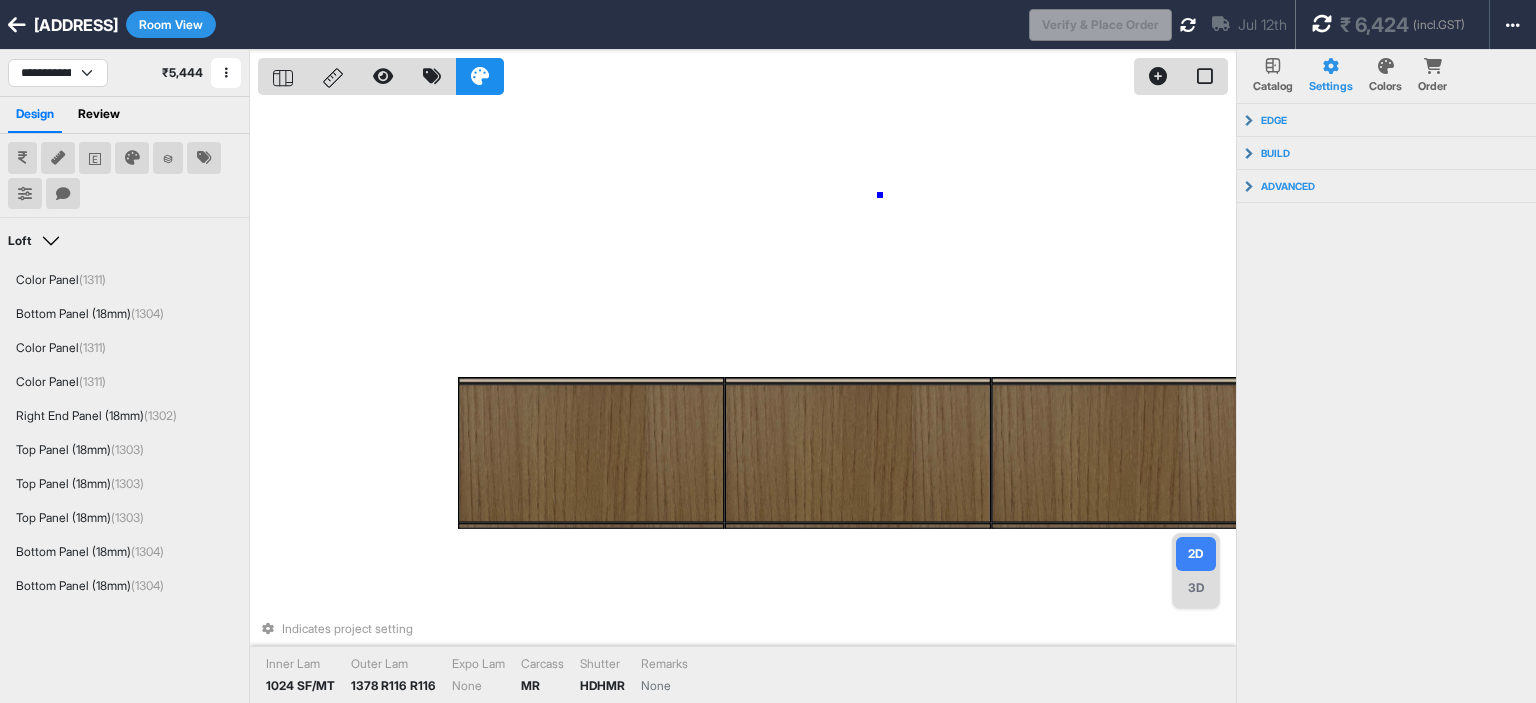click on "Indicates project setting Inner Lam 1024 SF/MT Outer Lam 1378 R116 R116 Expo Lam None Carcass MR Shutter HDHMR Remarks None" at bounding box center (747, 401) 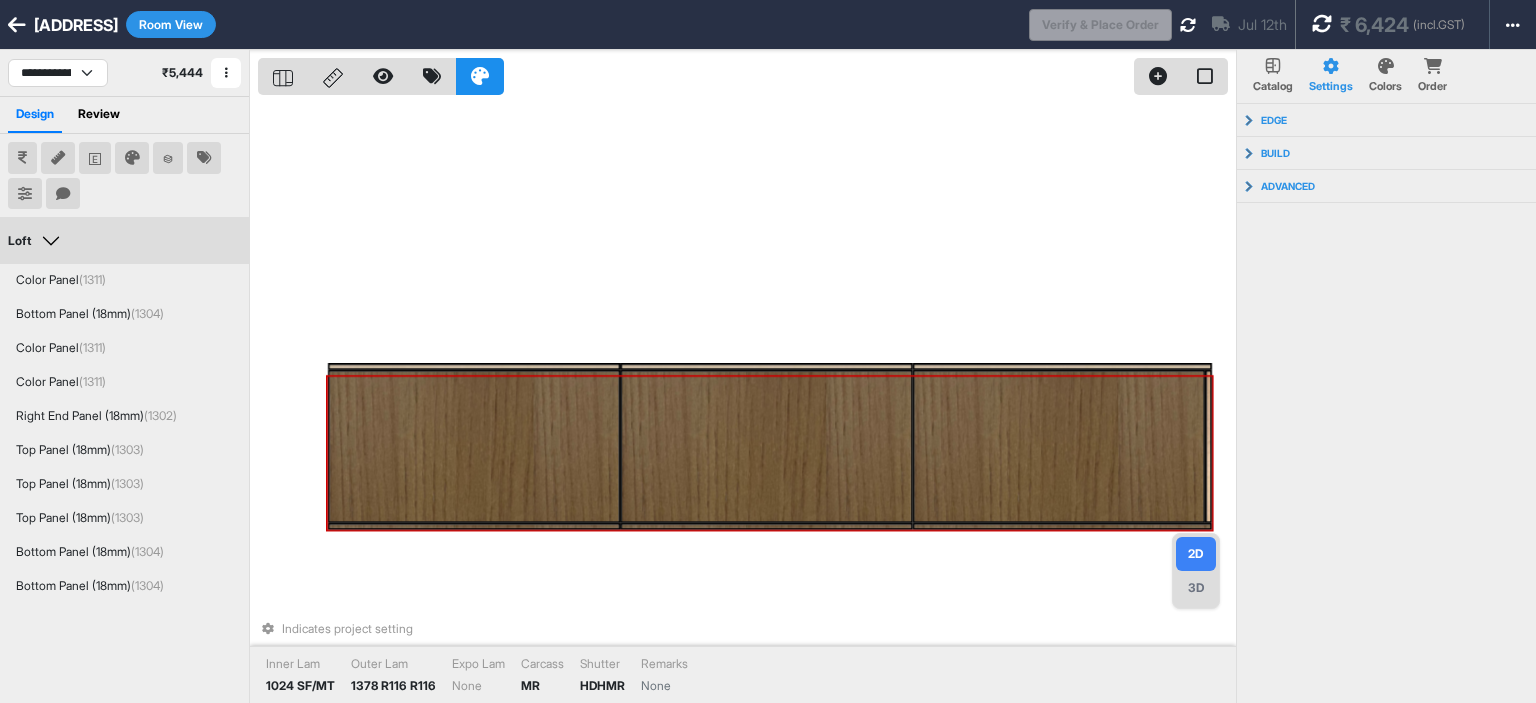 click on "3D" at bounding box center (1196, 588) 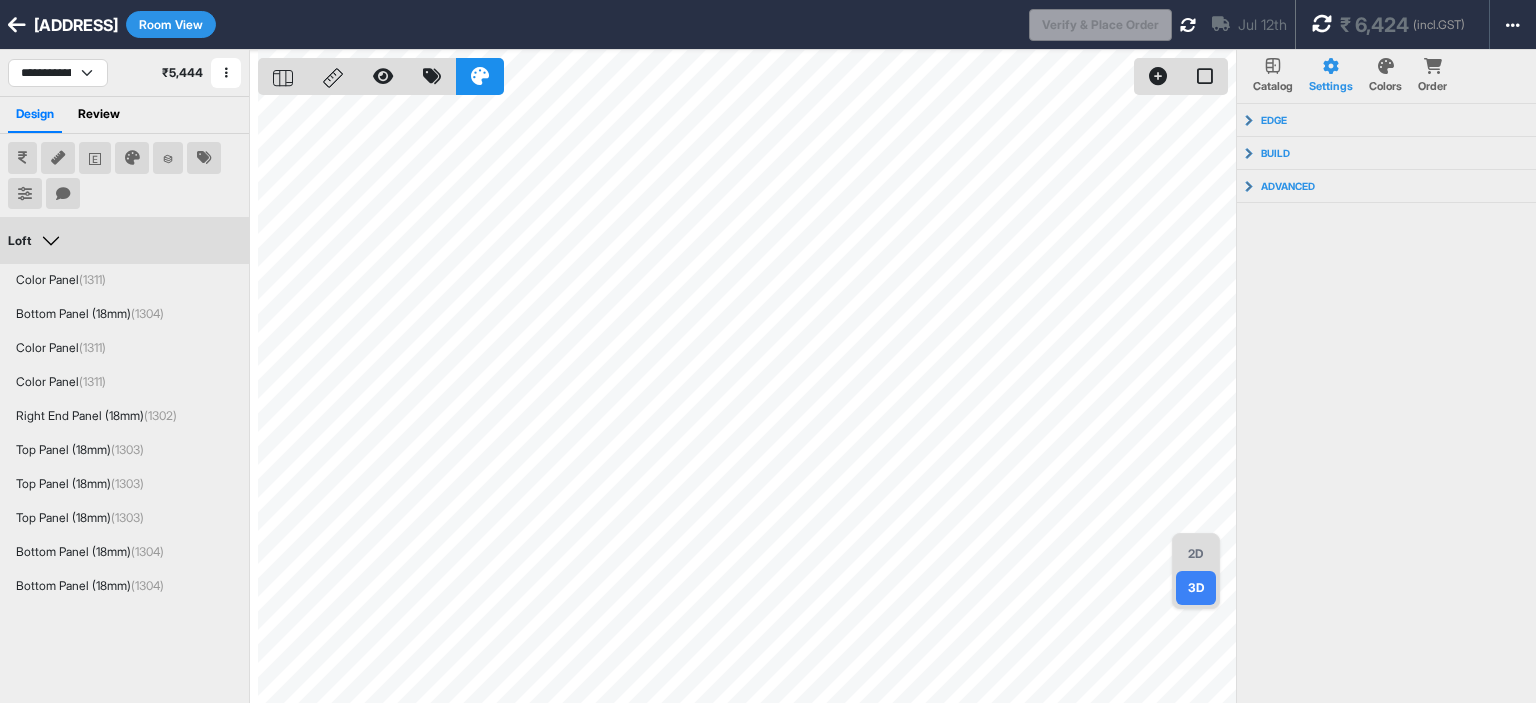 click on "Room View" at bounding box center (171, 24) 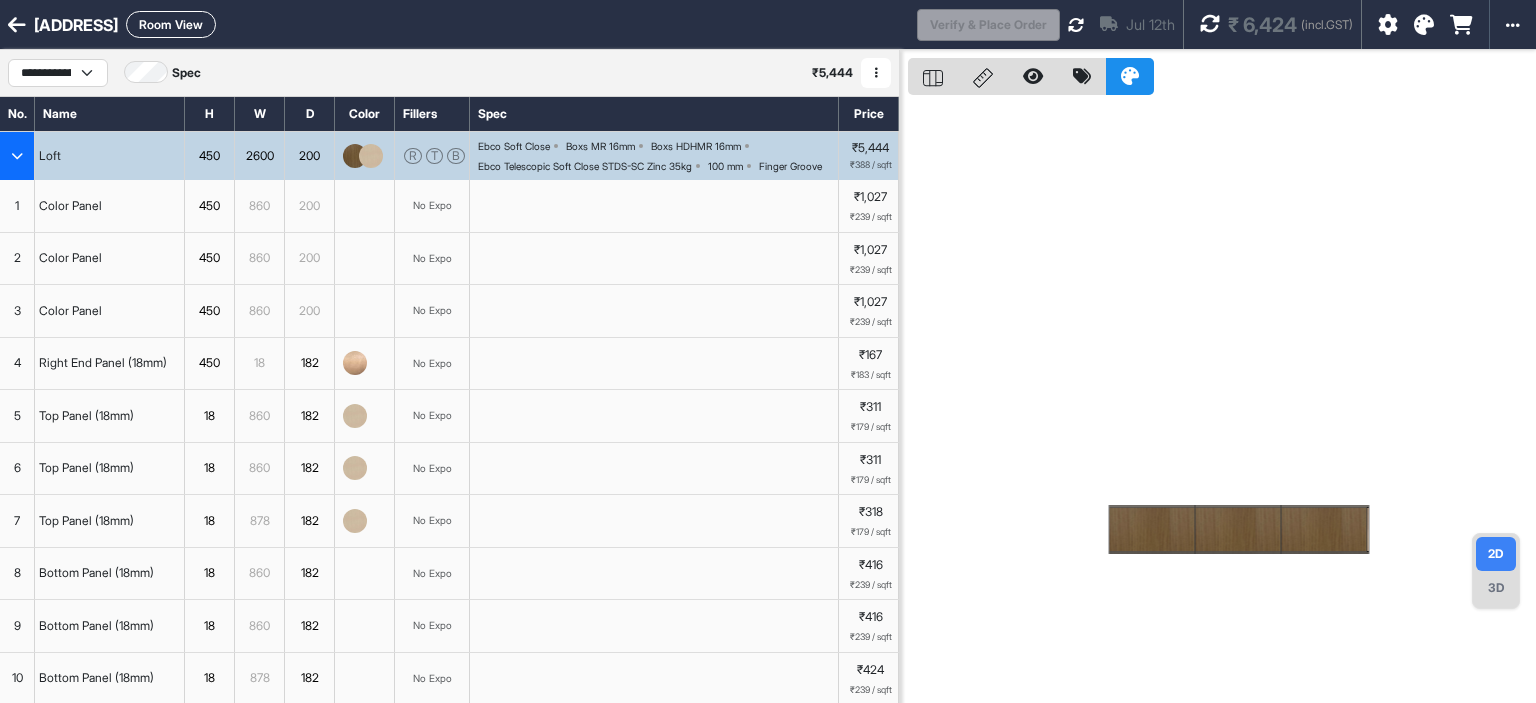 click on "3" at bounding box center (17, 206) 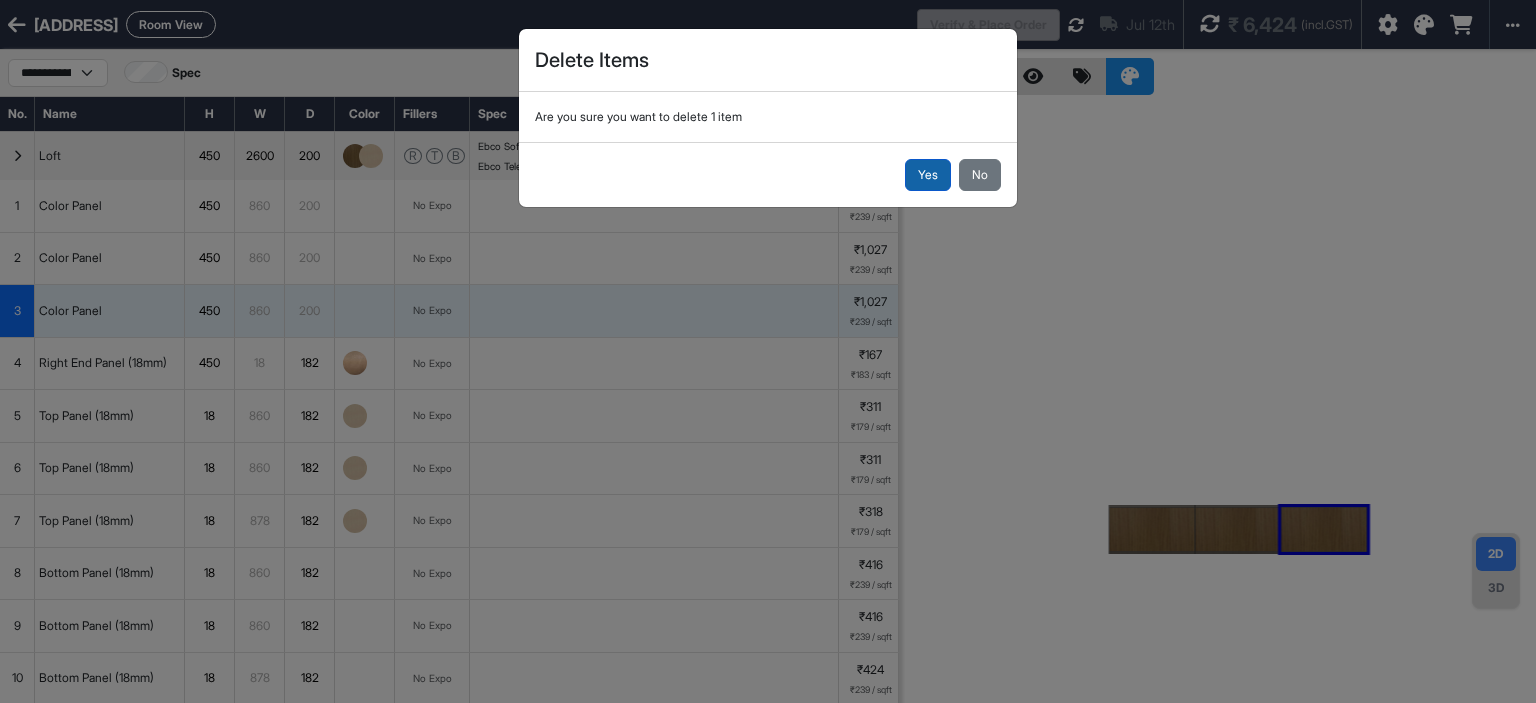 click on "Yes" at bounding box center (928, 175) 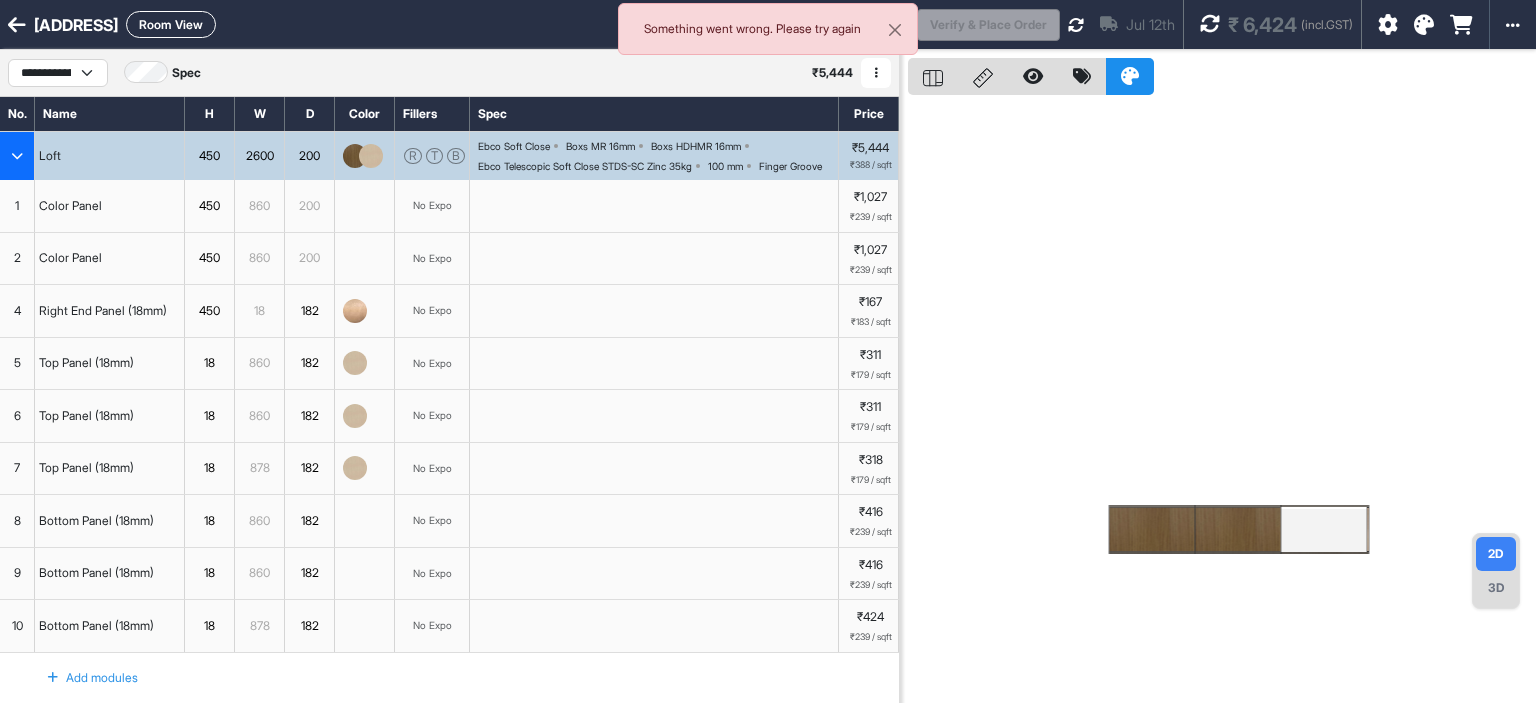click on "860" at bounding box center [259, 206] 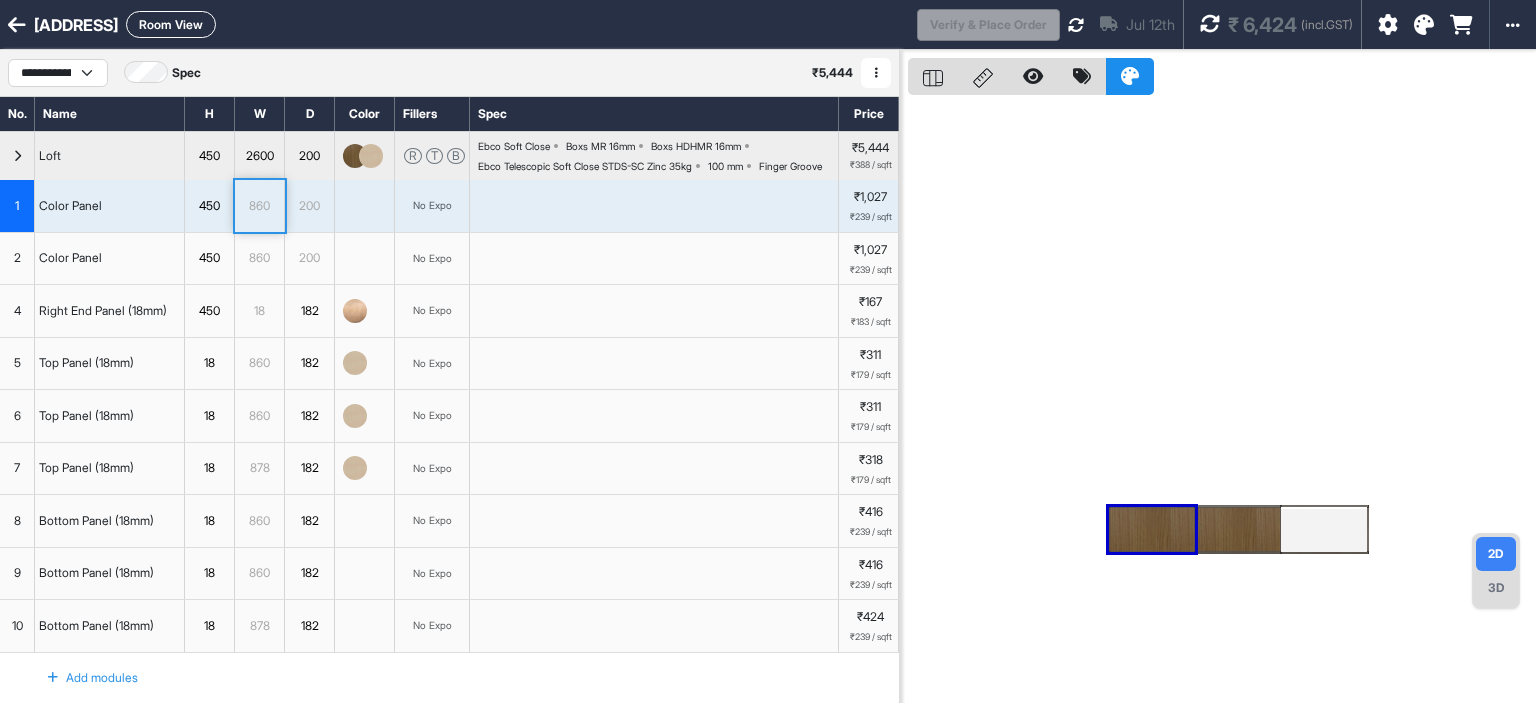 click on "860" at bounding box center [259, 206] 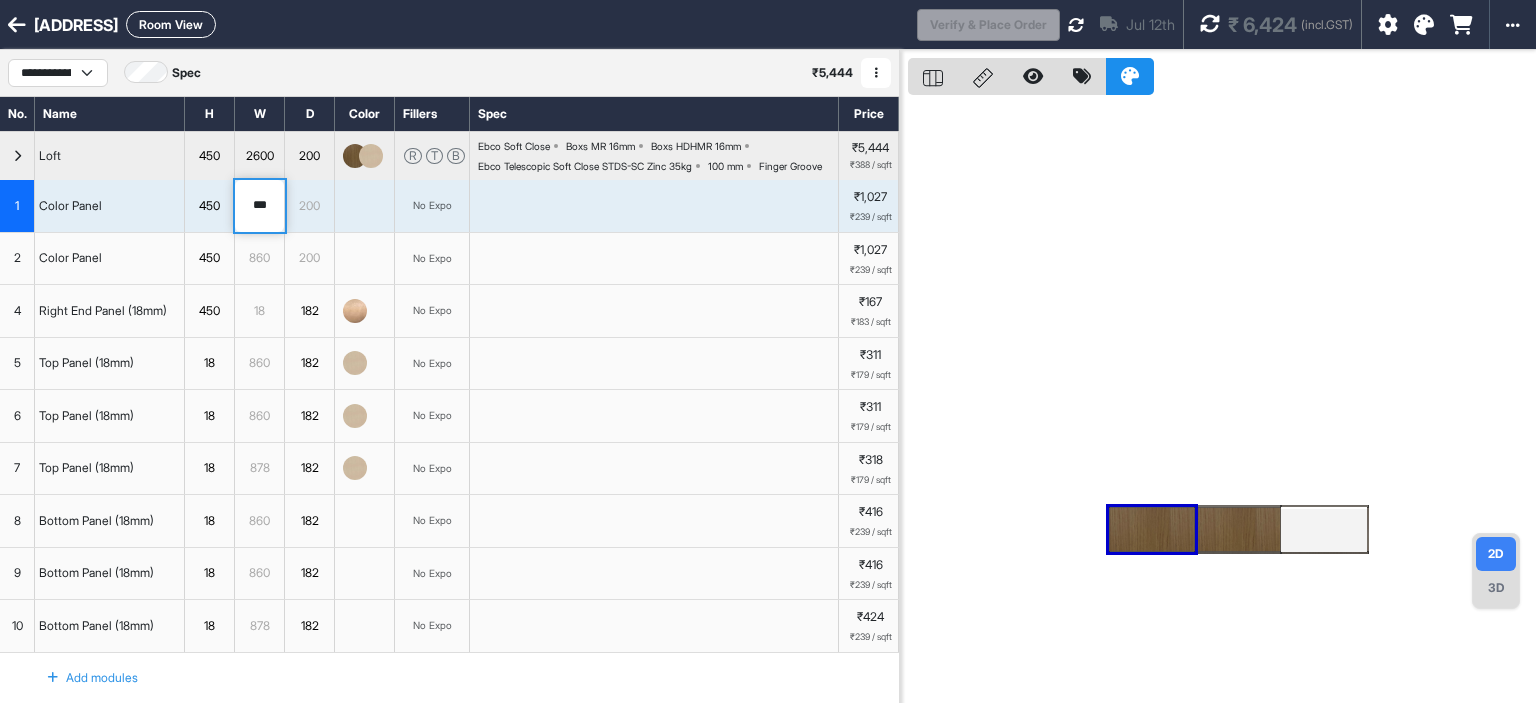 click on "***" at bounding box center (259, 206) 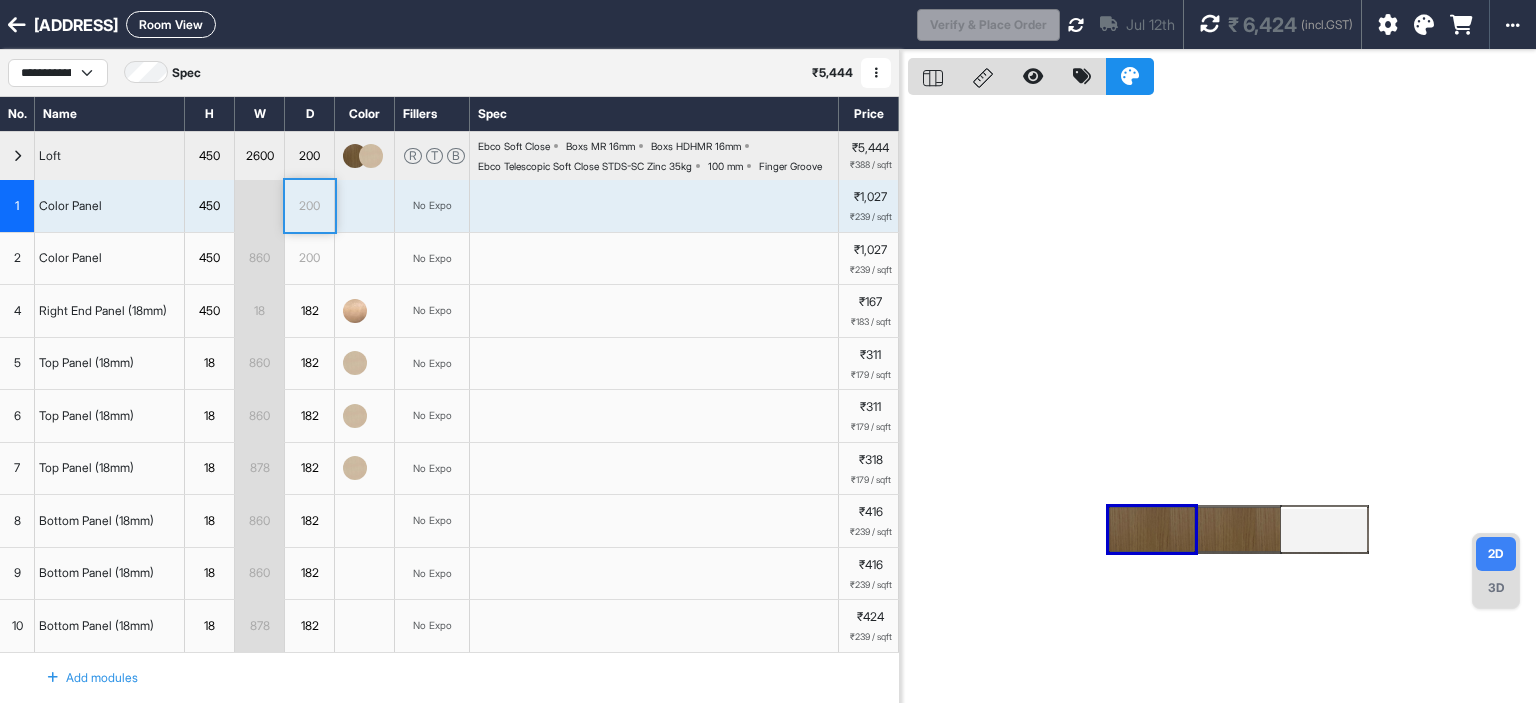 click on "860" at bounding box center [259, 258] 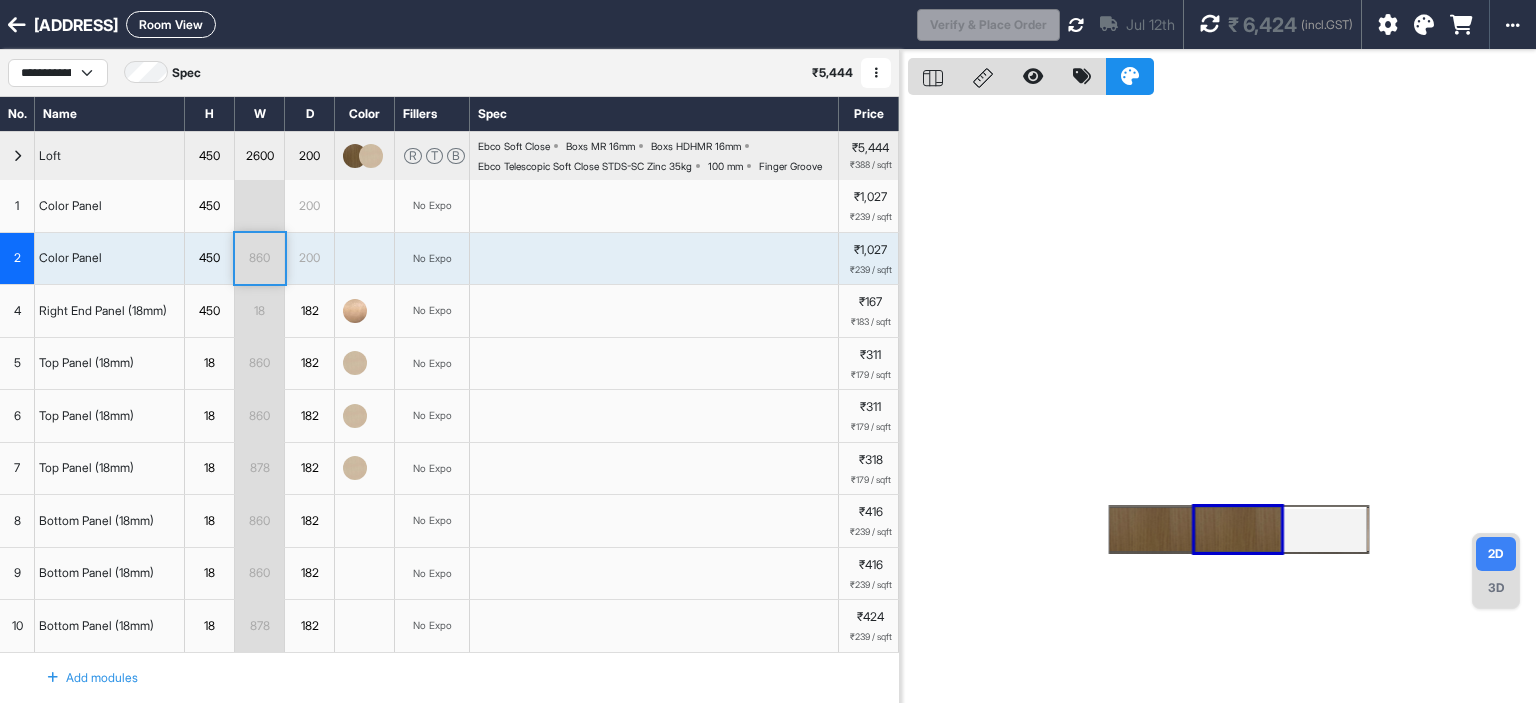 click on "860" at bounding box center (259, 258) 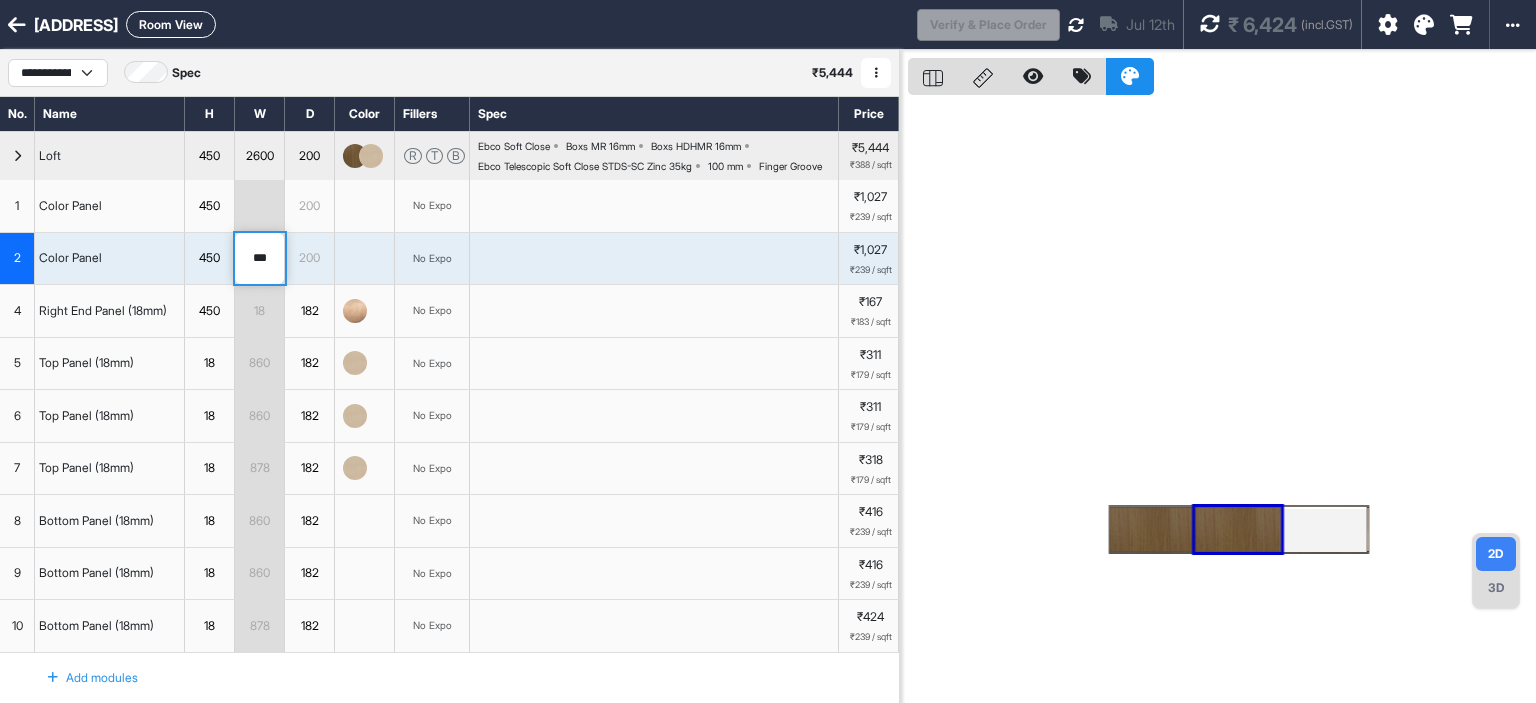 click on "***" at bounding box center (259, 259) 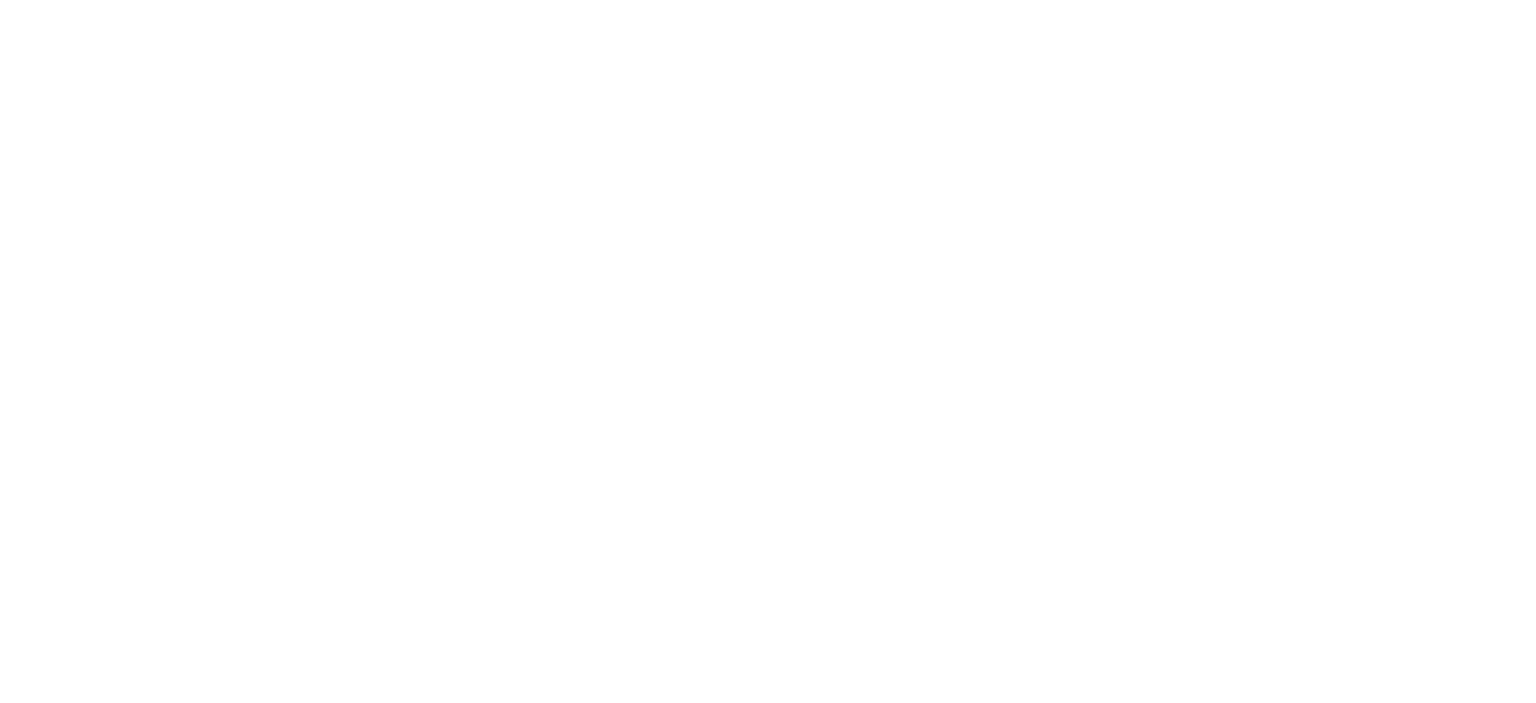 scroll, scrollTop: 0, scrollLeft: 0, axis: both 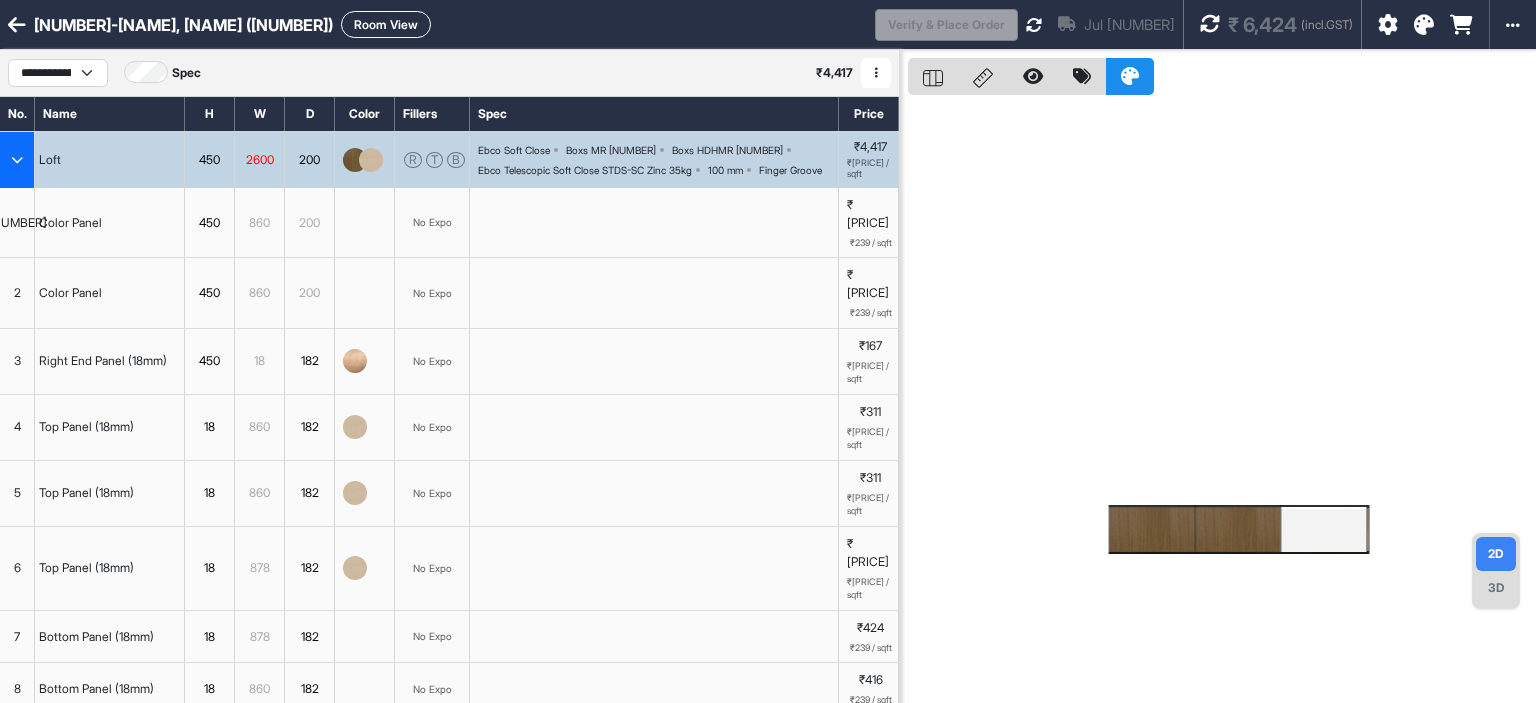 click on "[NUMBER]" at bounding box center [17, 223] 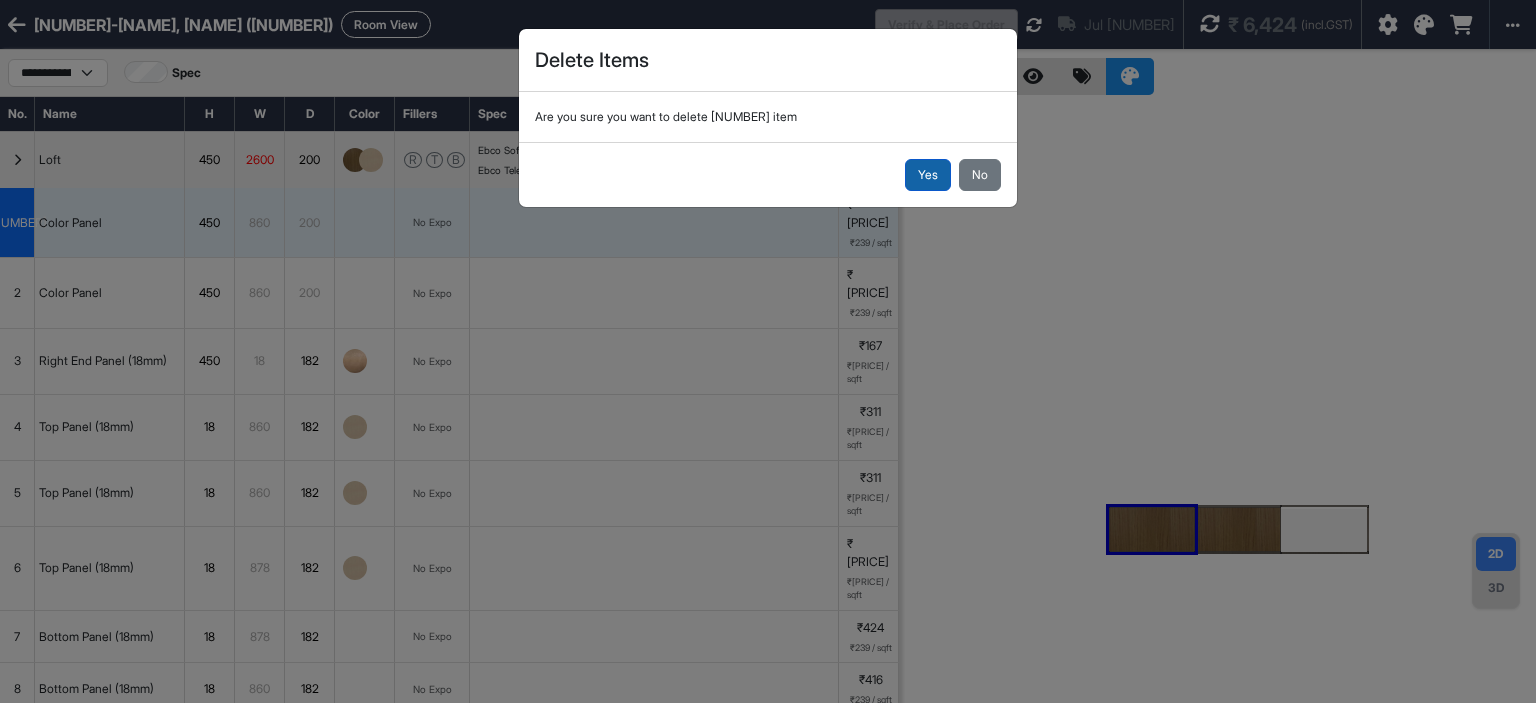 click on "Yes" at bounding box center [928, 175] 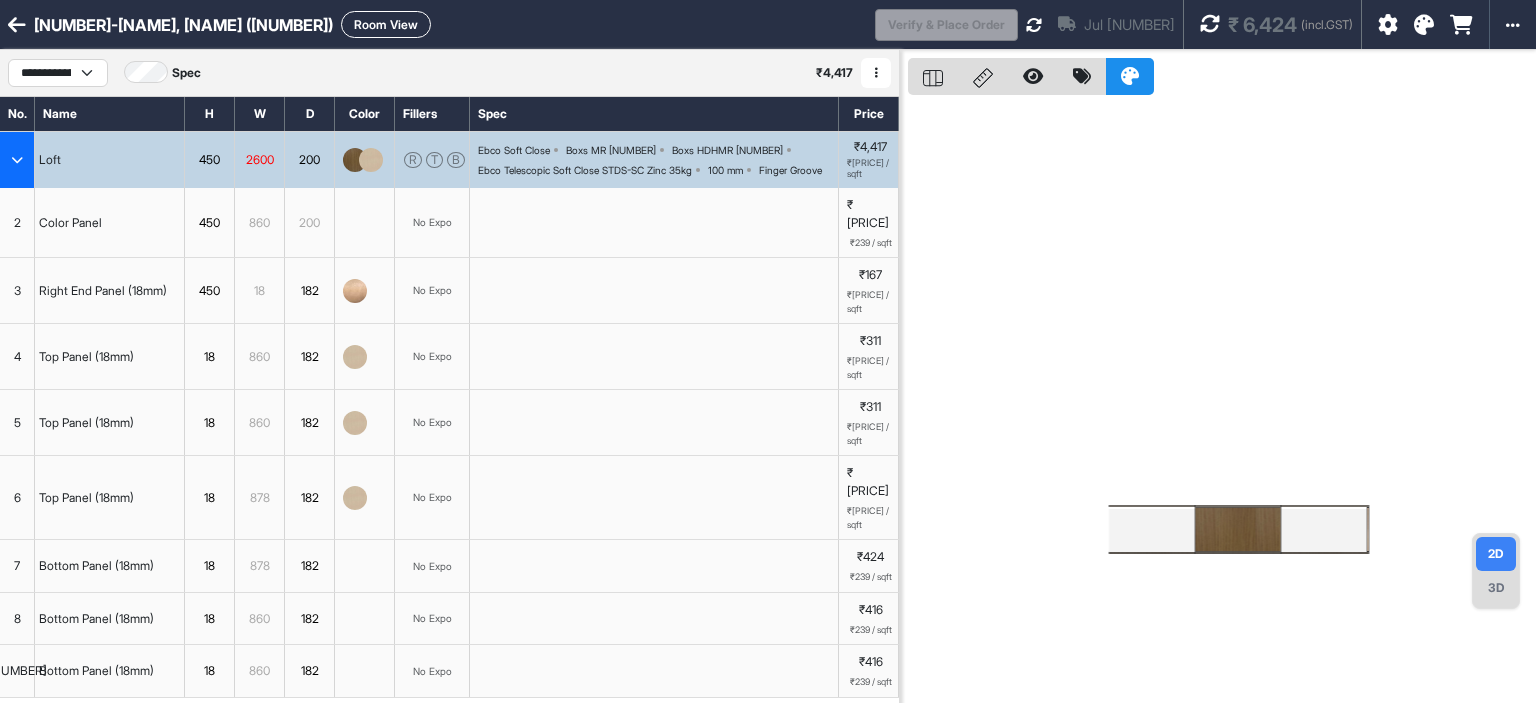 click on "2" at bounding box center [17, 223] 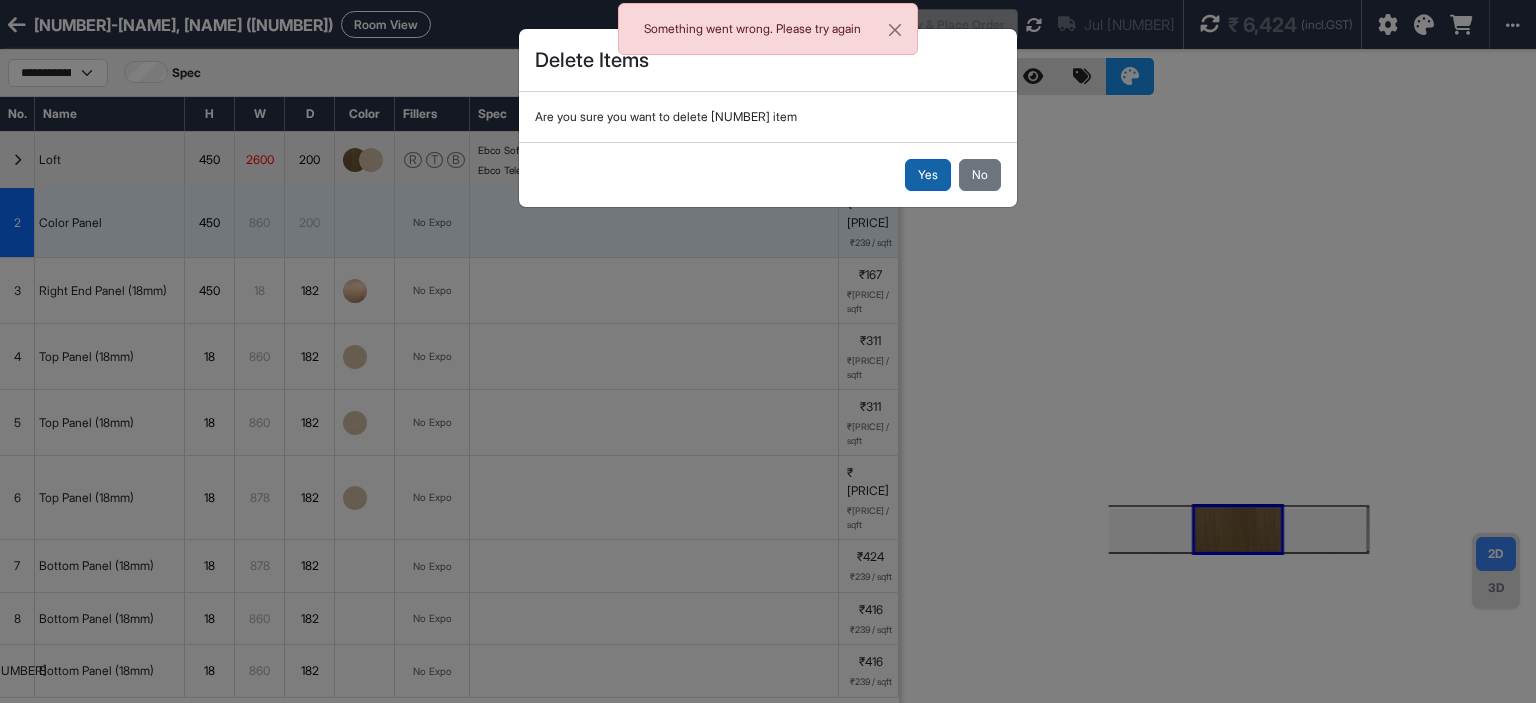 click on "Yes" at bounding box center [928, 175] 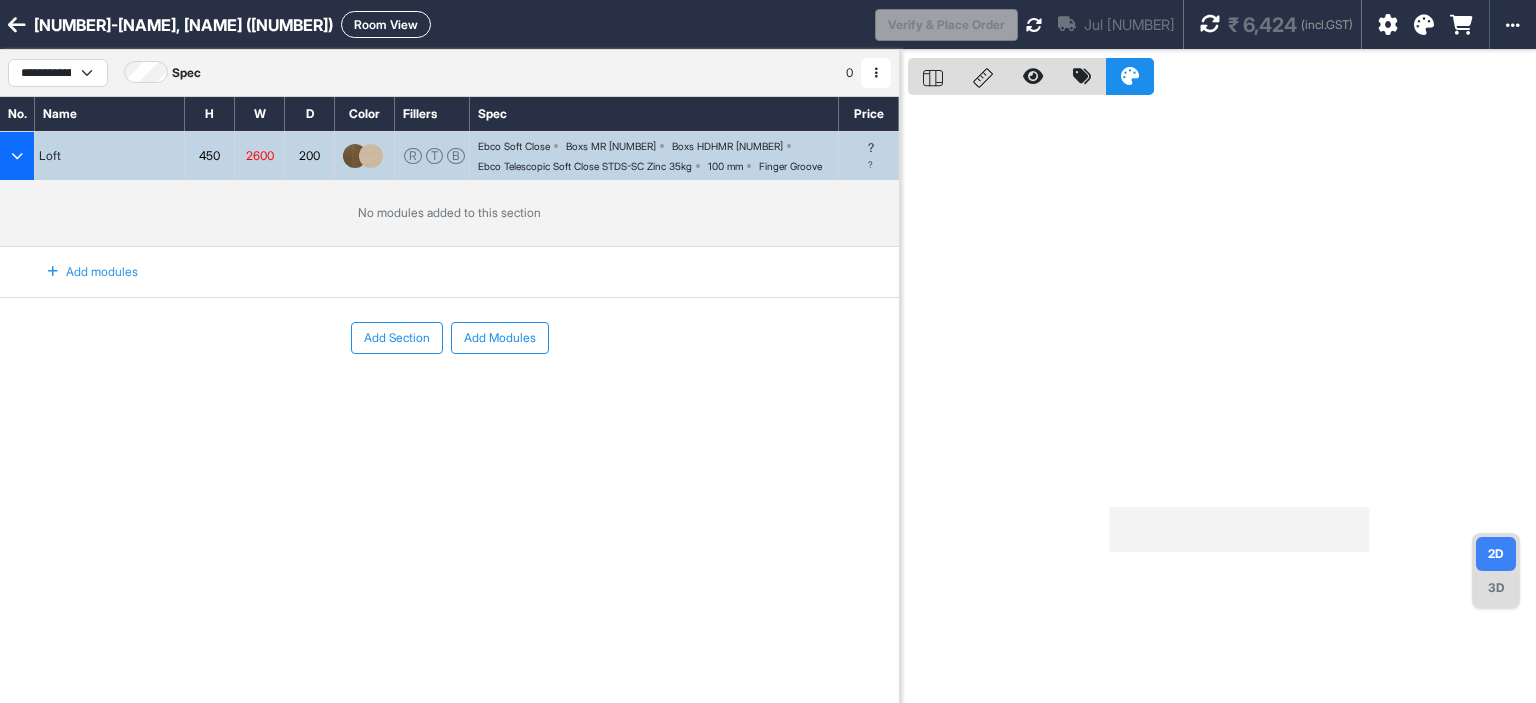 click on "Add Modules" at bounding box center (500, 338) 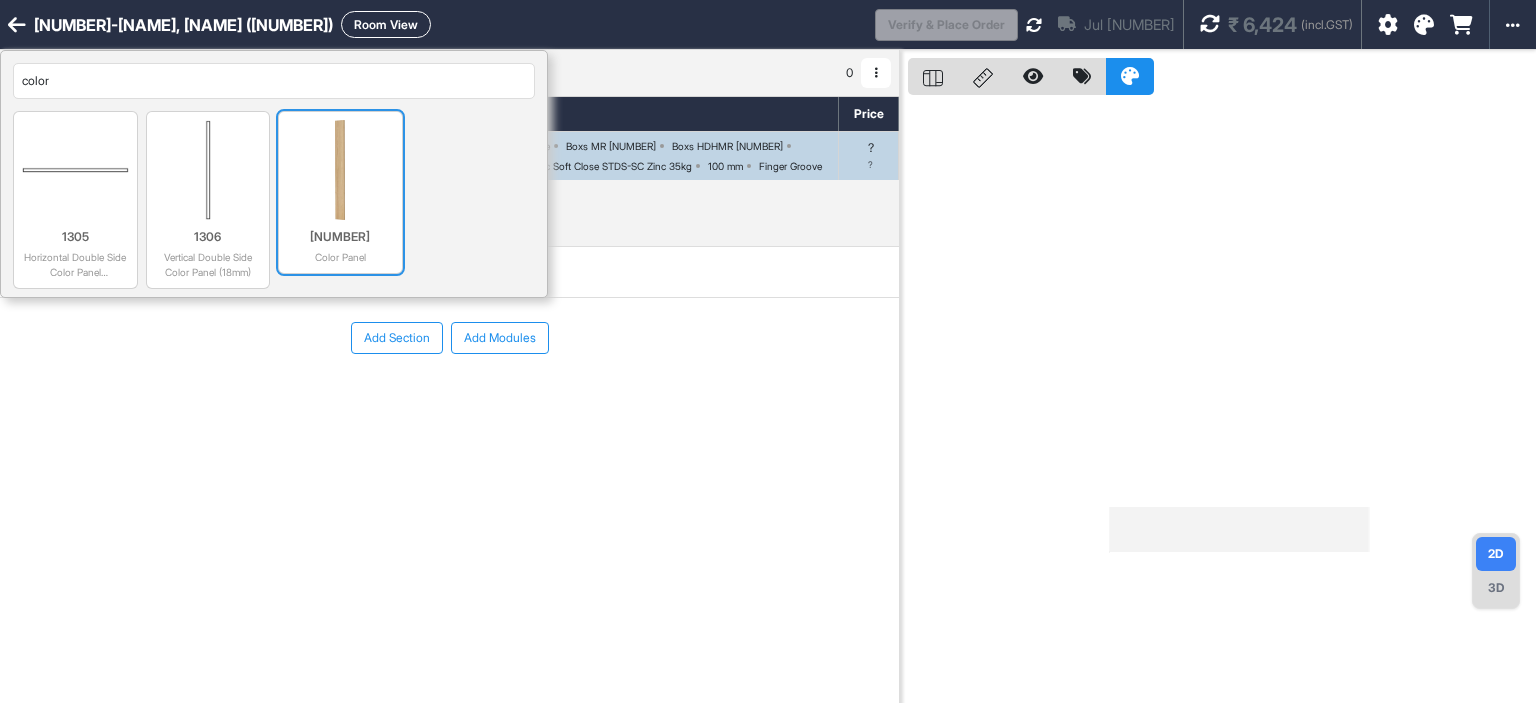 type on "color" 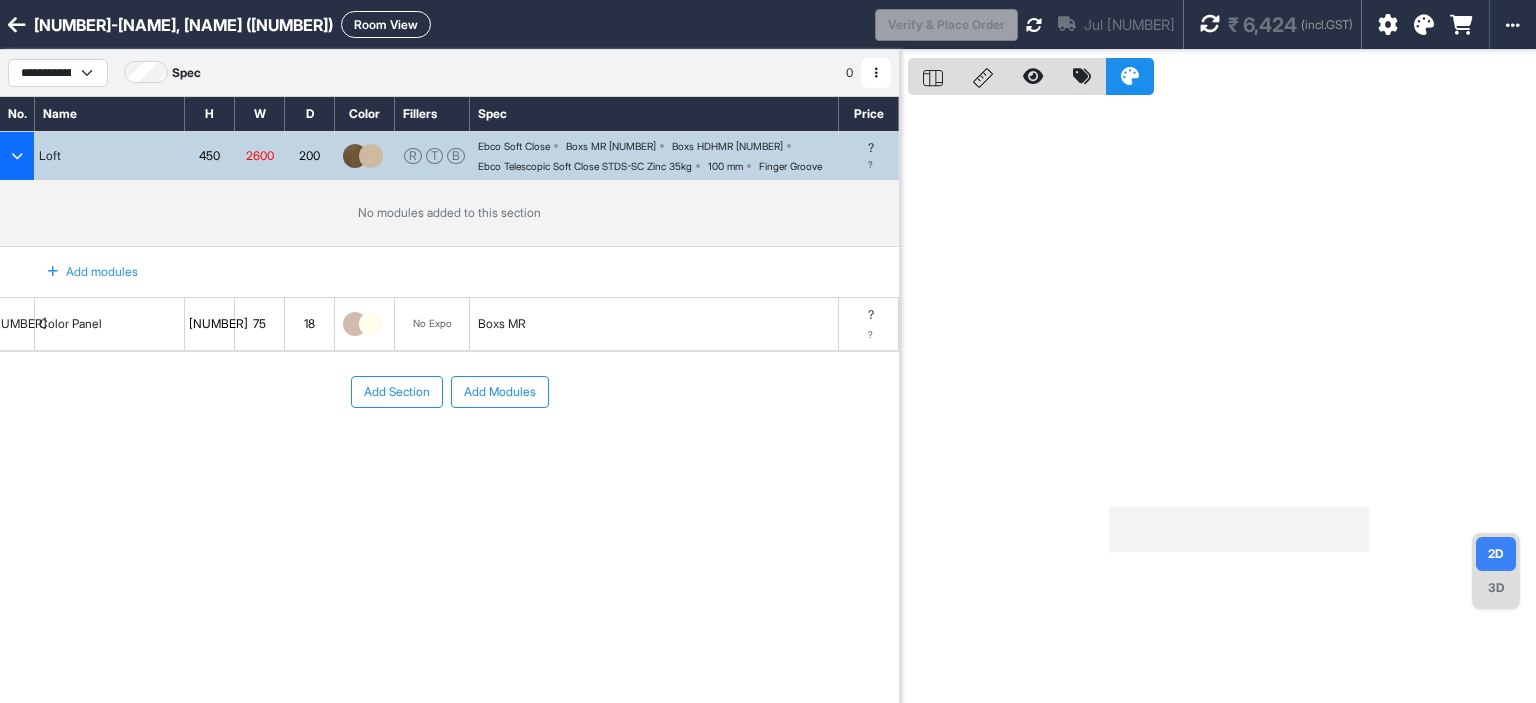 click on "[NUMBER]" at bounding box center [17, 324] 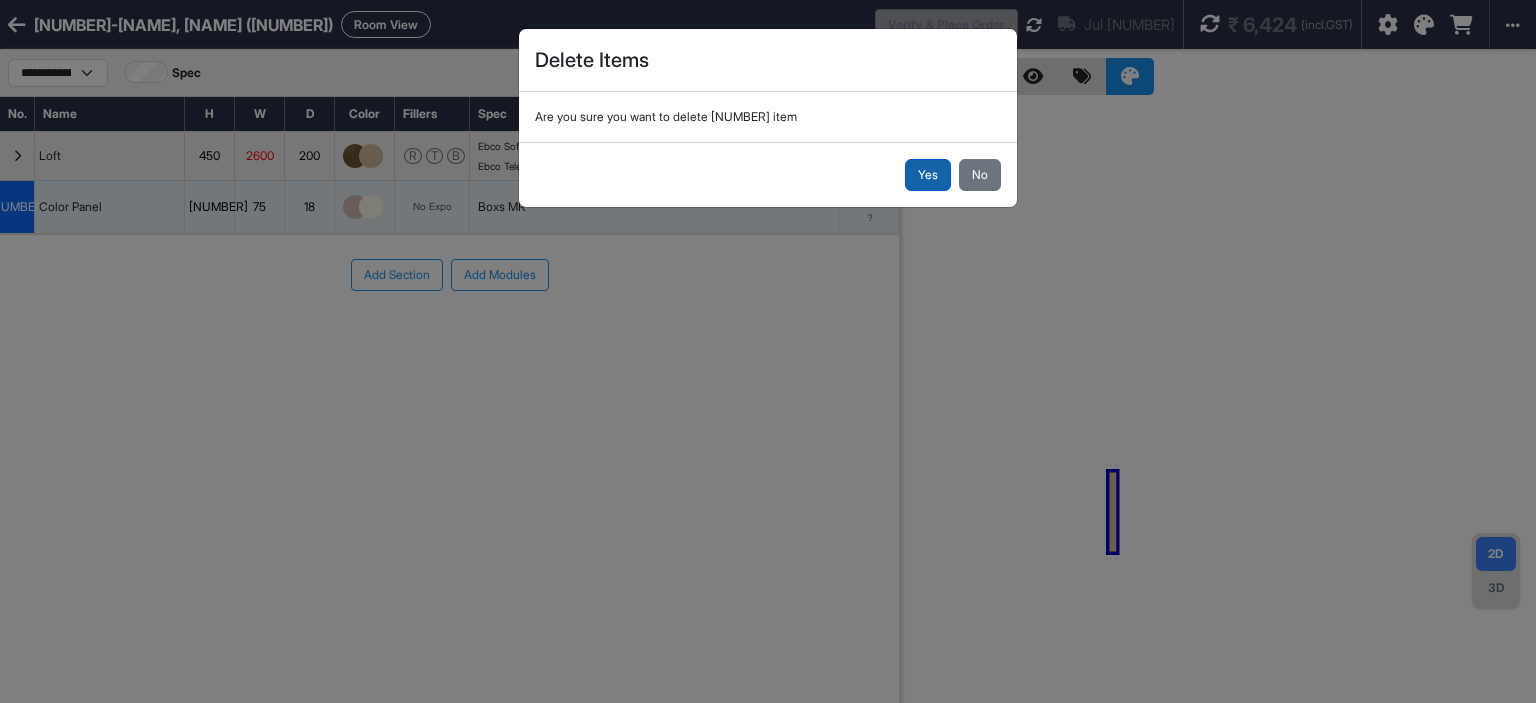 click on "Yes" at bounding box center [928, 175] 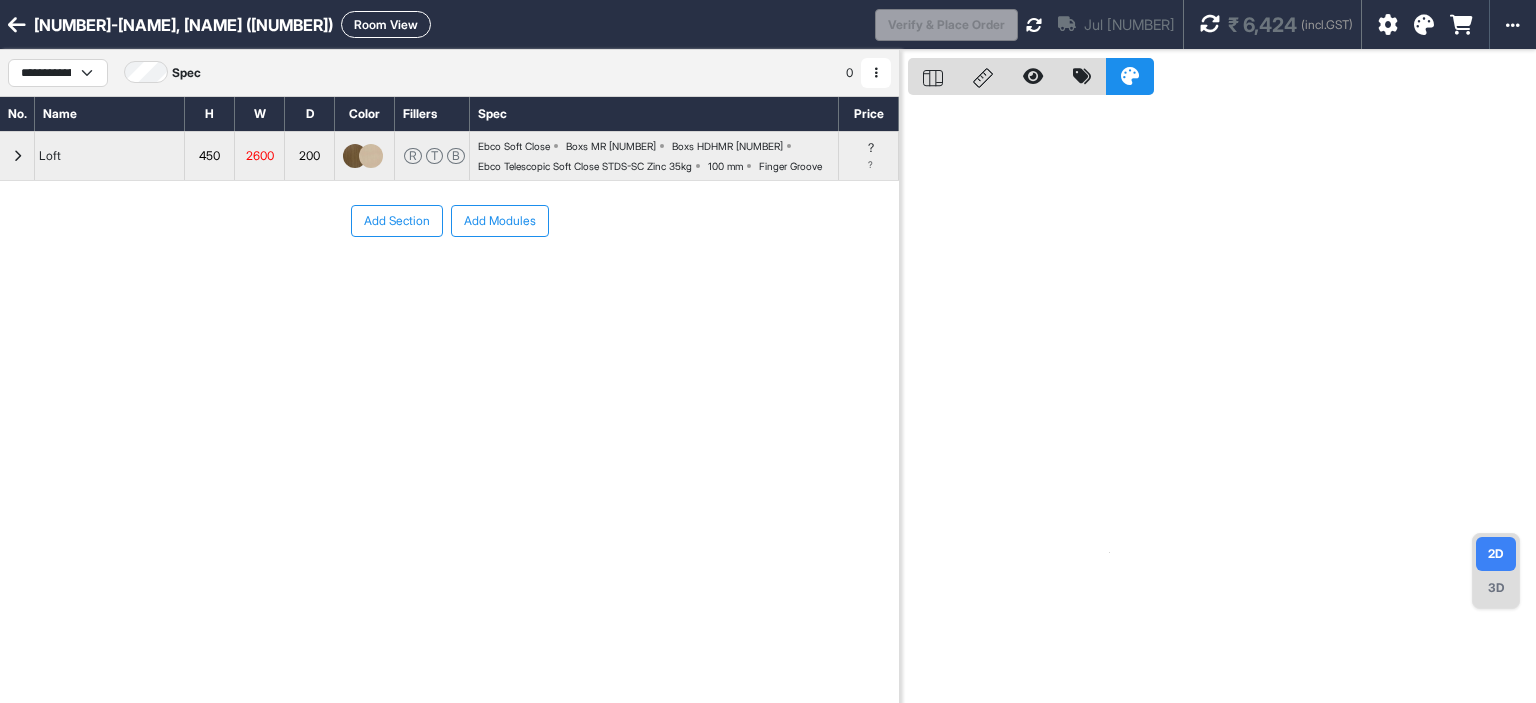 click at bounding box center (17, 156) 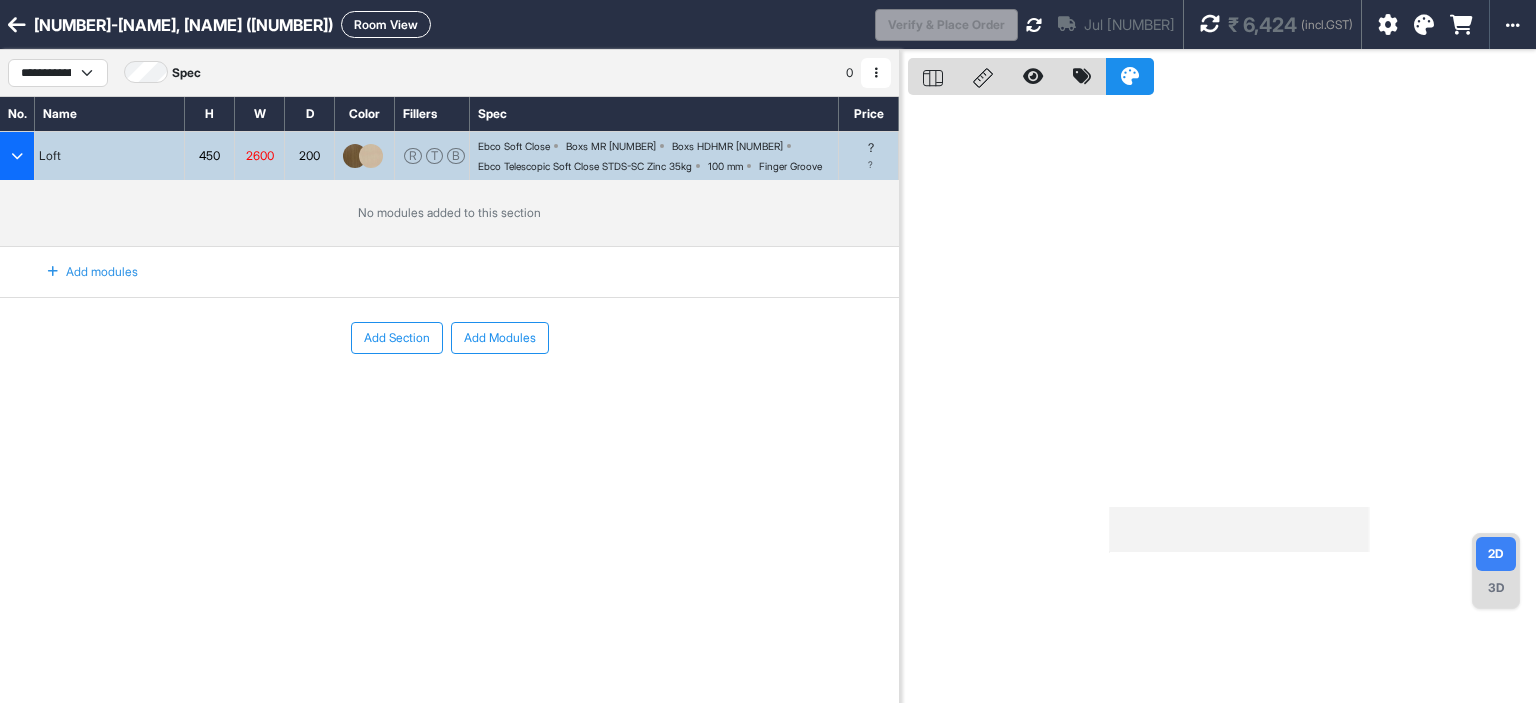 click on "Add modules" at bounding box center (81, 272) 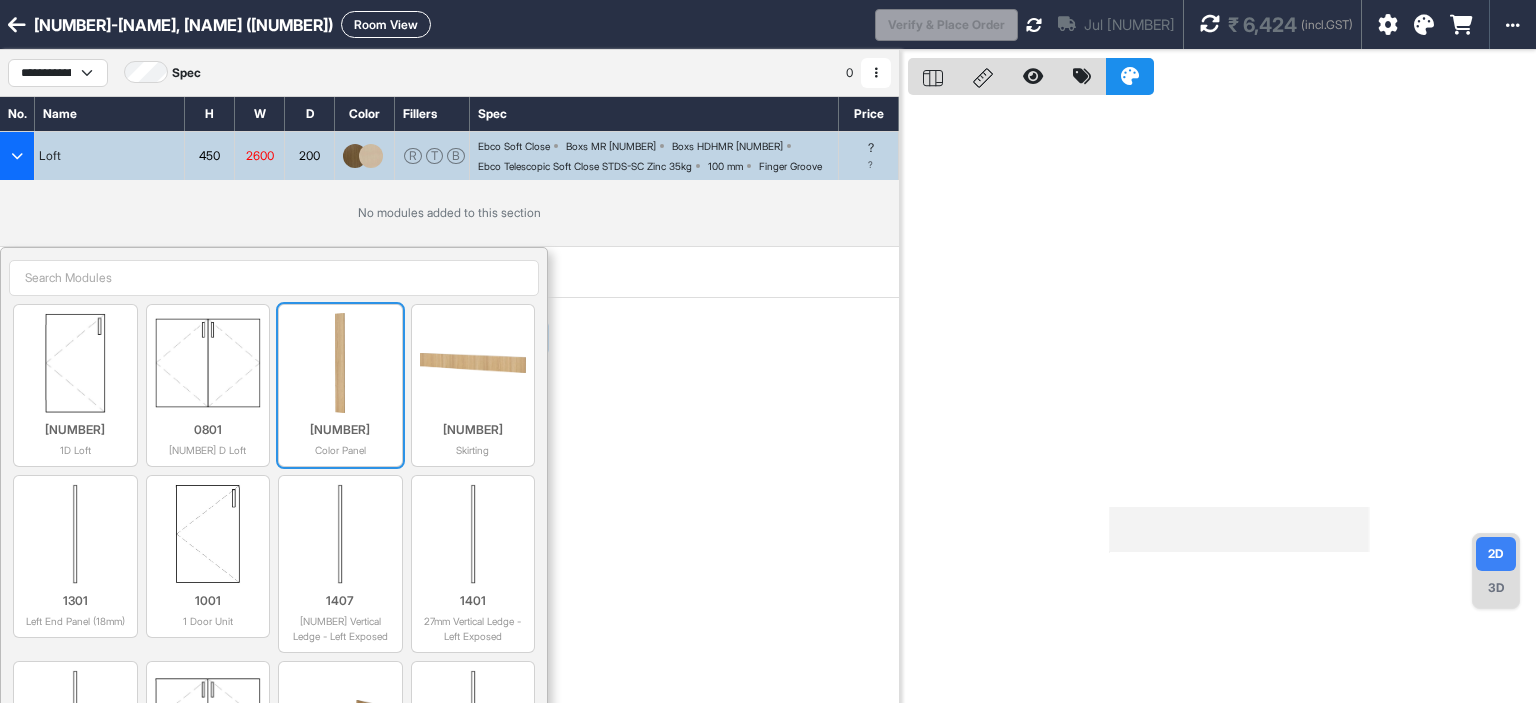 click at bounding box center (75, 363) 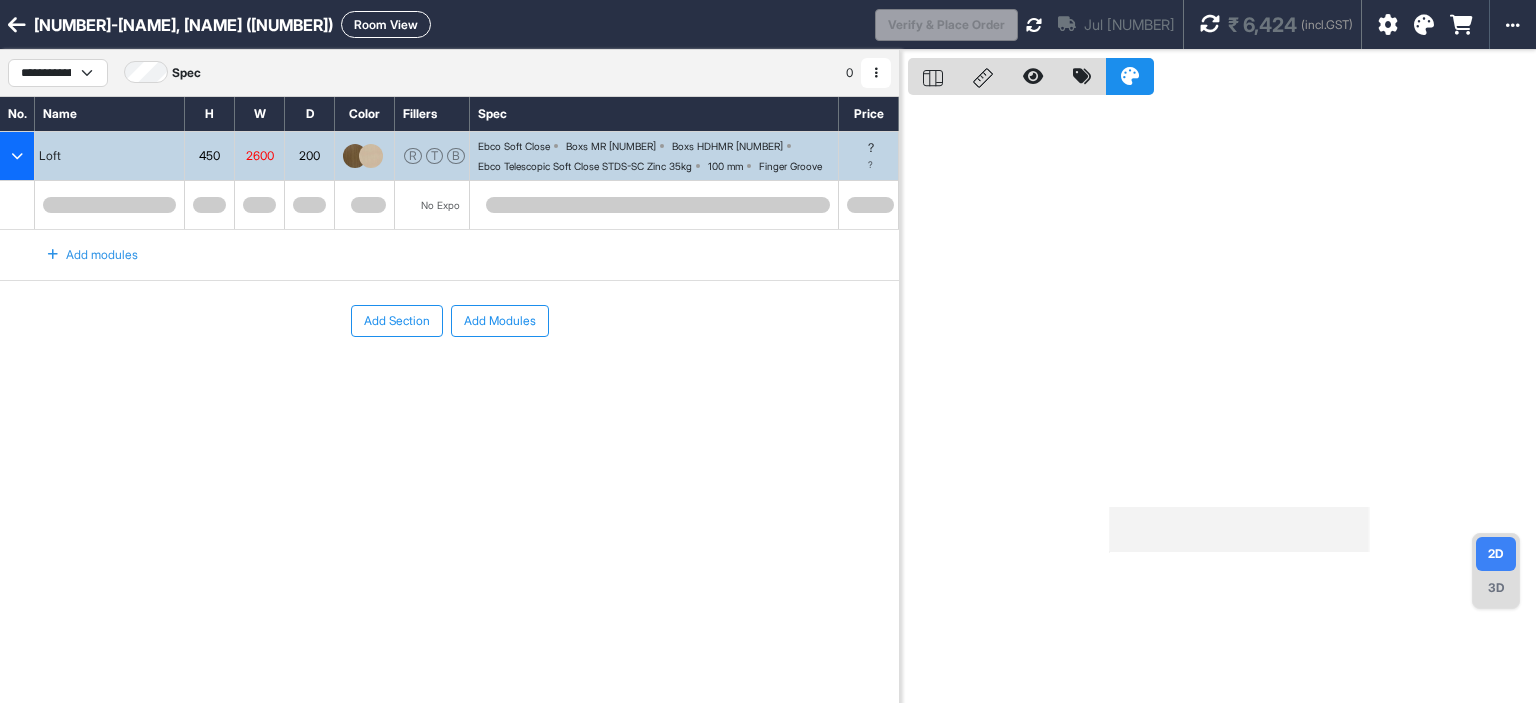 click on "Add modules" at bounding box center (81, 255) 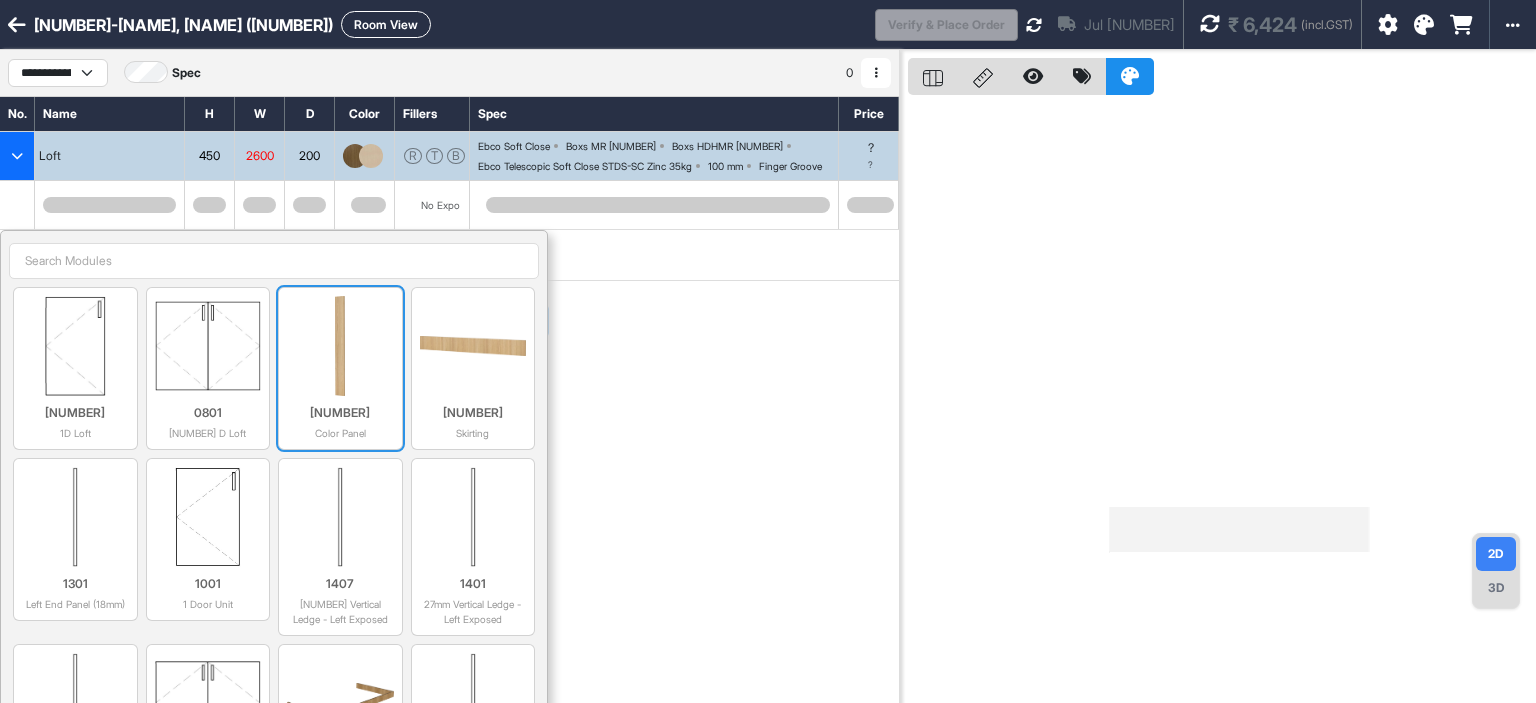 click at bounding box center (75, 346) 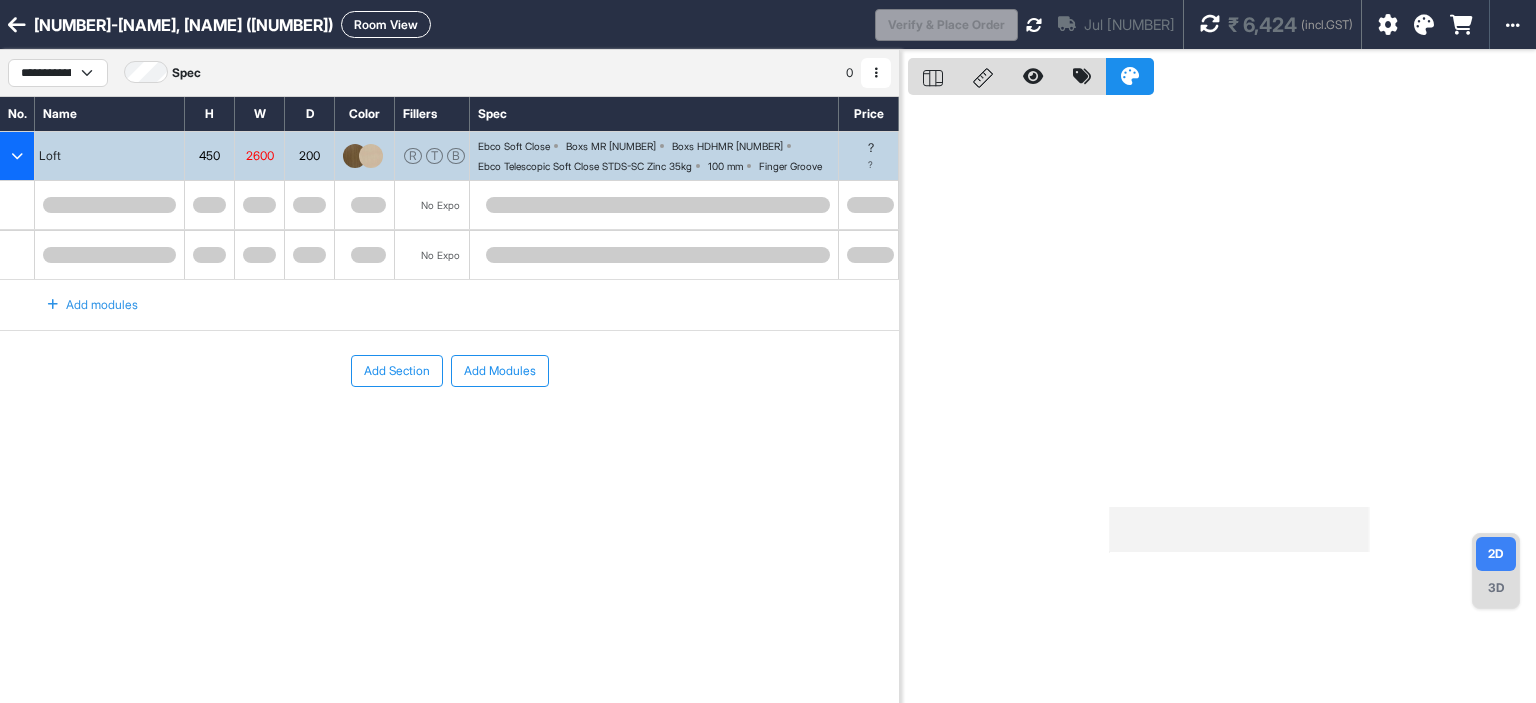 click on "3D" at bounding box center (1496, 588) 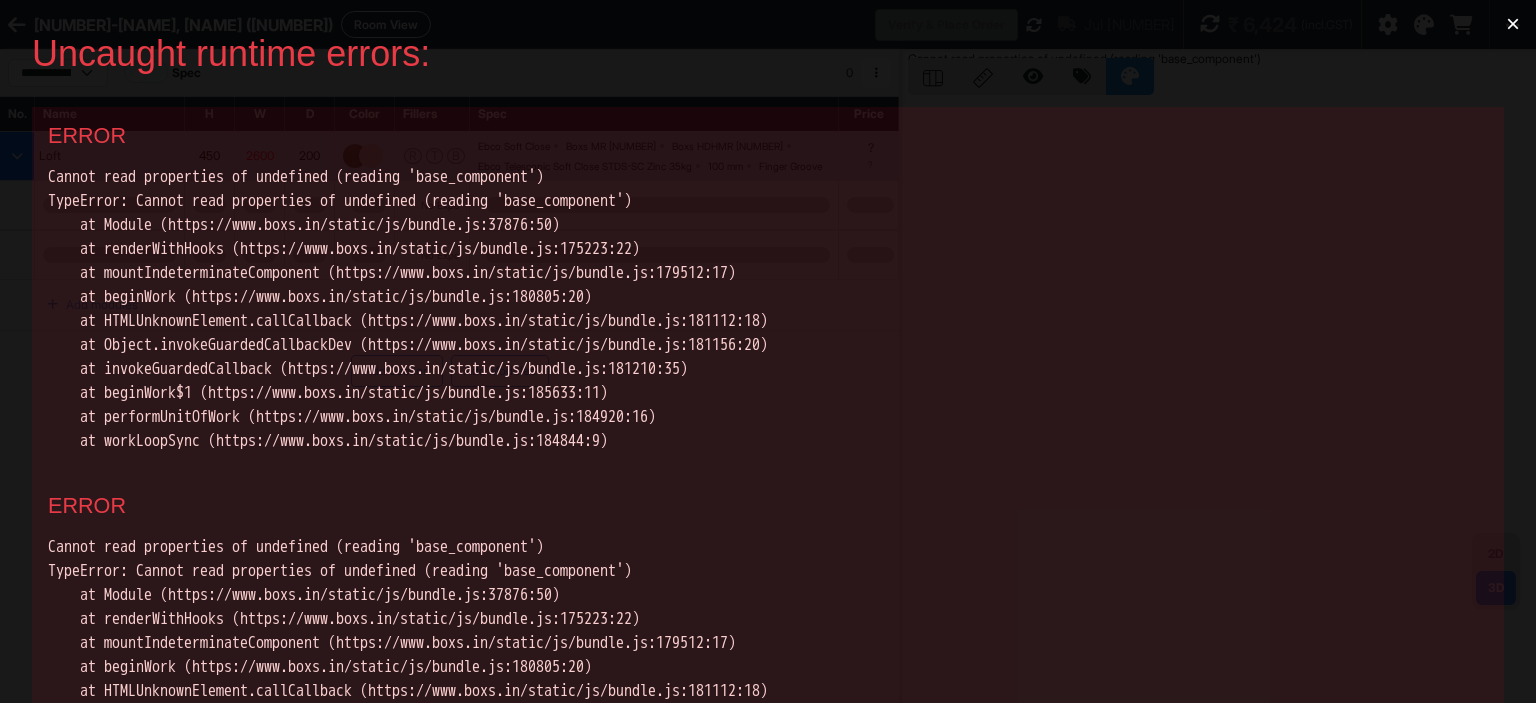 scroll, scrollTop: 0, scrollLeft: 0, axis: both 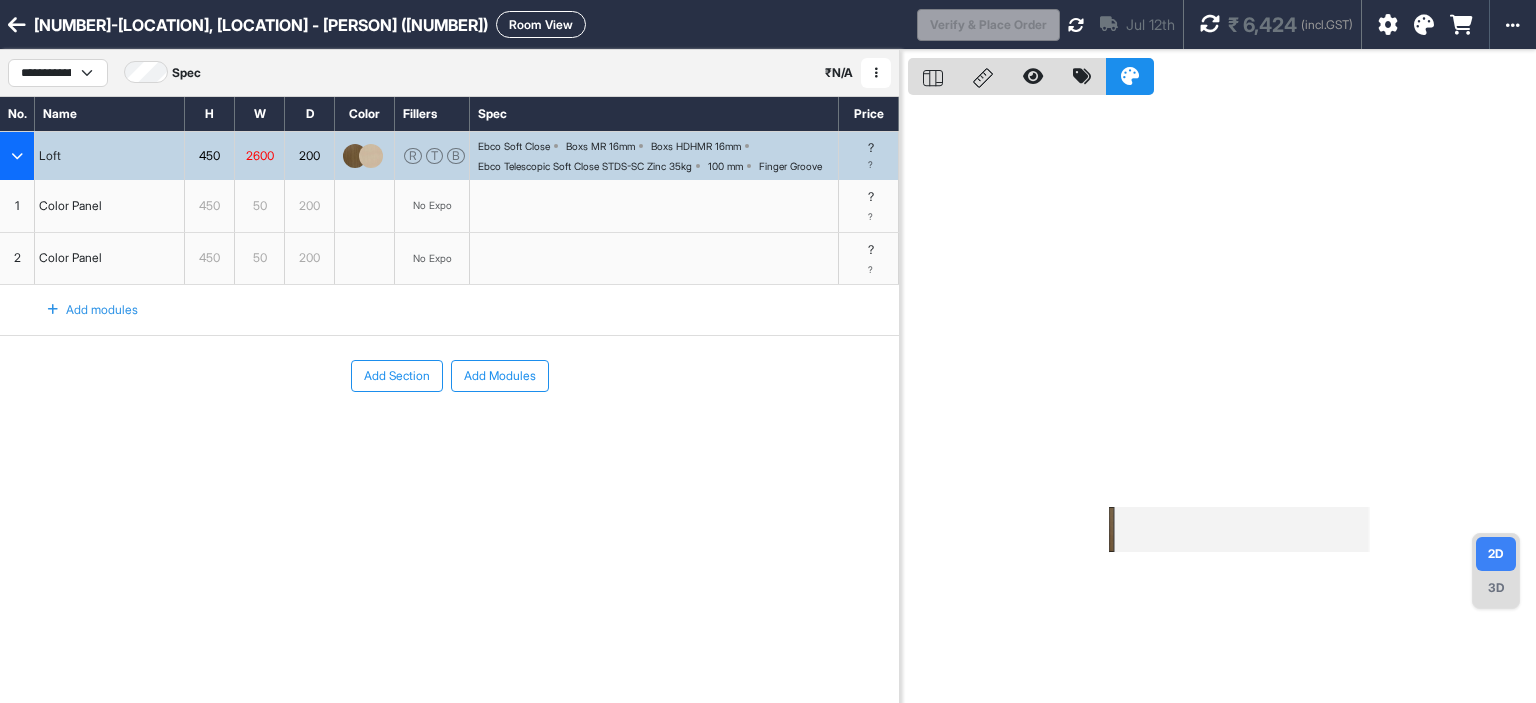 click on "50" at bounding box center [259, 206] 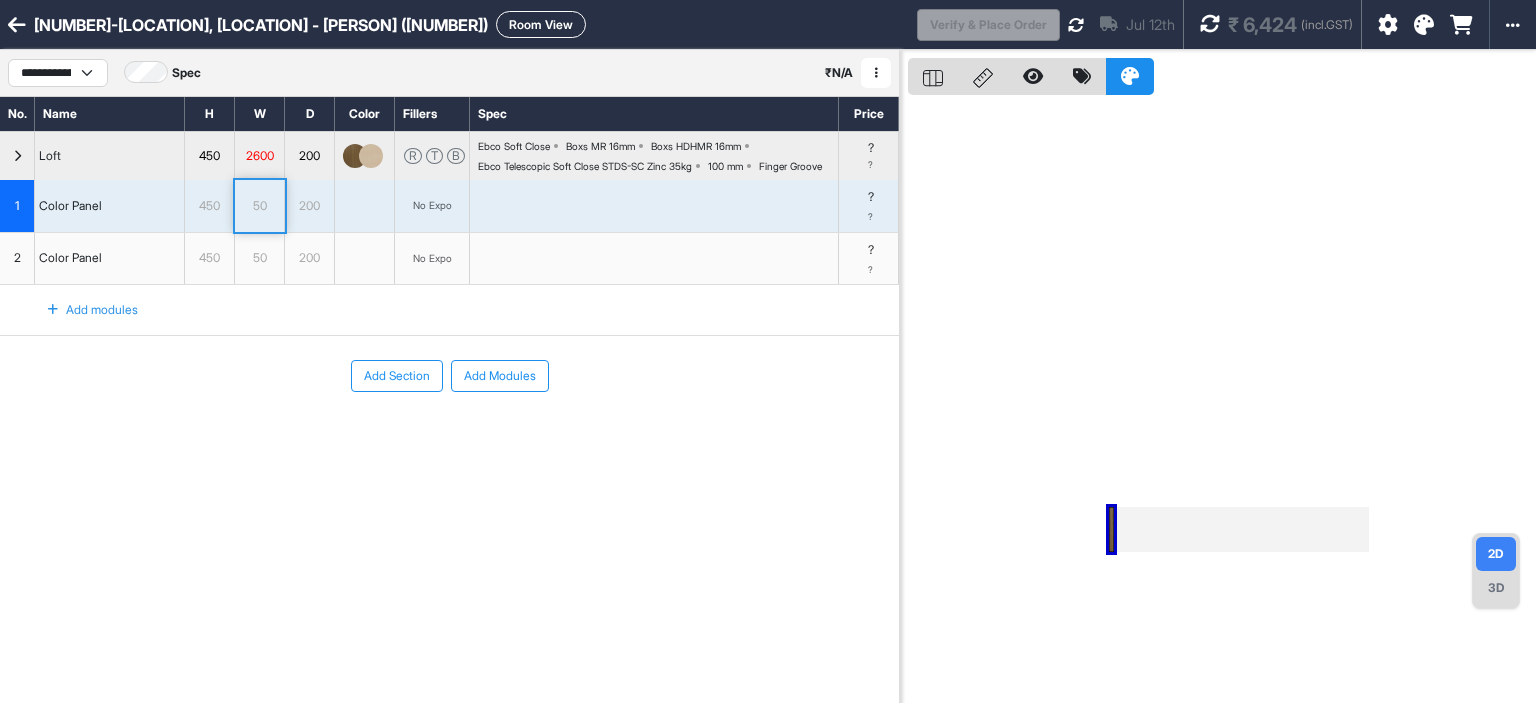 click on "50" at bounding box center (259, 206) 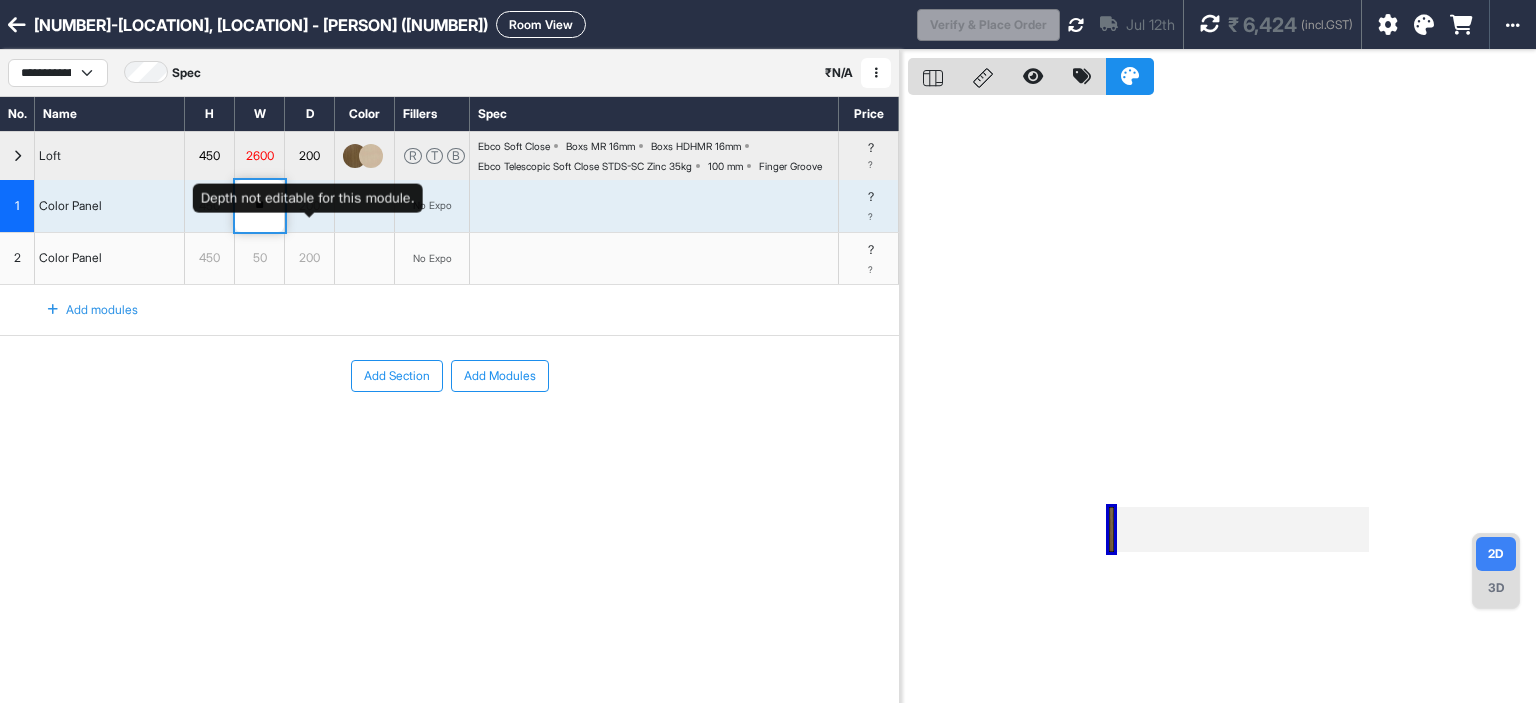 click on "200" at bounding box center [309, 206] 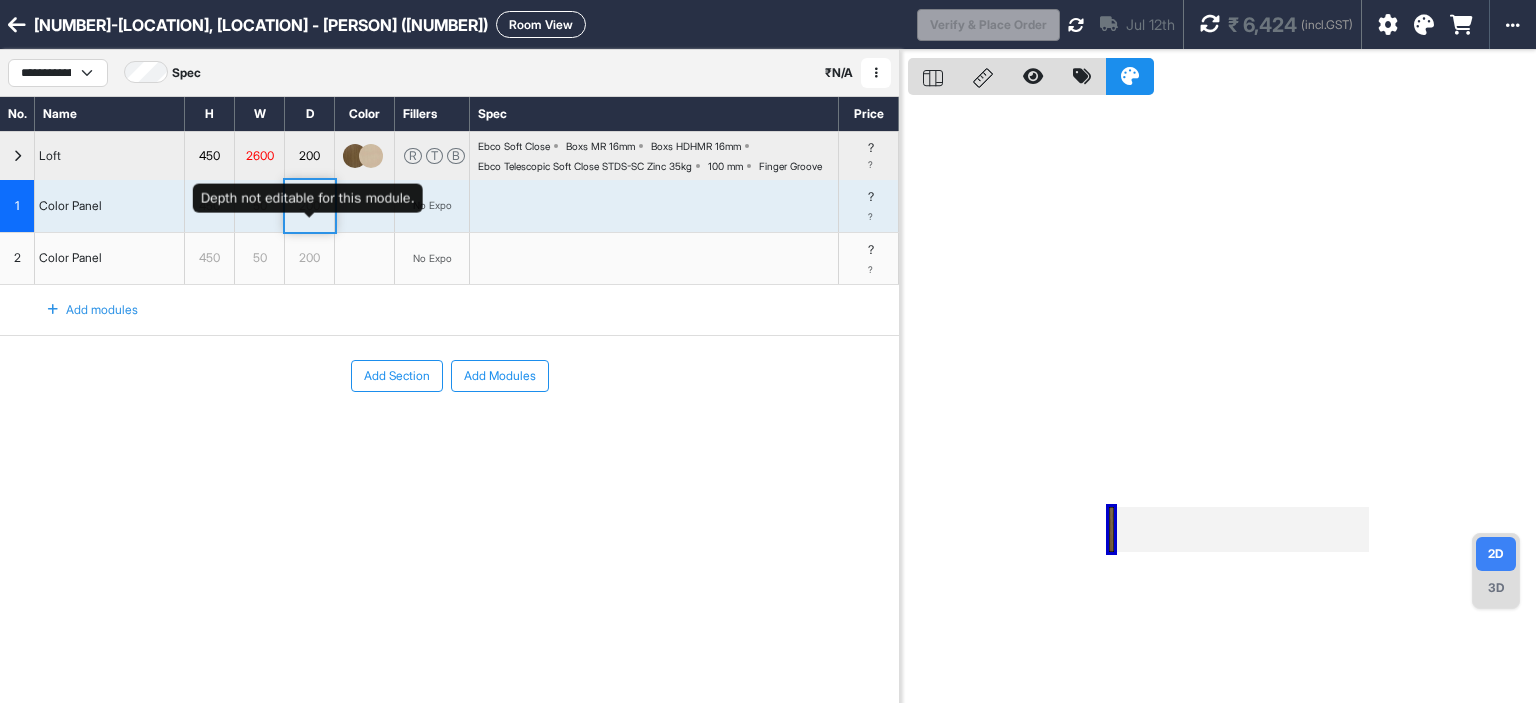 click on "200" at bounding box center [309, 206] 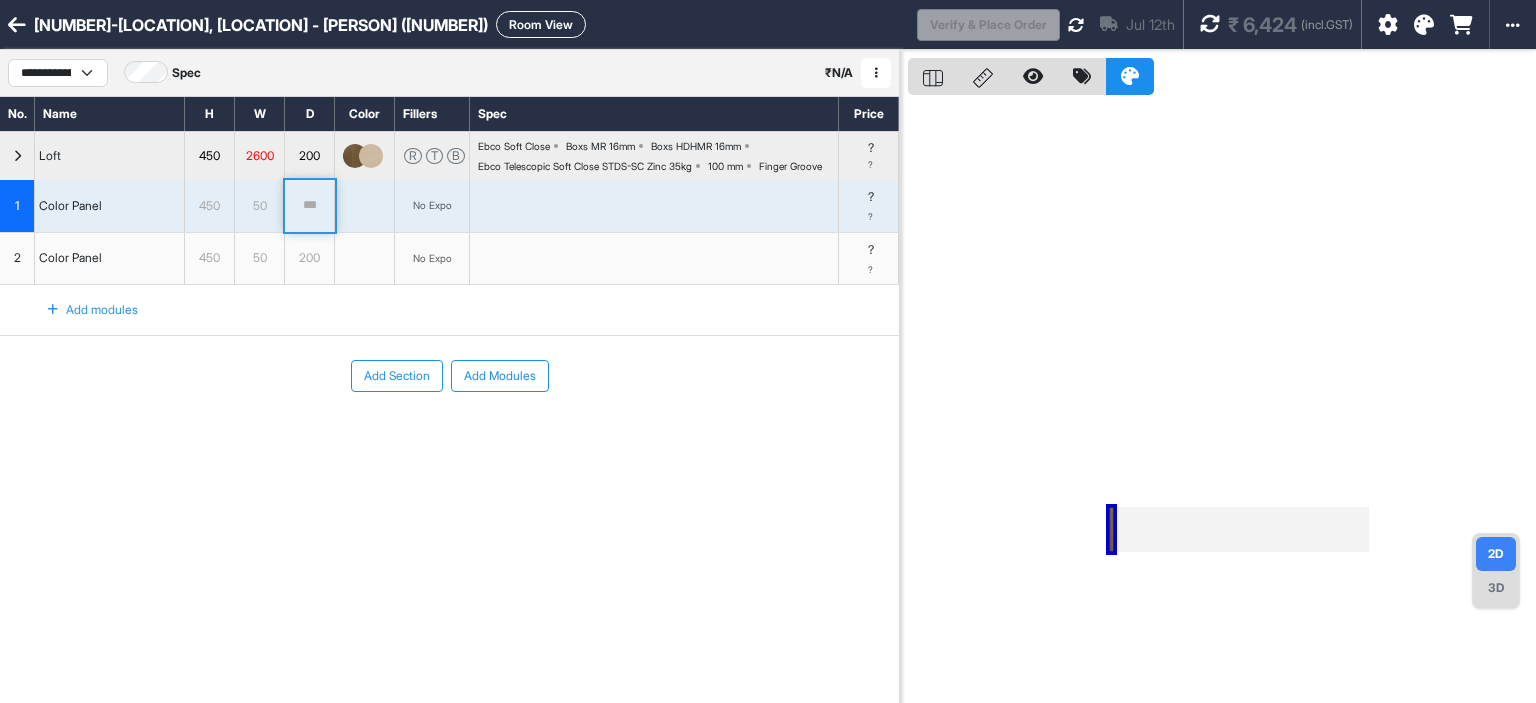 click on "50" at bounding box center (259, 206) 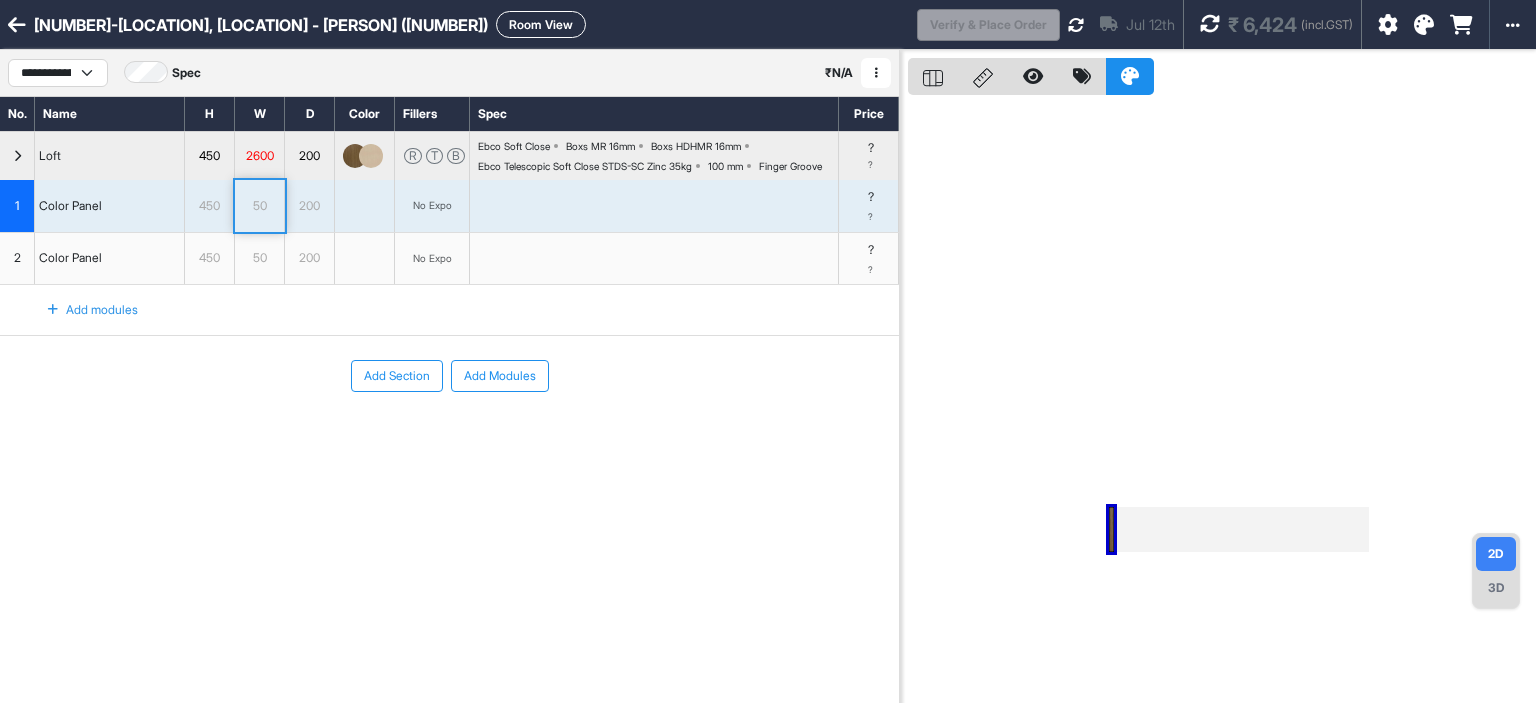 click on "50" at bounding box center [259, 206] 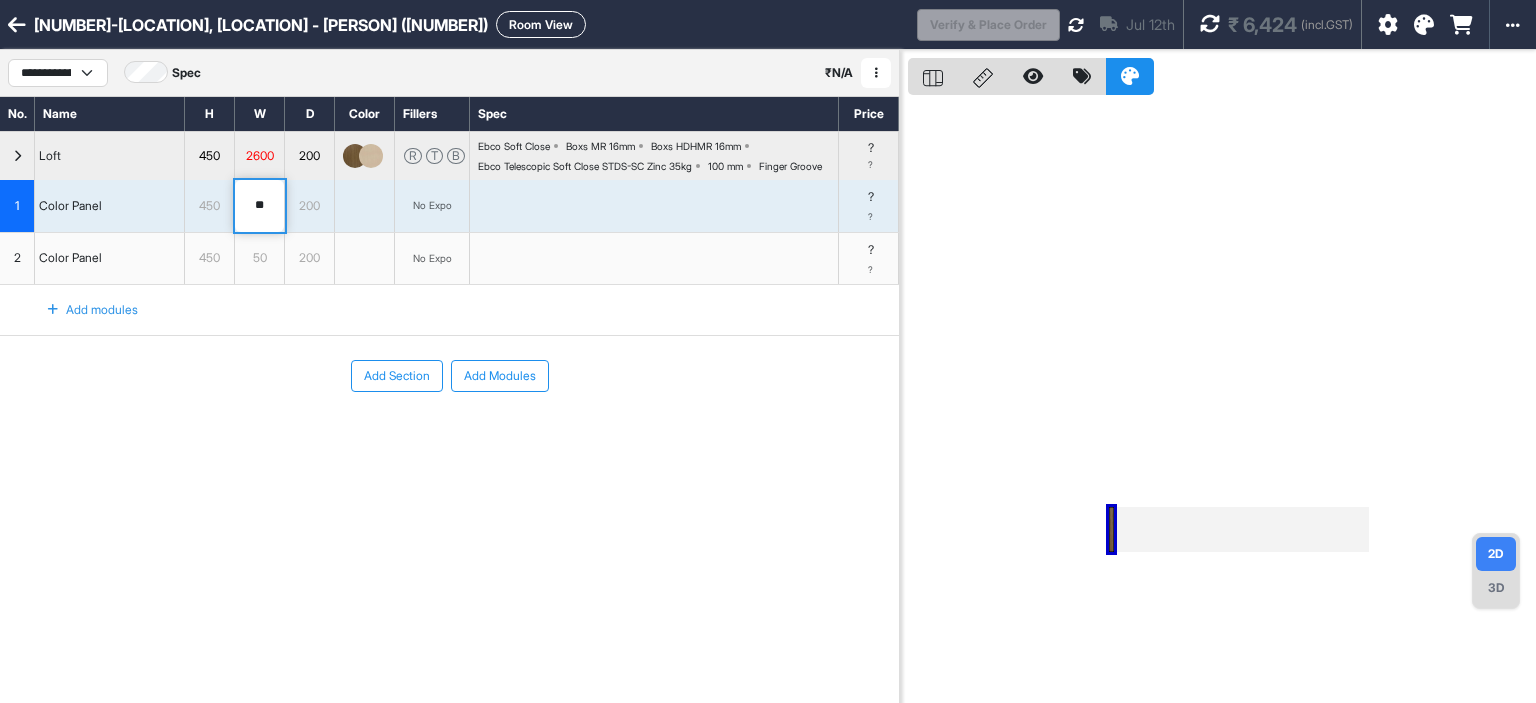 click on "**" at bounding box center (259, 206) 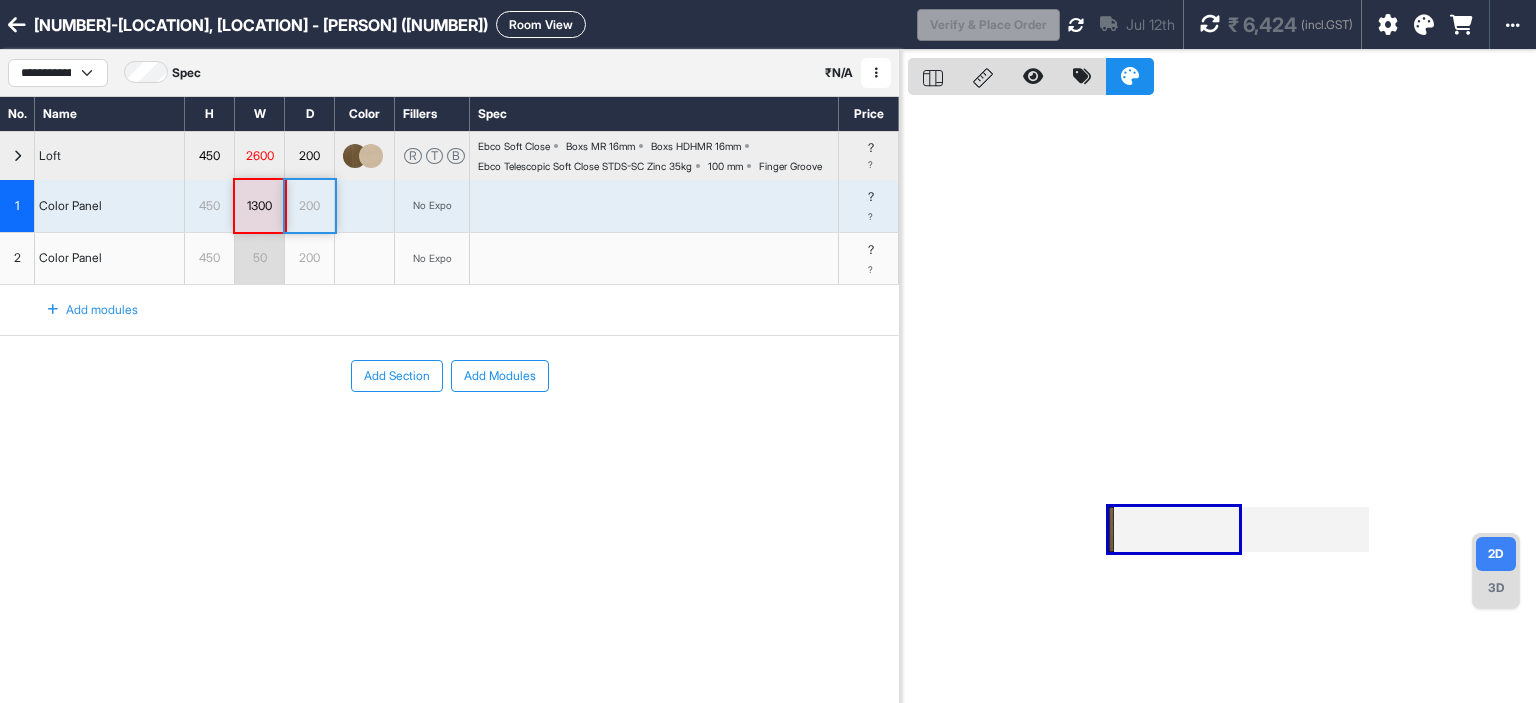 click on "50" at bounding box center [259, 258] 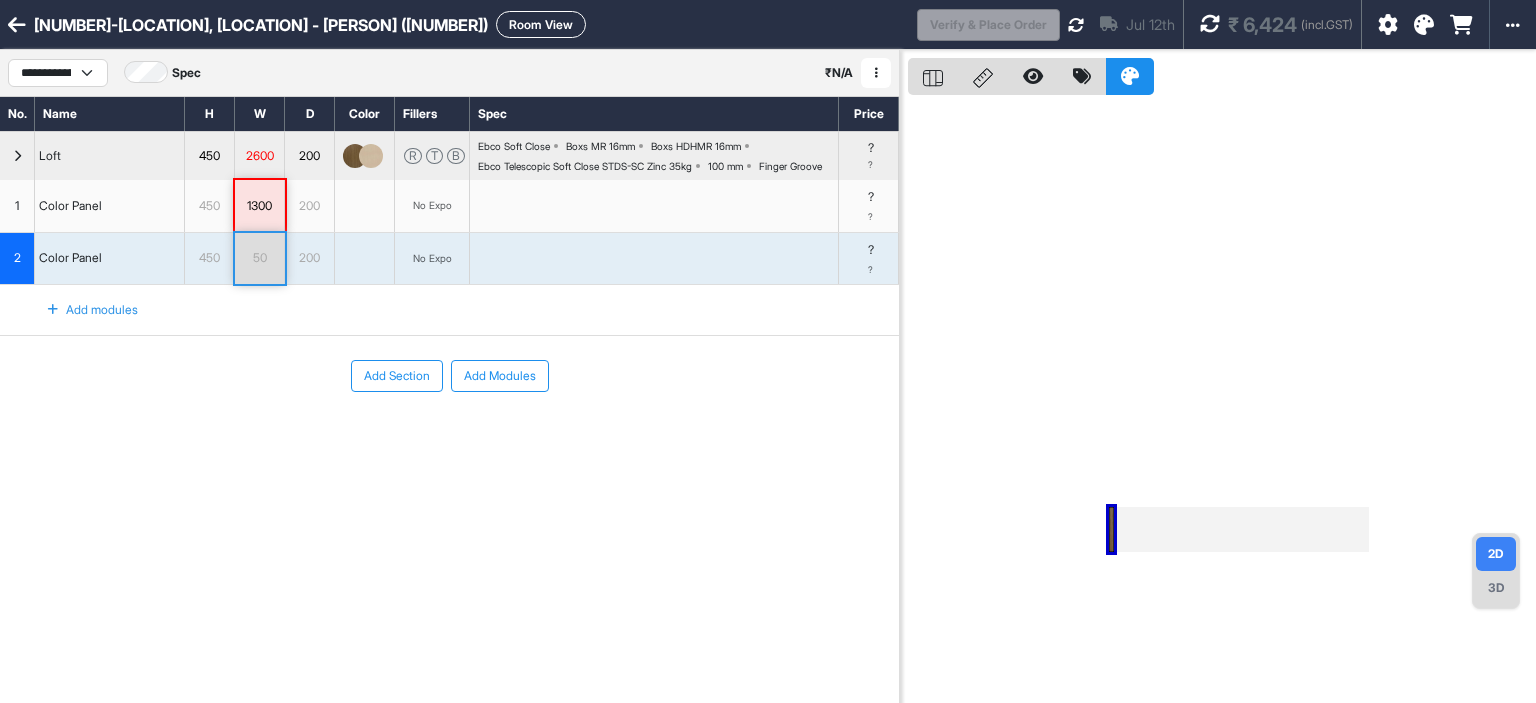 click on "50" at bounding box center (259, 258) 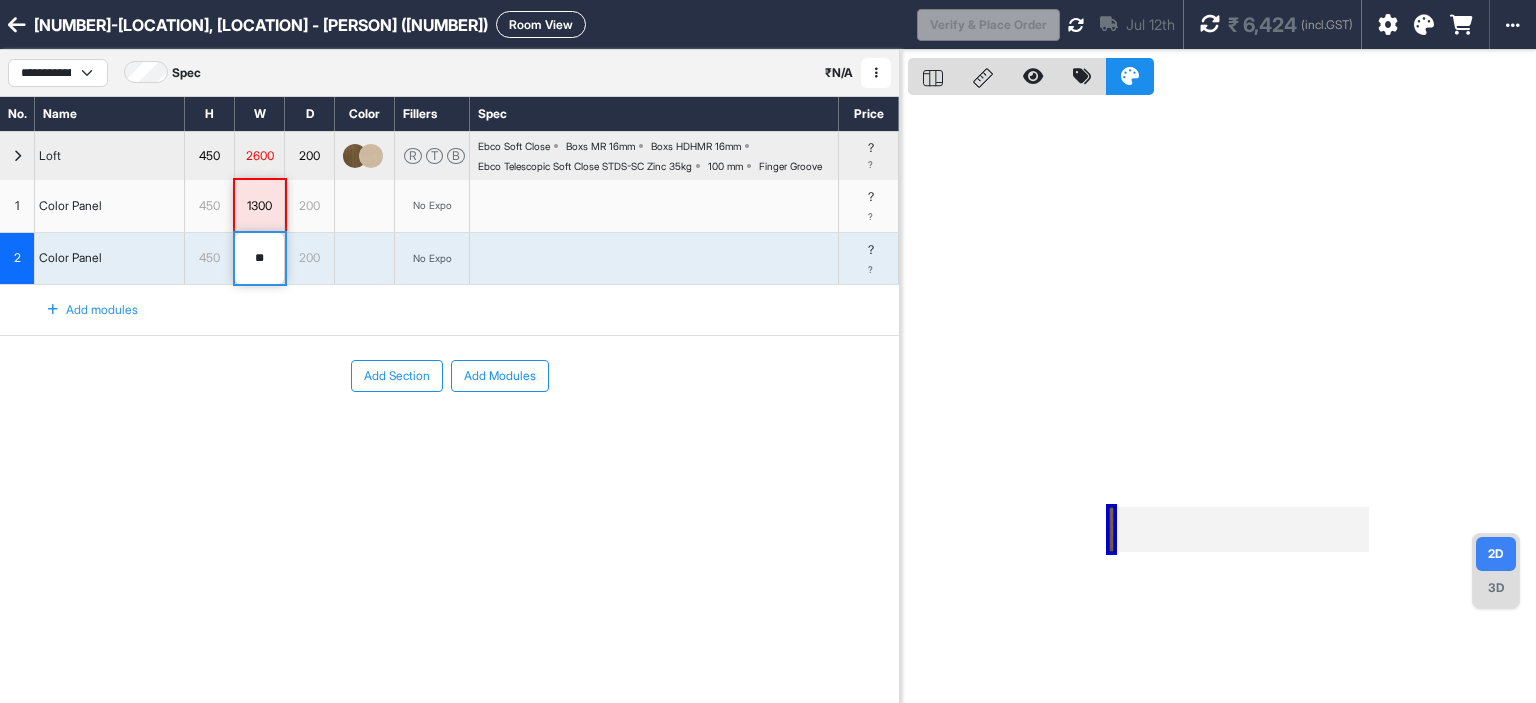 click on "**" at bounding box center (259, 259) 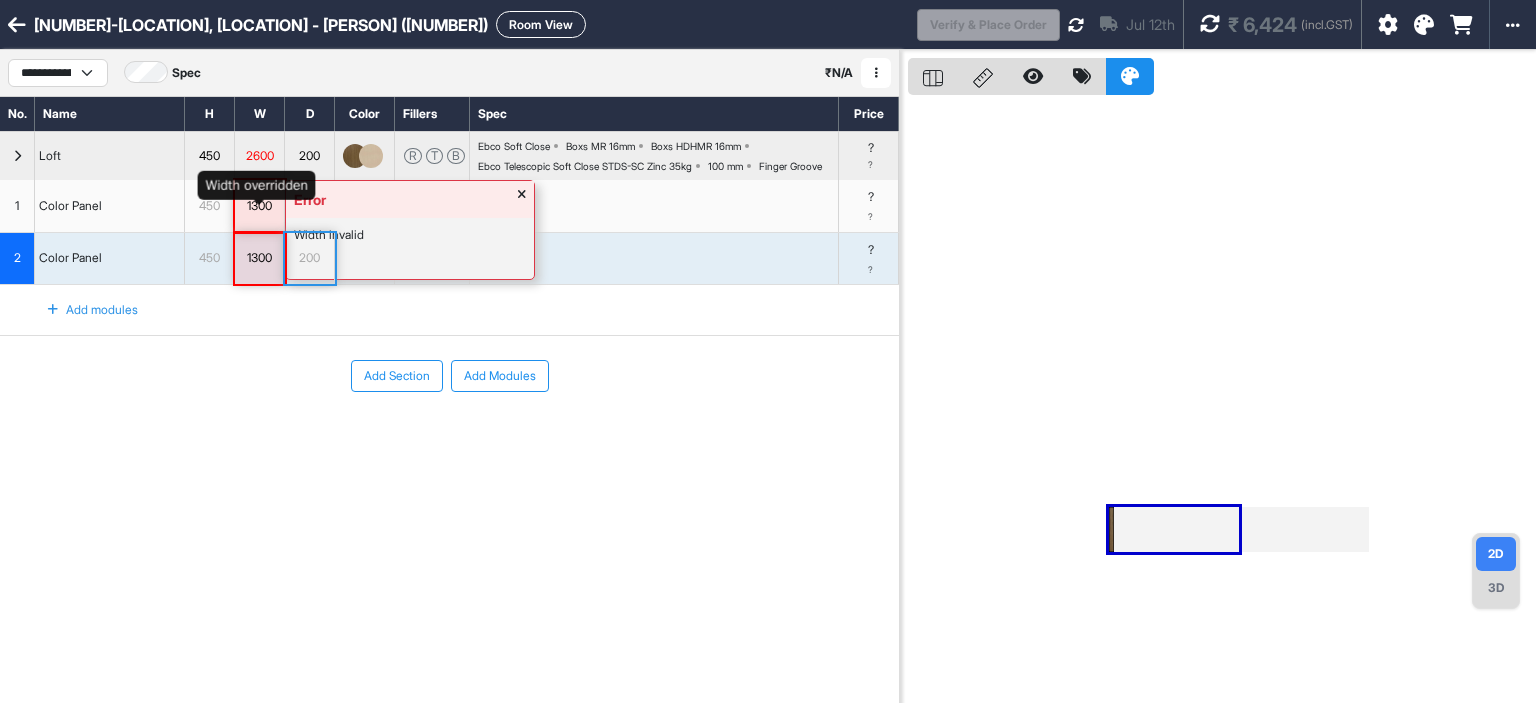 click on "1300" at bounding box center (259, 206) 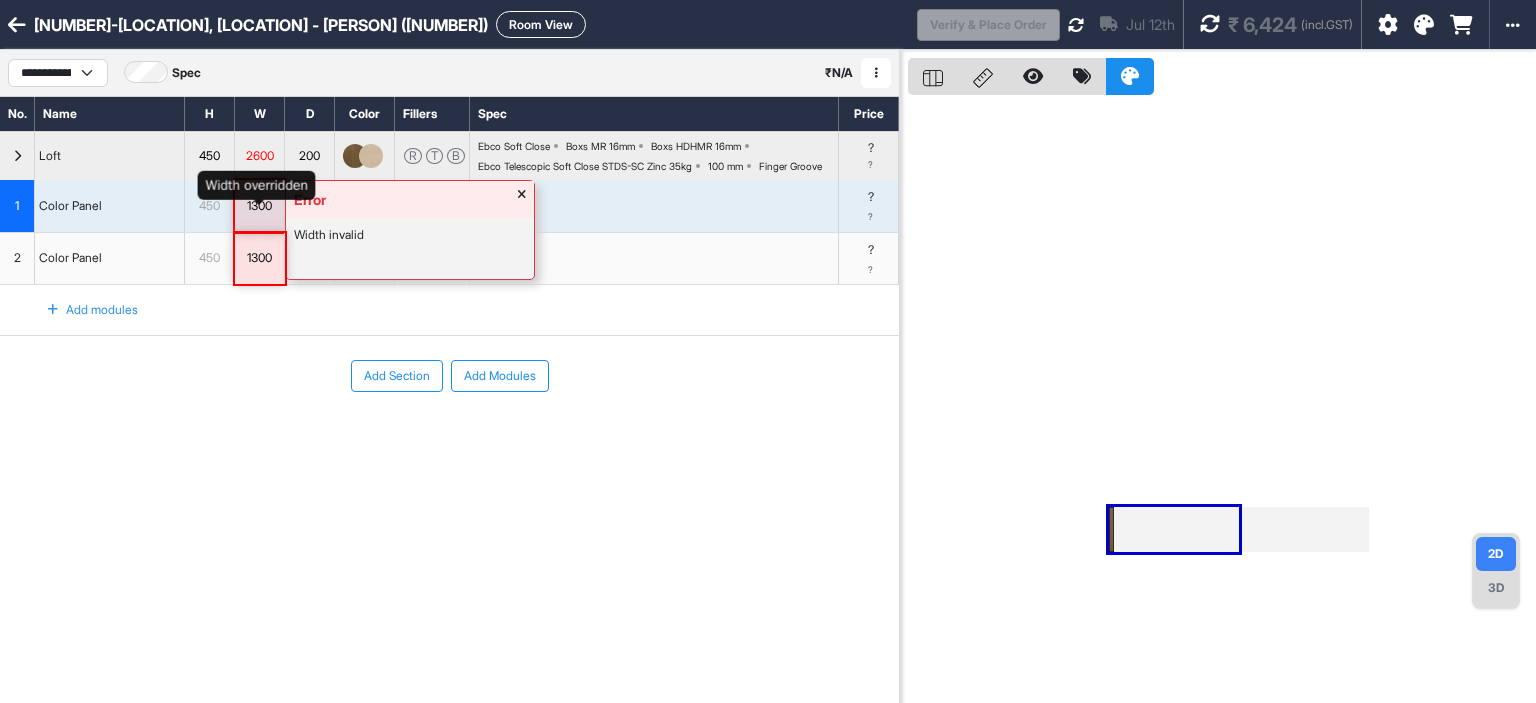 click on "1300" at bounding box center [259, 206] 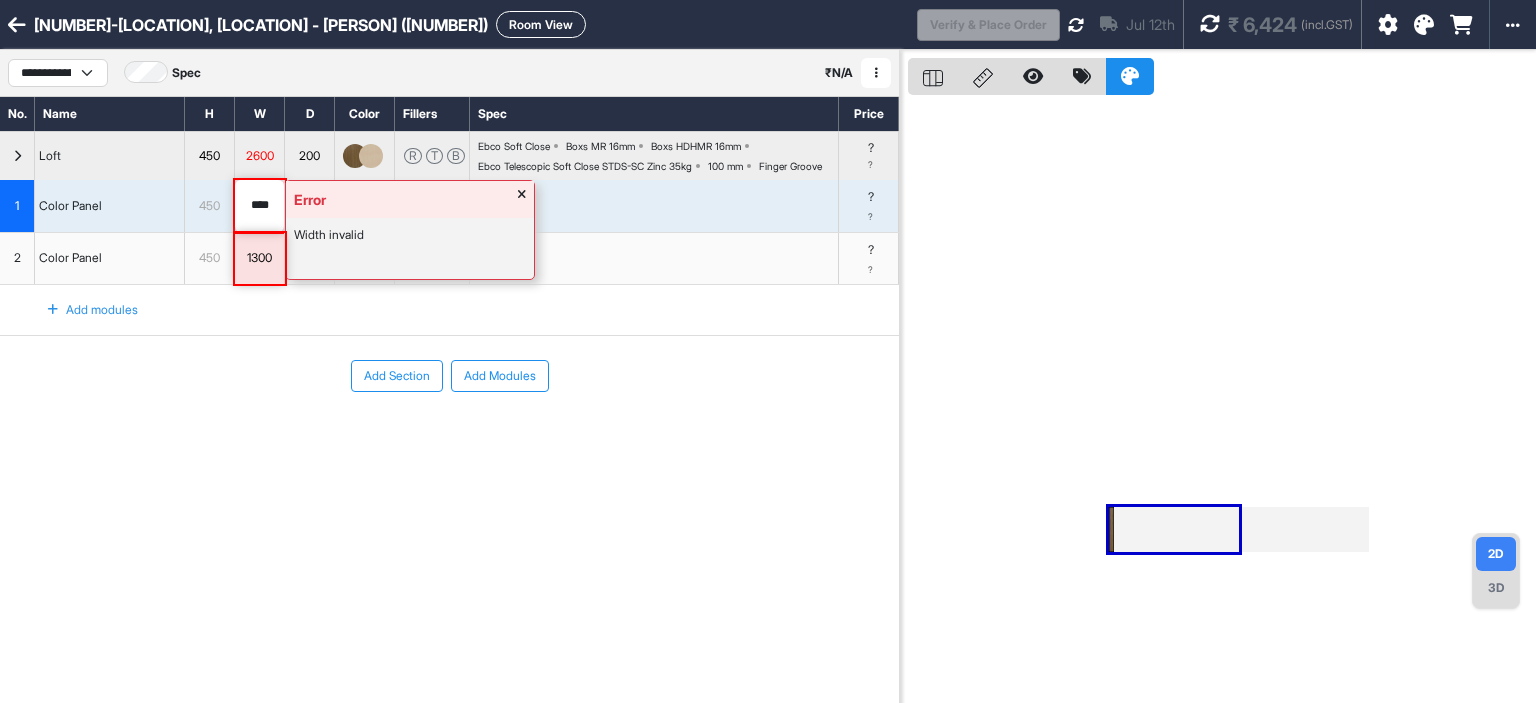 click on "****" at bounding box center [259, 206] 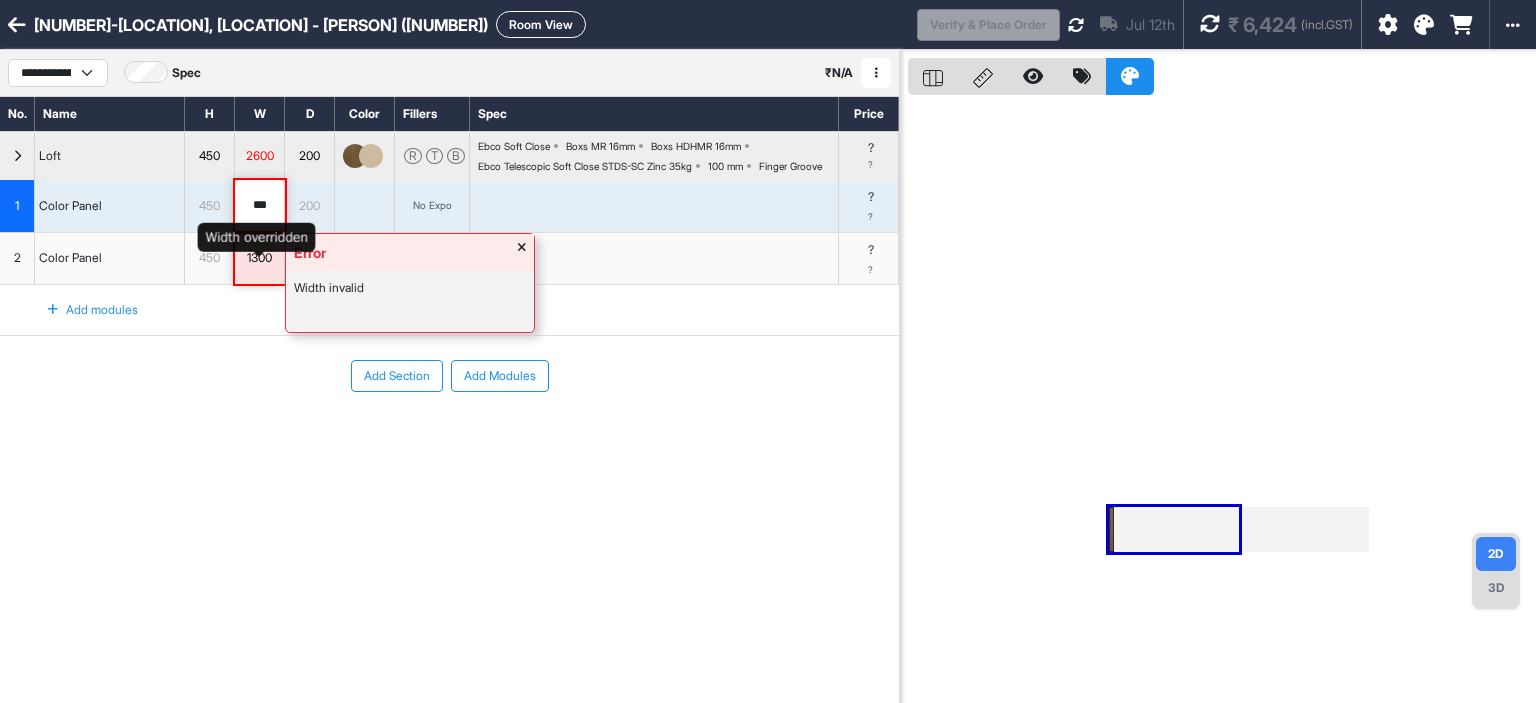 type on "***" 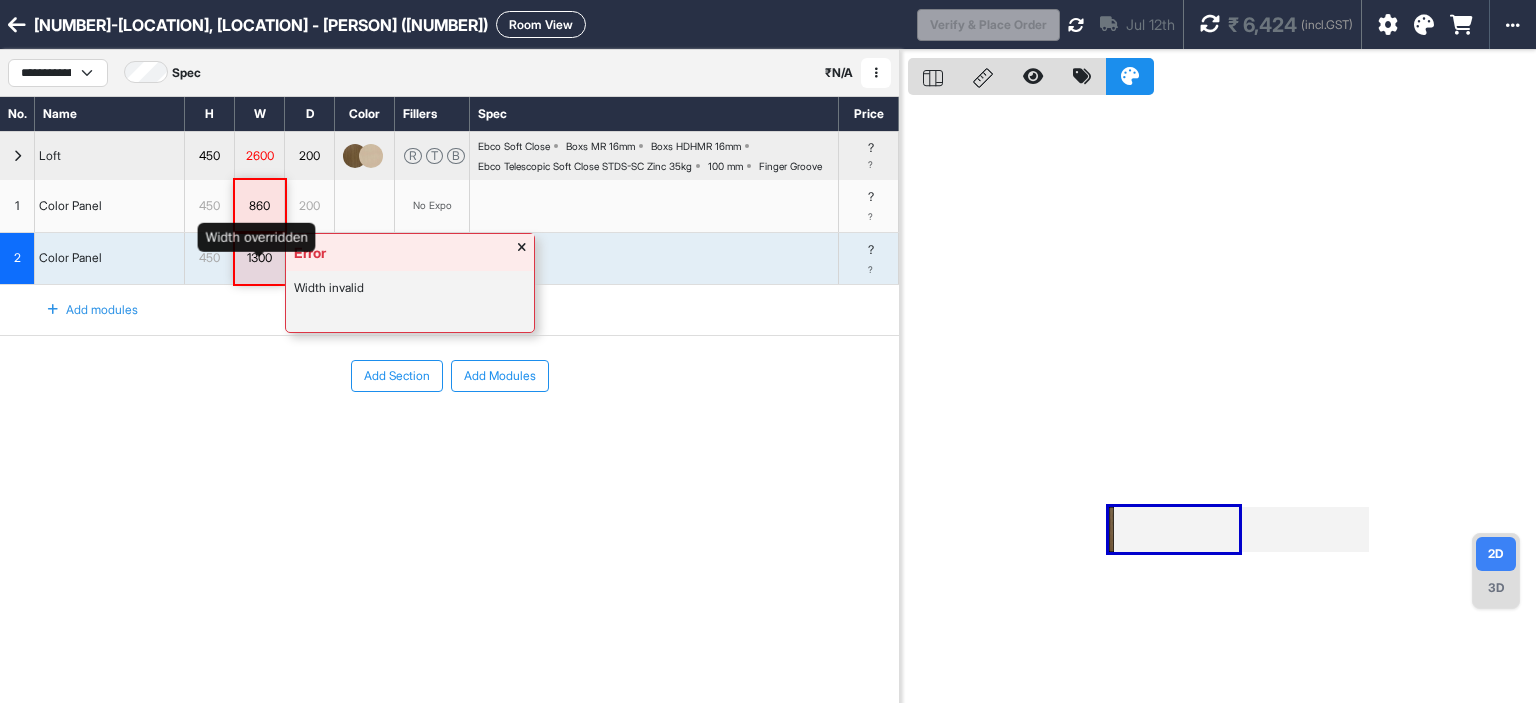 click on "1300" at bounding box center (259, 258) 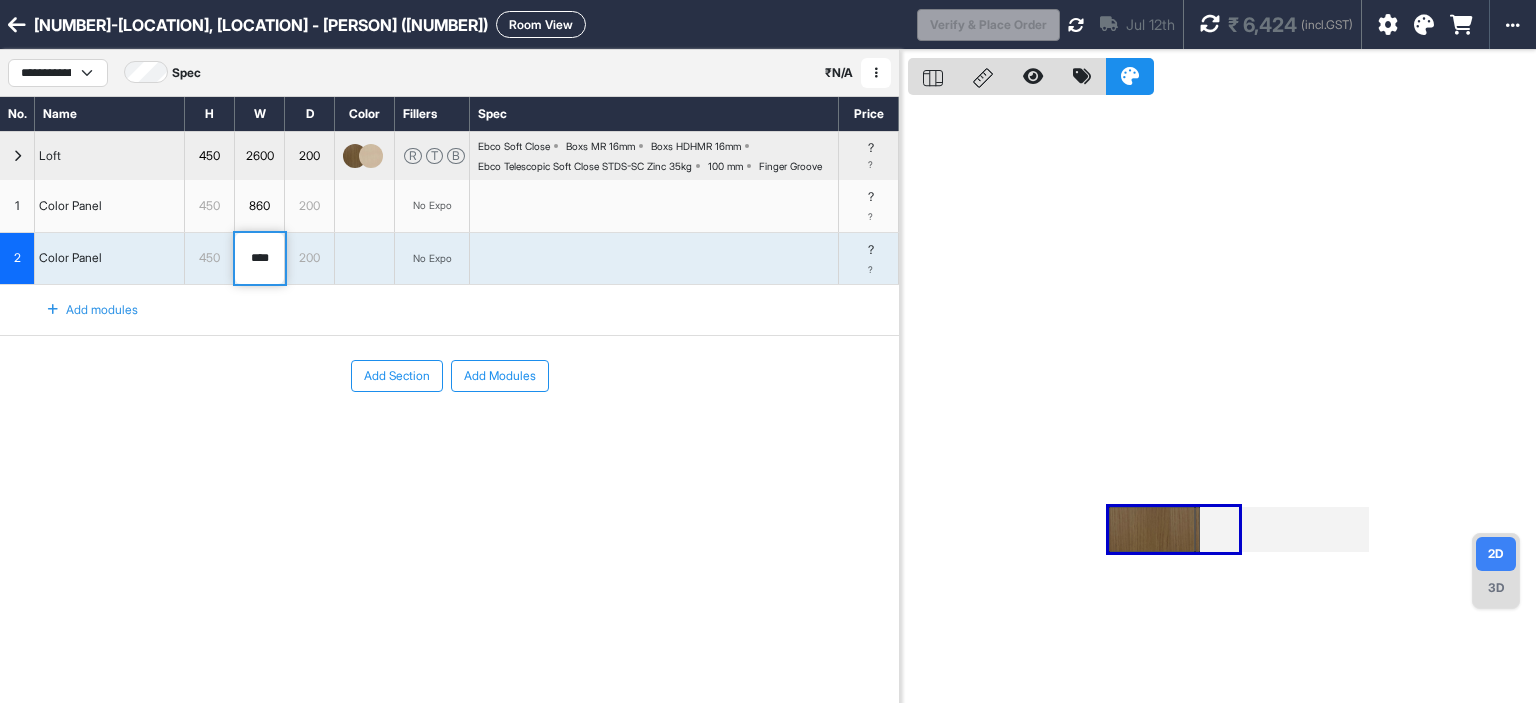 click on "****" at bounding box center (259, 259) 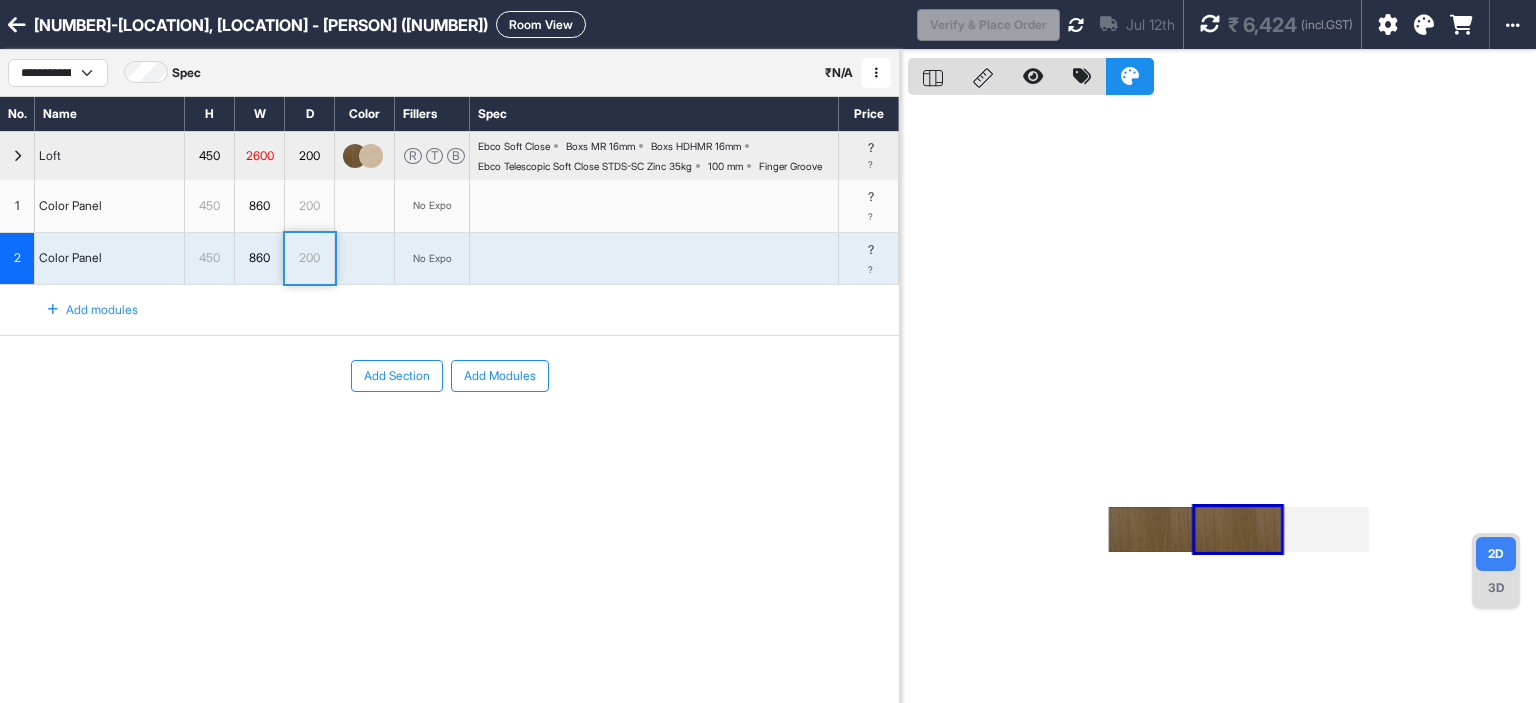 click on "Add modules" at bounding box center (81, 310) 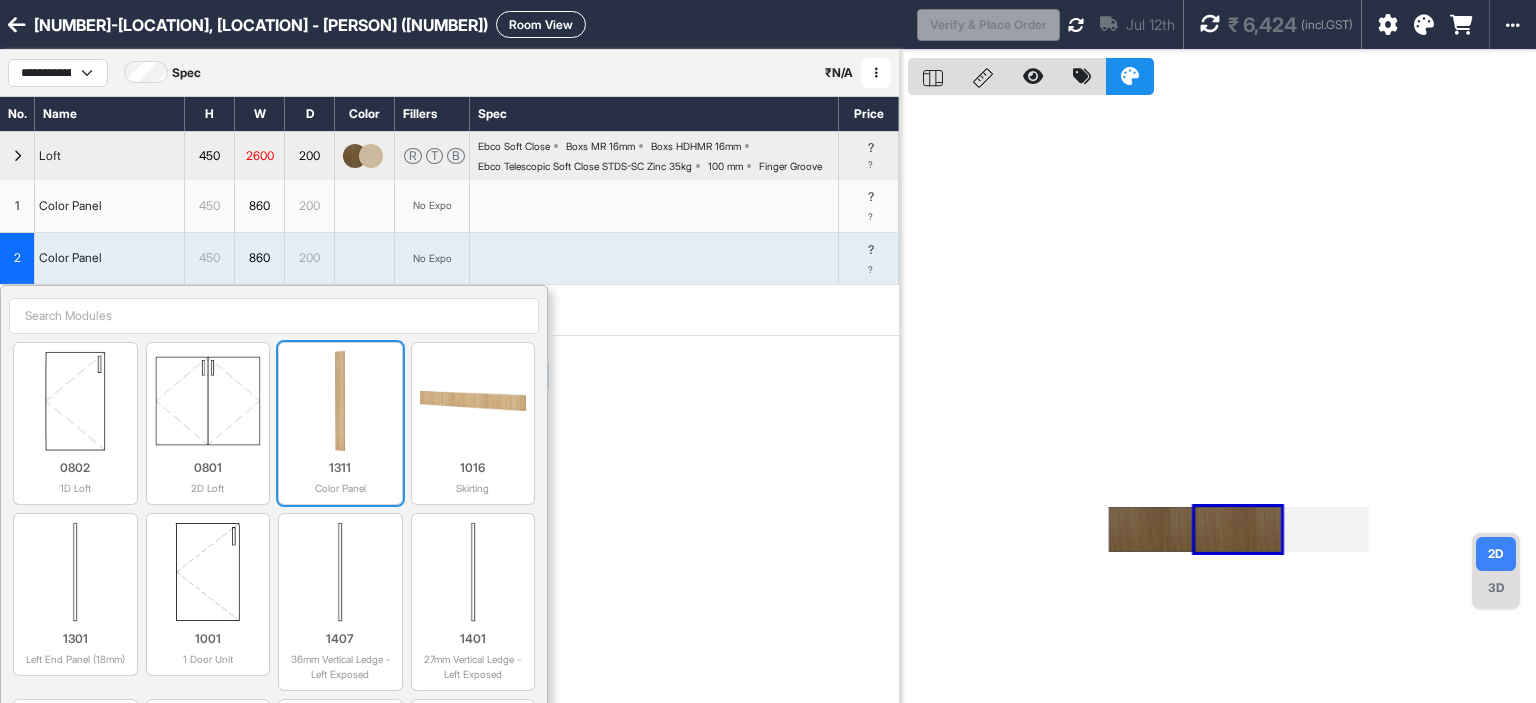 drag, startPoint x: 328, startPoint y: 467, endPoint x: 346, endPoint y: 496, distance: 34.132095 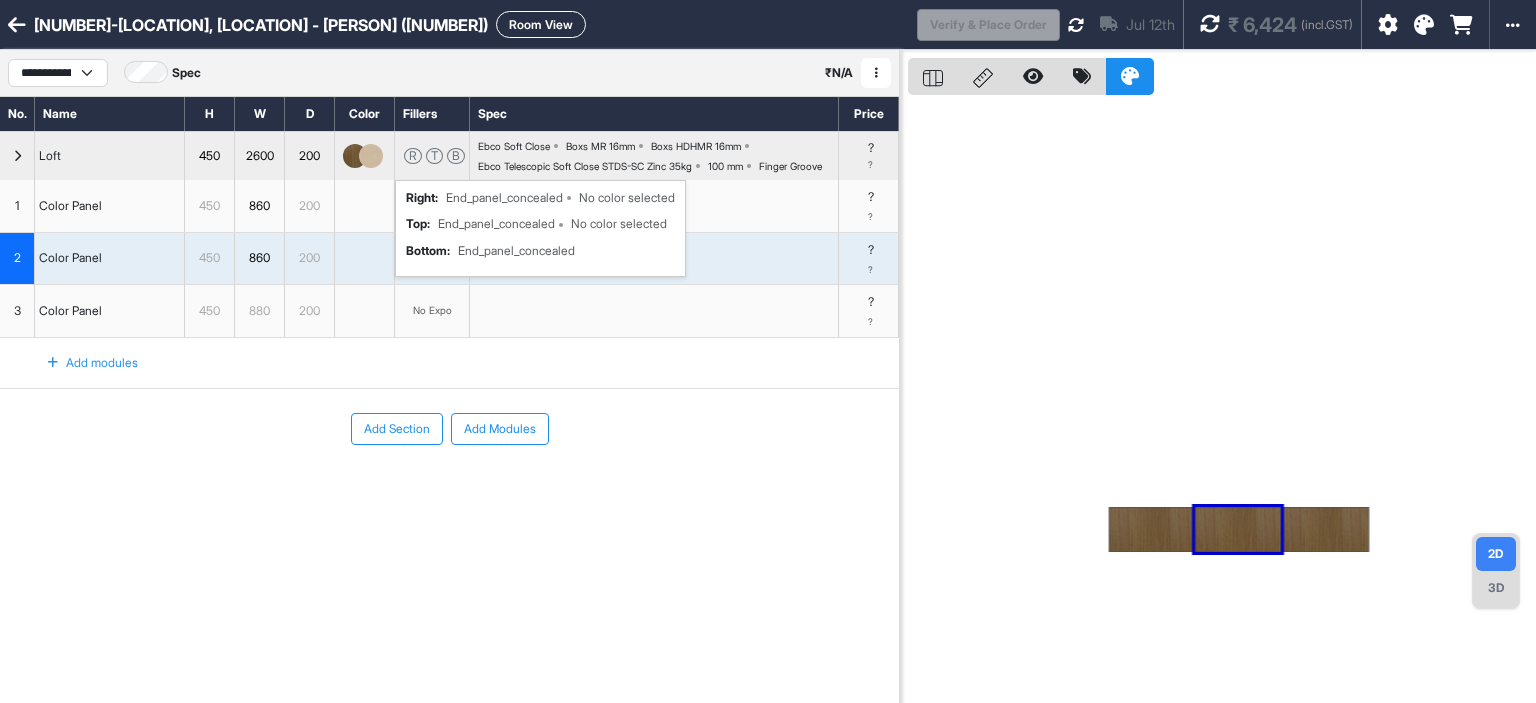 click on "T" at bounding box center [434, 156] 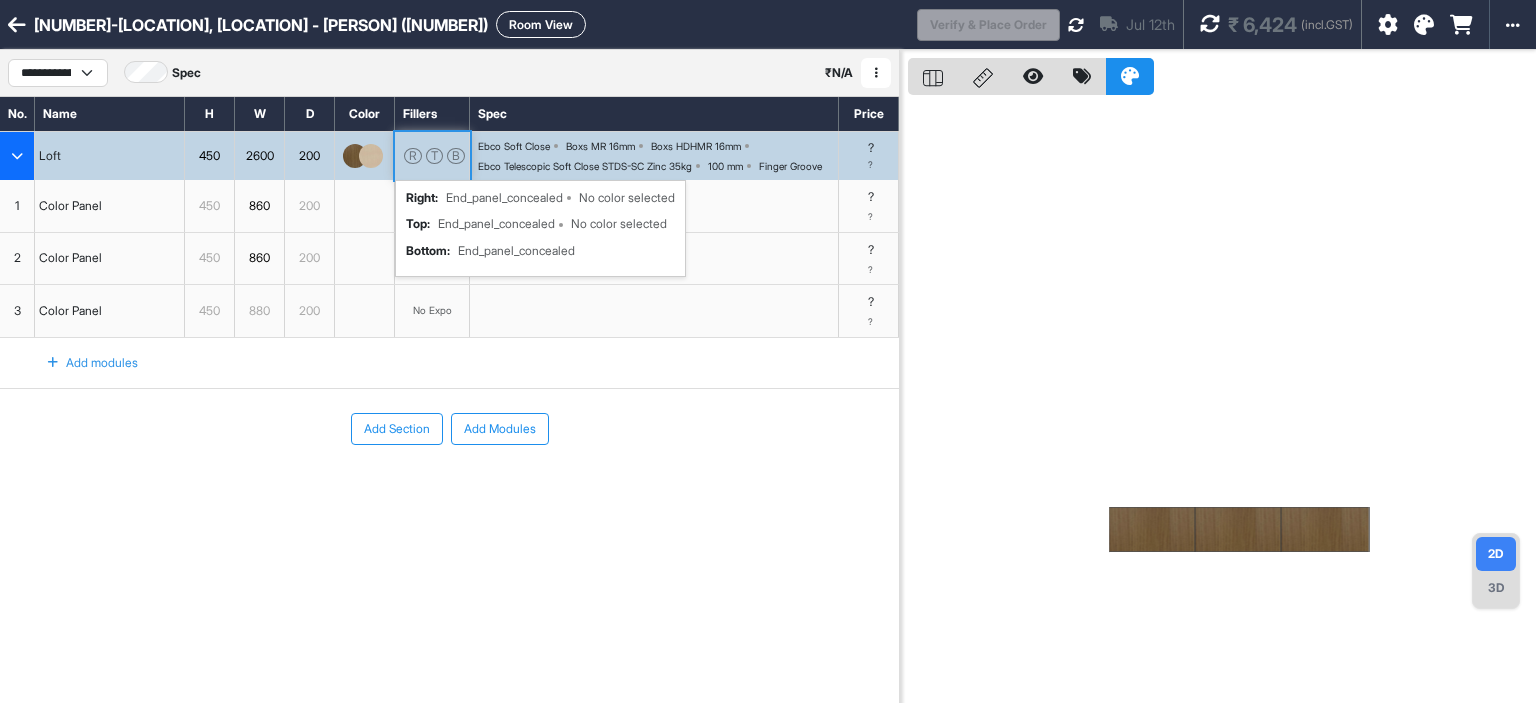 click on "T" at bounding box center [434, 156] 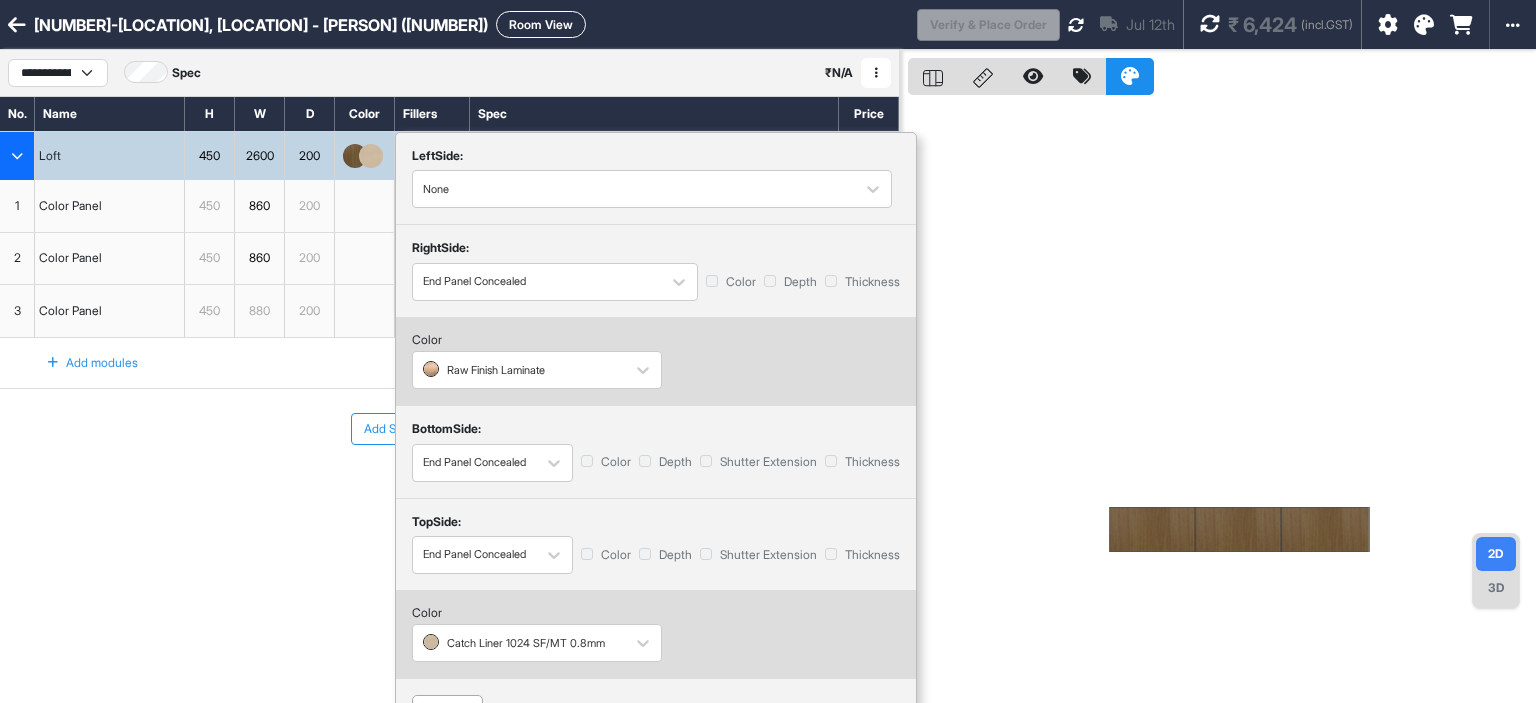 scroll, scrollTop: 50, scrollLeft: 0, axis: vertical 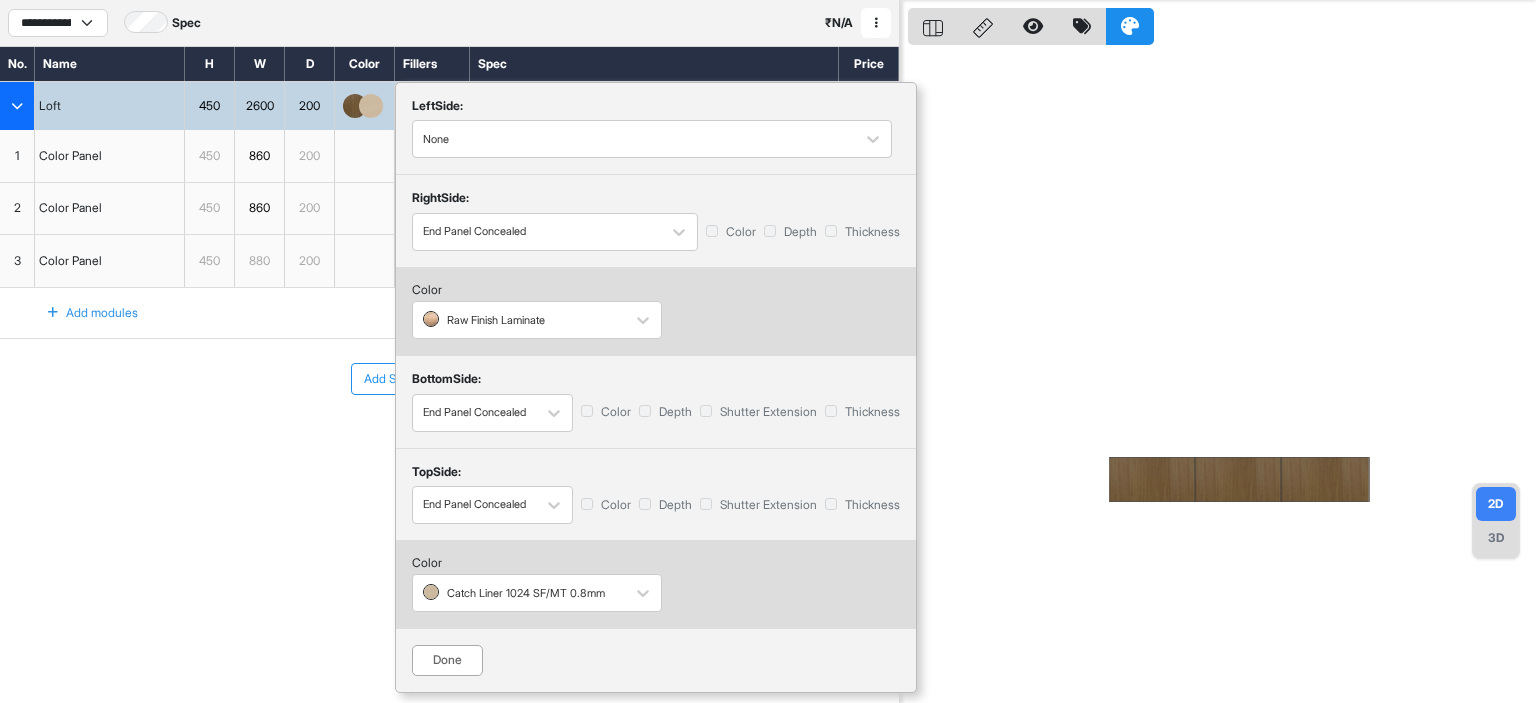 click on "Done" at bounding box center [447, 660] 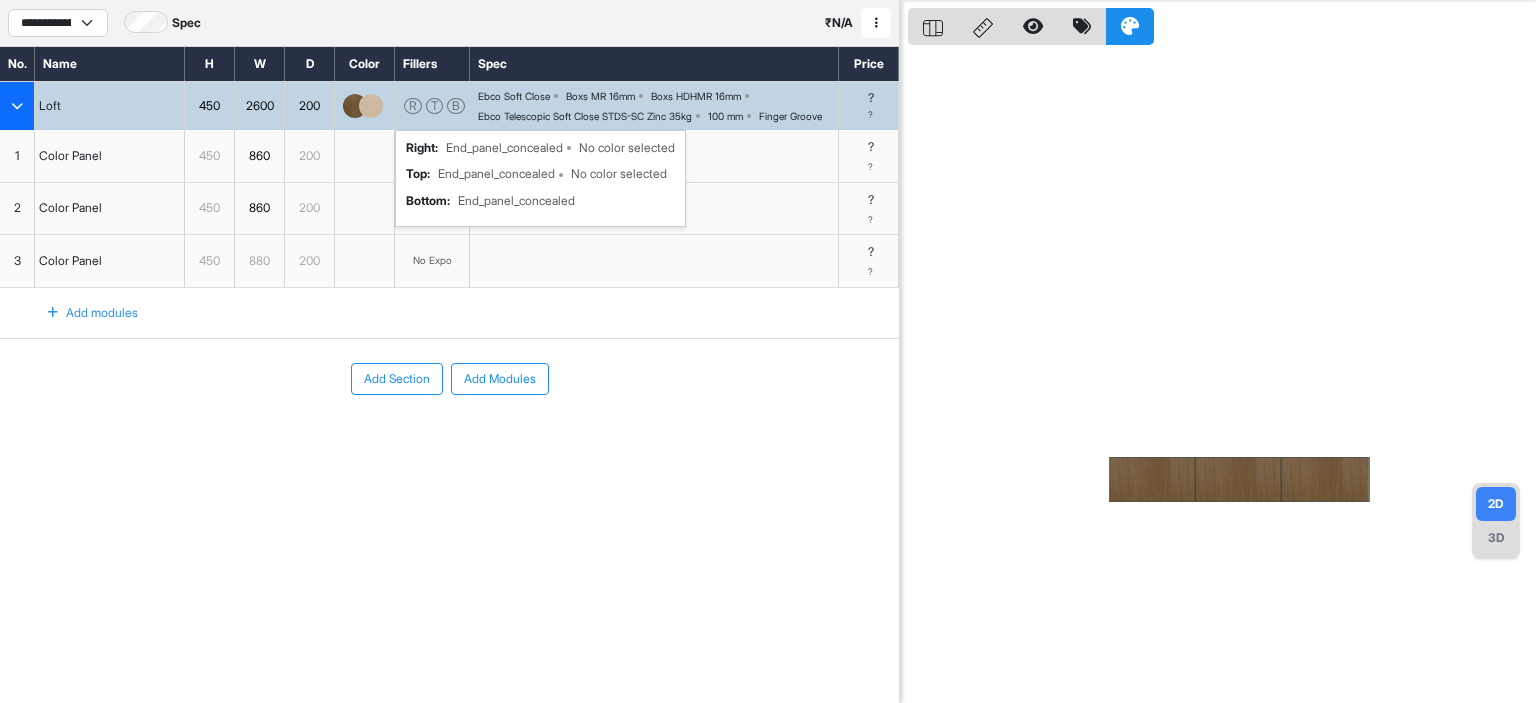 scroll, scrollTop: 0, scrollLeft: 0, axis: both 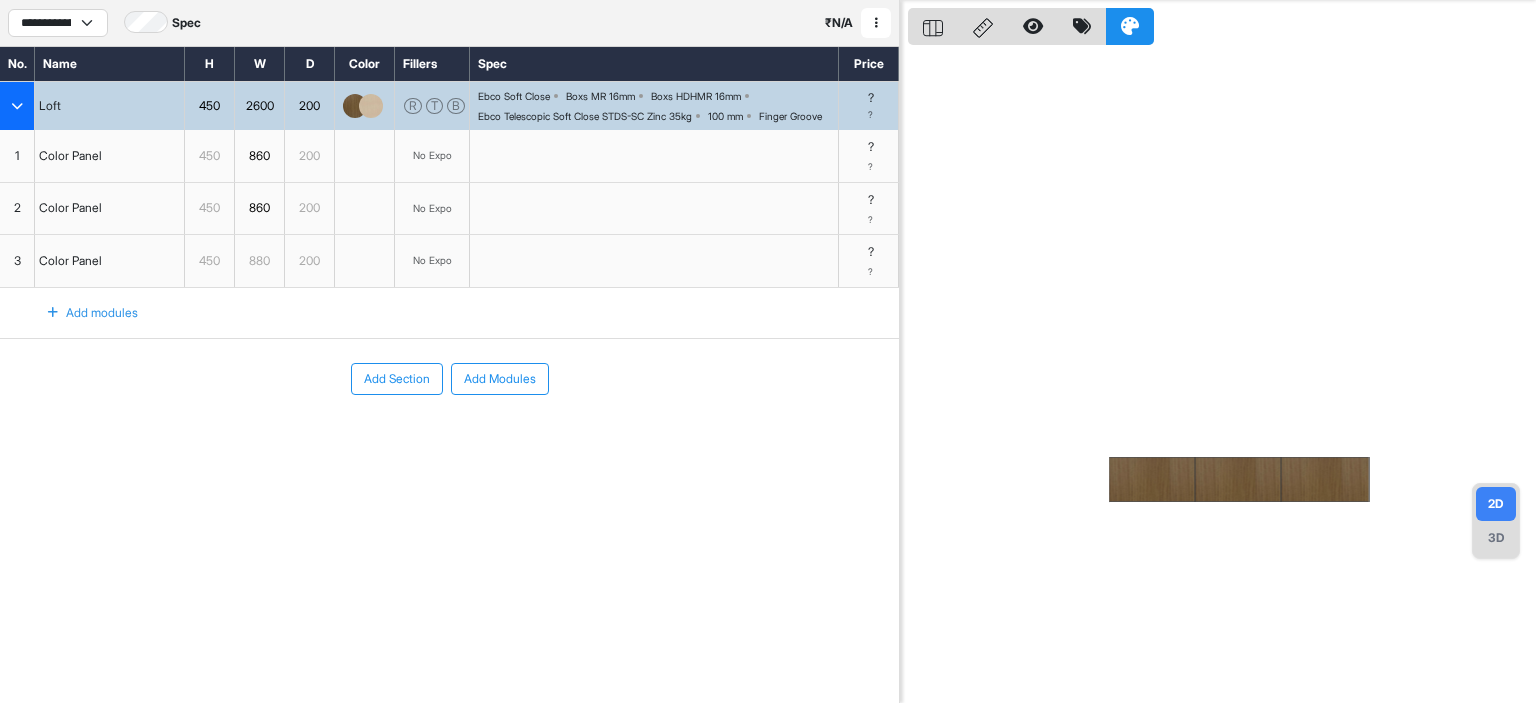 click on "3D" at bounding box center (1496, 538) 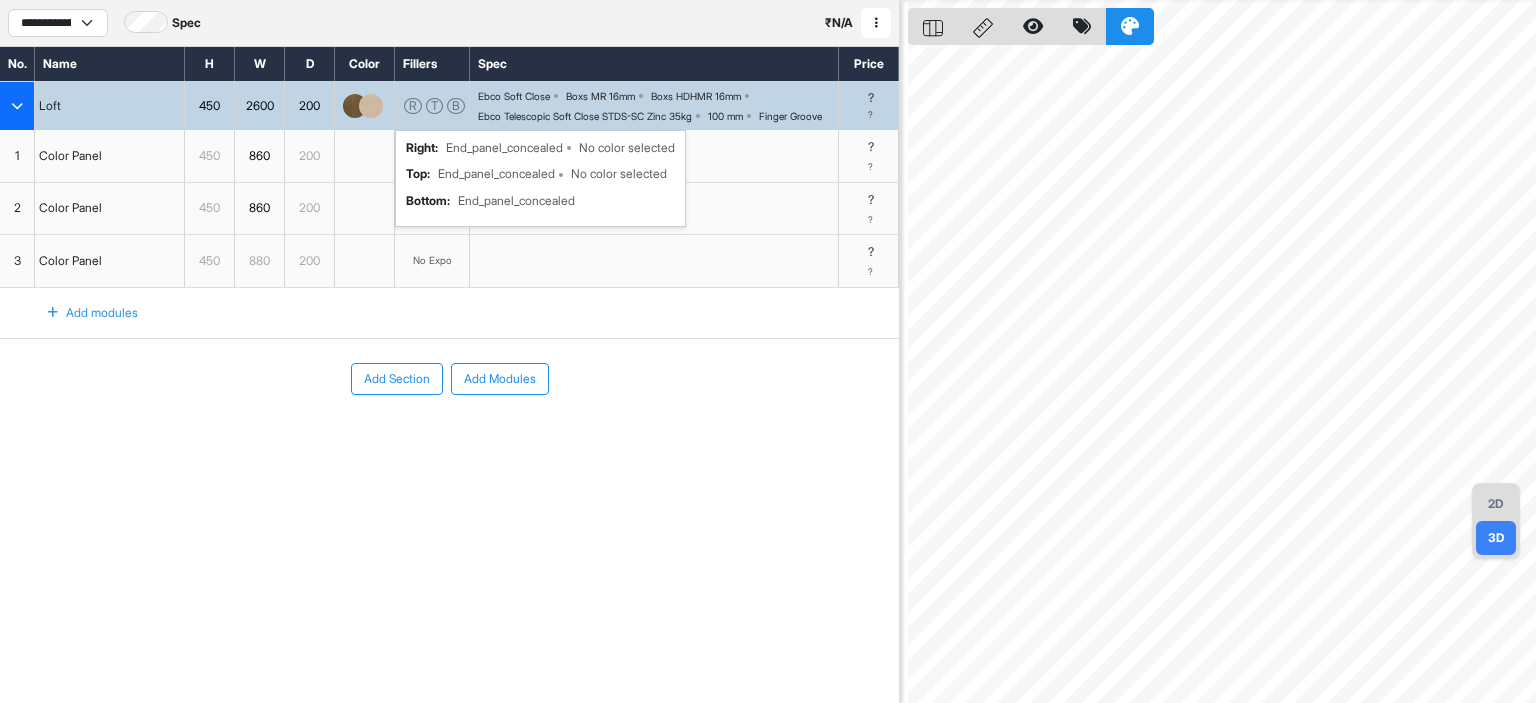 click on "T" at bounding box center [434, 106] 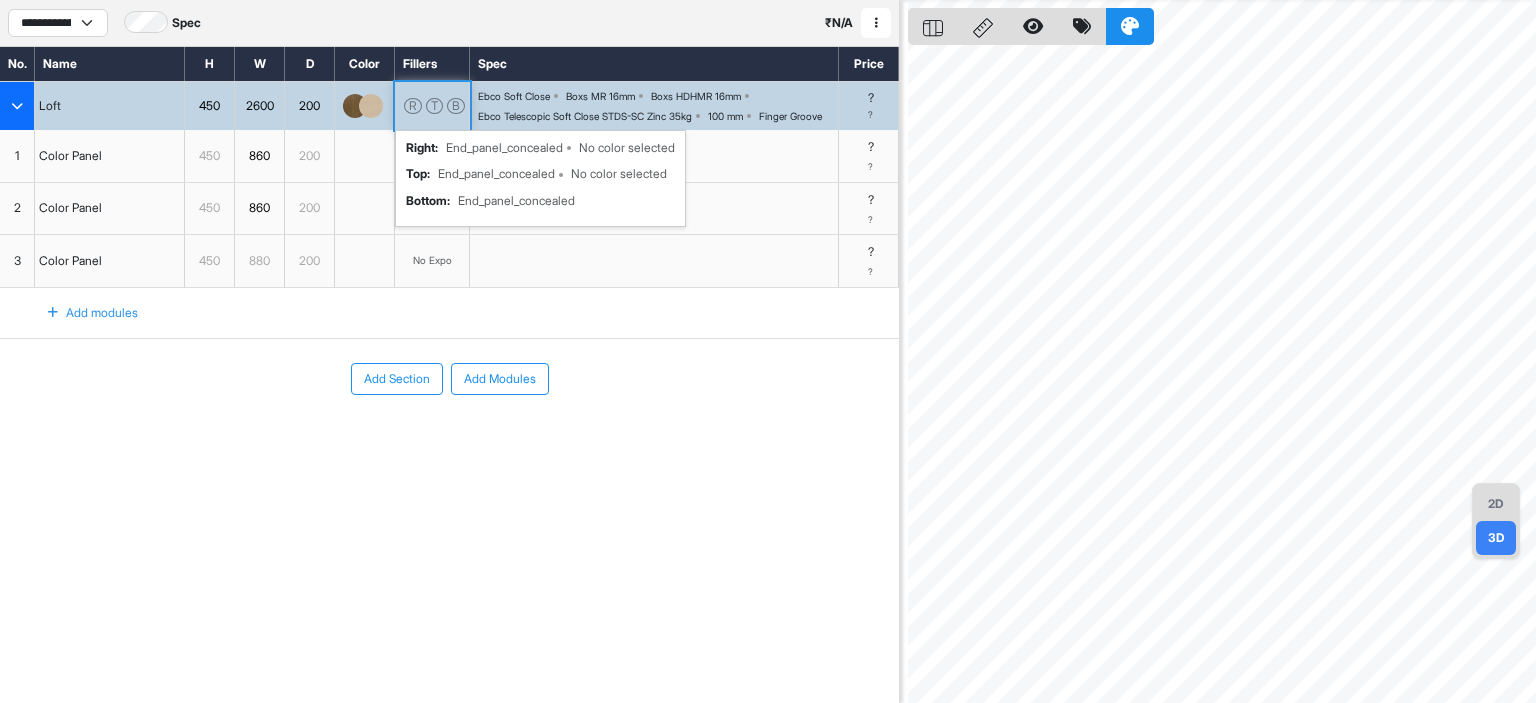 click on "T" at bounding box center (434, 106) 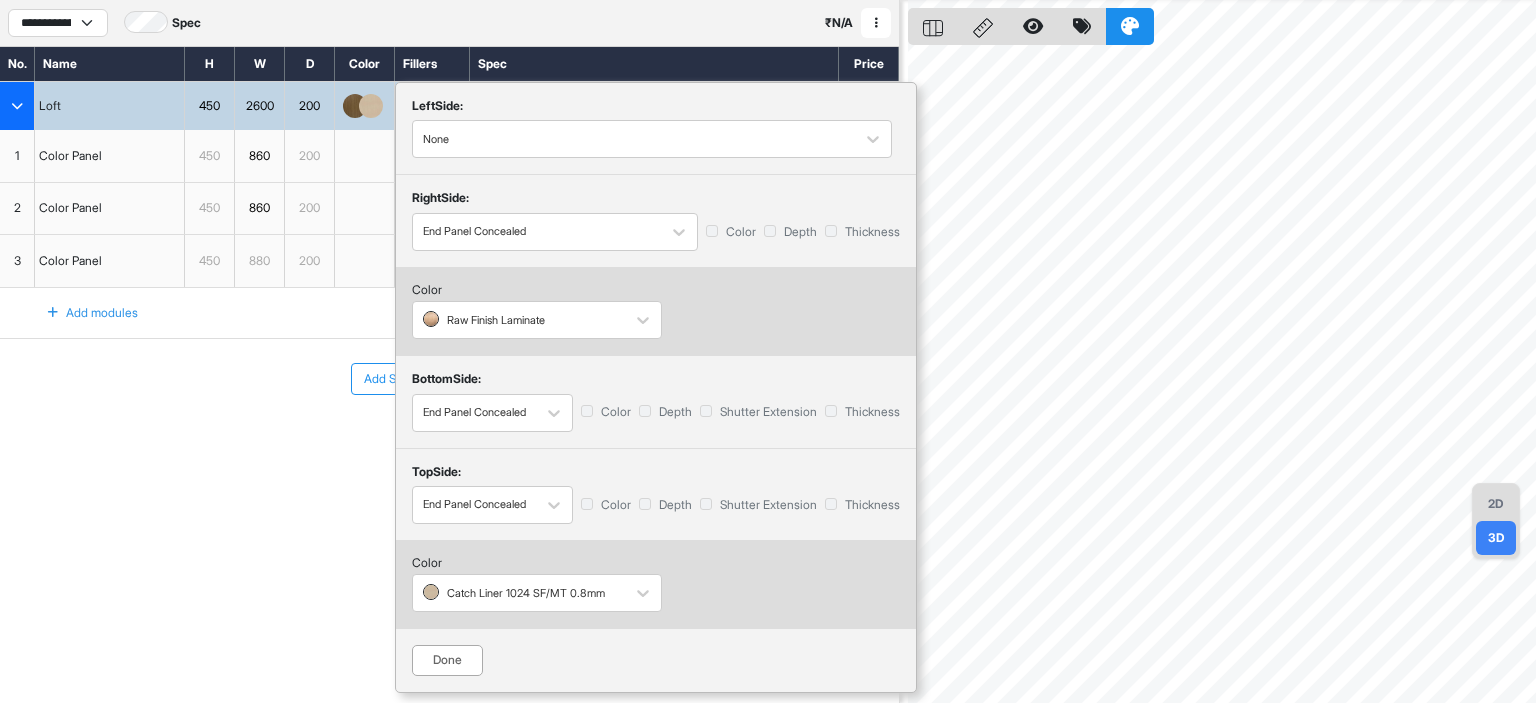 click on "left  Side:" at bounding box center (656, 109) 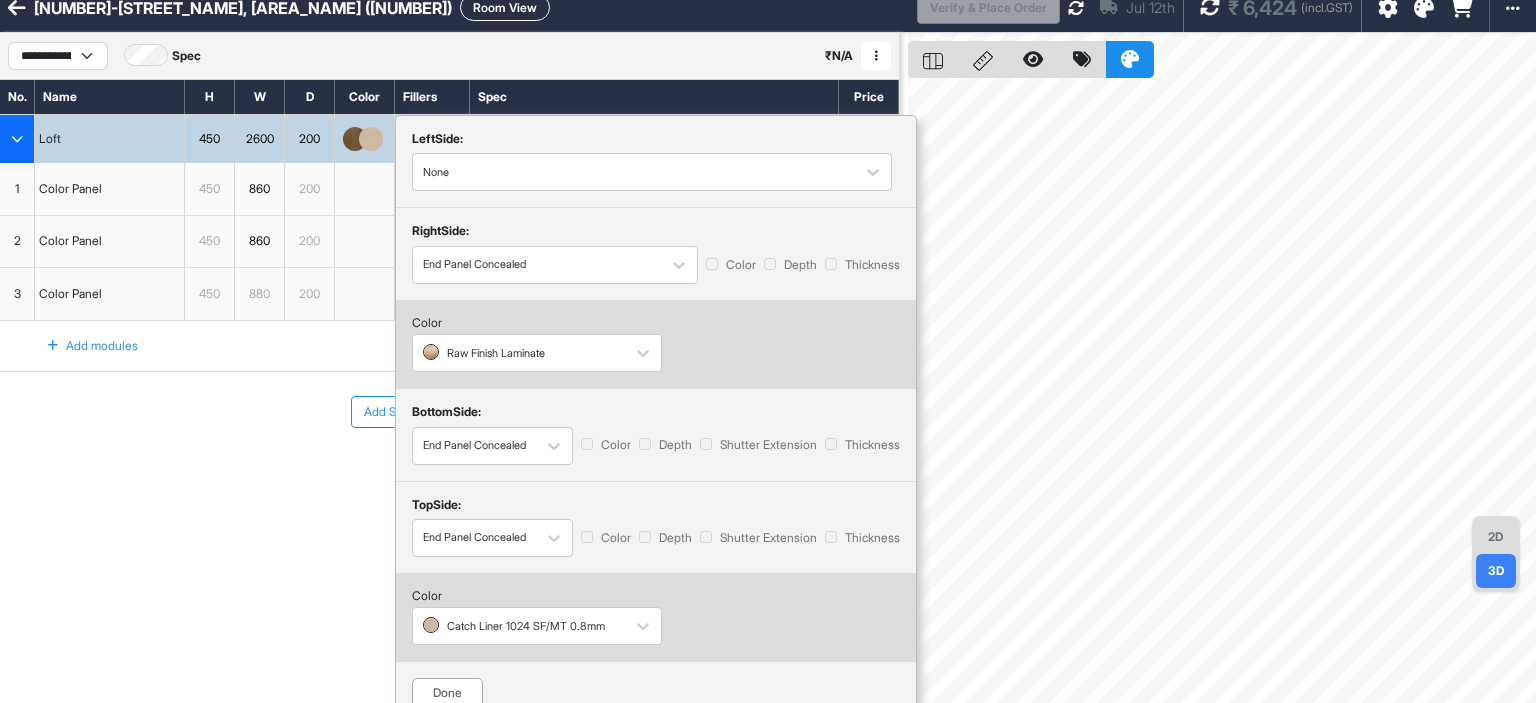 scroll, scrollTop: 0, scrollLeft: 0, axis: both 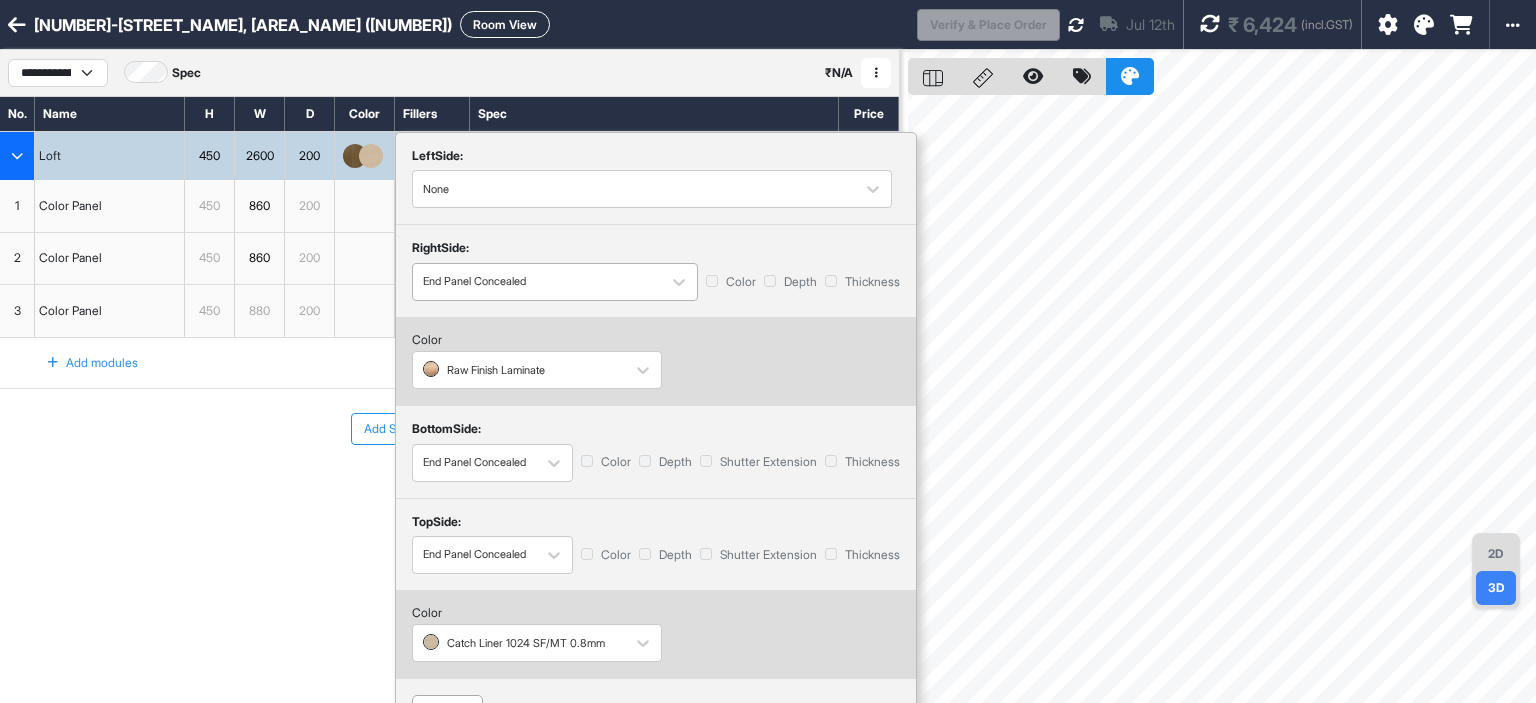 click on "End Panel Concealed" at bounding box center [634, 189] 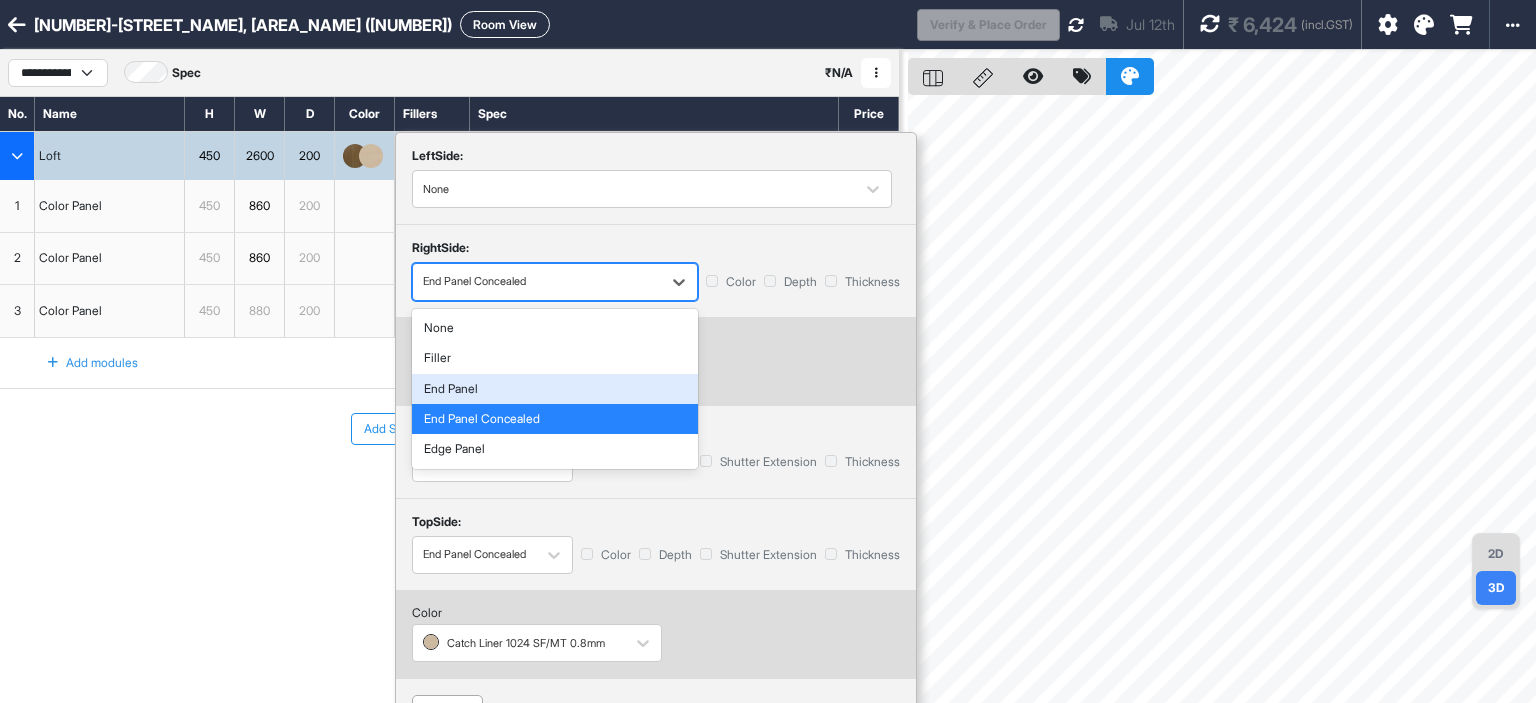 click on "End Panel" at bounding box center (555, 389) 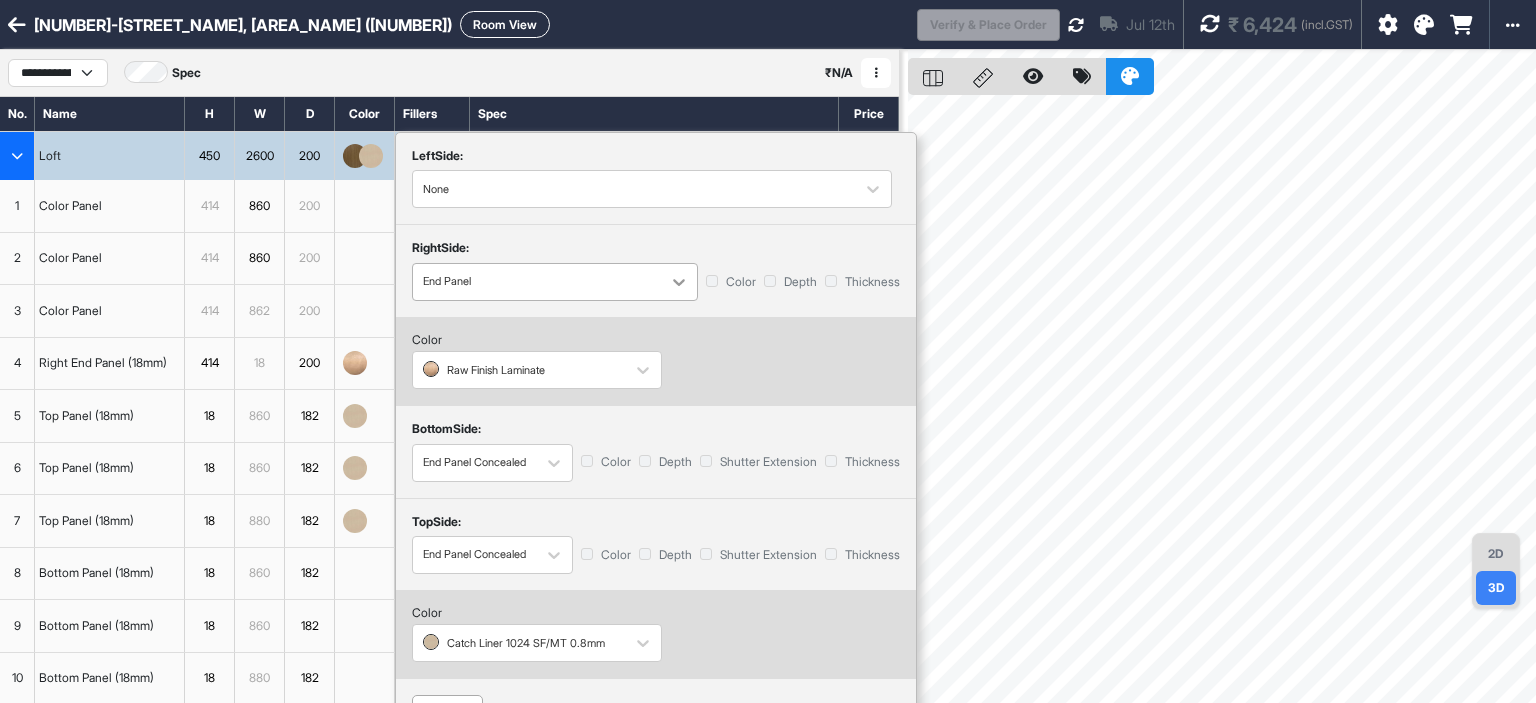 click at bounding box center [873, 189] 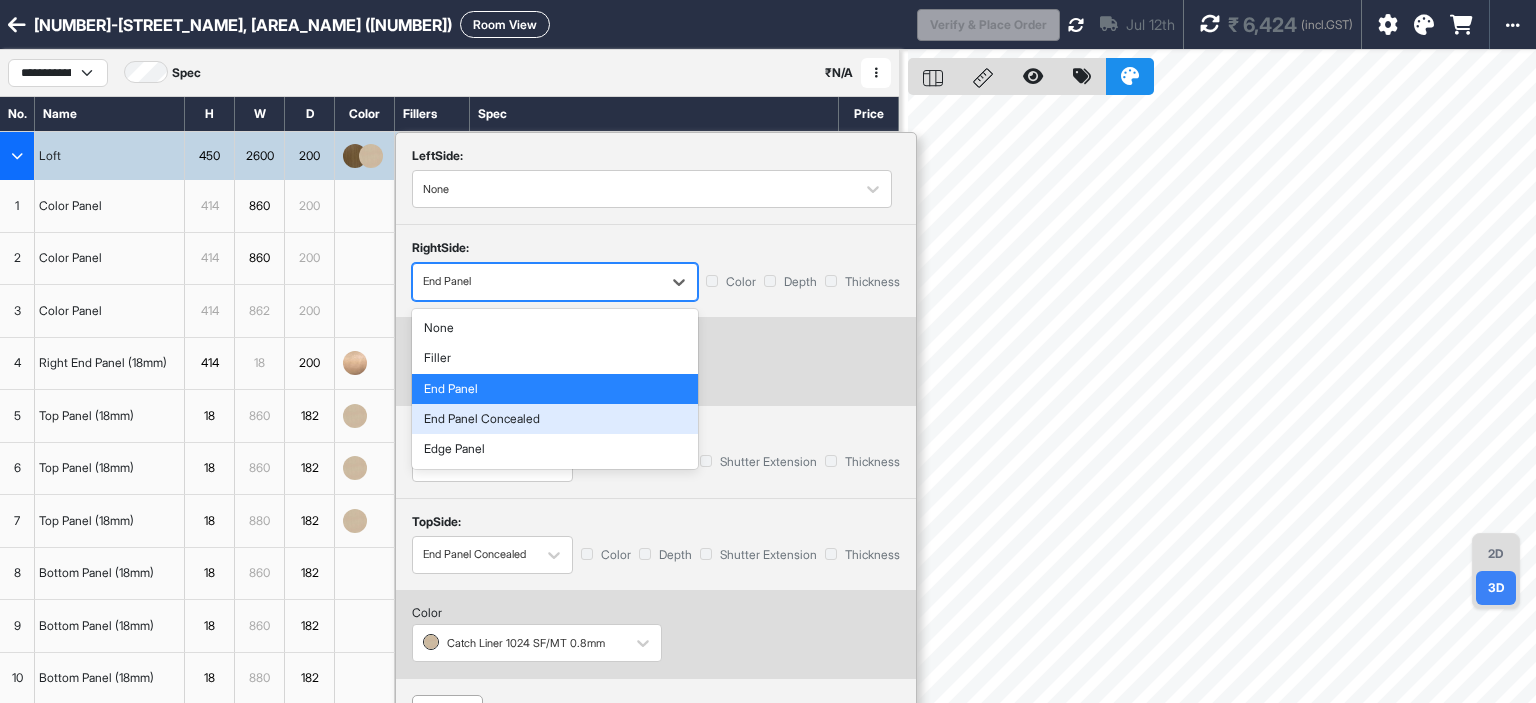 click on "End Panel Concealed" at bounding box center (555, 419) 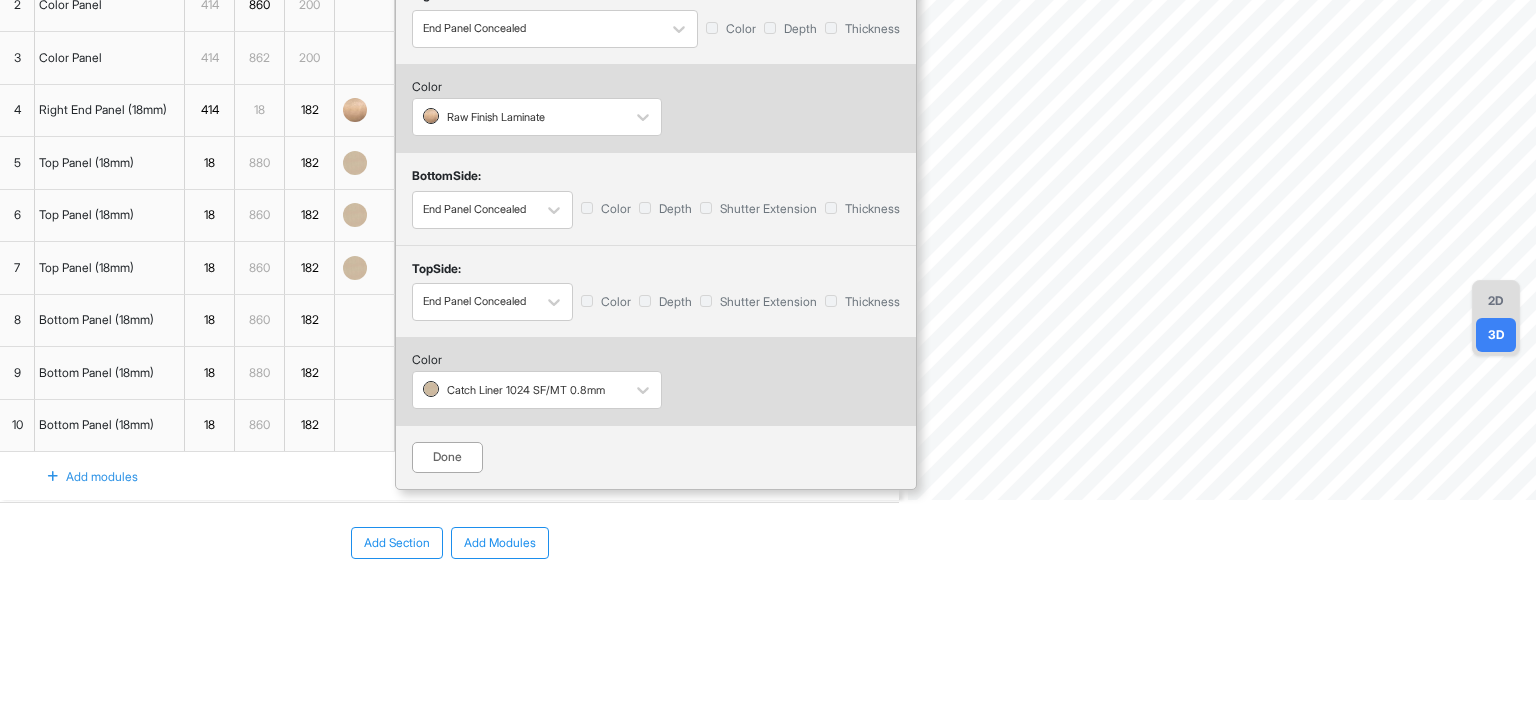 scroll, scrollTop: 270, scrollLeft: 0, axis: vertical 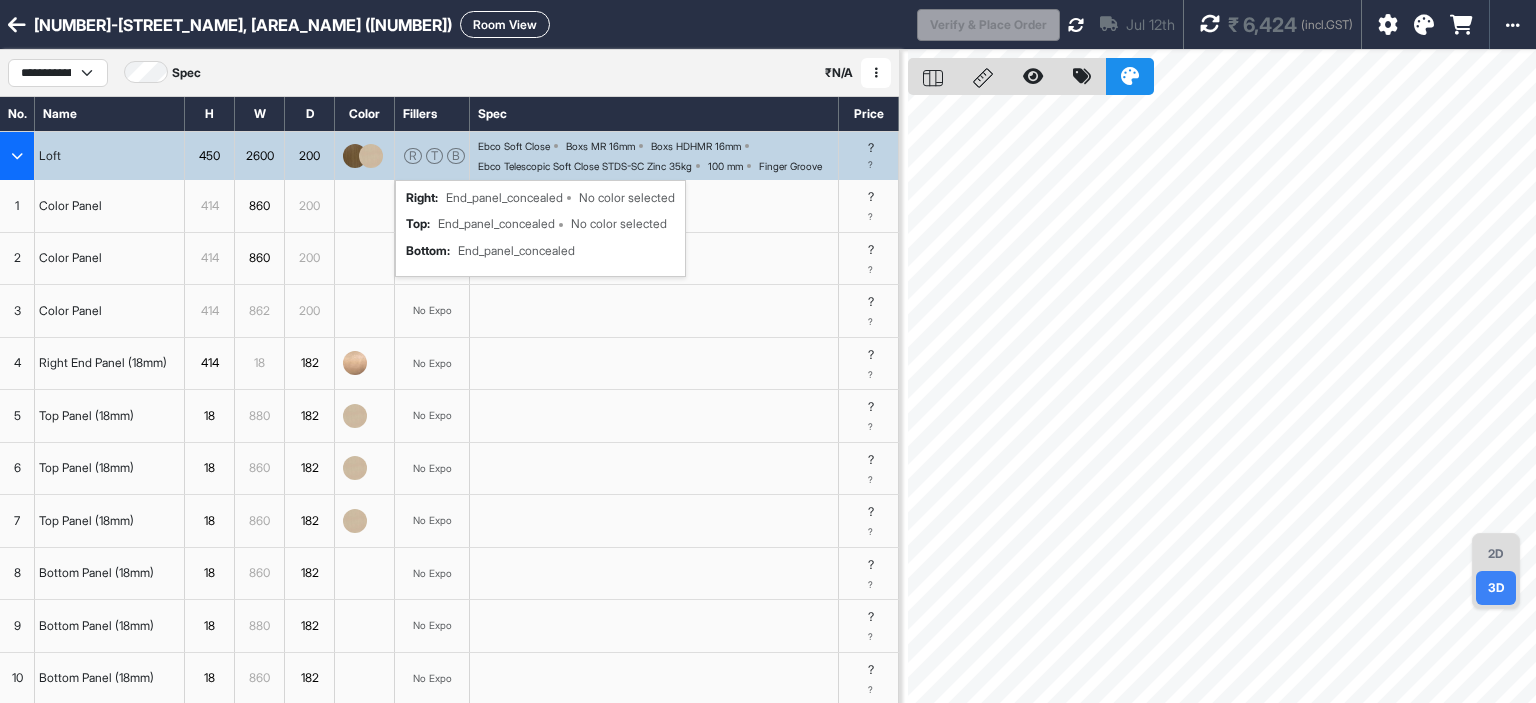 click at bounding box center (17, 156) 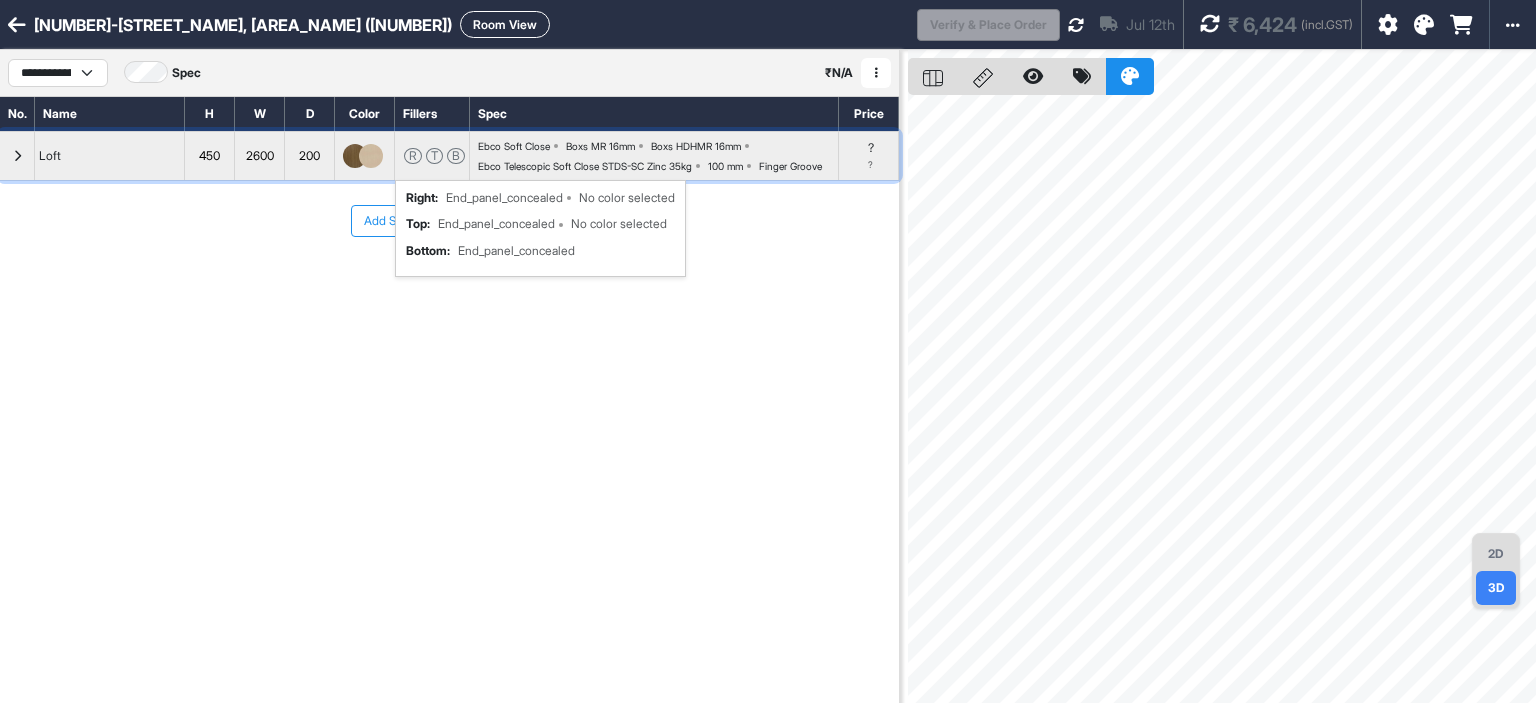 click at bounding box center [17, 156] 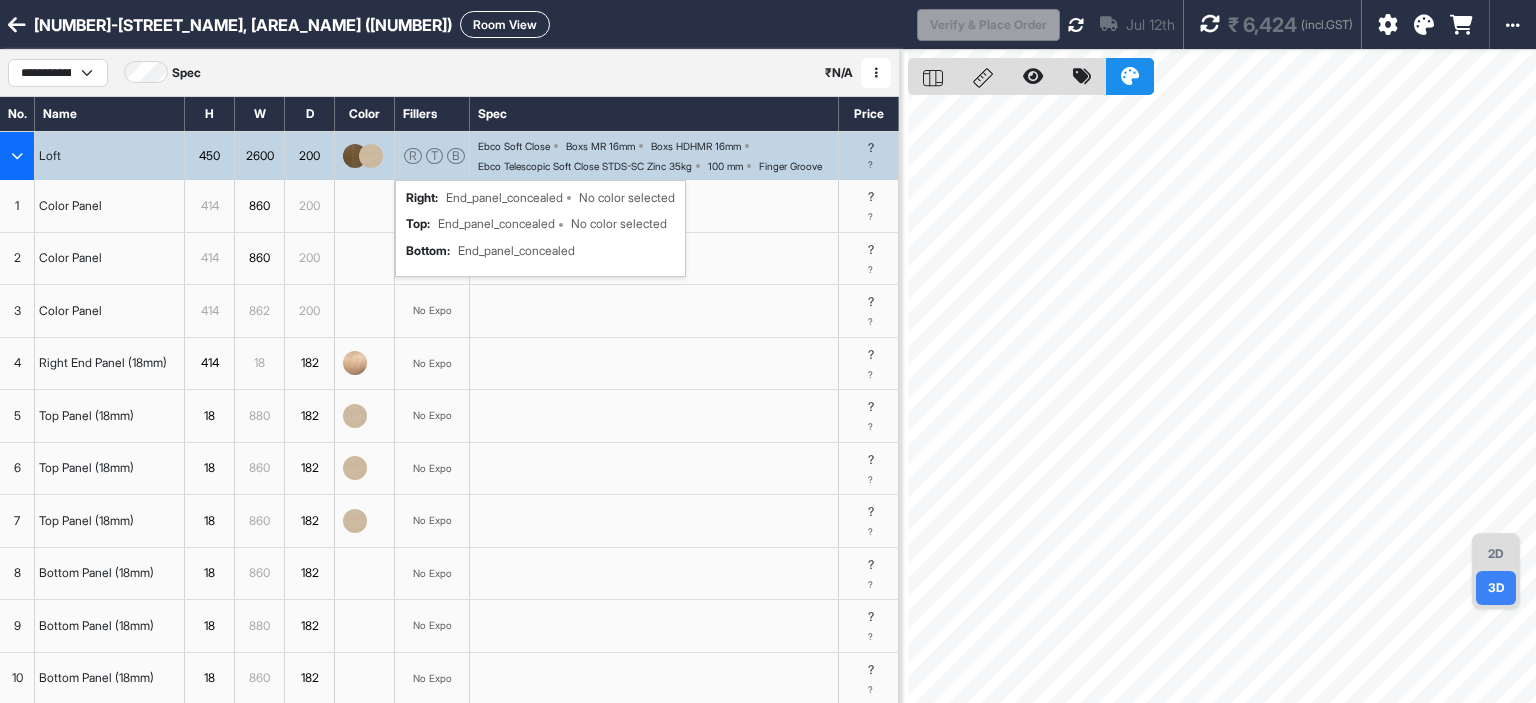 click at bounding box center (1210, 25) 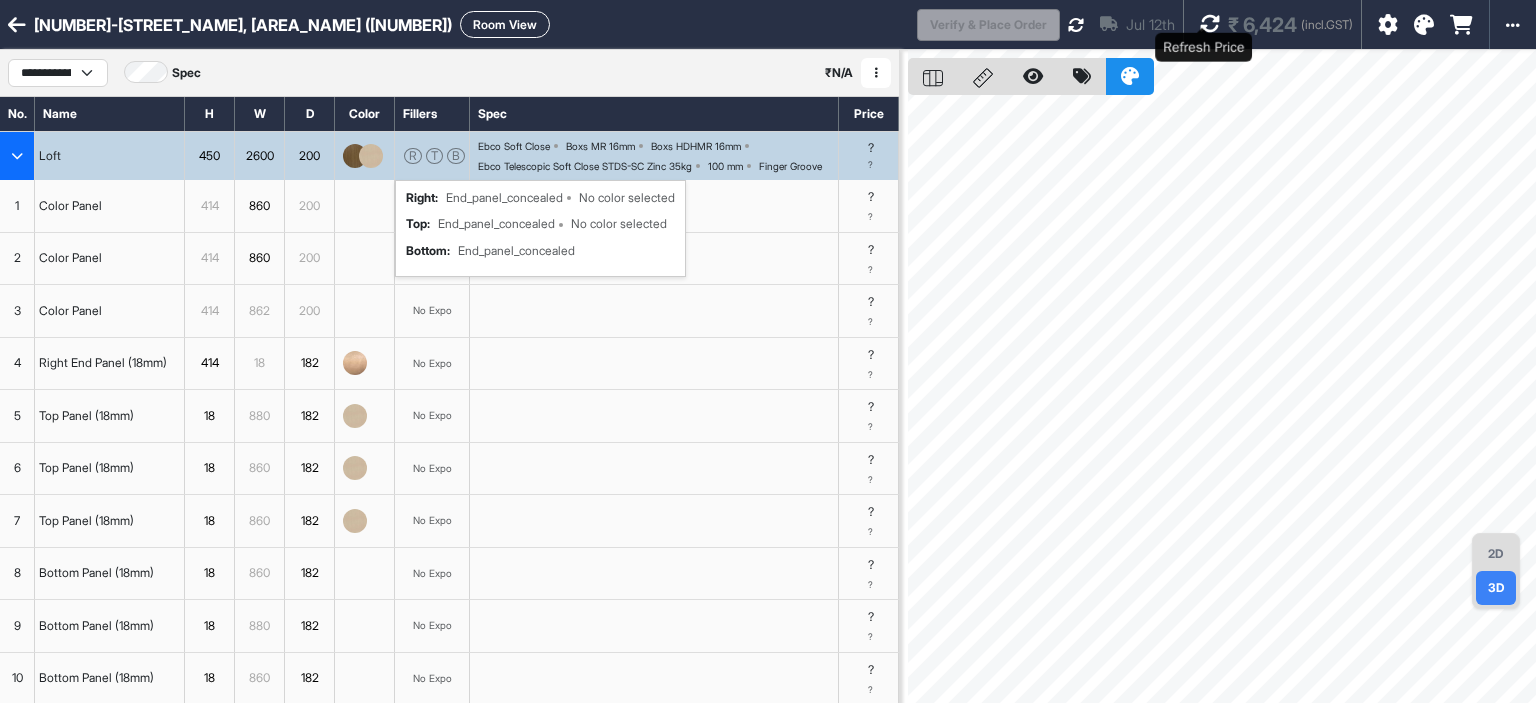 click at bounding box center [1210, 24] 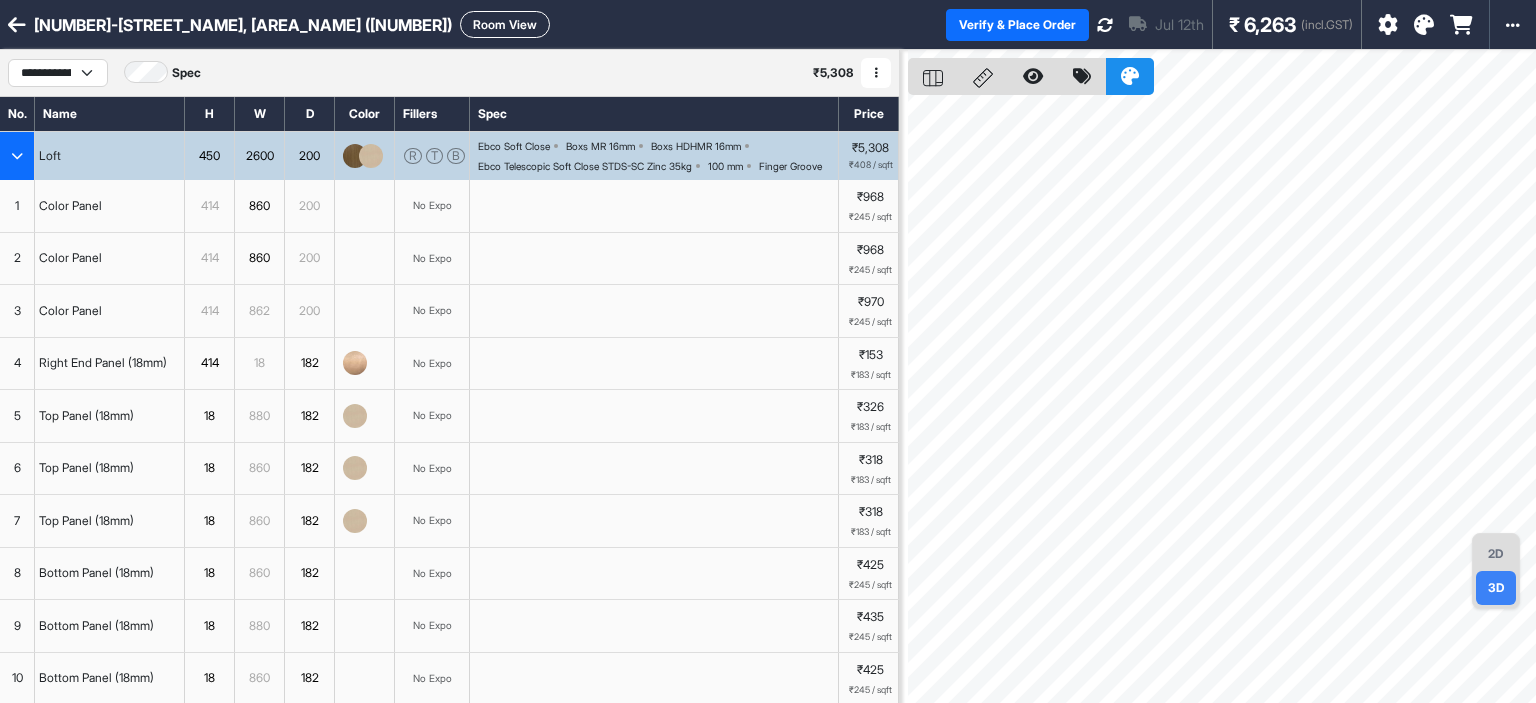 click at bounding box center (17, 156) 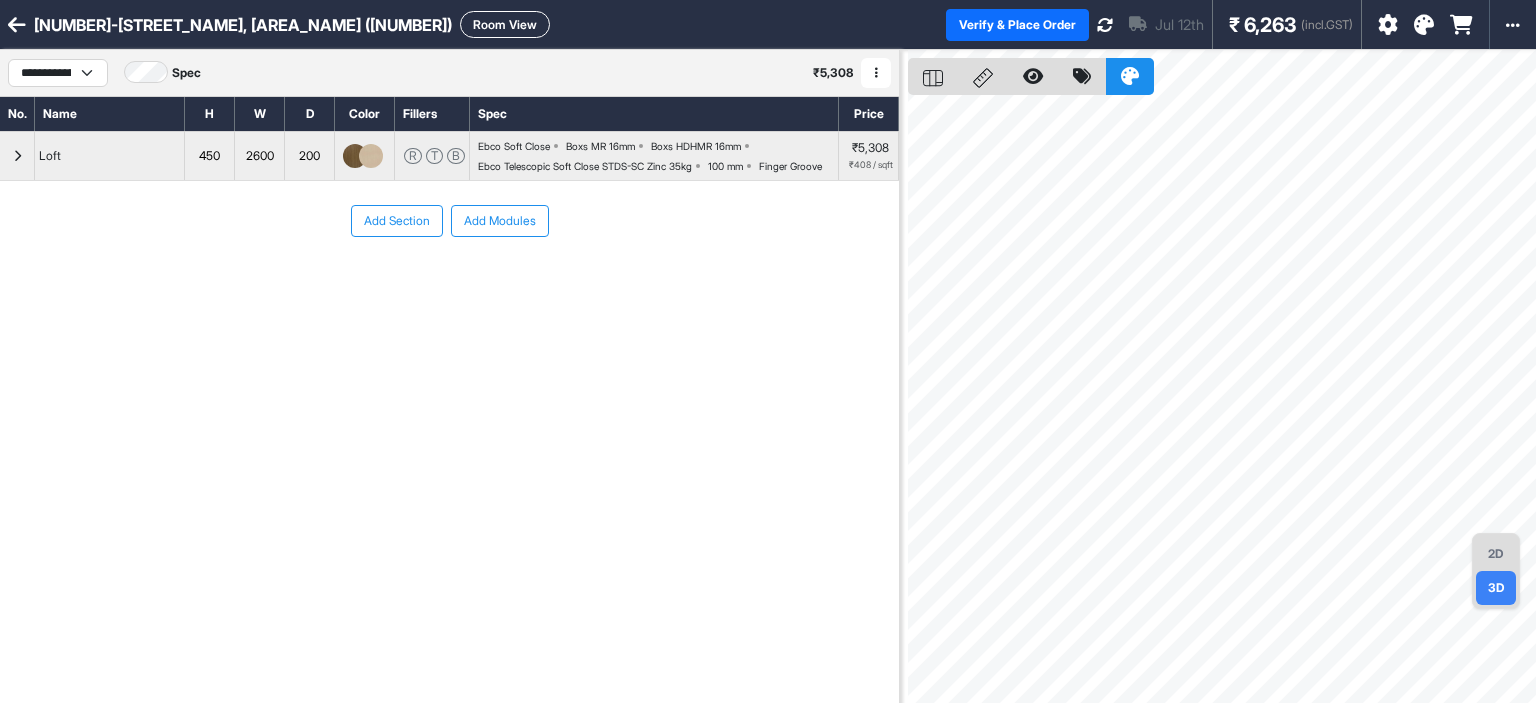 click at bounding box center (1105, 25) 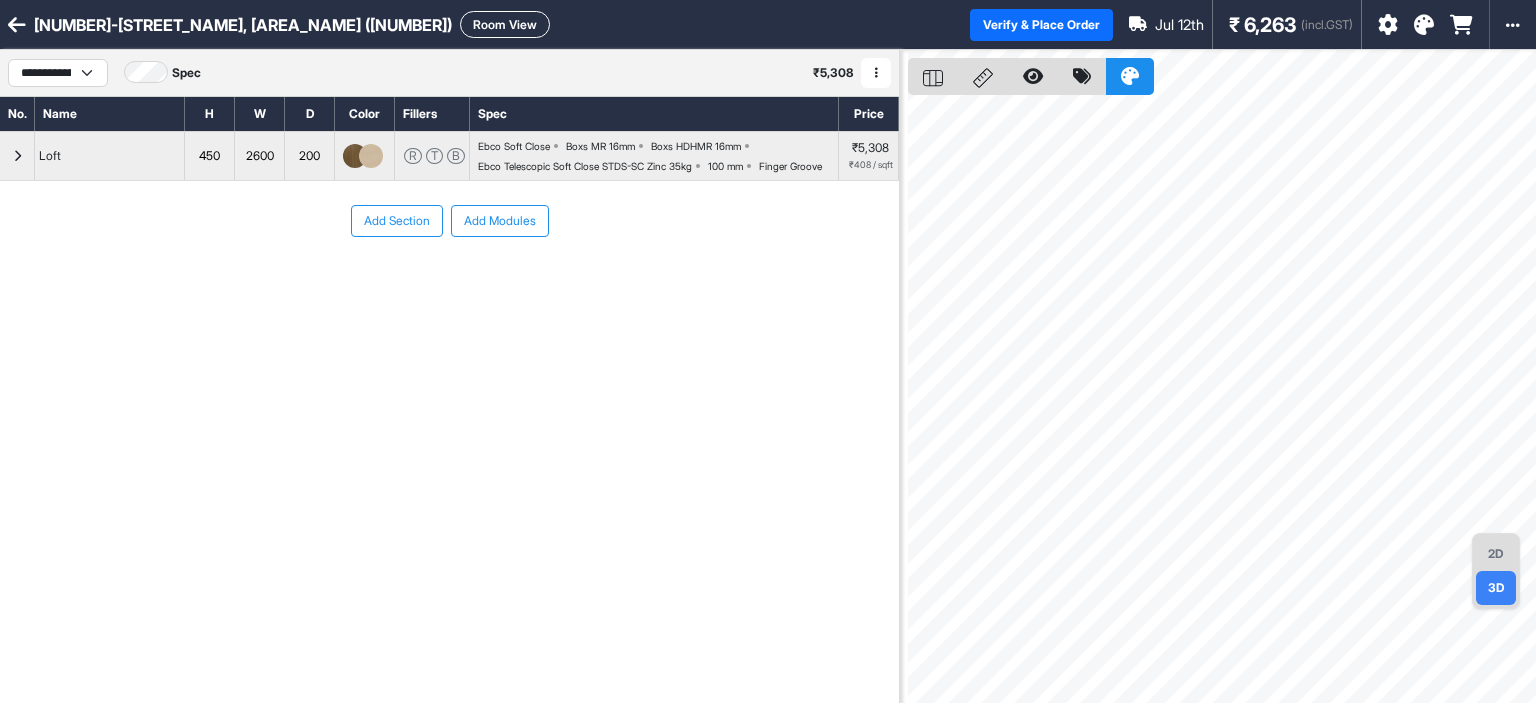 click on "(incl.GST)" at bounding box center (1327, 25) 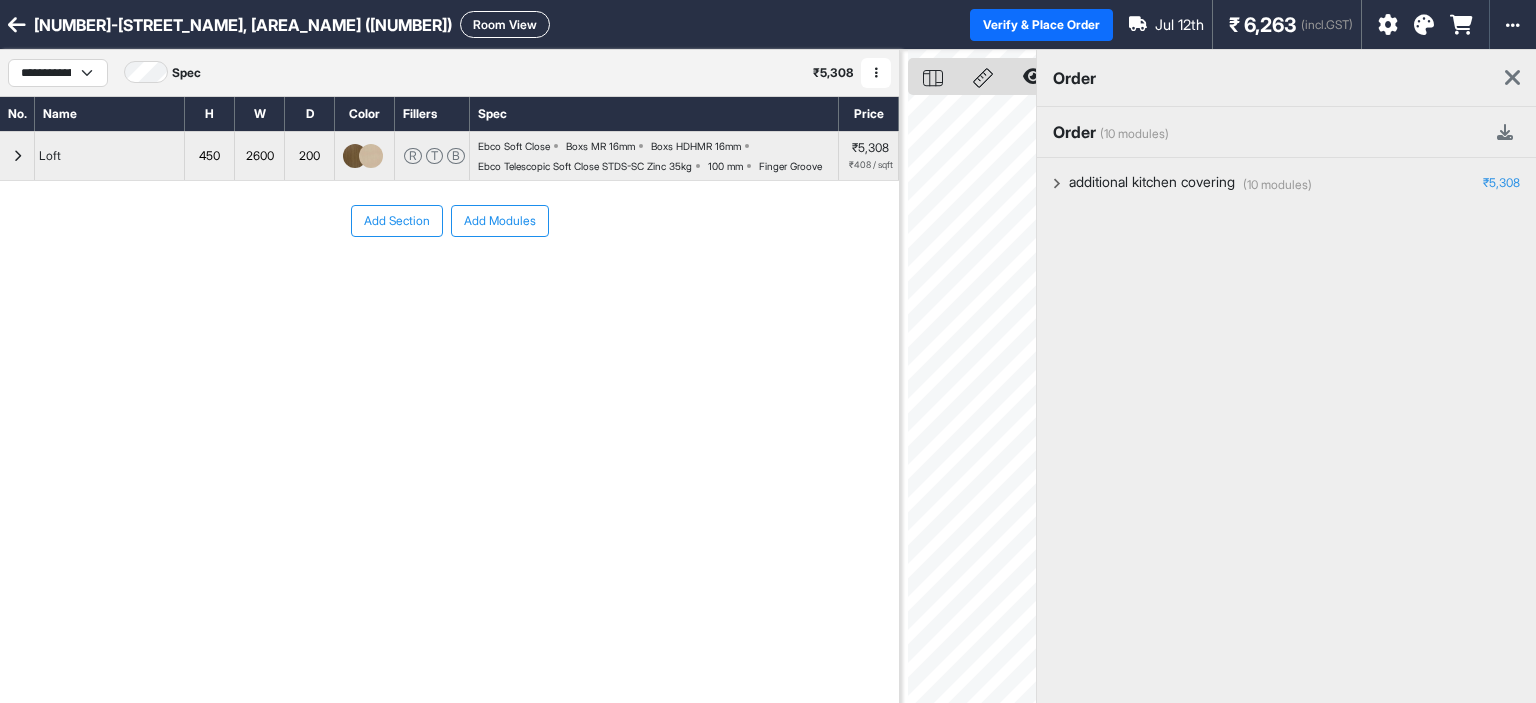 click on "Add Section Add Modules" at bounding box center (449, 281) 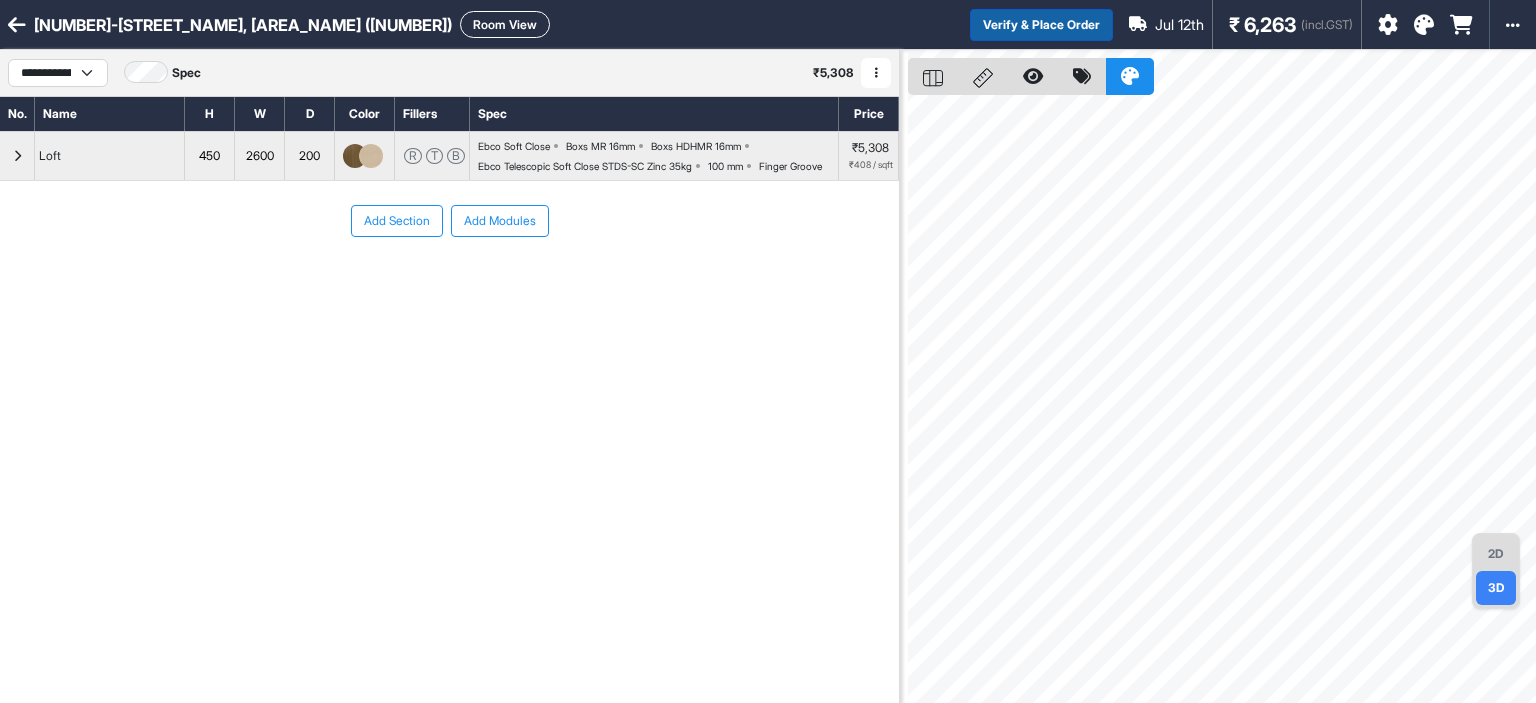 click on "Verify & Place Order" at bounding box center [1041, 25] 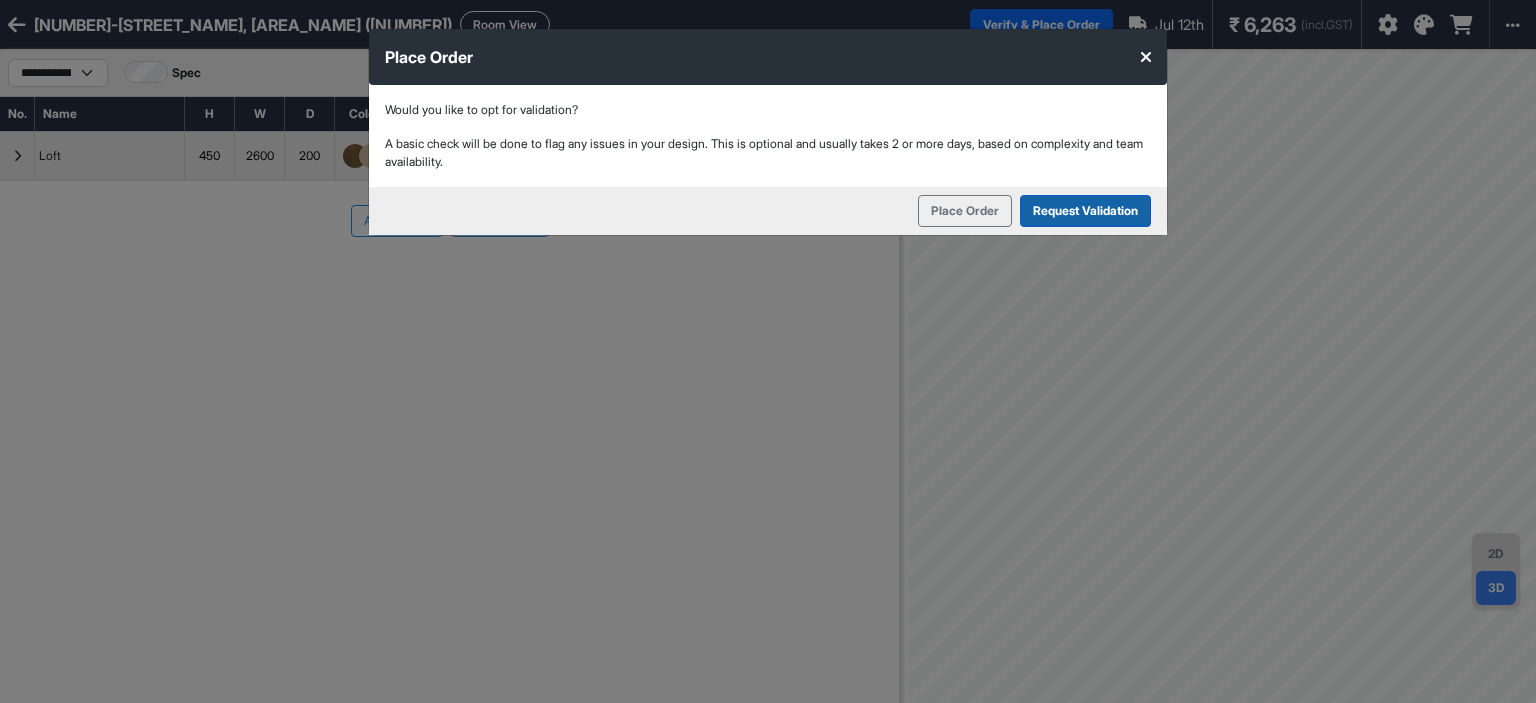 click on "Request Validation" at bounding box center (1085, 211) 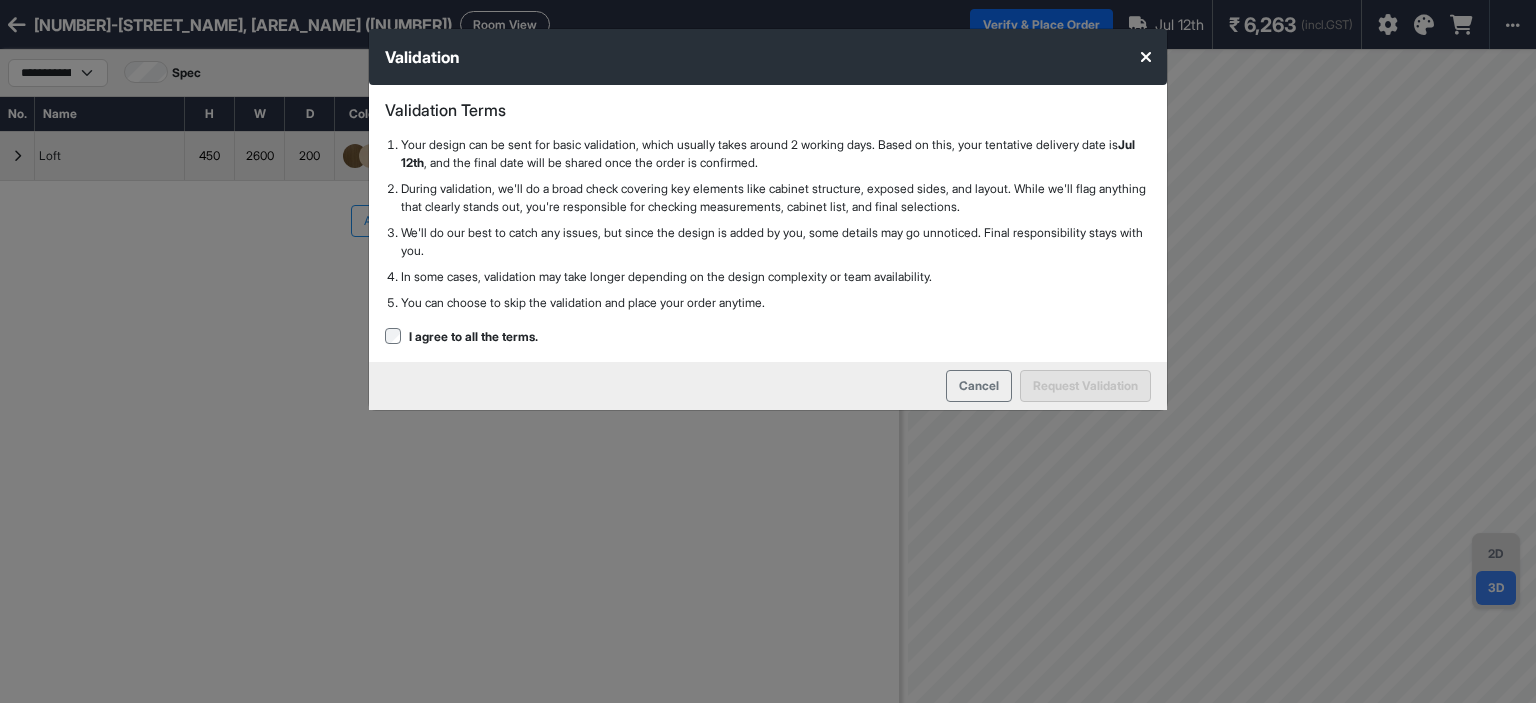 click on "I agree to all the terms." at bounding box center [473, 337] 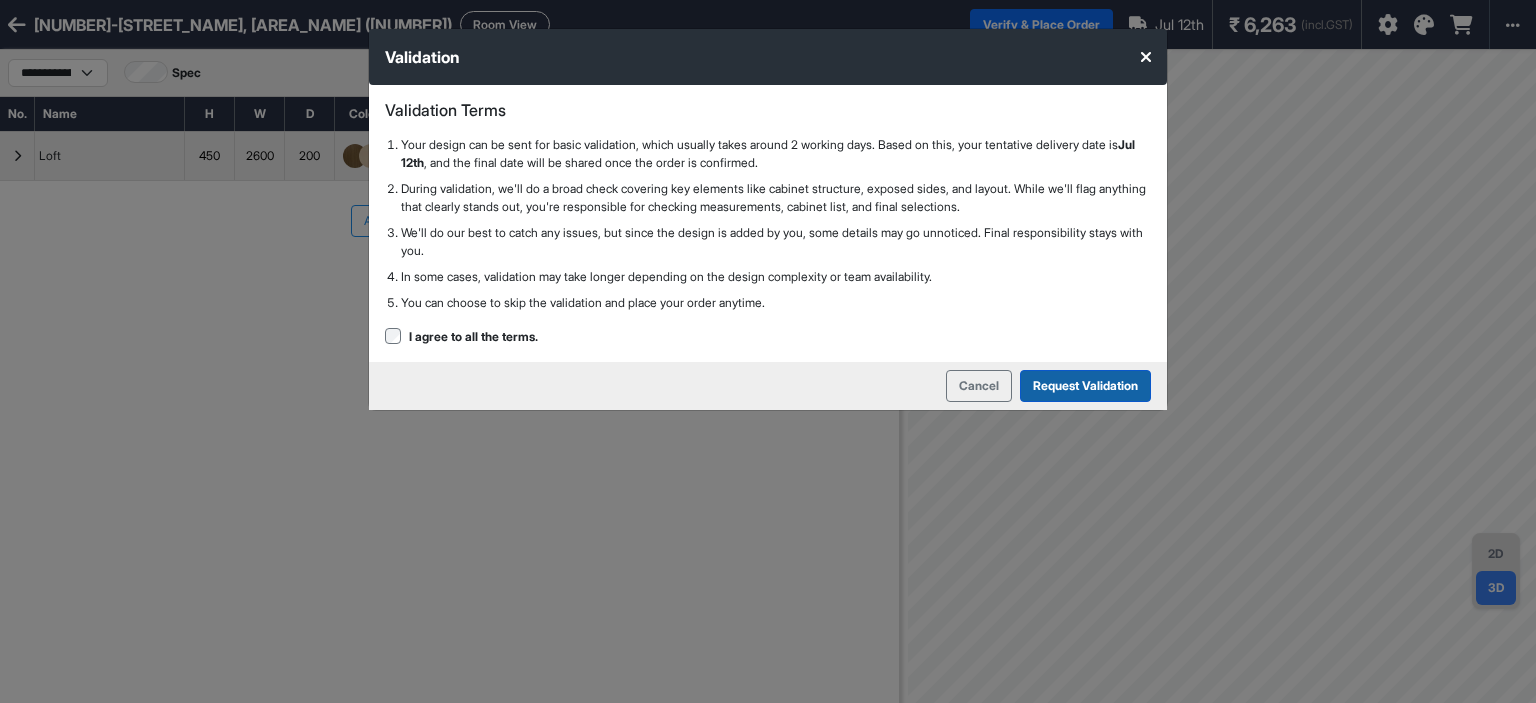 click on "Request Validation" at bounding box center [1085, 386] 